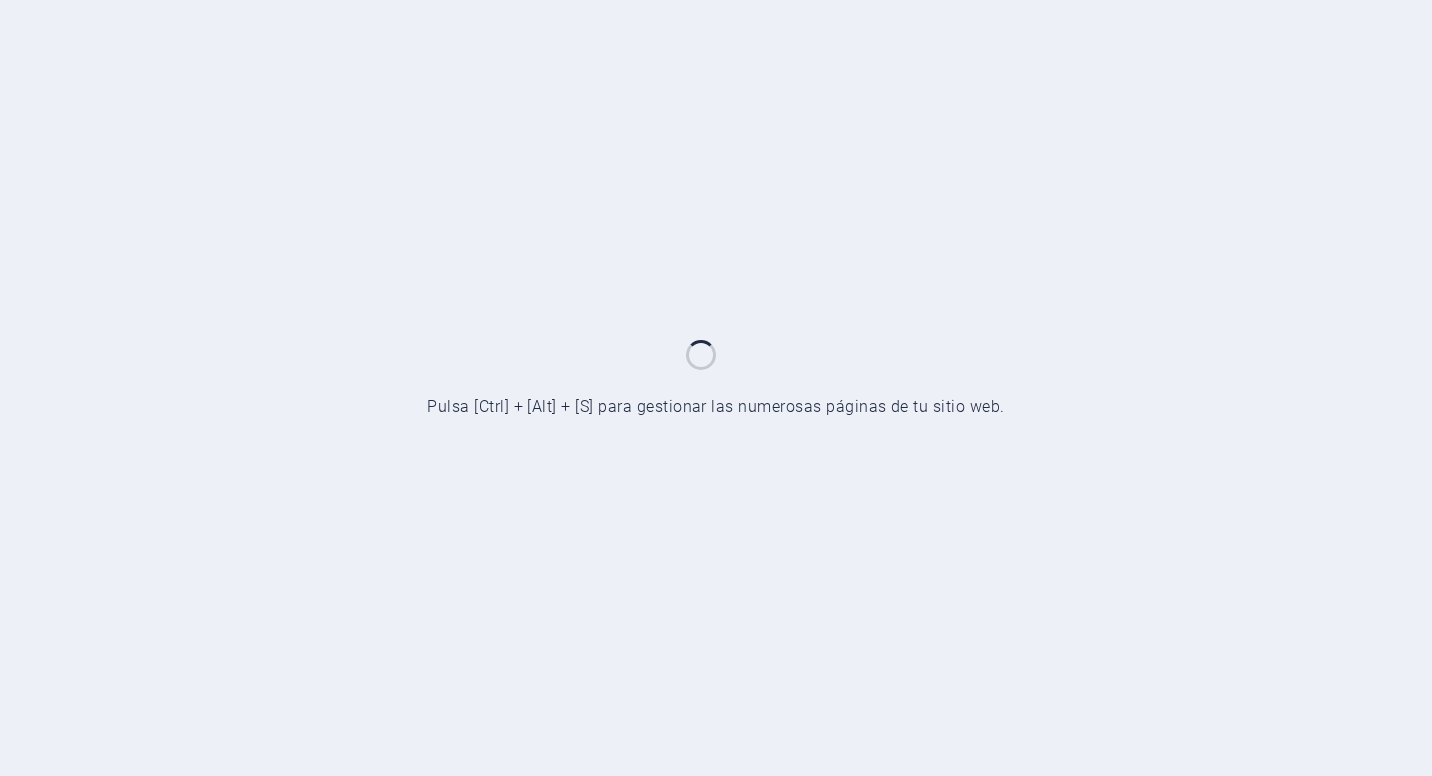 scroll, scrollTop: 0, scrollLeft: 0, axis: both 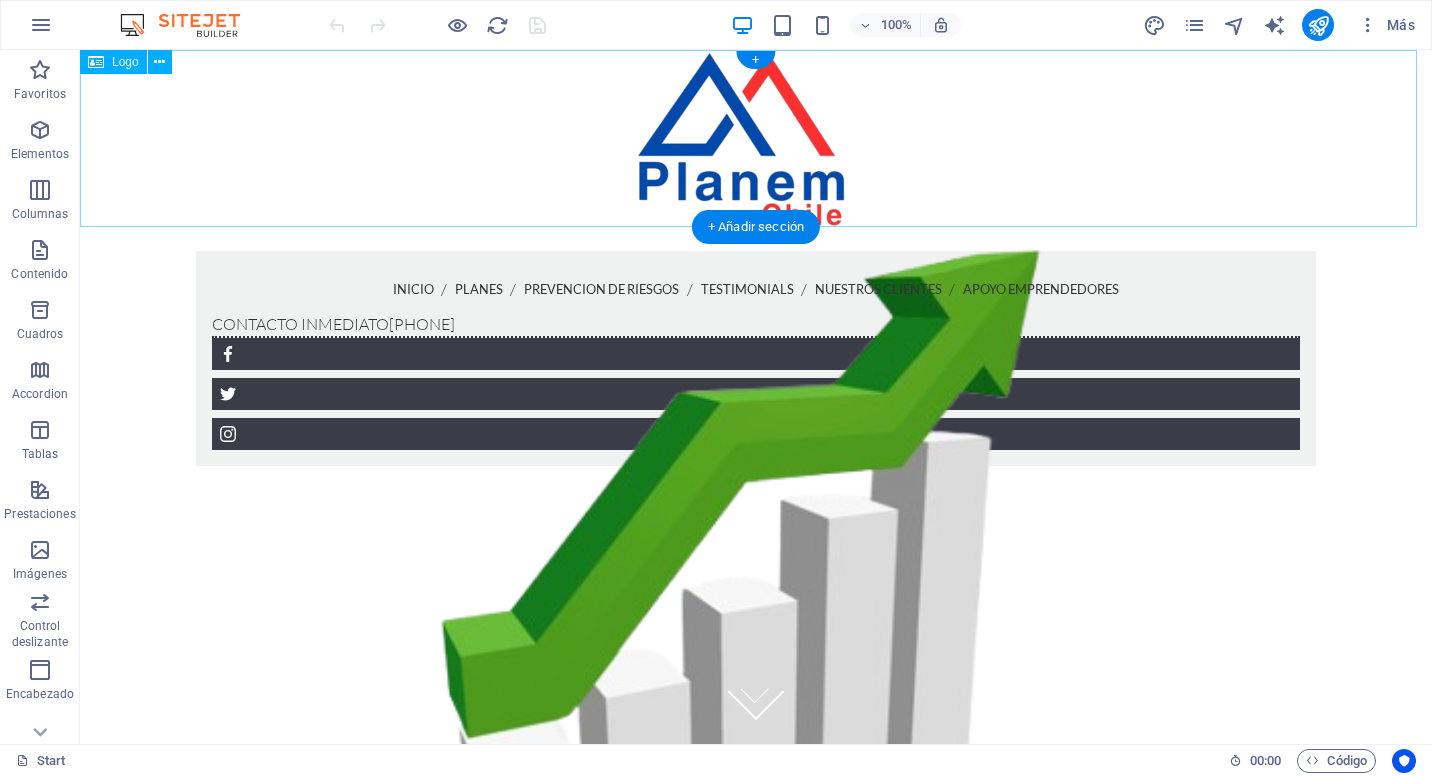 click at bounding box center (756, 138) 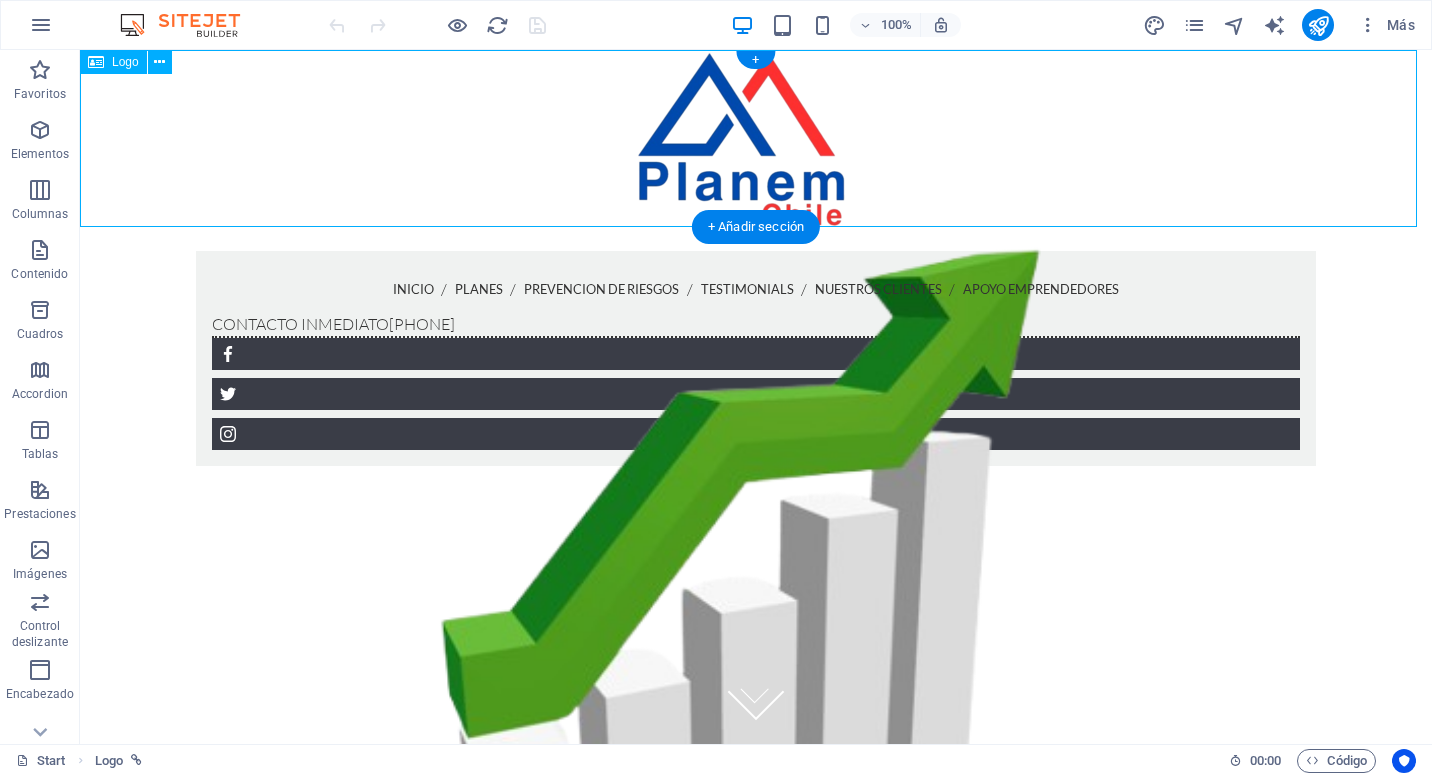 click at bounding box center (756, 138) 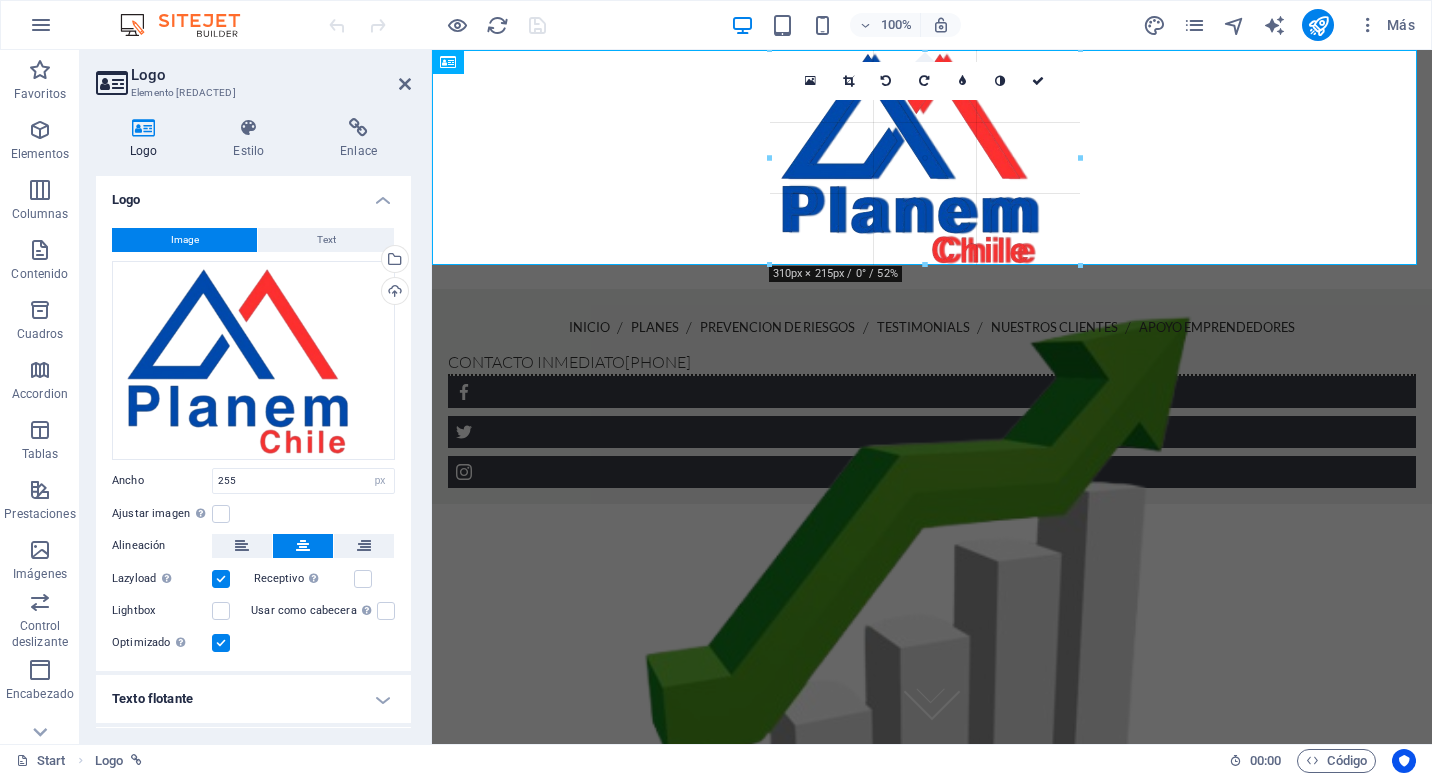 drag, startPoint x: 798, startPoint y: 140, endPoint x: 483, endPoint y: 91, distance: 318.78833 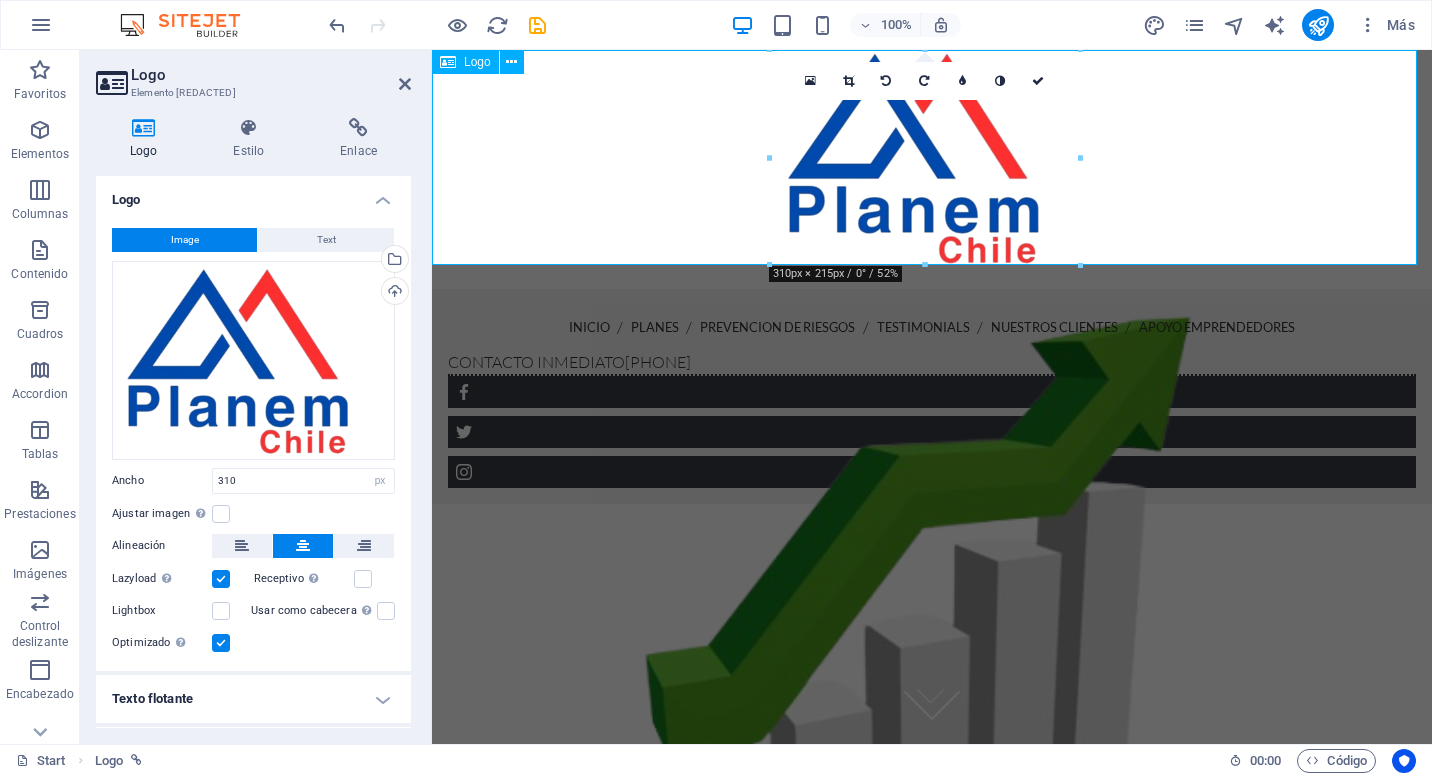 drag, startPoint x: 1508, startPoint y: 206, endPoint x: 1113, endPoint y: 157, distance: 398.02765 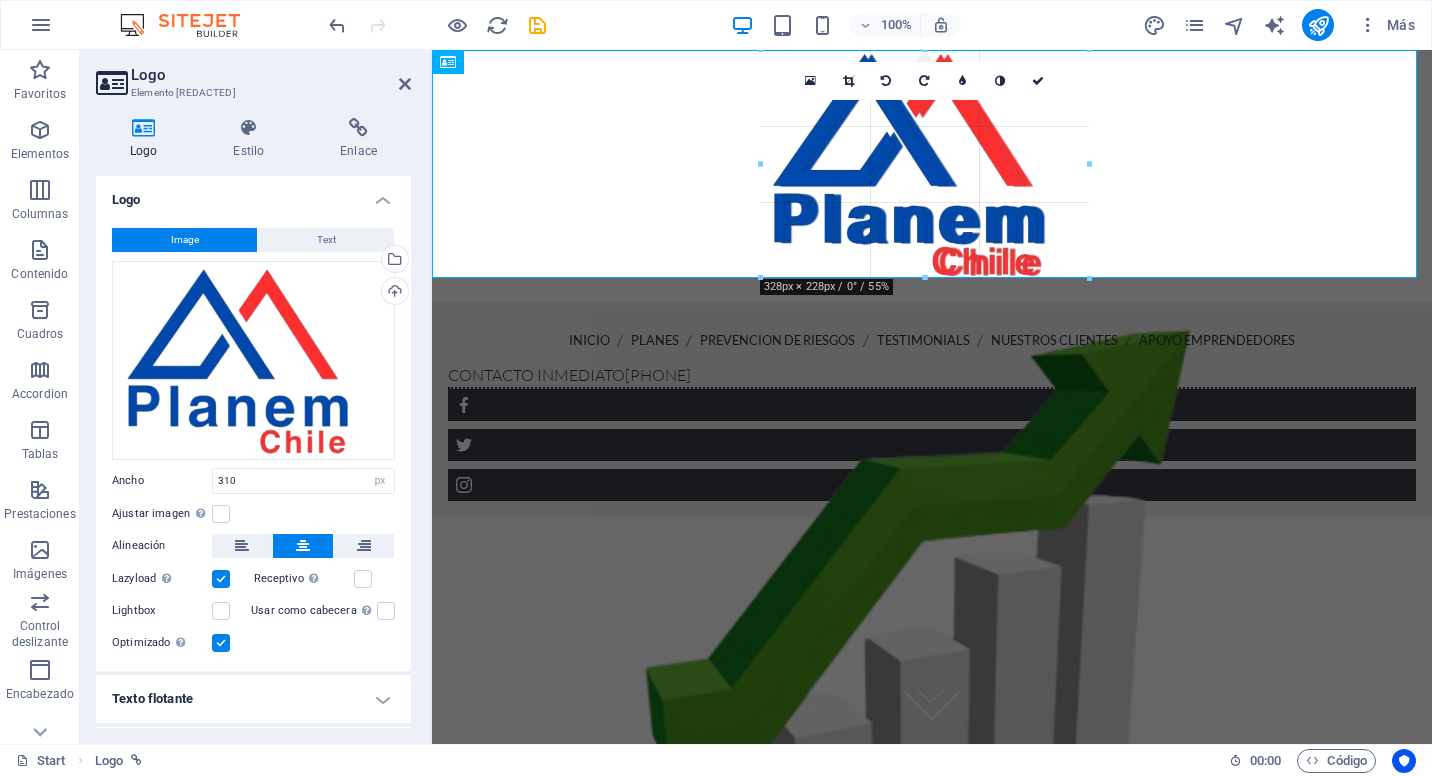 drag, startPoint x: 1078, startPoint y: 158, endPoint x: 1092, endPoint y: 160, distance: 14.142136 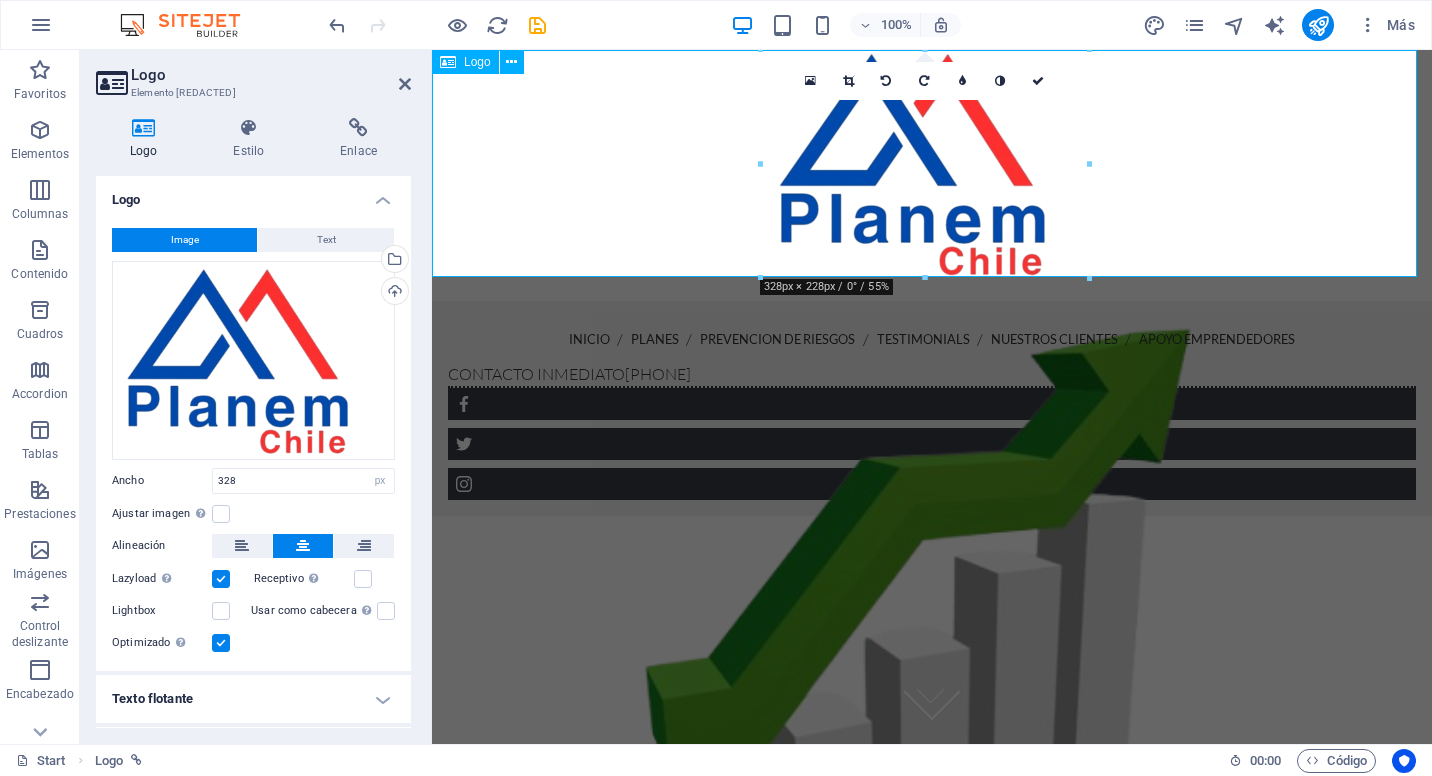 click at bounding box center (932, 596) 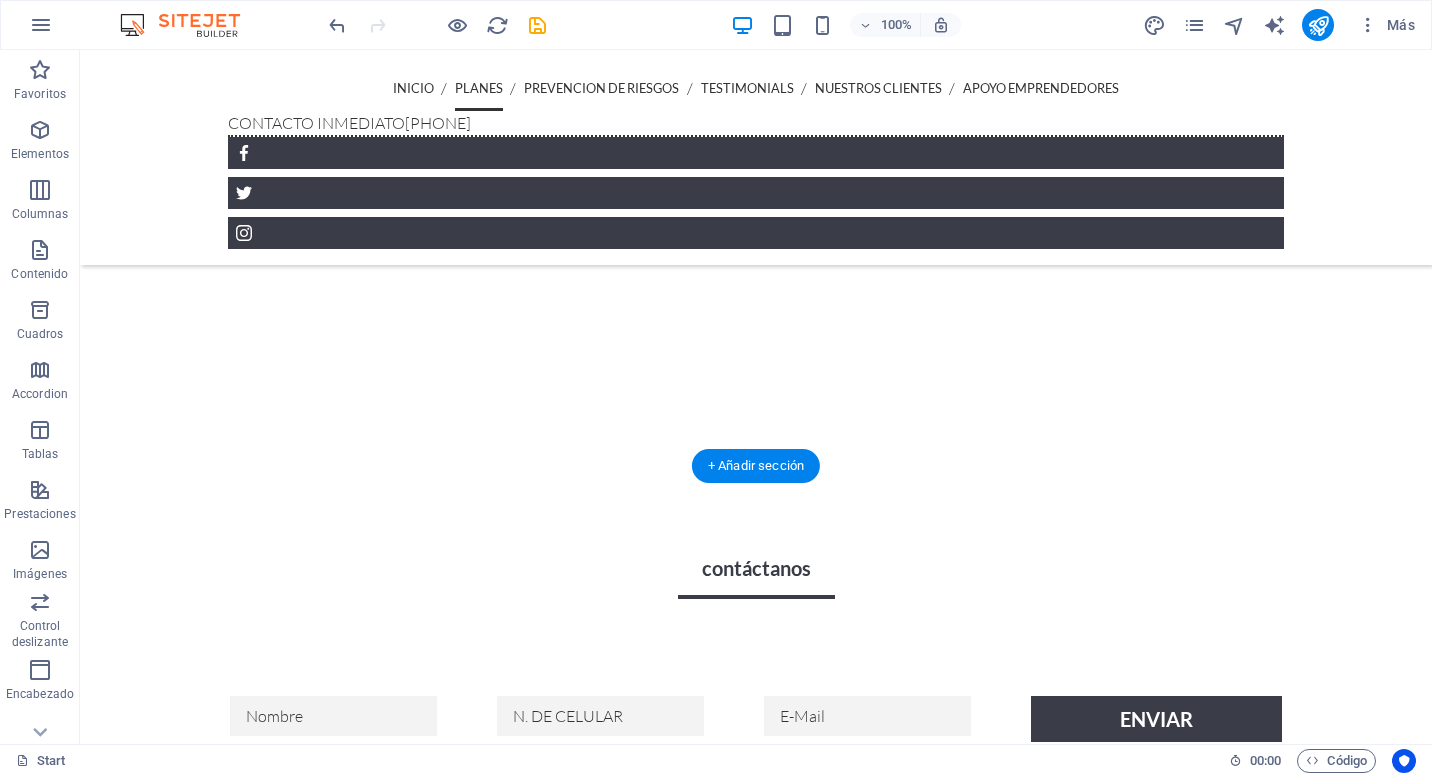 scroll, scrollTop: 2200, scrollLeft: 0, axis: vertical 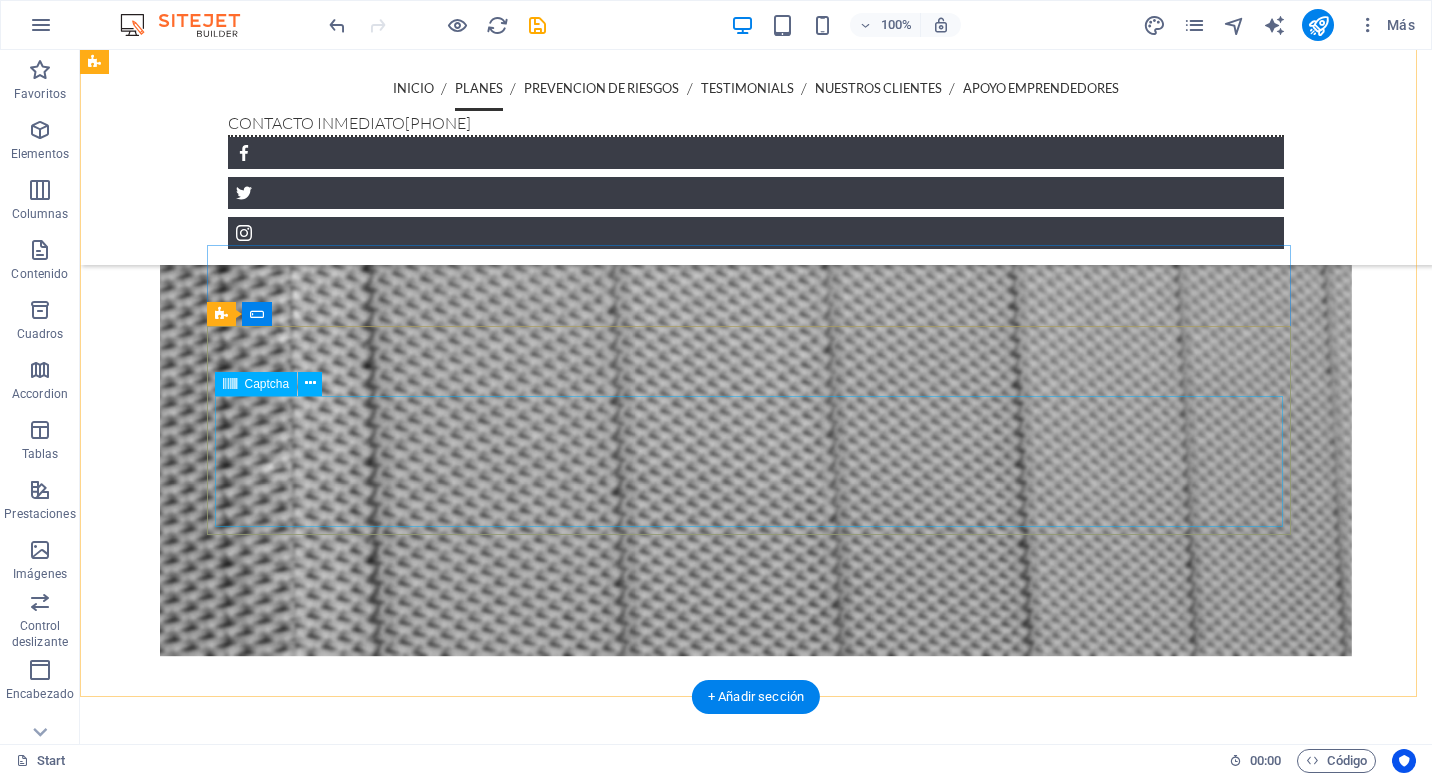 click on "¿Ilegible? Cargar nuevo" at bounding box center (756, 1236) 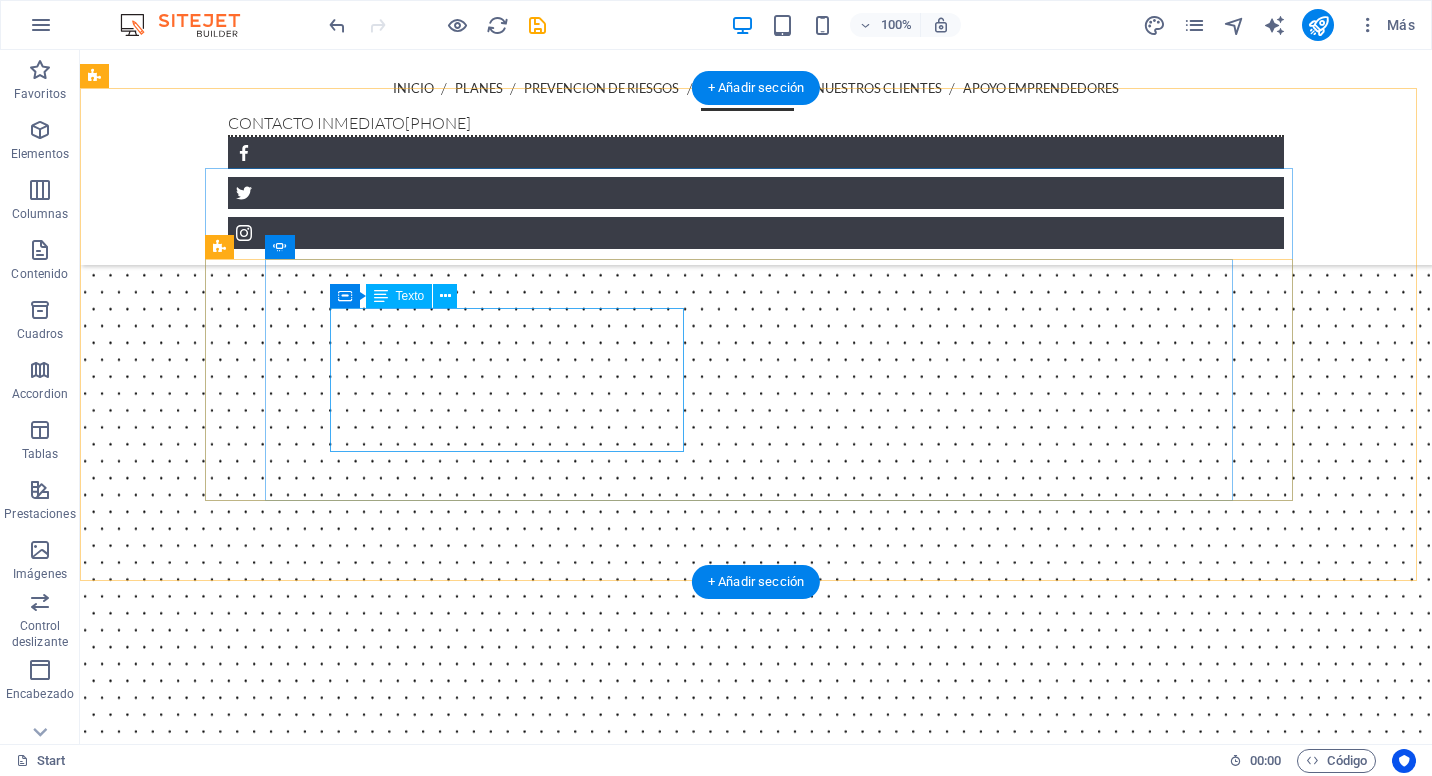 scroll, scrollTop: 4000, scrollLeft: 0, axis: vertical 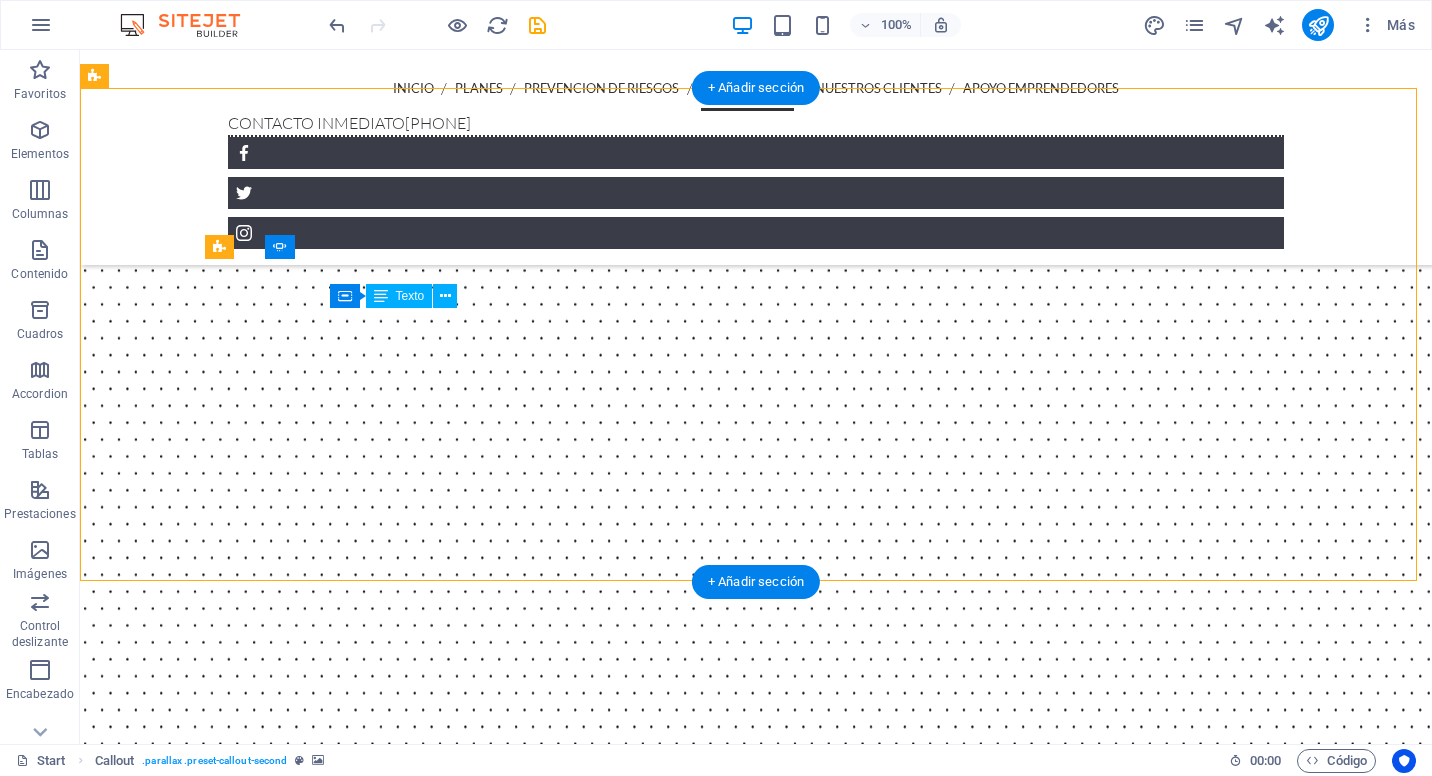 drag, startPoint x: 393, startPoint y: 379, endPoint x: 338, endPoint y: 349, distance: 62.649822 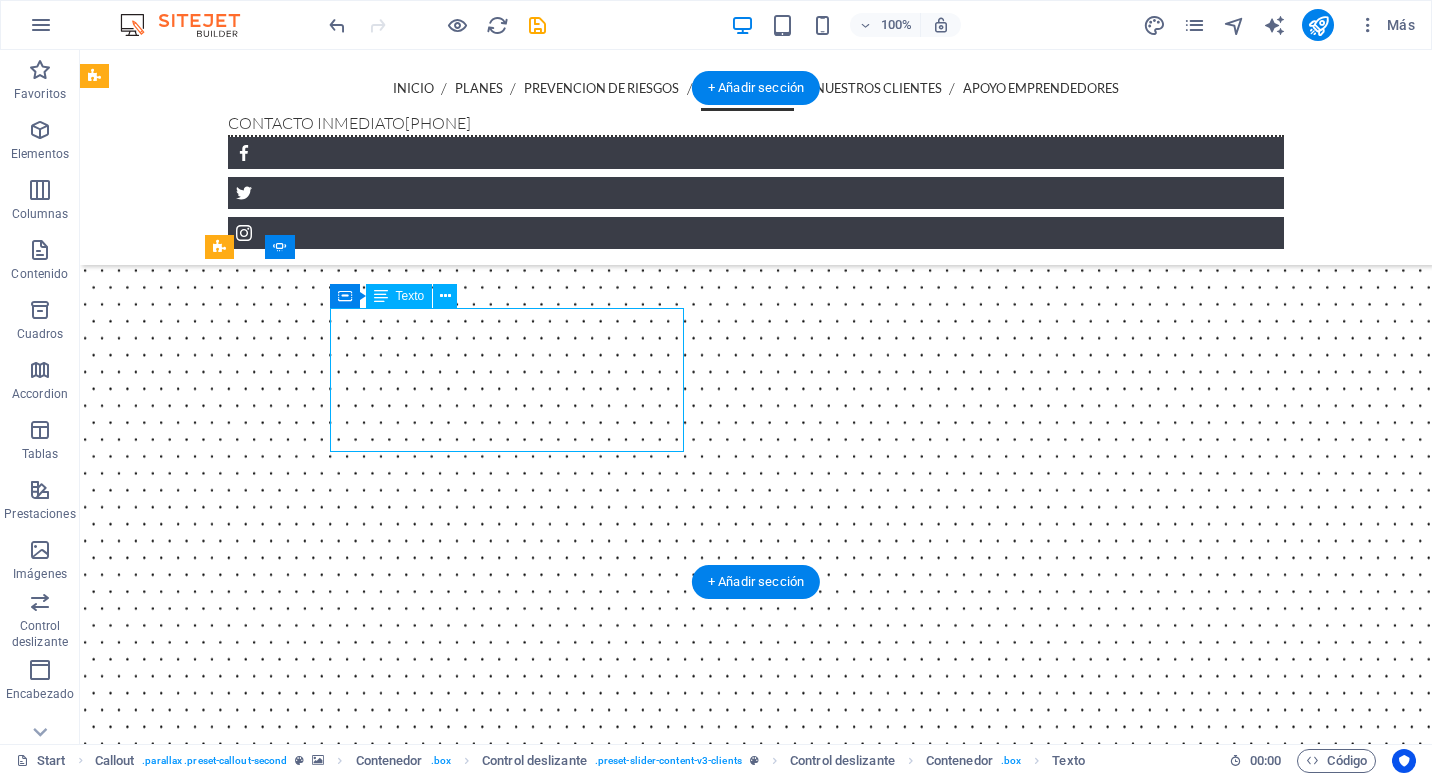 click on "Lorem ipsum dolor sit amet, consetetur sadipscing elitr, sed diam nonumy eirmod tempor invidunt ut labore et dolore magna aliquyam erat, sed diam voluptua. - LandX Ltd" at bounding box center (-503, 7377) 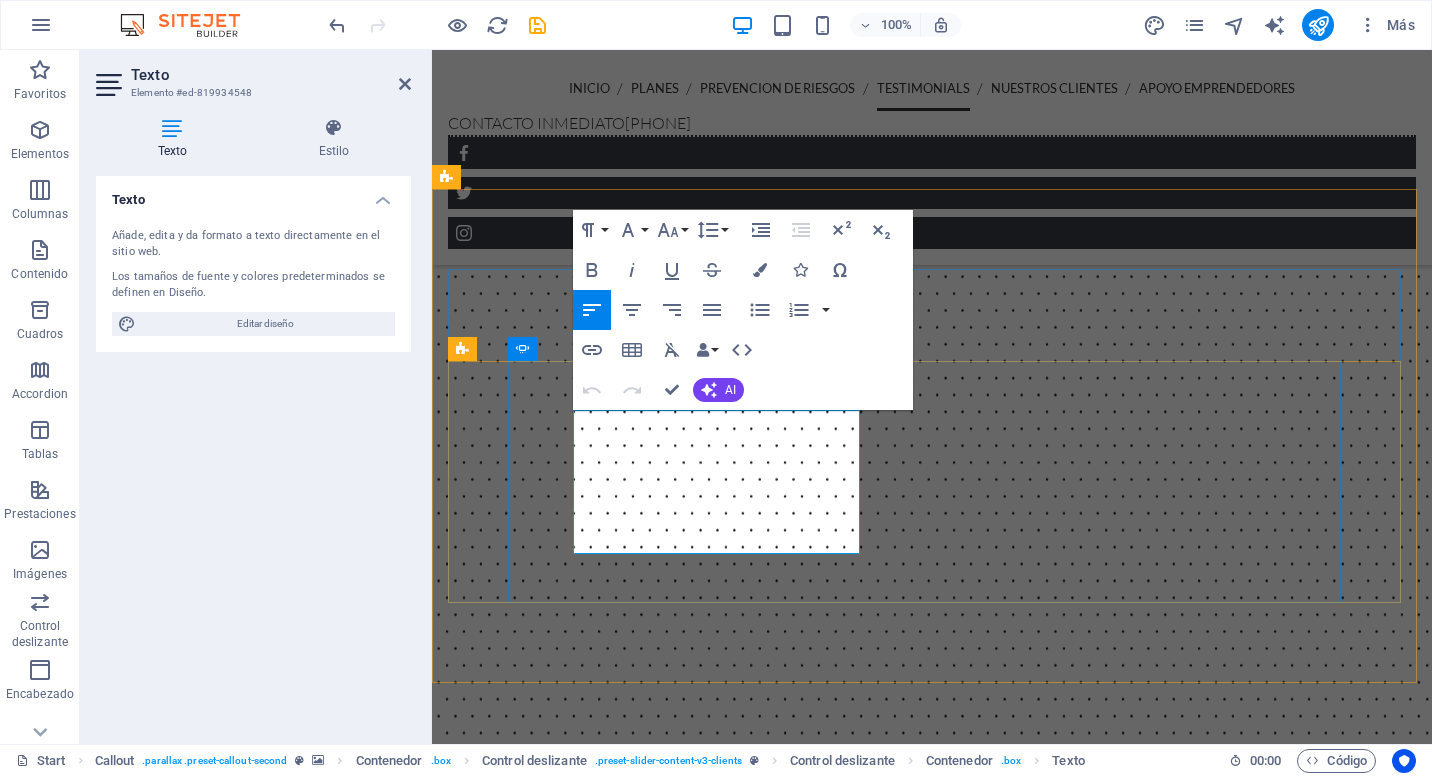 drag, startPoint x: 604, startPoint y: 429, endPoint x: 577, endPoint y: 419, distance: 28.79236 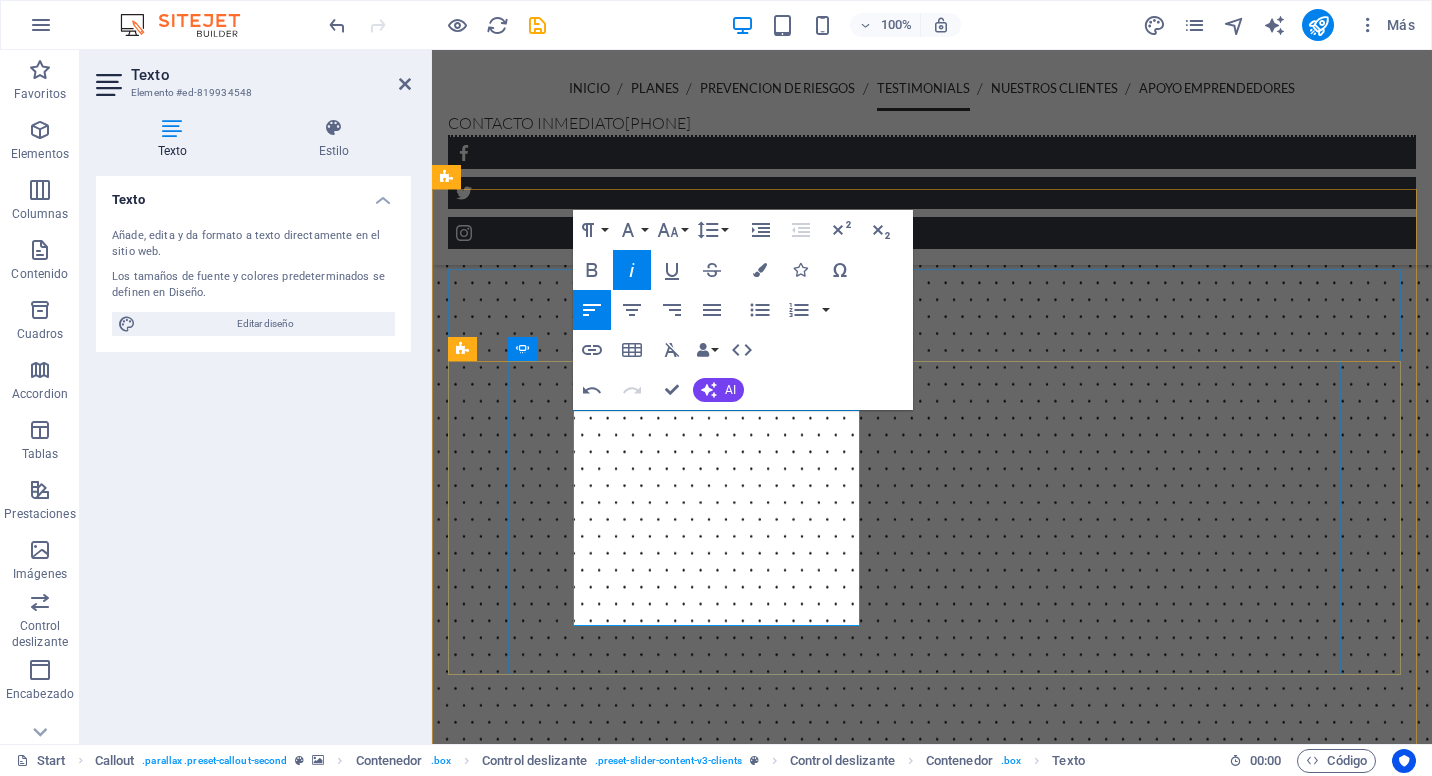 type 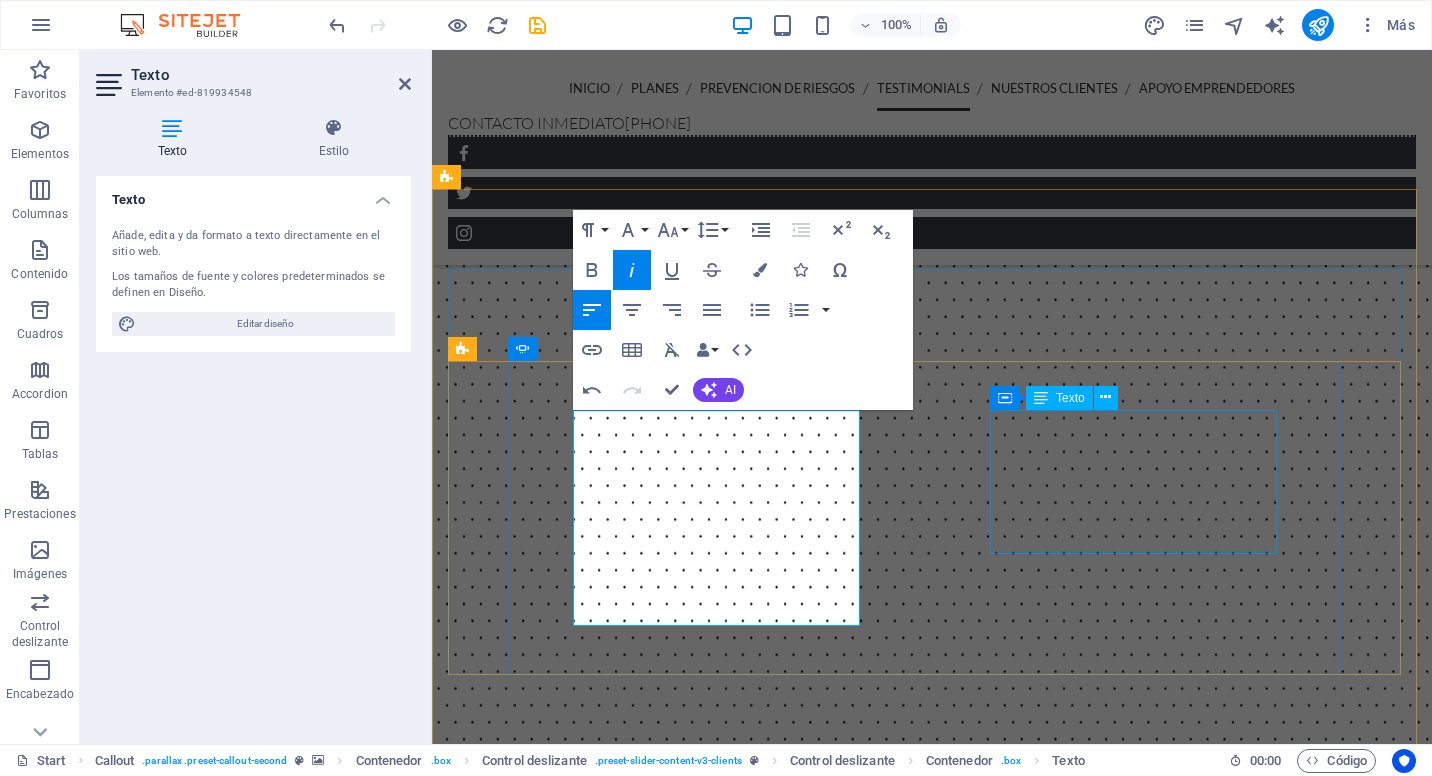 click on "Lorem ipsum dolor sit amet, consetetur sadipscing elitr, sed diam nonumy eirmod tempor invidunt ut labore et dolore magna aliquyam erat, sed diam voluptua. - ArrowPark Ltd" at bounding box center (-167, 7737) 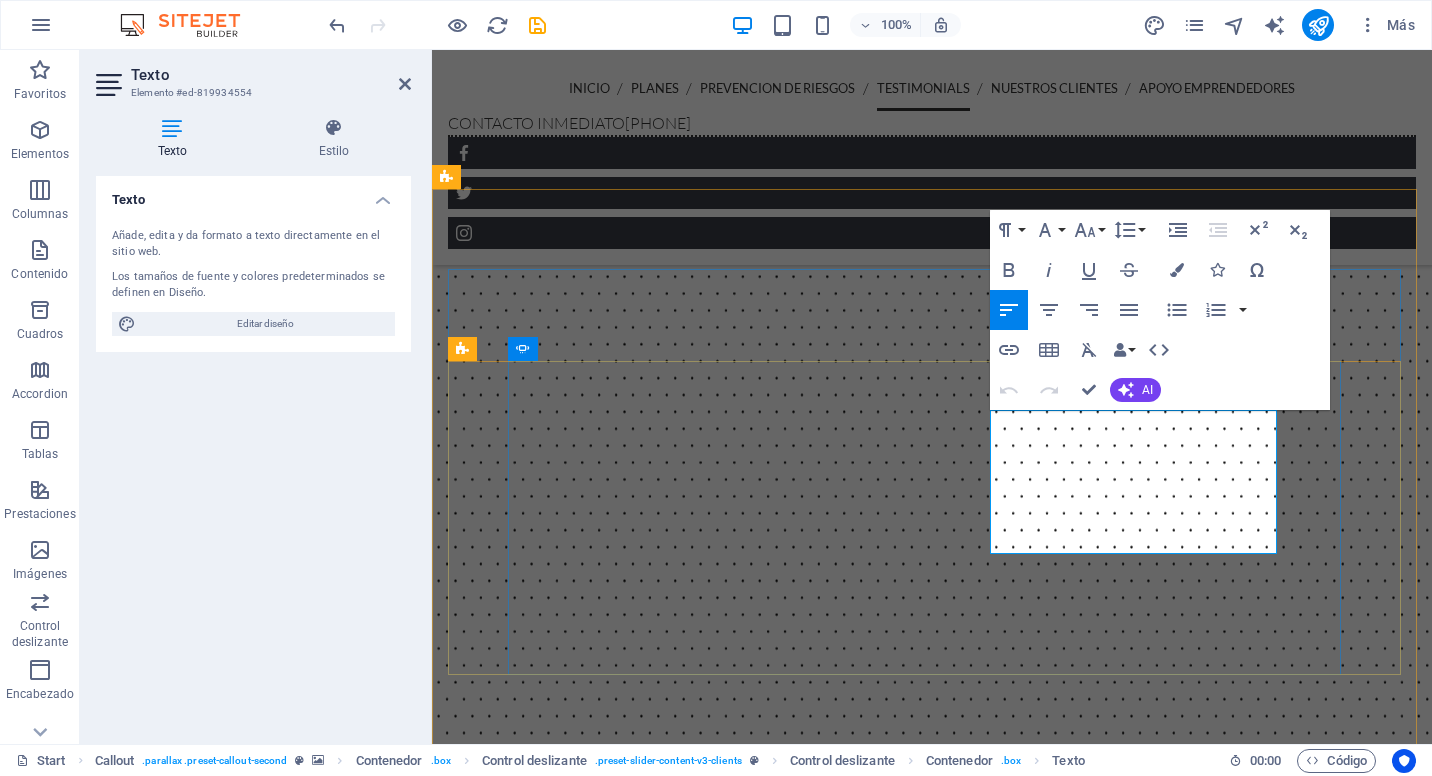 click on "Lorem ipsum dolor sit amet, consetetur sadipscing elitr, sed diam nonumy eirmod tempor invidunt ut labore et dolore magna aliquyam erat, sed diam voluptua. - ArrowPark Ltd" at bounding box center [-167, 7667] 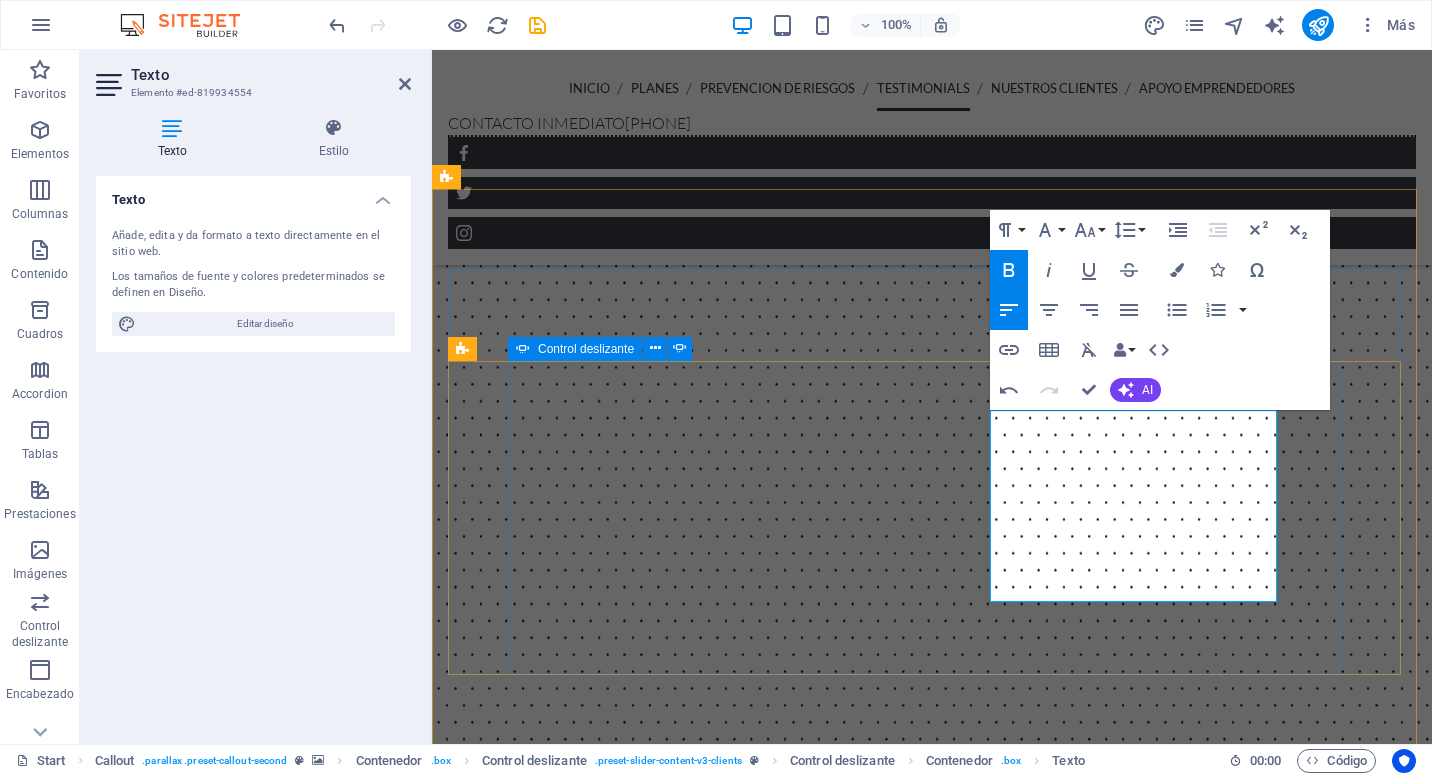 click on "Lorem ipsum dolor sit amet, consetetur sadipscing elitr, sed diam nonumy eirmod tempor invidunt ut labore et dolore magna aliquyam erat, sed diam voluptua. - ArrowPark Ltd Lorem ipsum dolor sit amet, consetetur sadipscing elitr, sed diam nonumy eirmod tempor invidunt ut labore et dolore magna aliquyam erat, sed diam voluptua. - [STATE] Gracias a la asesoría recibida, logramos implementar un sistema de prevención que redujo significativamente los incidentes en nuestro lugar de trabajo. La atención fue personalizada y siempre con soluciones prácticas y aplicables. ¡100% recomendados!" —  [FIRST] [LAST], Gerente de Operaciones El equipo nos ayudó a cumplir con todas las normativas vigentes y a capacitar a nuestros trabajadores de manera efectiva. Hoy trabajamos más seguros y tranquilos, con la certeza de que estamos protegidos ante cualquier eventualidad." —  [FIRST] [LAST], Dueño de Constructora CR - [STATE] —  [FIRST] [LAST], Gerente de Operaciones - ArrowPark Ltd" at bounding box center (932, 7773) 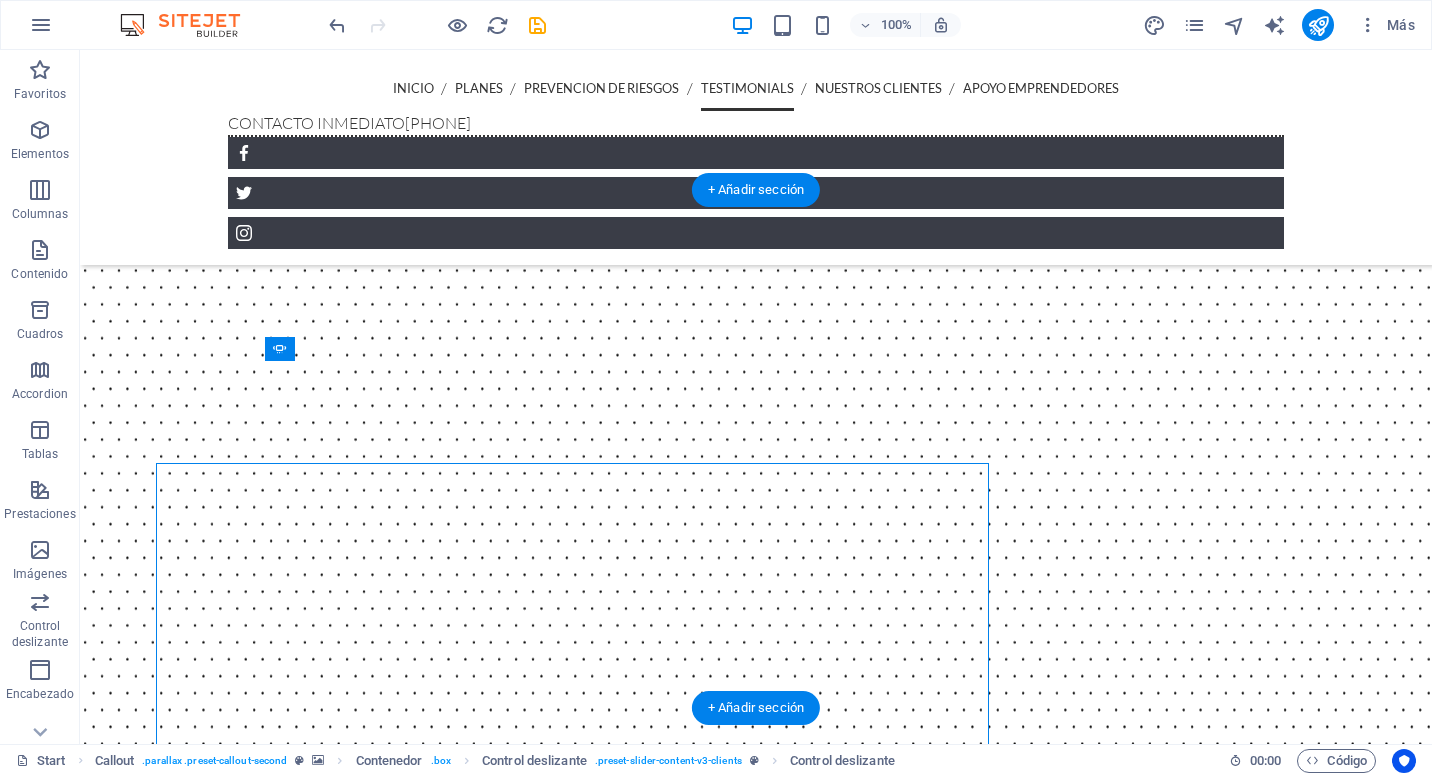 scroll, scrollTop: 3898, scrollLeft: 0, axis: vertical 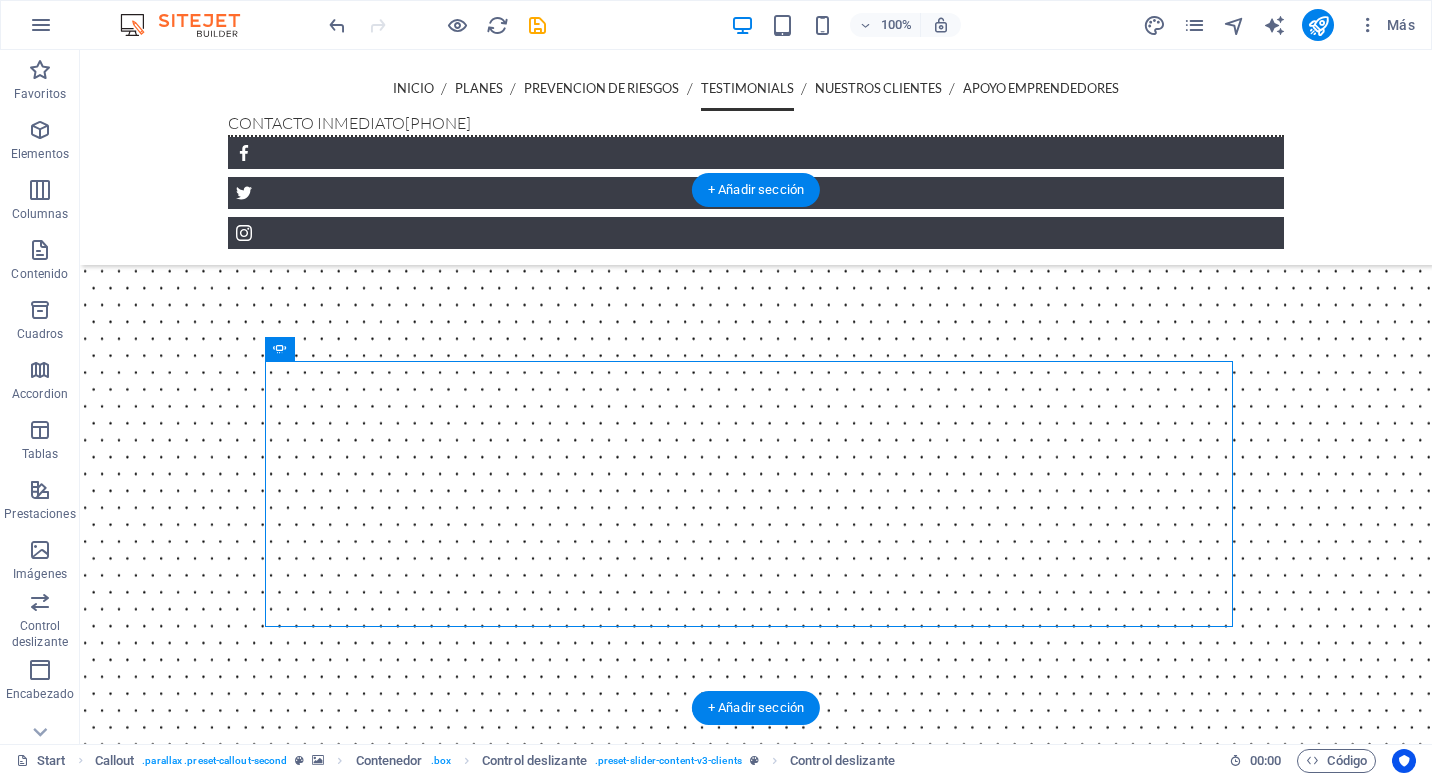 click at bounding box center (756, 6291) 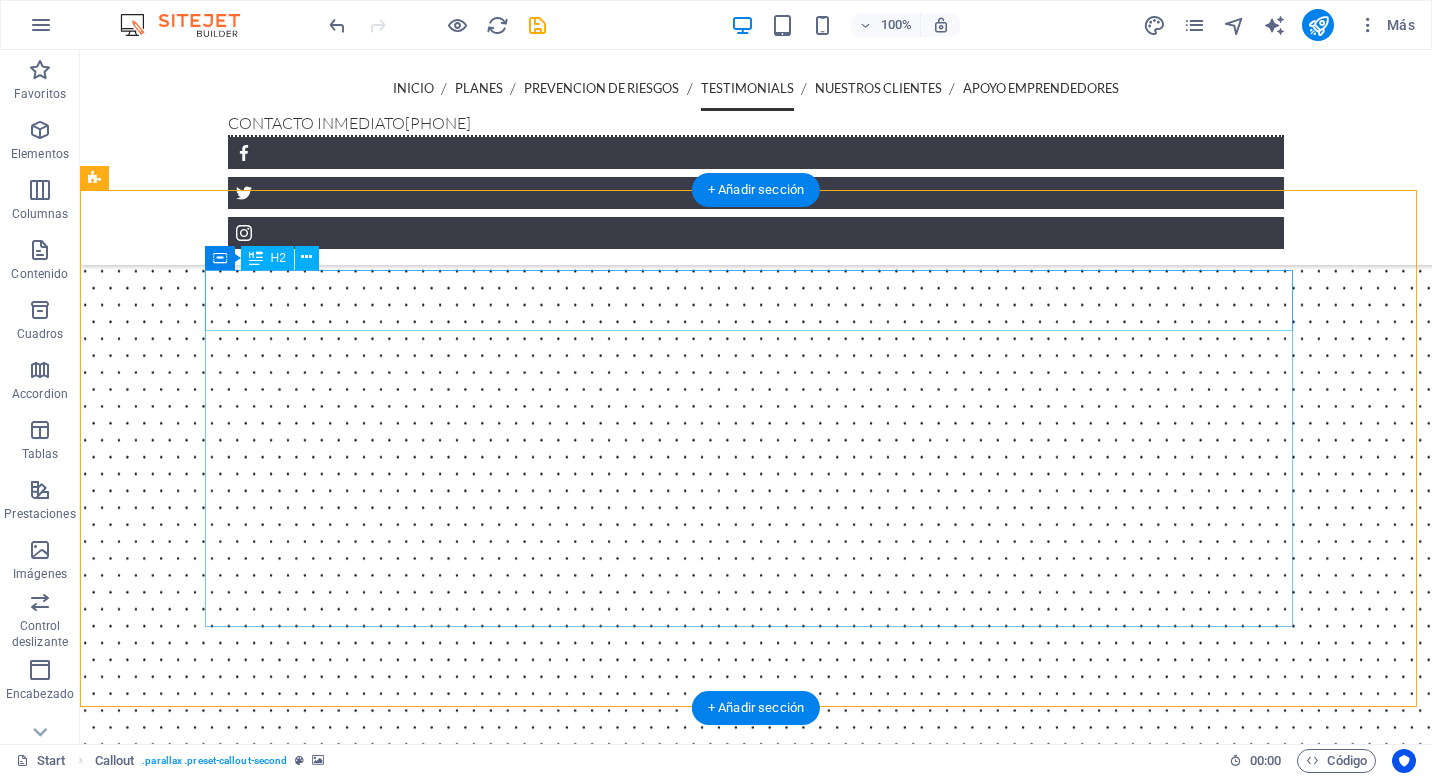 click on "testimonios" at bounding box center (756, 6730) 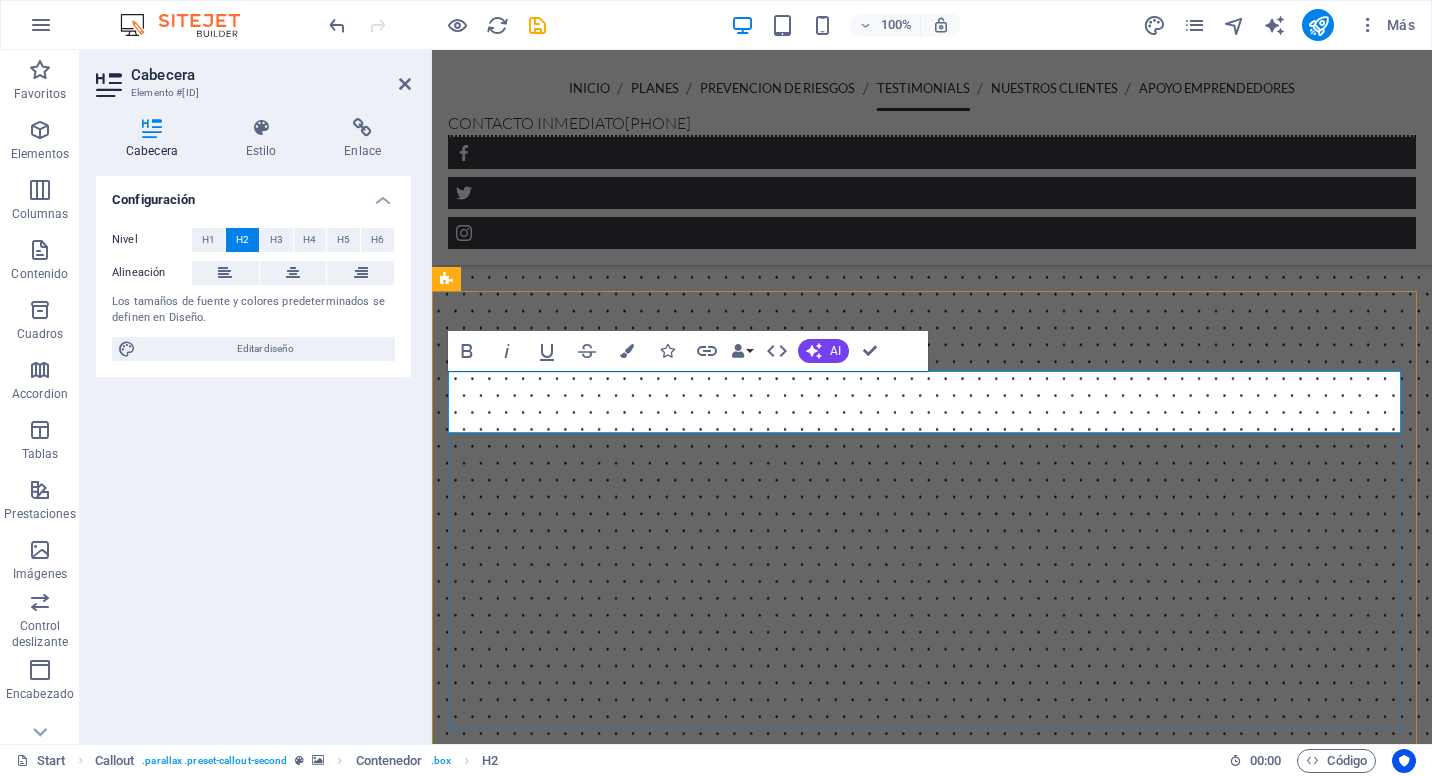 click on "testimonios" at bounding box center [932, 6473] 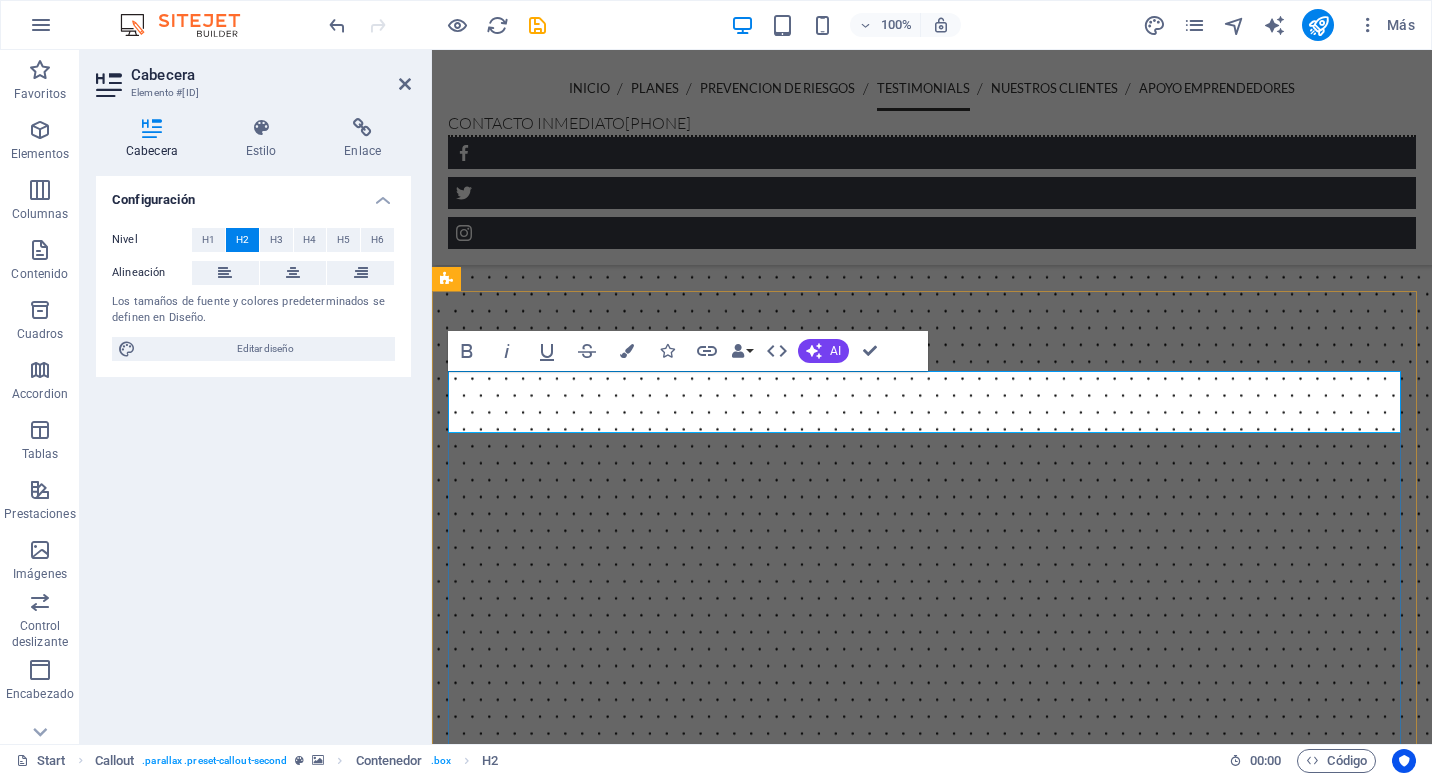 type 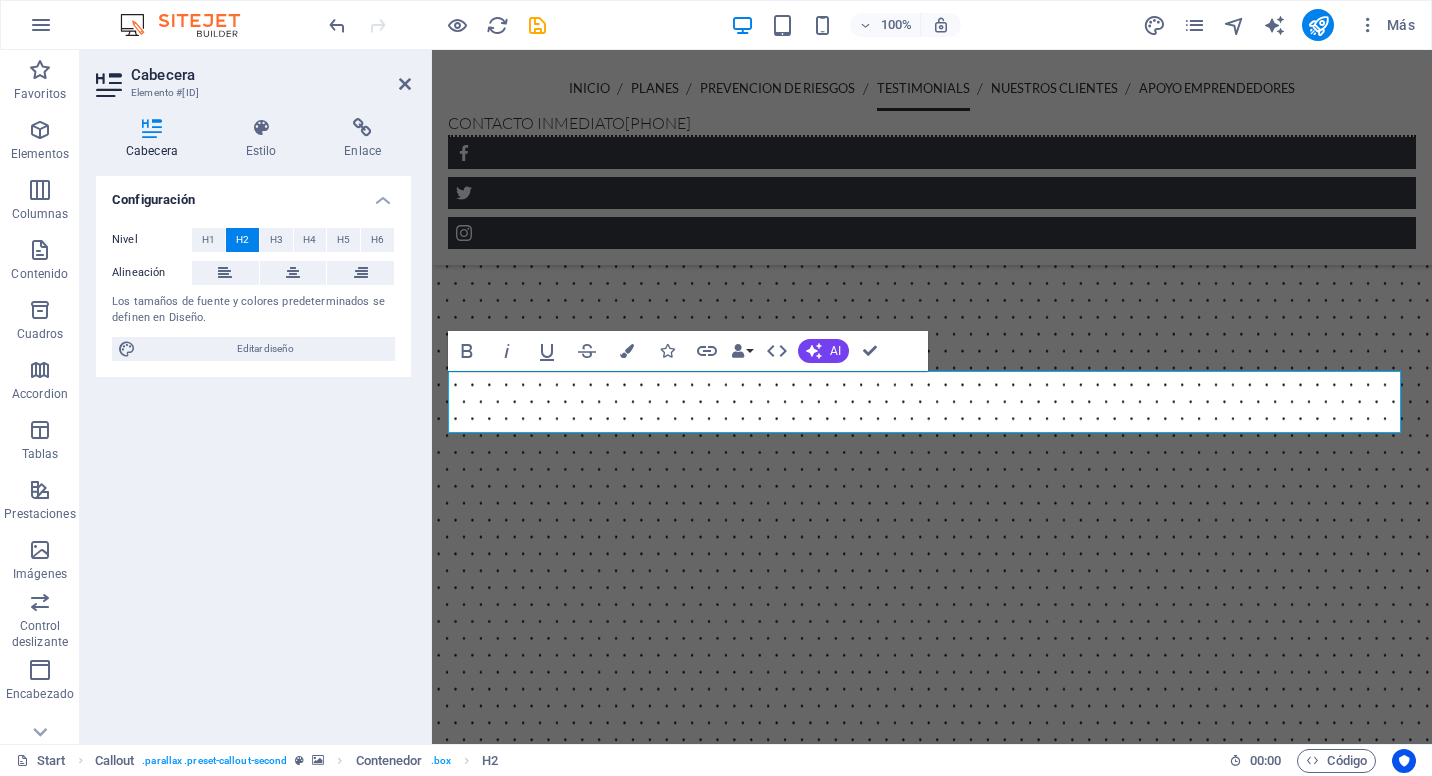 click at bounding box center [932, 621] 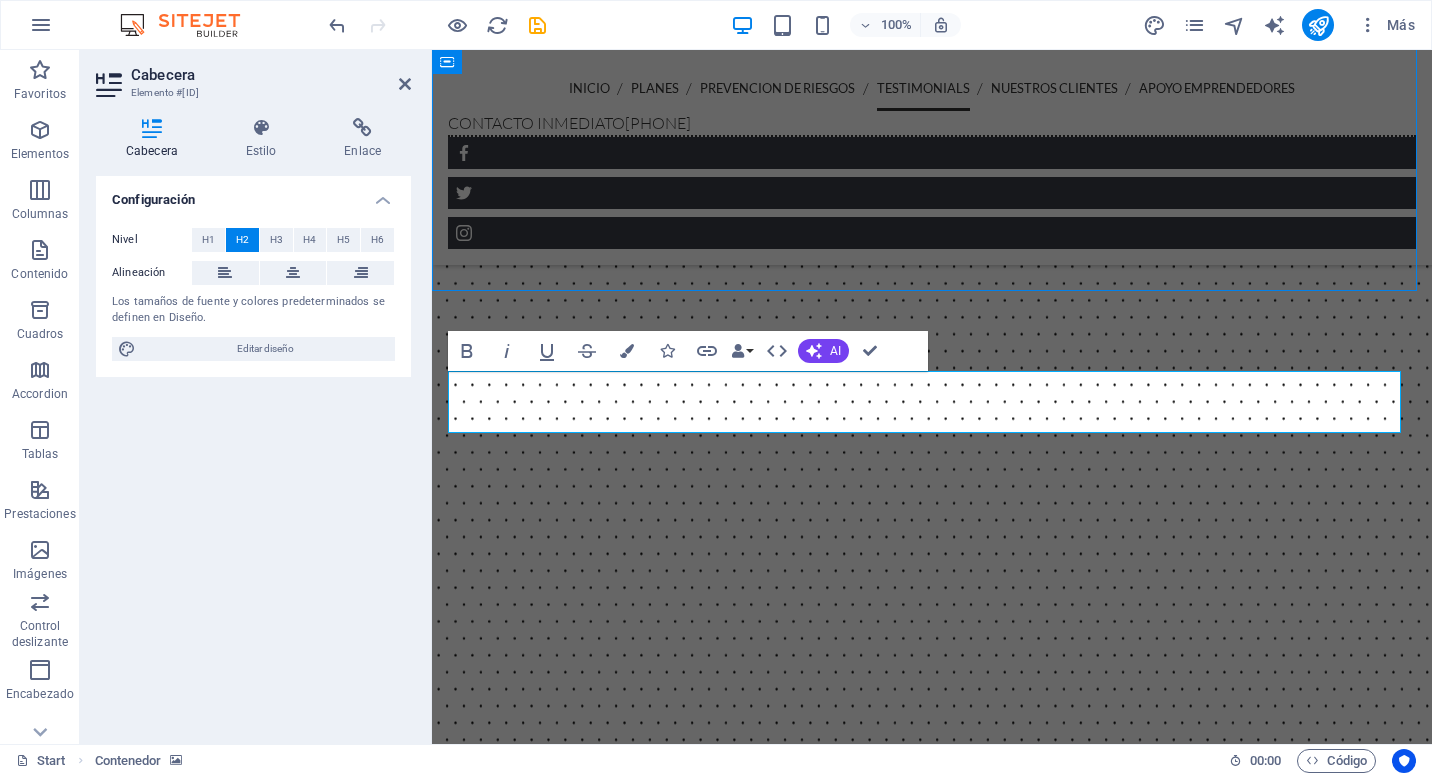 click at bounding box center [932, 621] 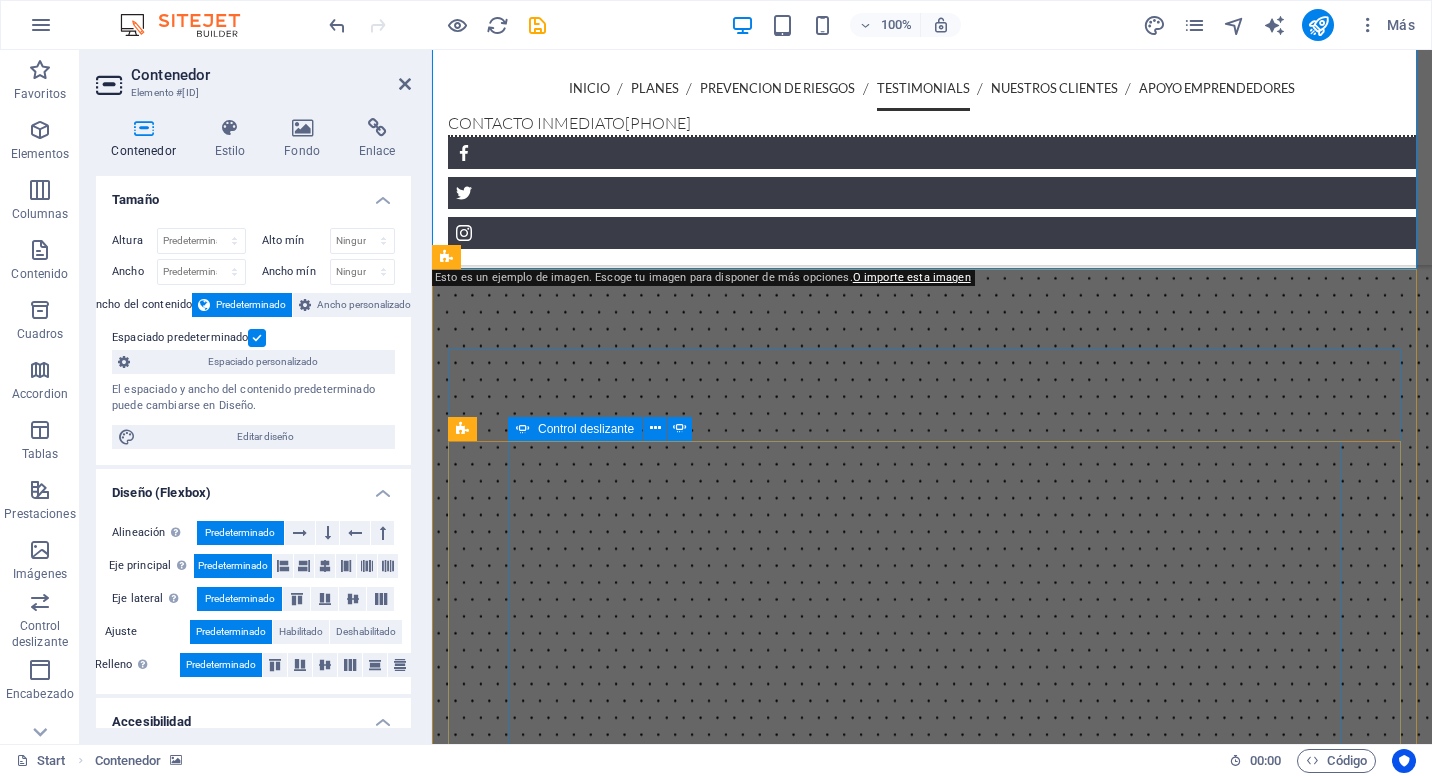 scroll, scrollTop: 4203, scrollLeft: 0, axis: vertical 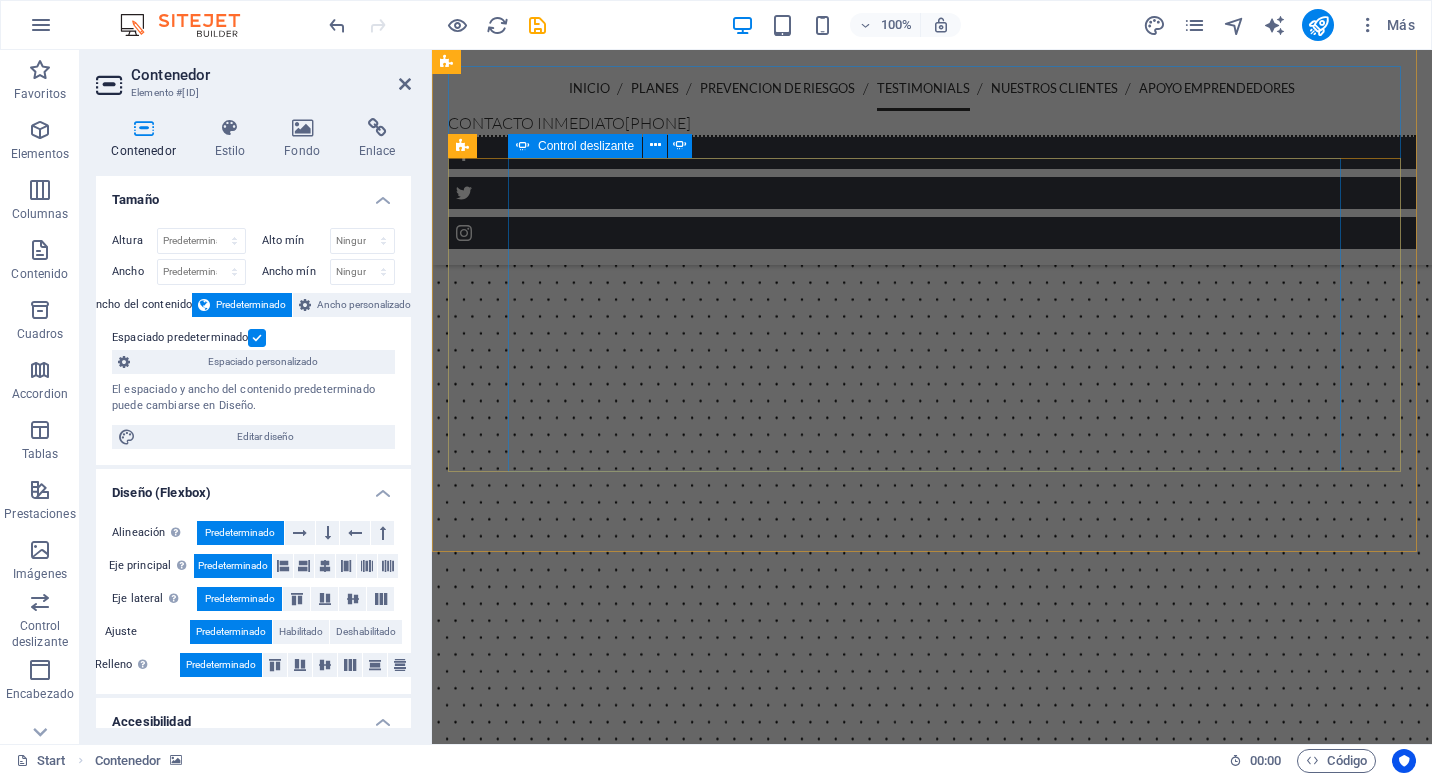 click at bounding box center [932, 5844] 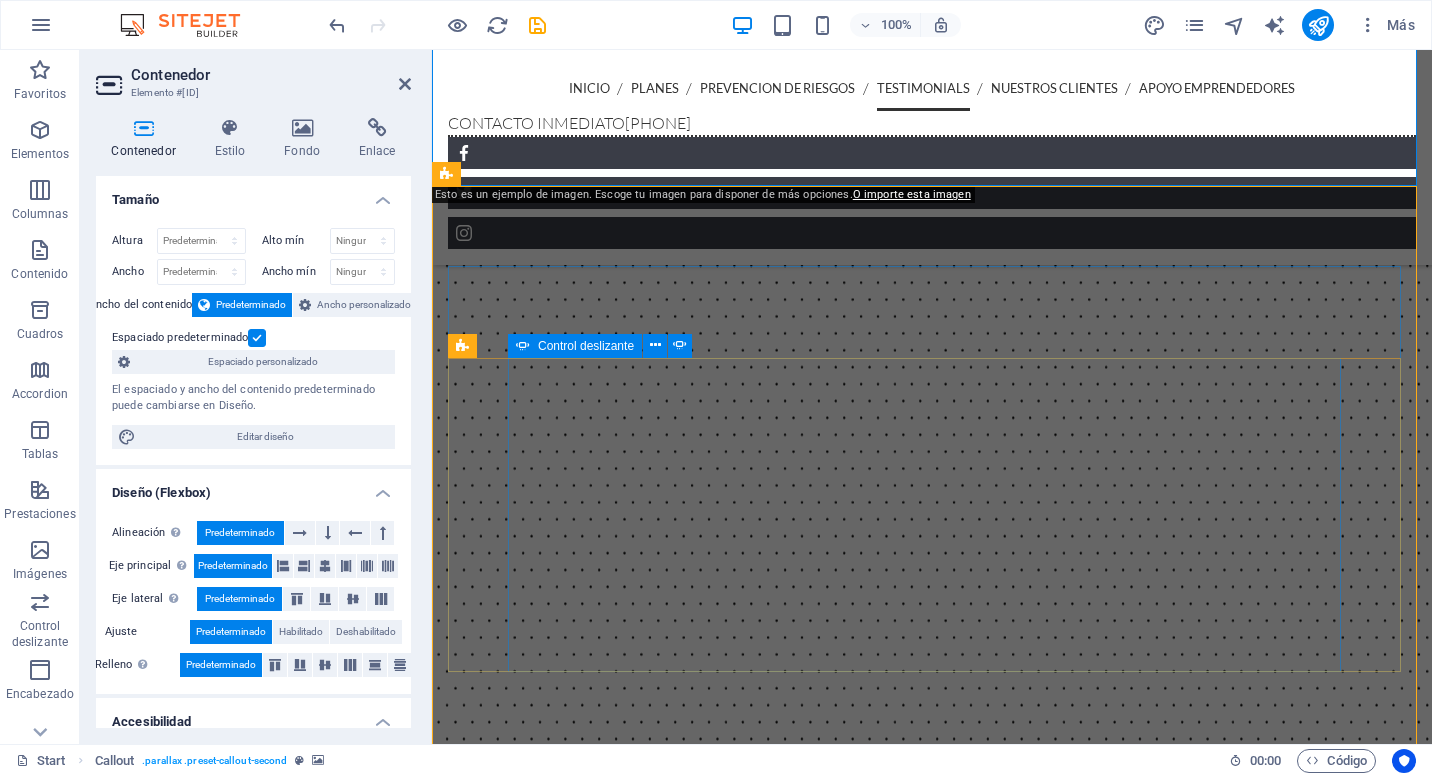 scroll, scrollTop: 4003, scrollLeft: 0, axis: vertical 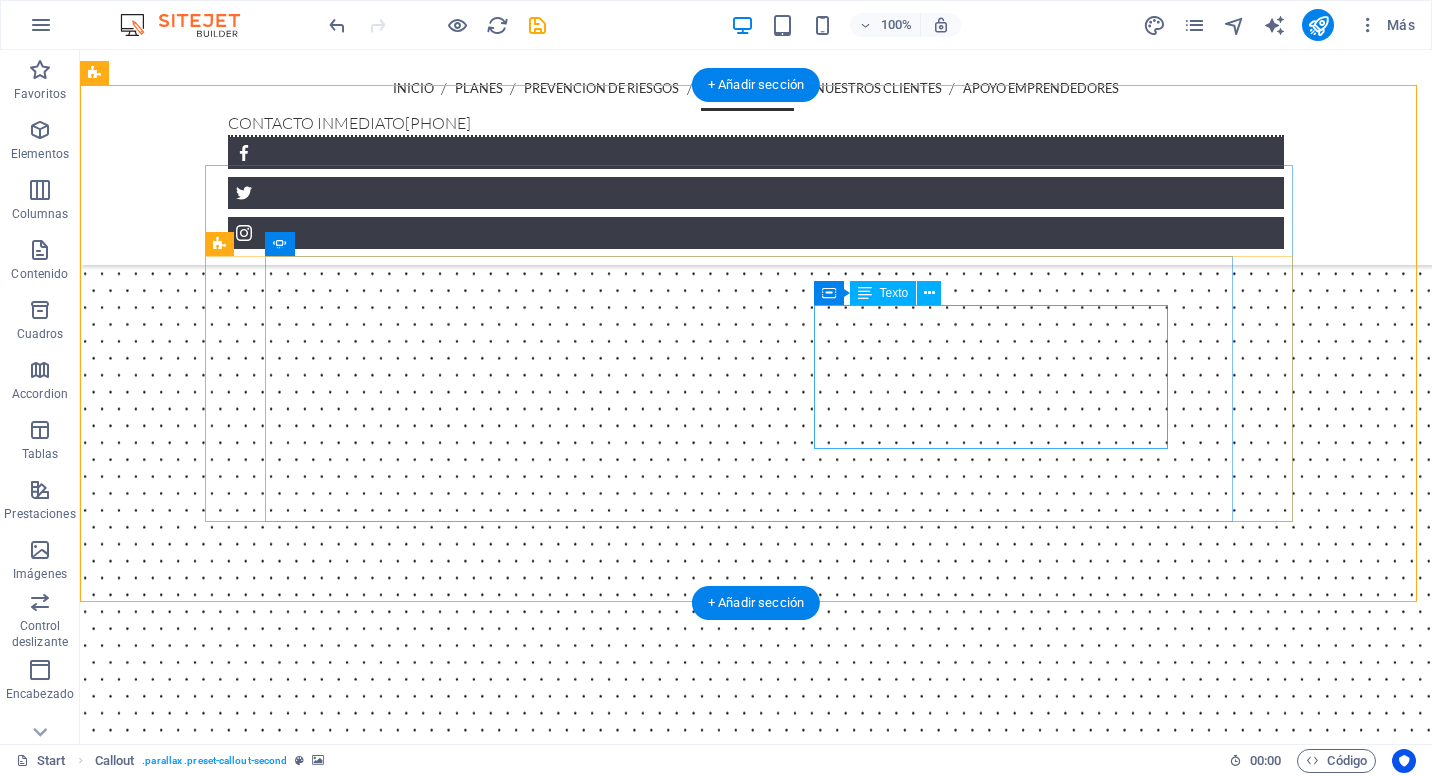 click on "Lorem ipsum dolor sit amet, consetetur sadipscing elitr, sed diam nonumy eirmod tempor invidunt ut labore et dolore magna aliquyam erat, sed diam voluptua. - [STATE]" at bounding box center (-987, 8137) 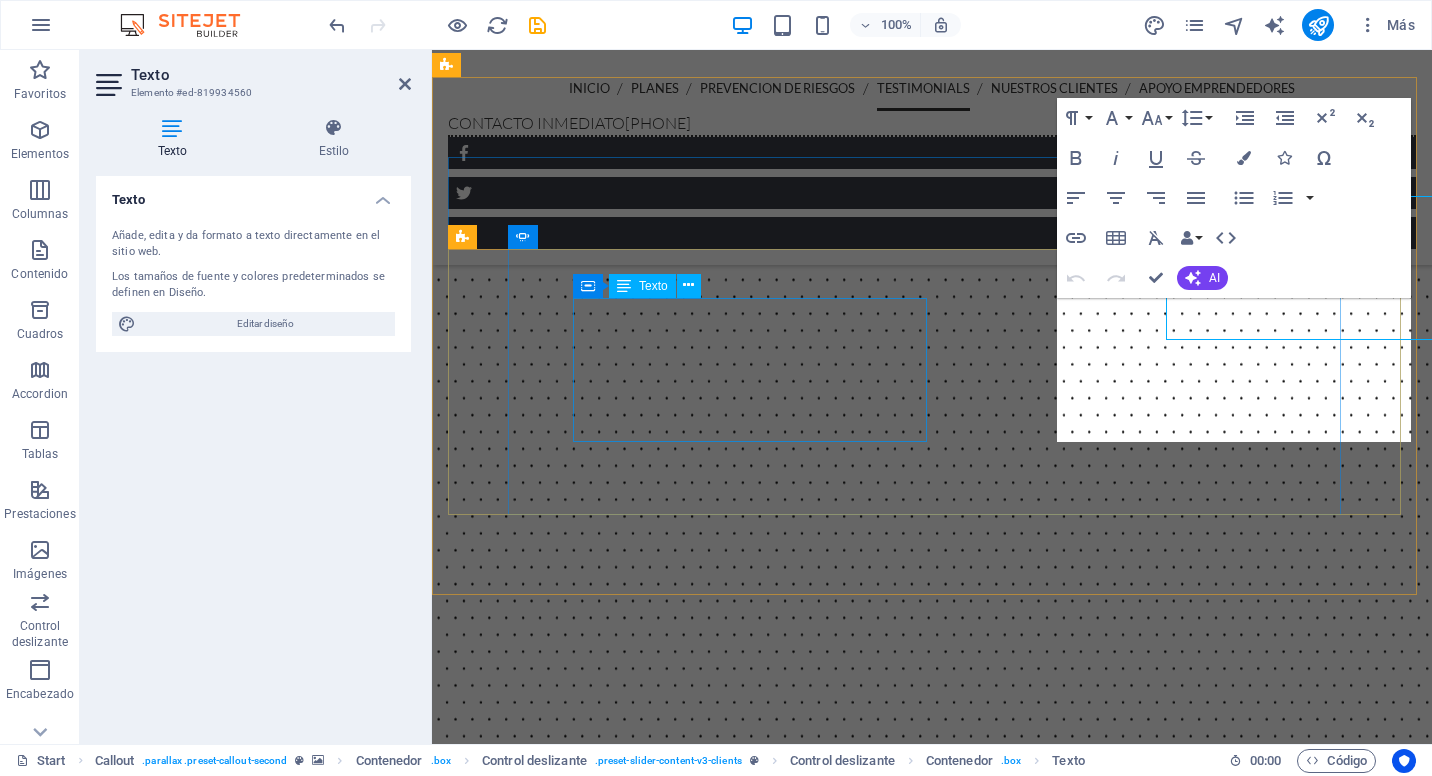 scroll, scrollTop: 4112, scrollLeft: 0, axis: vertical 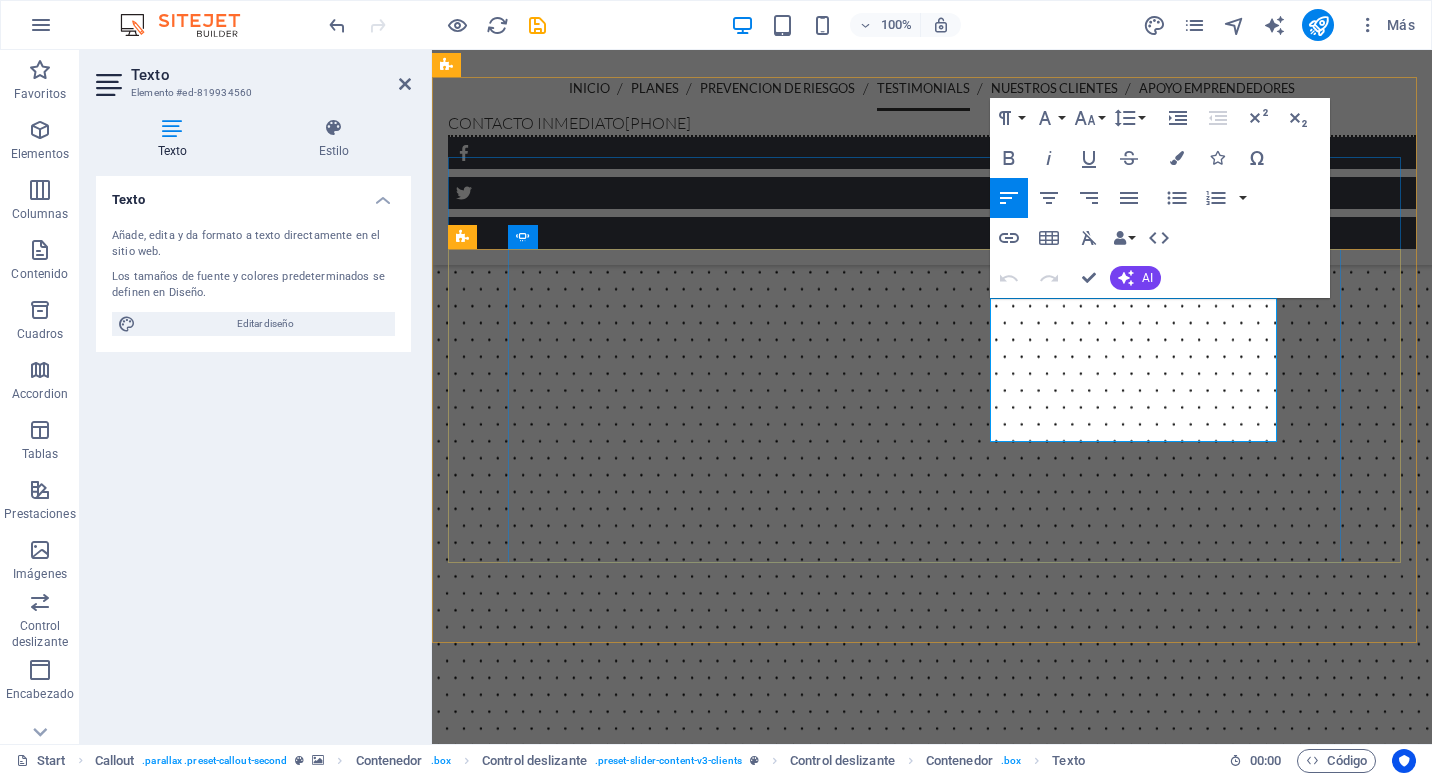 click on "- State of Ohio" at bounding box center (-584, 8145) 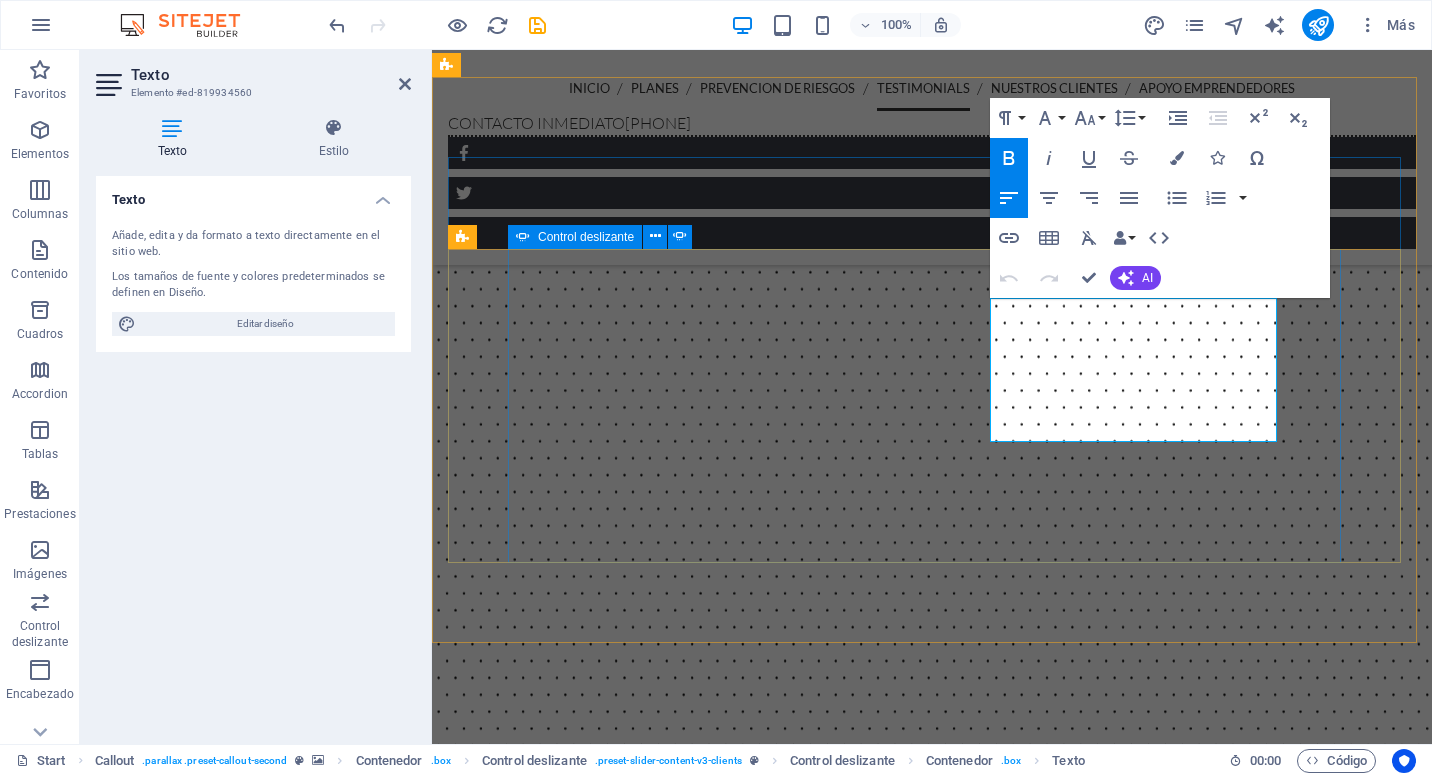drag, startPoint x: 1107, startPoint y: 425, endPoint x: 973, endPoint y: 287, distance: 192.35384 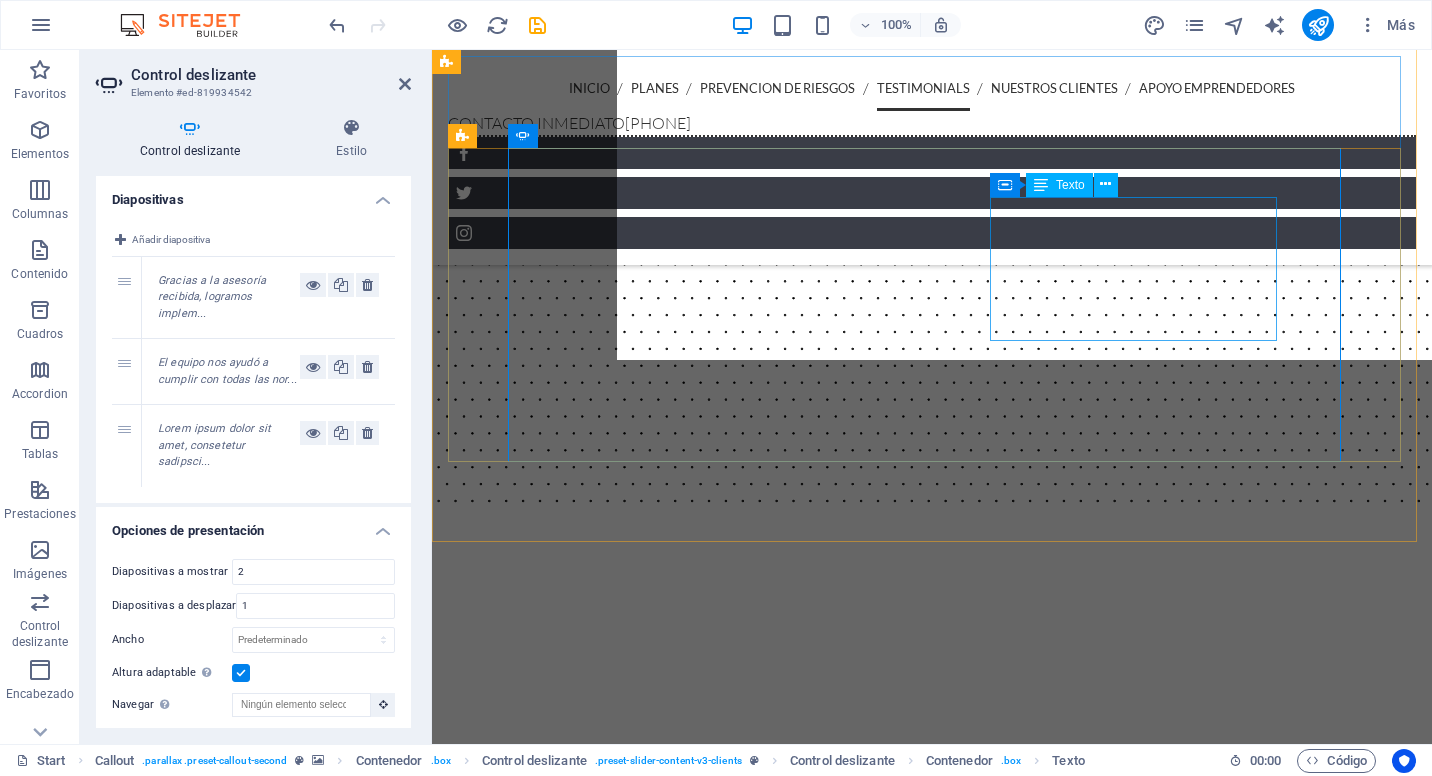 scroll, scrollTop: 4213, scrollLeft: 0, axis: vertical 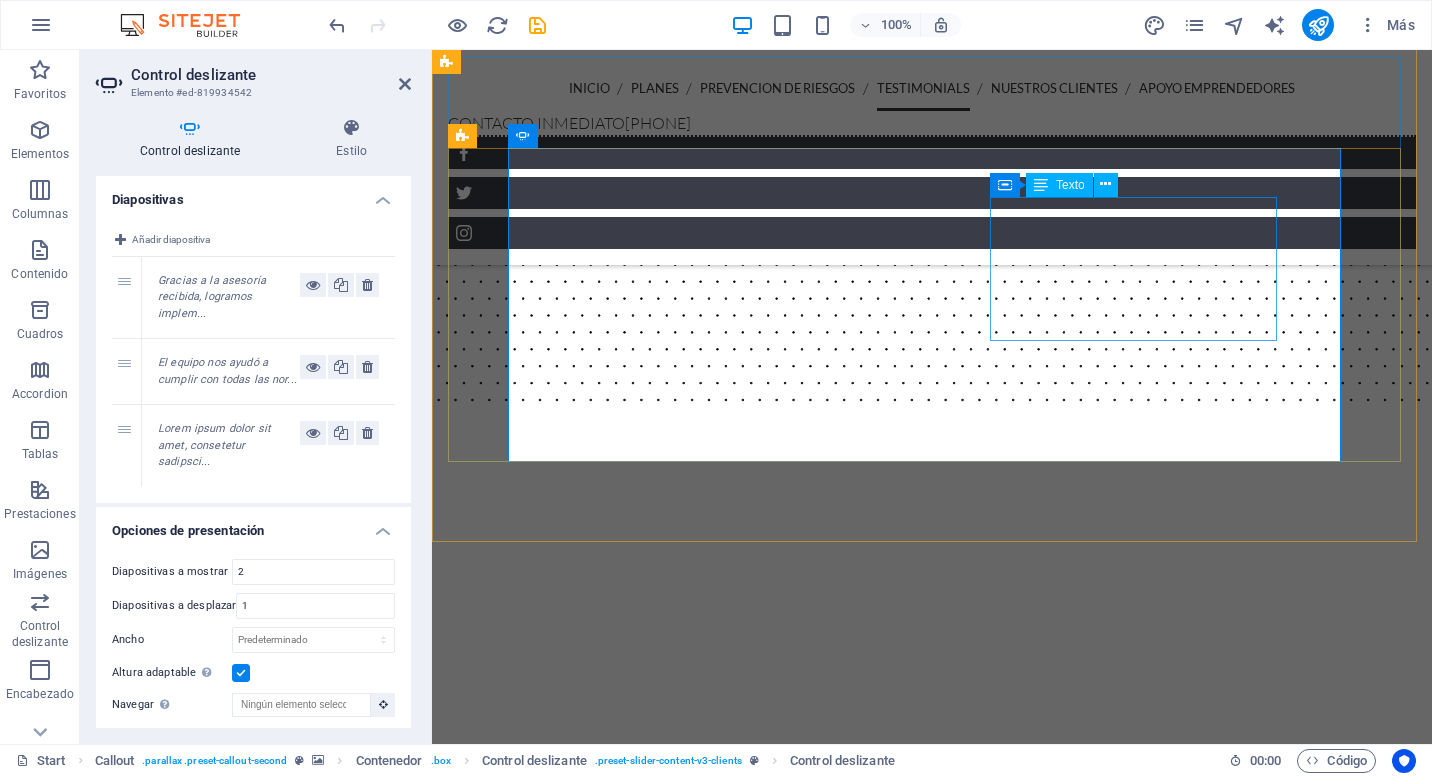 click on "Lorem ipsum dolor sit amet, consetetur sadipscing elitr, sed diam nonumy eirmod tempor invidunt ut labore et dolore magna aliquyam erat, sed diam voluptua. - [STATE]" at bounding box center [-584, 7982] 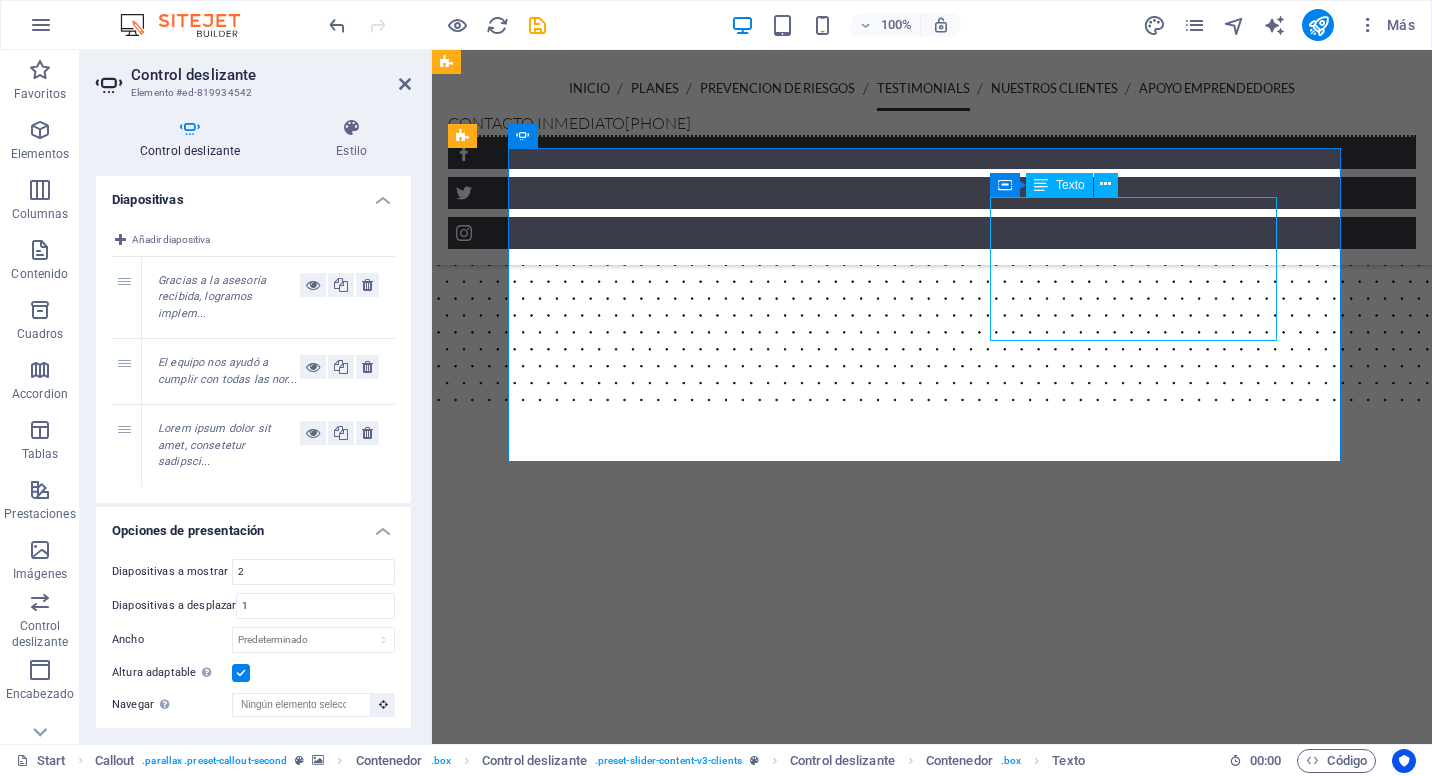 click on "Lorem ipsum dolor sit amet, consetetur sadipscing elitr, sed diam nonumy eirmod tempor invidunt ut labore et dolore magna aliquyam erat, sed diam voluptua. - [STATE]" at bounding box center (-584, 7982) 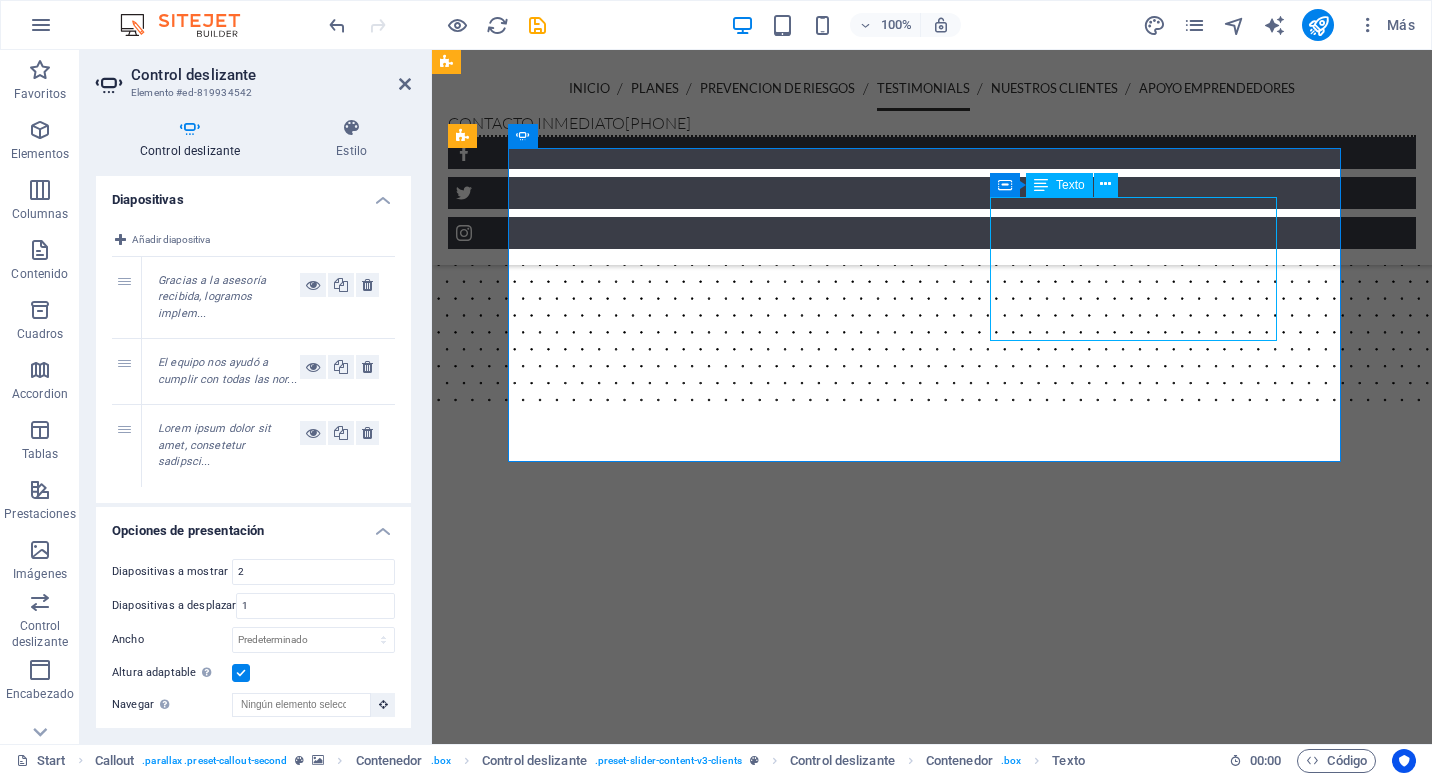 click on "Lorem ipsum dolor sit amet, consetetur sadipscing elitr, sed diam nonumy eirmod tempor invidunt ut labore et dolore magna aliquyam erat, sed diam voluptua. - [STATE]" at bounding box center [-584, 7982] 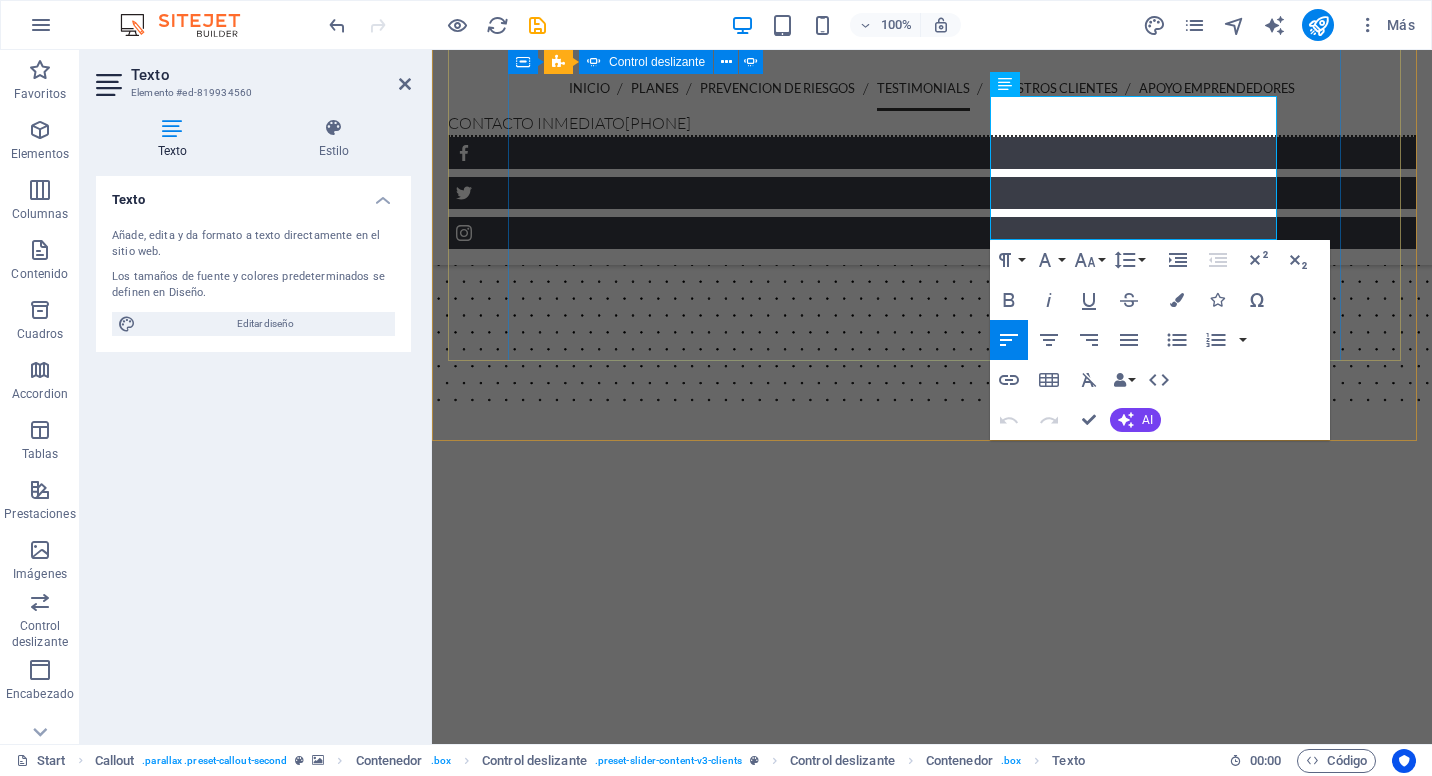 scroll, scrollTop: 4314, scrollLeft: 0, axis: vertical 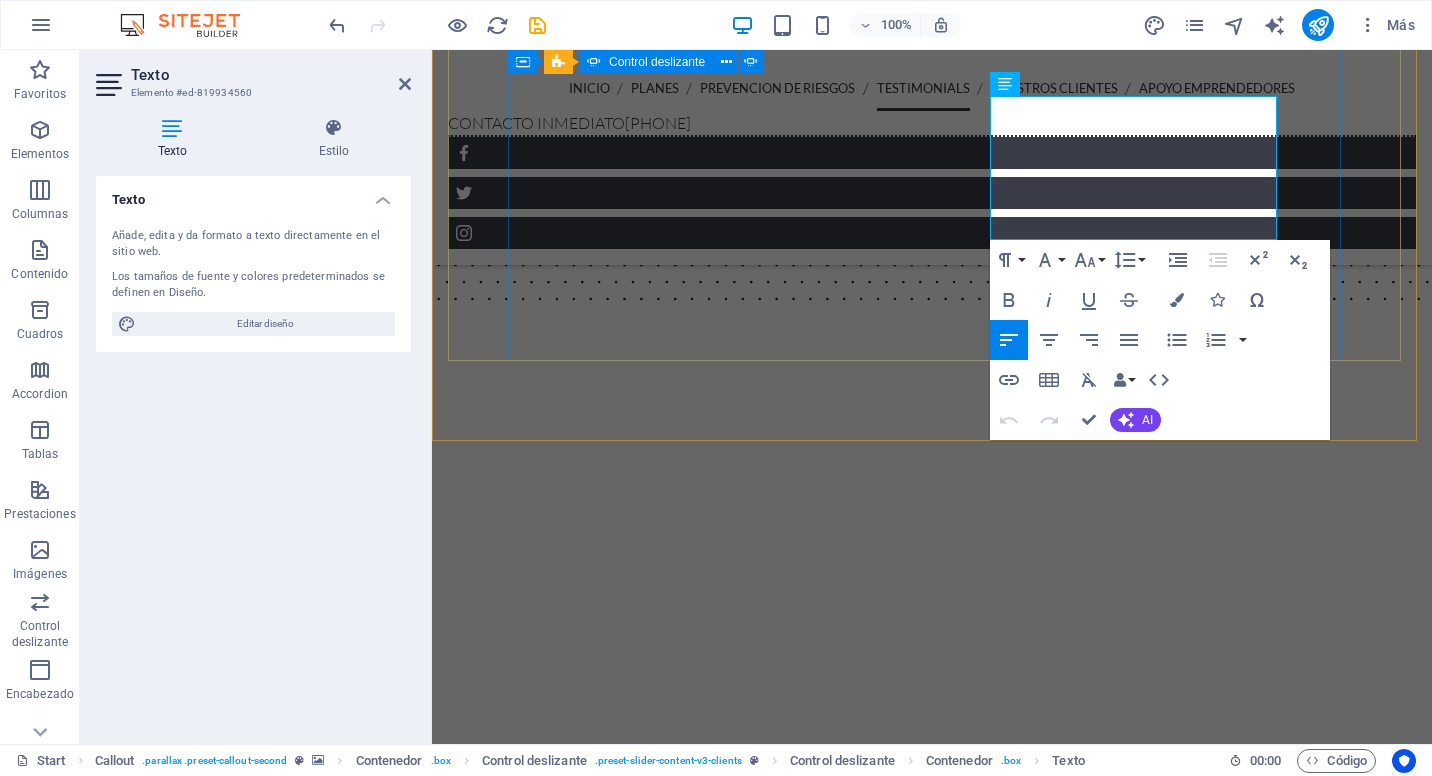 click on "El equipo nos ayudó a cumplir con todas las normativas vigentes y a capacitar a nuestros trabajadores de manera efectiva. Hoy trabajamos más seguros y tranquilos, con la certeza de que estamos protegidos ante cualquier eventualidad." —  Carlos Rivas, Dueño de Constructora CR Lorem ipsum dolor sit amet, consetetur sadipscing elitr, sed diam nonumy eirmod tempor invidunt ut labore et dolore magna aliquyam erat, sed diam voluptua. - State of Ohio Gracias a la asesoría recibida, logramos implementar un sistema de prevención que redujo significativamente los incidentes en nuestro lugar de trabajo. La atención fue personalizada y siempre con soluciones prácticas y aplicables. ¡100% recomendados!" —  María Torres, Gerente de Operaciones El equipo nos ayudó a cumplir con todas las normativas vigentes y a capacitar a nuestros trabajadores de manera efectiva. Hoy trabajamos más seguros y tranquilos, con la certeza de que estamos protegidos ante cualquier eventualidad." —  - State of Ohio —  —" at bounding box center (932, 7531) 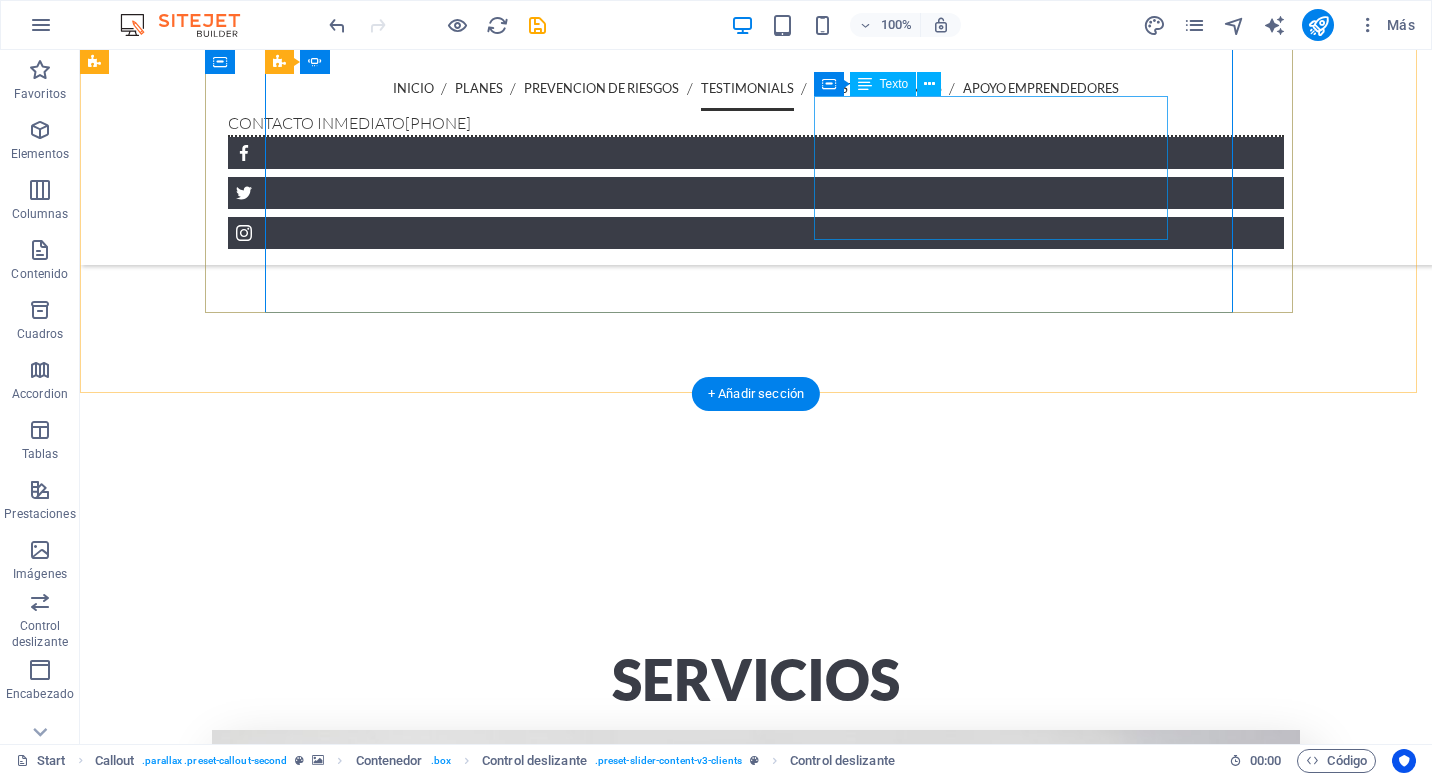 scroll, scrollTop: 4212, scrollLeft: 0, axis: vertical 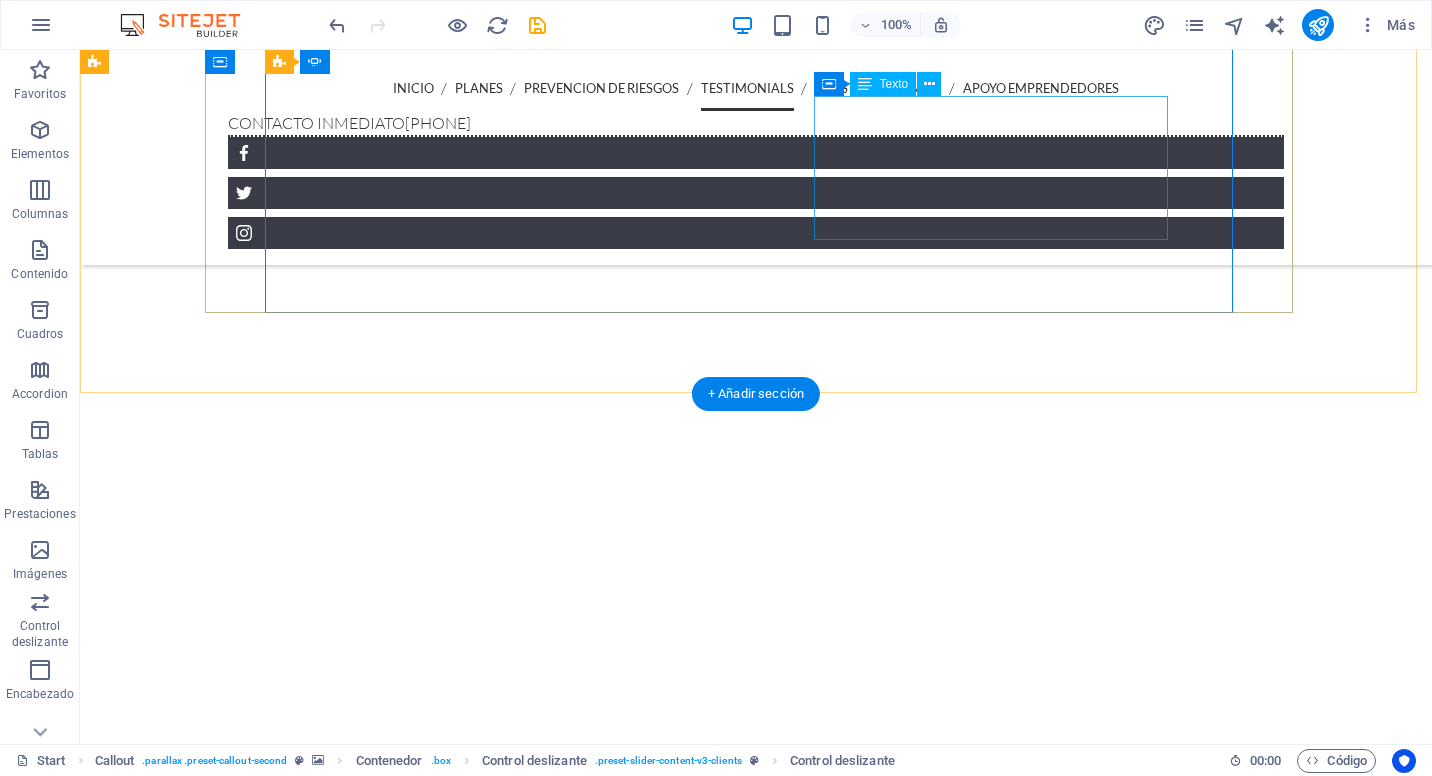 drag, startPoint x: 713, startPoint y: 164, endPoint x: 399, endPoint y: 84, distance: 324.03085 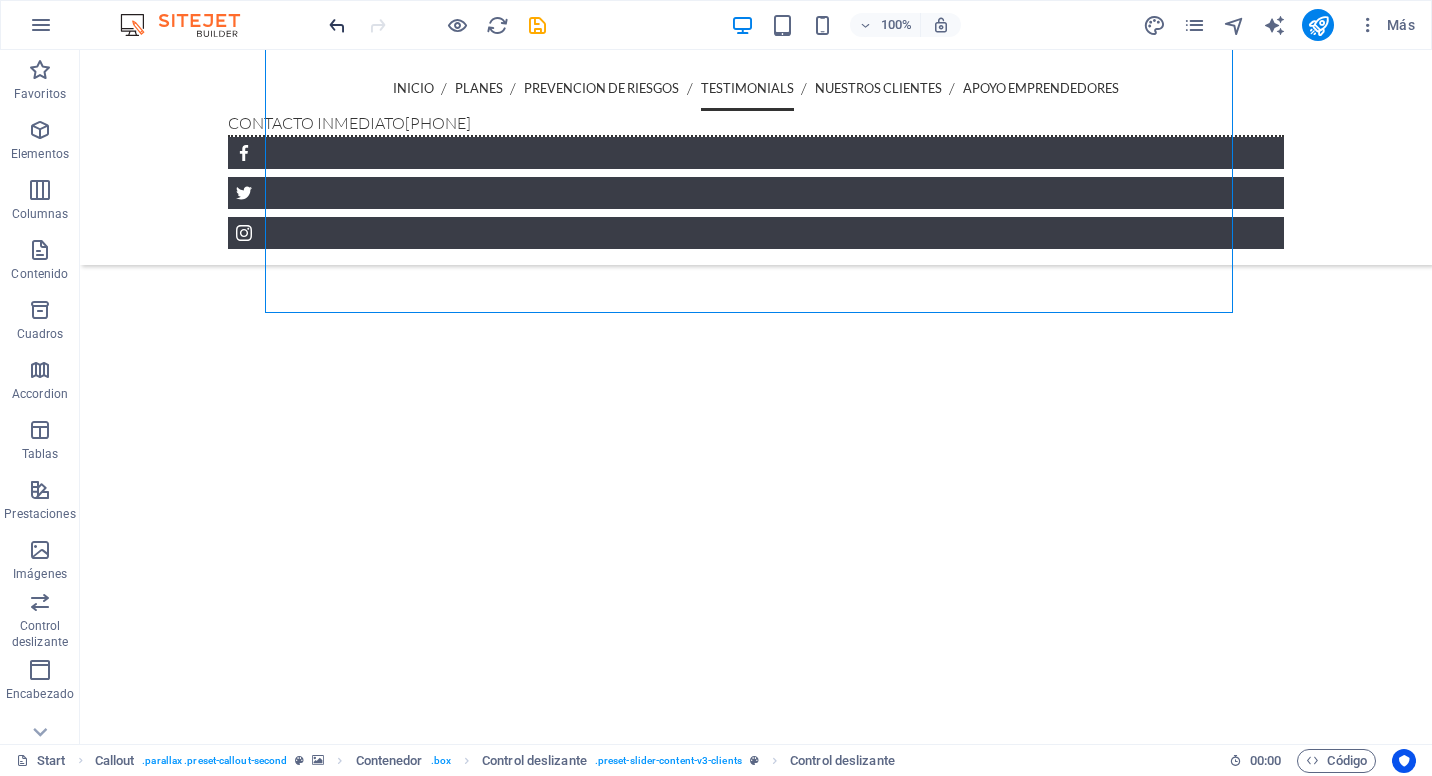 click at bounding box center [337, 25] 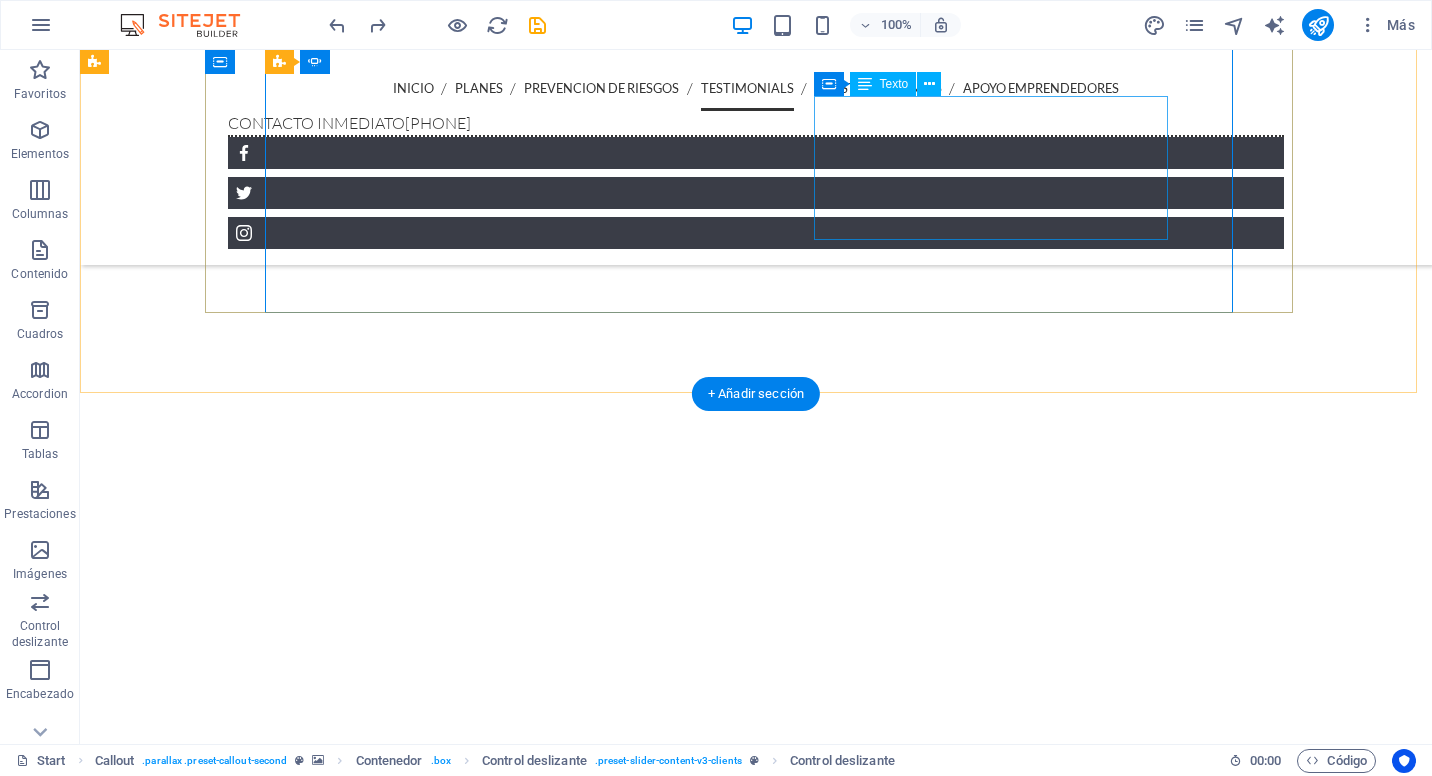 click on "Lorem ipsum dolor sit amet, consetetur sadipscing elitr, sed diam nonumy eirmod tempor invidunt ut labore et dolore magna aliquyam erat, sed diam voluptua. - [STATE]" at bounding box center [-987, 7858] 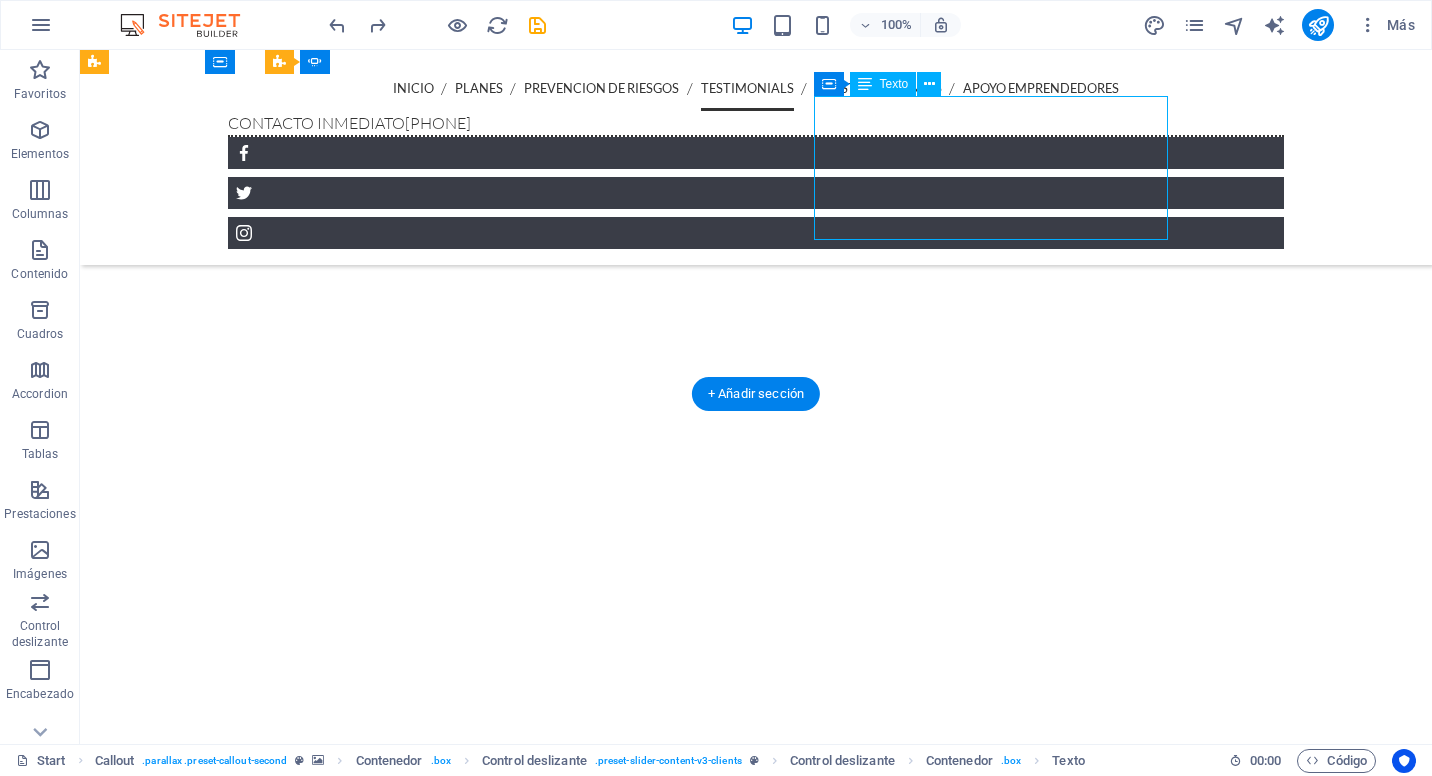 drag, startPoint x: 914, startPoint y: 229, endPoint x: 876, endPoint y: 214, distance: 40.853397 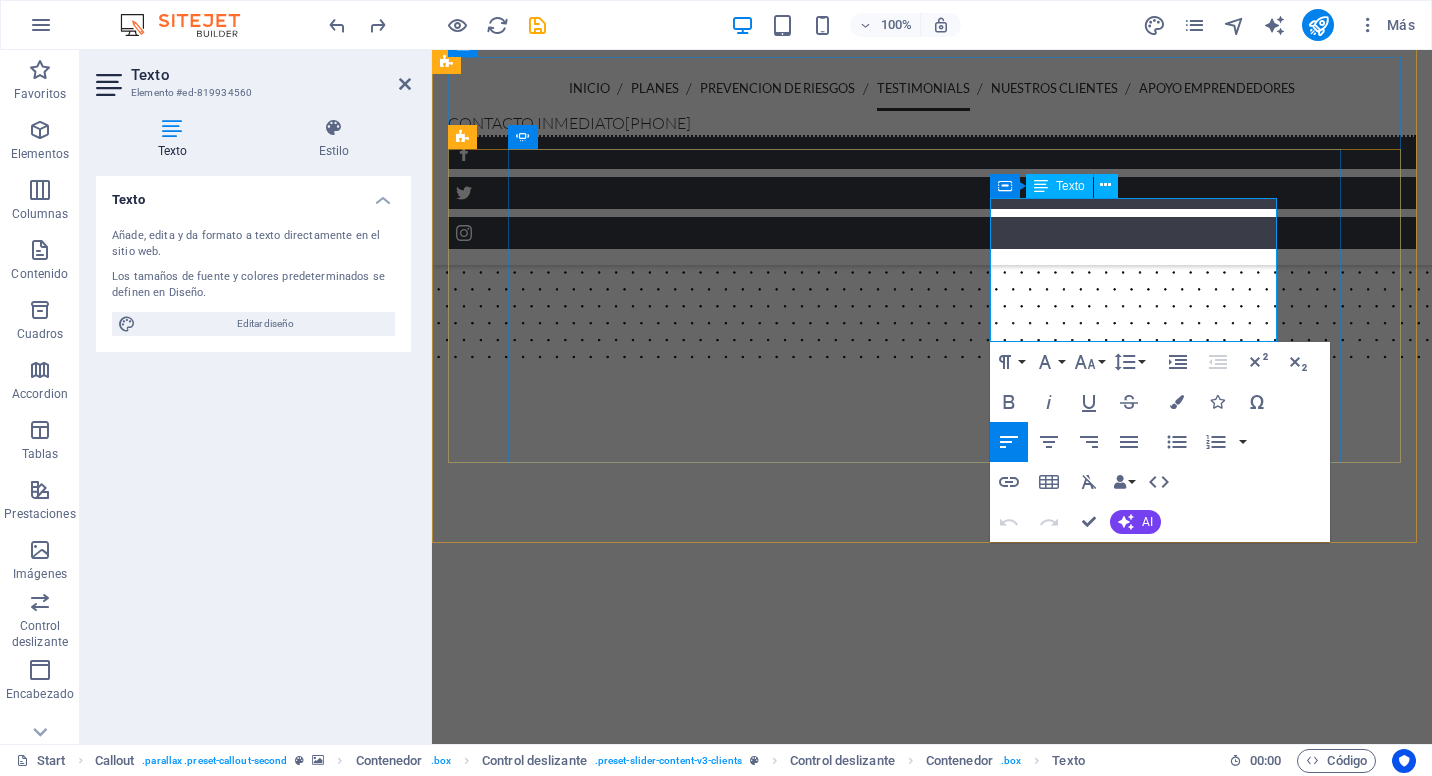 drag, startPoint x: 992, startPoint y: 210, endPoint x: 1129, endPoint y: 326, distance: 179.51323 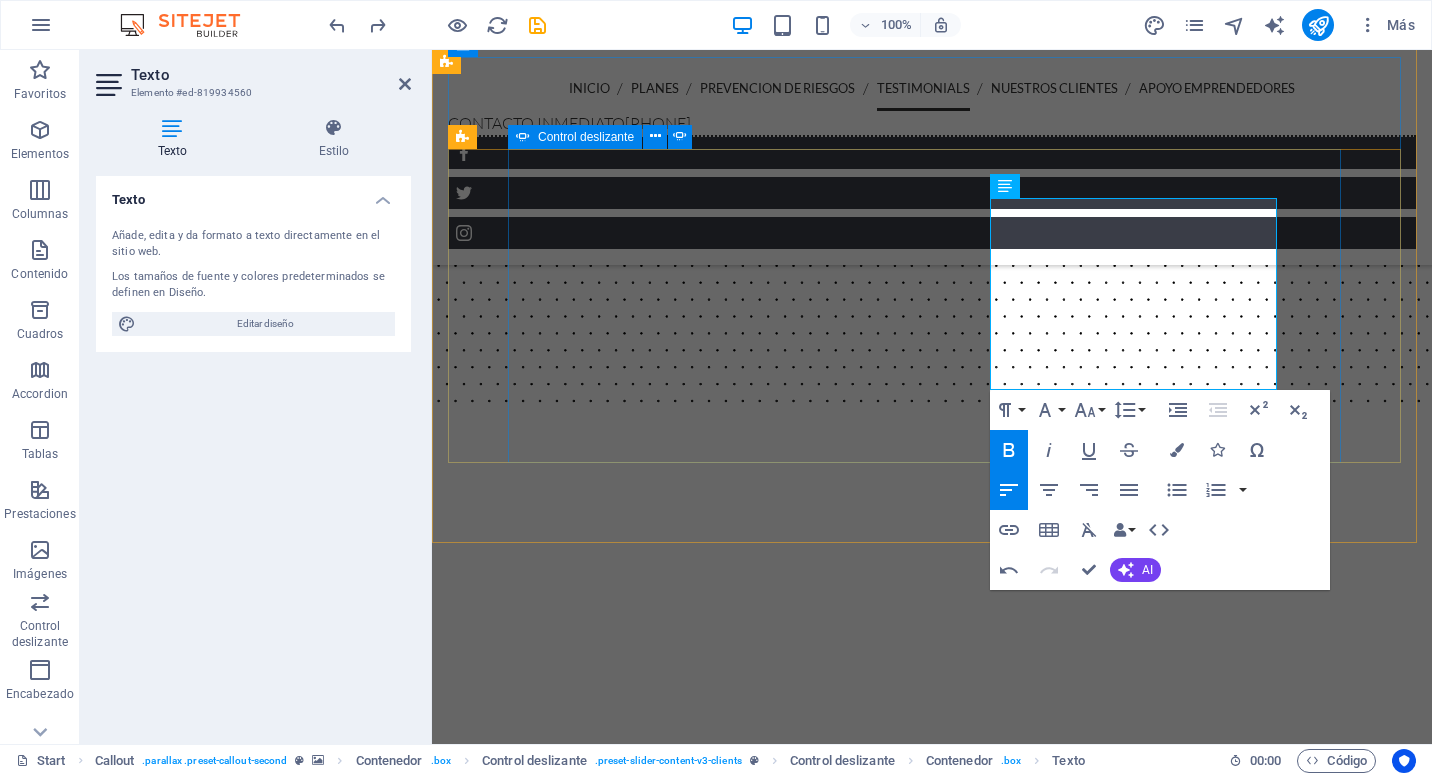 click on "El equipo nos ayudó a cumplir con todas las normativas vigentes y a capacitar a nuestros trabajadores de manera efectiva. Hoy trabajamos más seguros y tranquilos, con la certeza de que estamos protegidos ante cualquier eventualidad." —  [NAME], Dueño de Constructora CR Lorem ipsum dolor sit amet, consetetur sadipscing elitr, sed diam nonumy eirmod tempor invidunt ut labore et dolore magna aliquyam erat, sed diam voluptua. - [STATE] Gracias a la asesoría recibida, logramos implementar un sistema de prevención que redujo significativamente los incidentes en nuestro lugar de trabajo. La atención fue personalizada y siempre con soluciones prácticas y aplicables. ¡100% recomendados!" —  [NAME], Gerente de Operaciones El equipo nos ayudó a cumplir con todas las normativas vigentes y a capacitar a nuestros trabajadores de manera efectiva. Hoy trabajamos más seguros y tranquilos, con la certeza de que estamos protegidos ante cualquier eventualidad." —  —  —  —" at bounding box center (932, 7681) 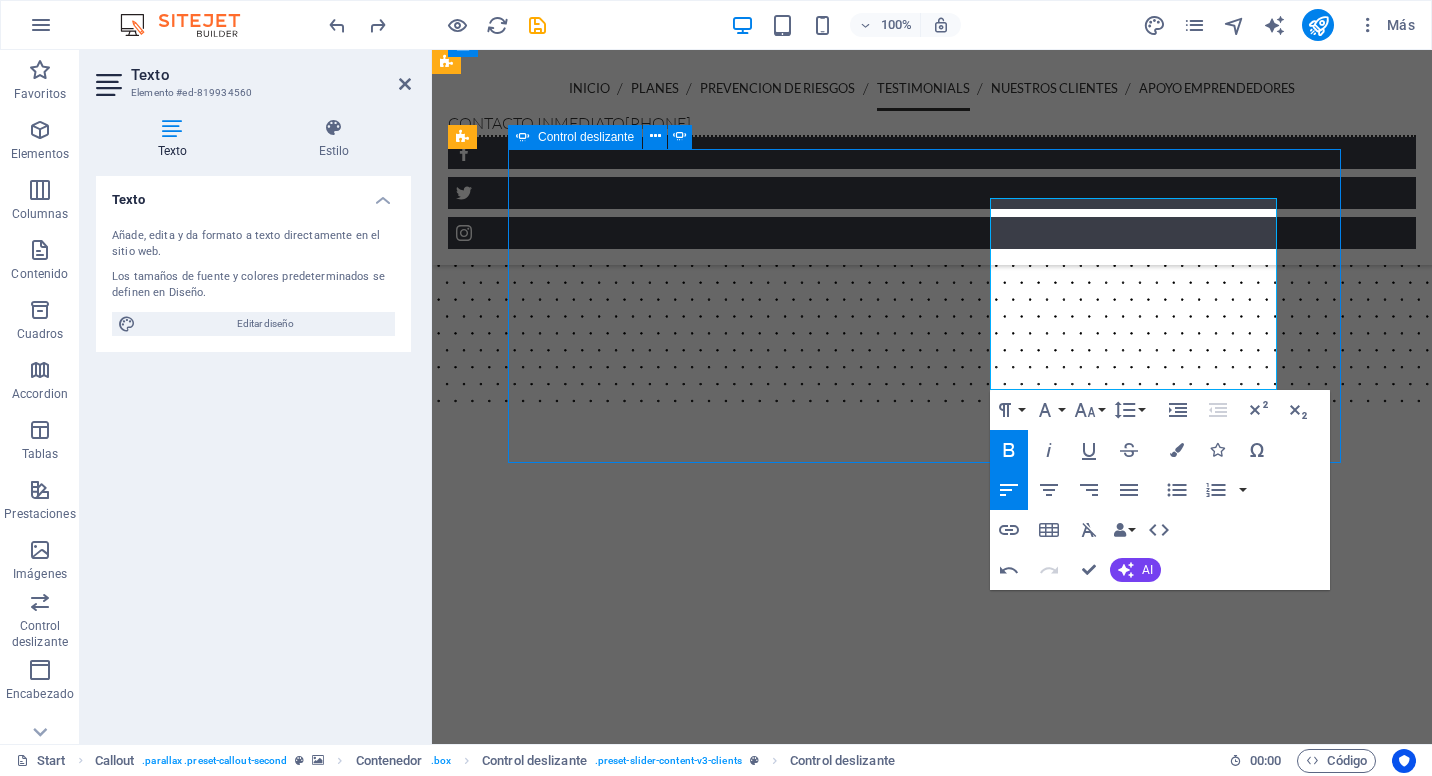click on "El equipo nos ayudó a cumplir con todas las normativas vigentes y a capacitar a nuestros trabajadores de manera efectiva. Hoy trabajamos más seguros y tranquilos, con la certeza de que estamos protegidos ante cualquier eventualidad." —  [NAME], Dueño de Constructora CR Lorem ipsum dolor sit amet, consetetur sadipscing elitr, sed diam nonumy eirmod tempor invidunt ut labore et dolore magna aliquyam erat, sed diam voluptua. - [STATE] Gracias a la asesoría recibida, logramos implementar un sistema de prevención que redujo significativamente los incidentes en nuestro lugar de trabajo. La atención fue personalizada y siempre con soluciones prácticas y aplicables. ¡100% recomendados!" —  [NAME], Gerente de Operaciones El equipo nos ayudó a cumplir con todas las normativas vigentes y a capacitar a nuestros trabajadores de manera efectiva. Hoy trabajamos más seguros y tranquilos, con la certeza de que estamos protegidos ante cualquier eventualidad." —  —  —  —" at bounding box center [932, 7681] 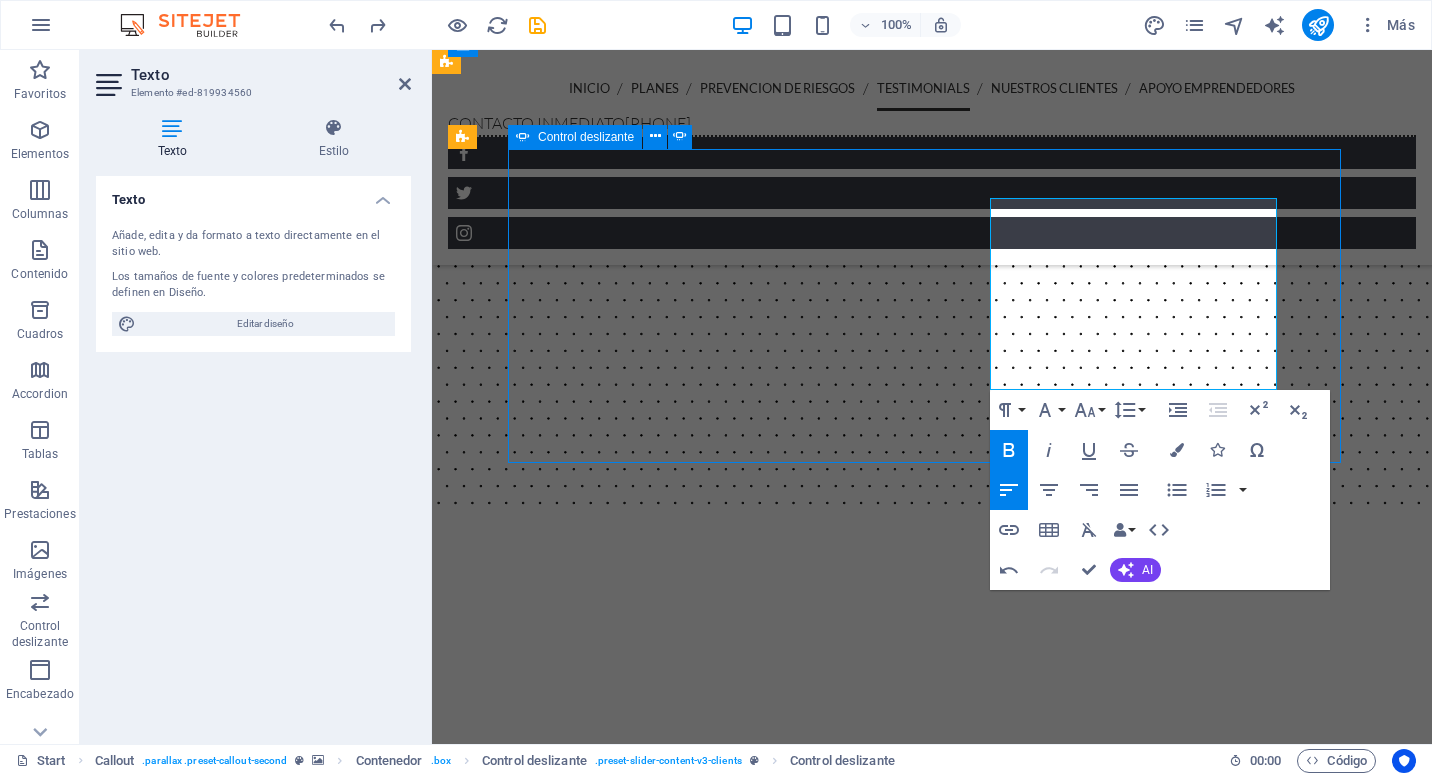 select on "ms" 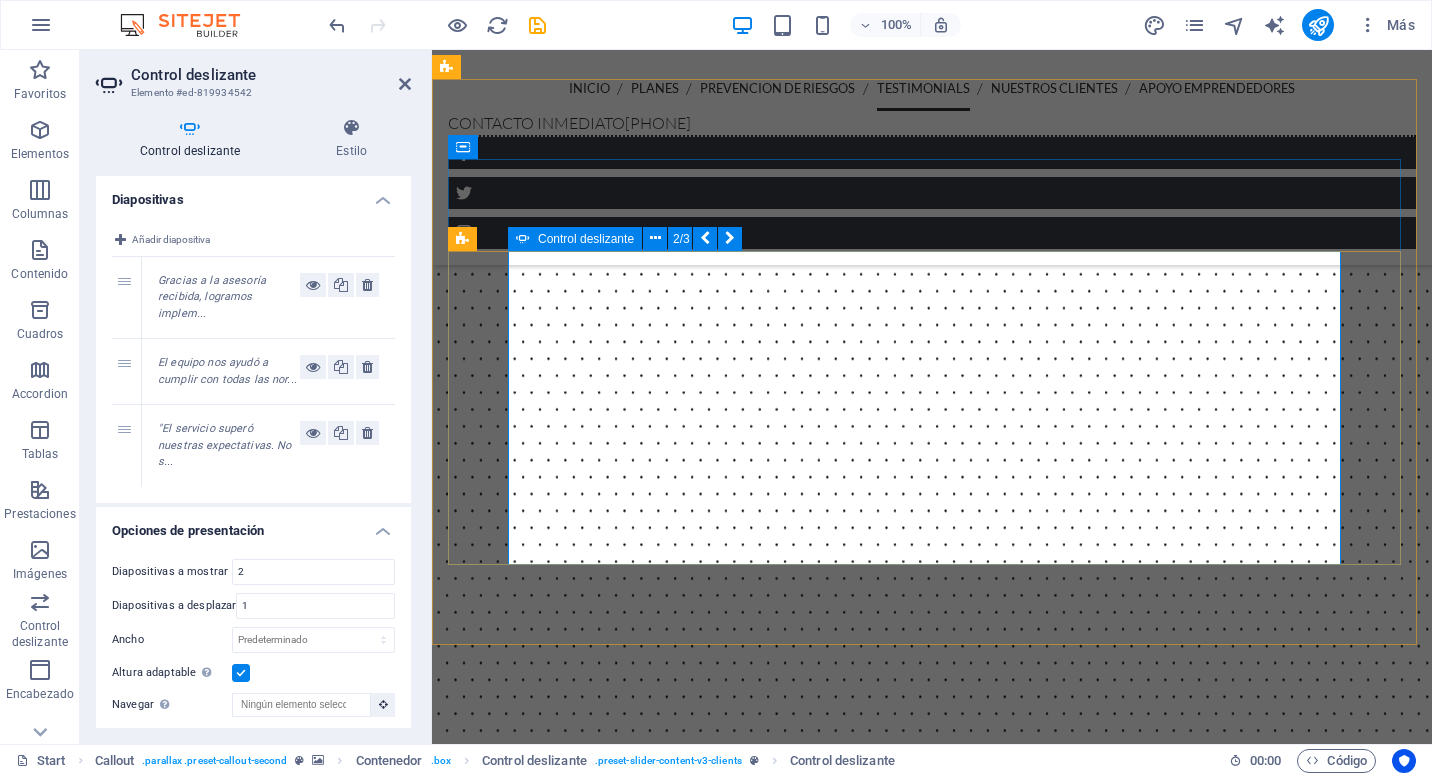 click at bounding box center (932, 9216) 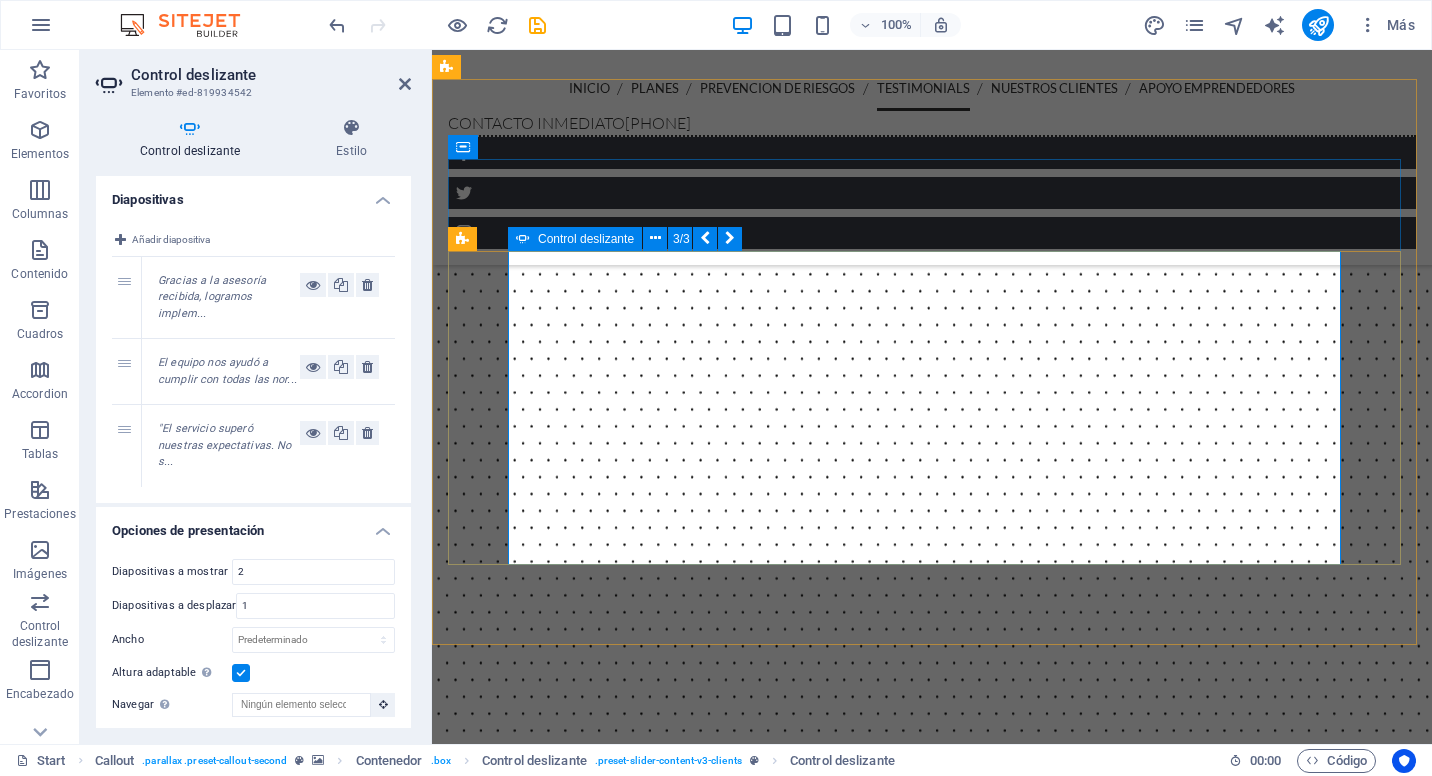 click at bounding box center (932, 9216) 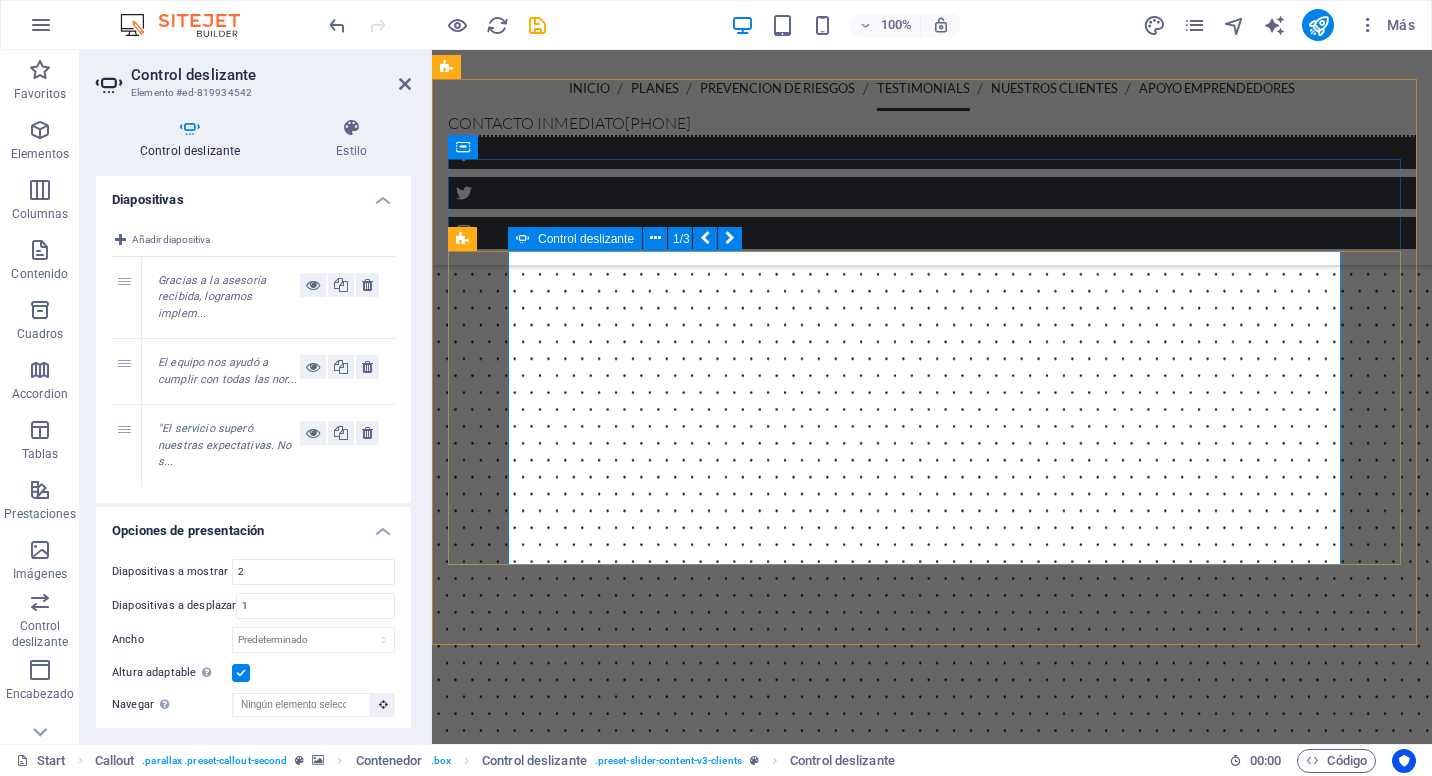 click at bounding box center [932, 9216] 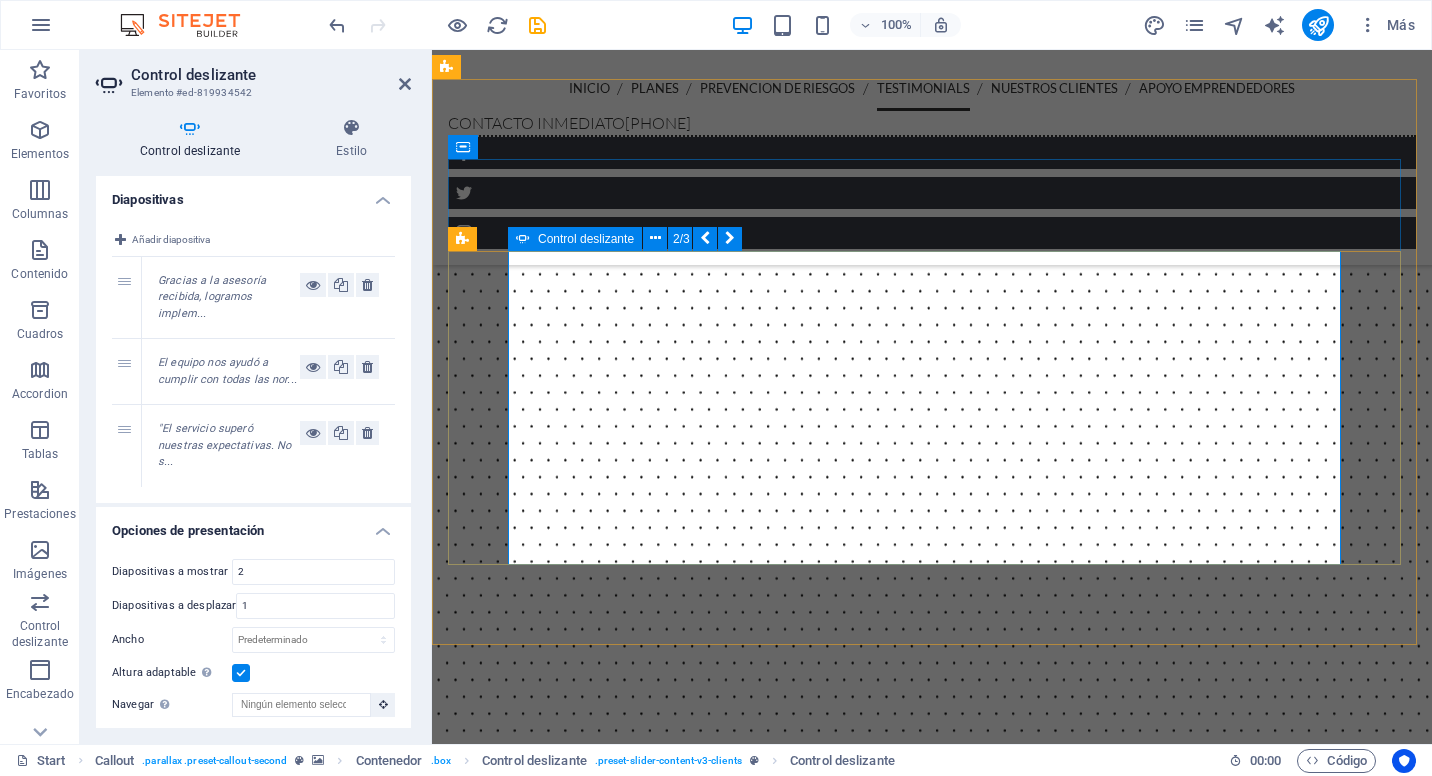 click at bounding box center [932, 9216] 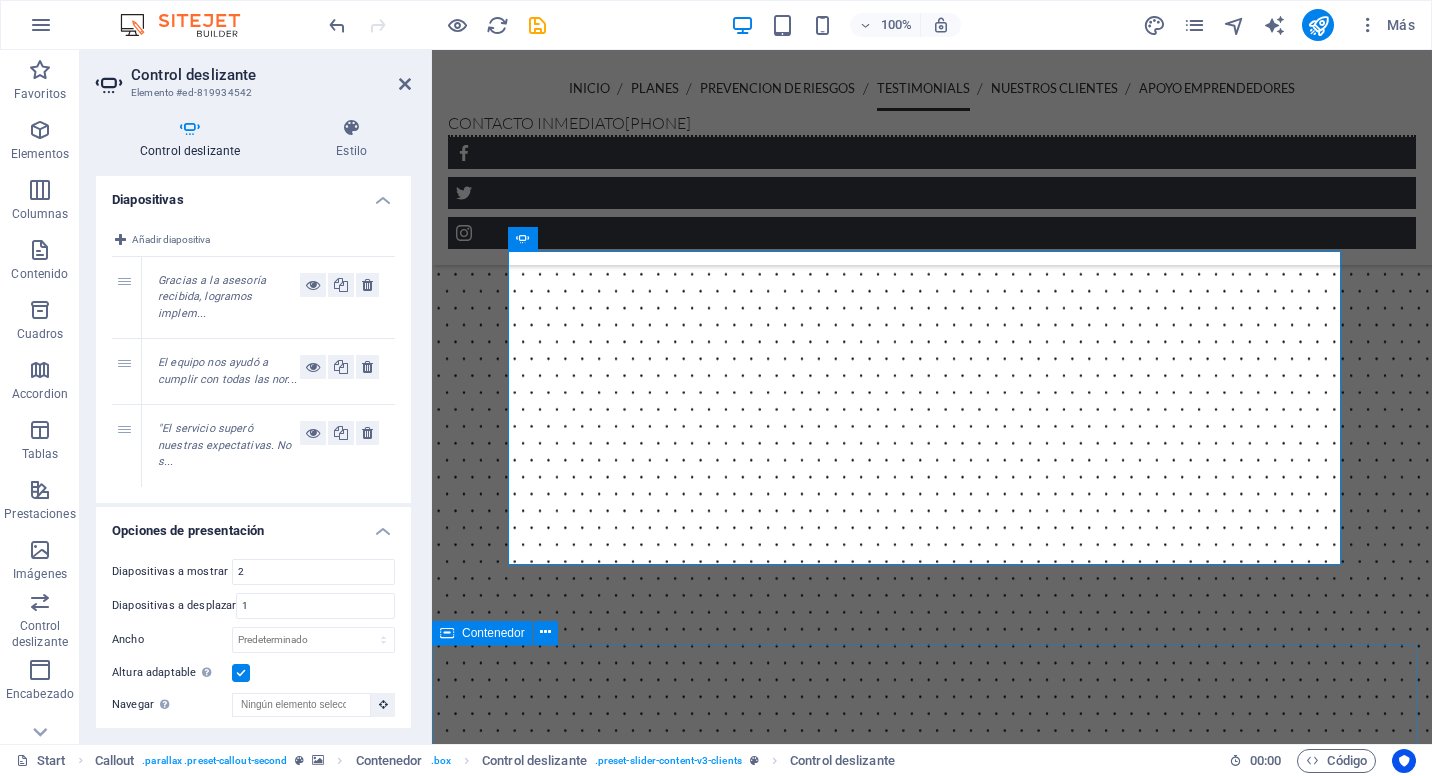 click on "nuestros CLIENTES" at bounding box center [932, 10277] 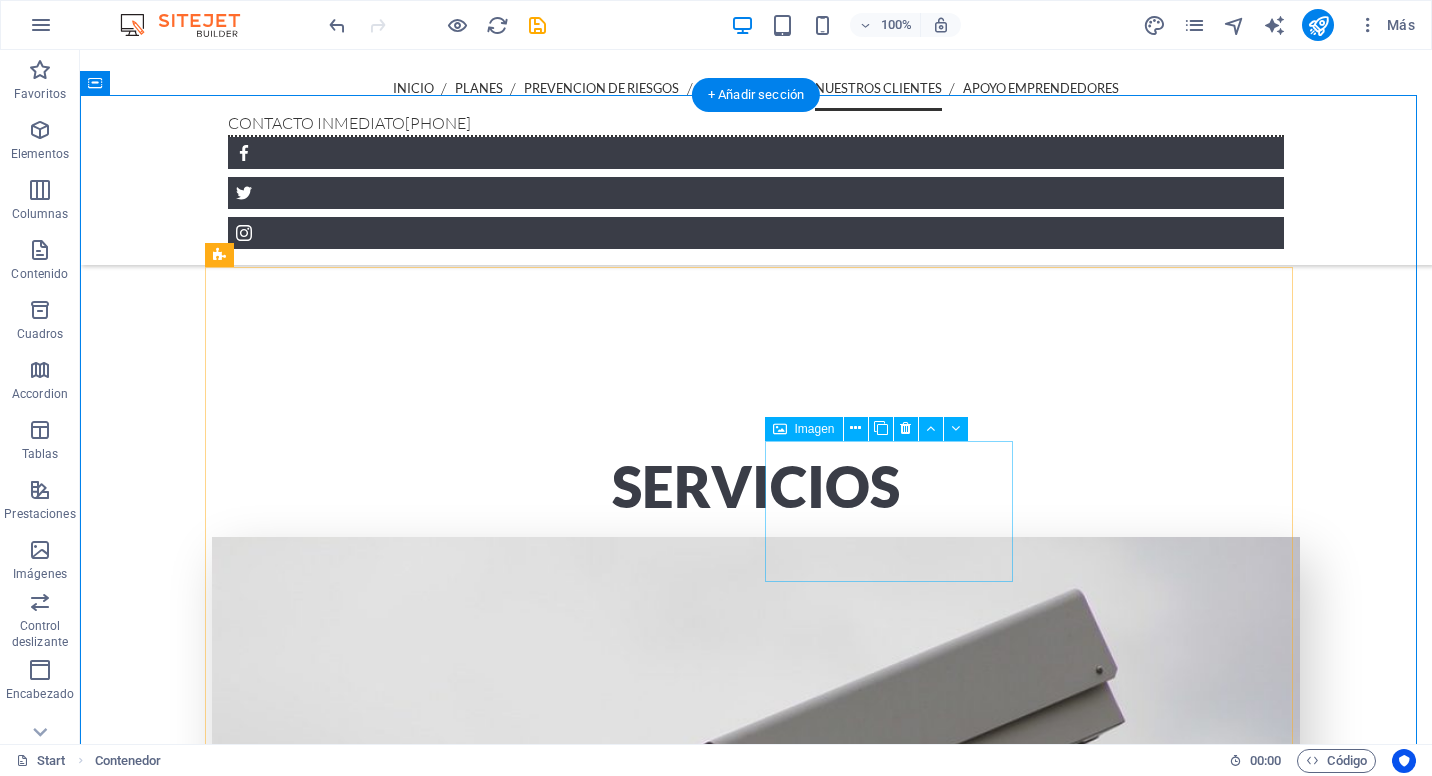 scroll, scrollTop: 4510, scrollLeft: 0, axis: vertical 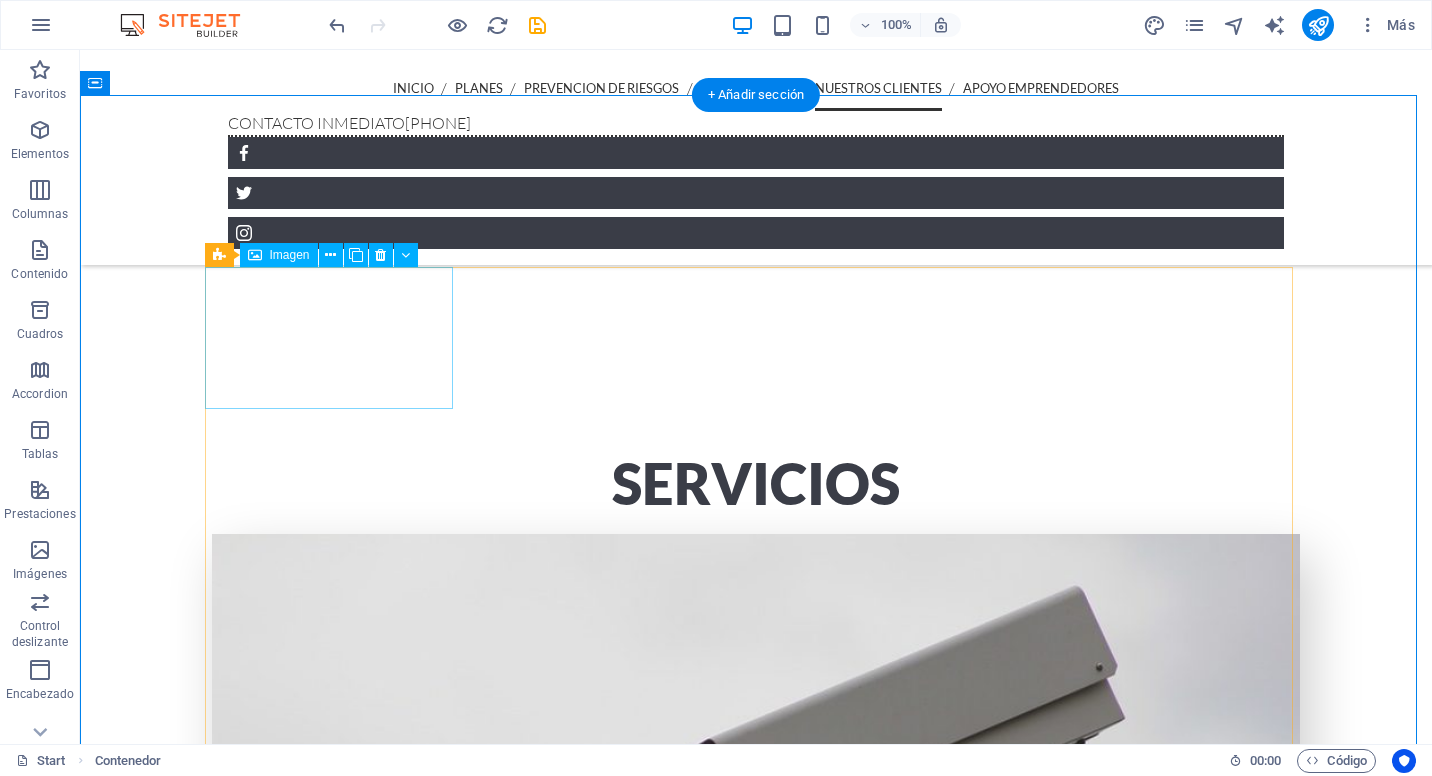 click at bounding box center (336, 8779) 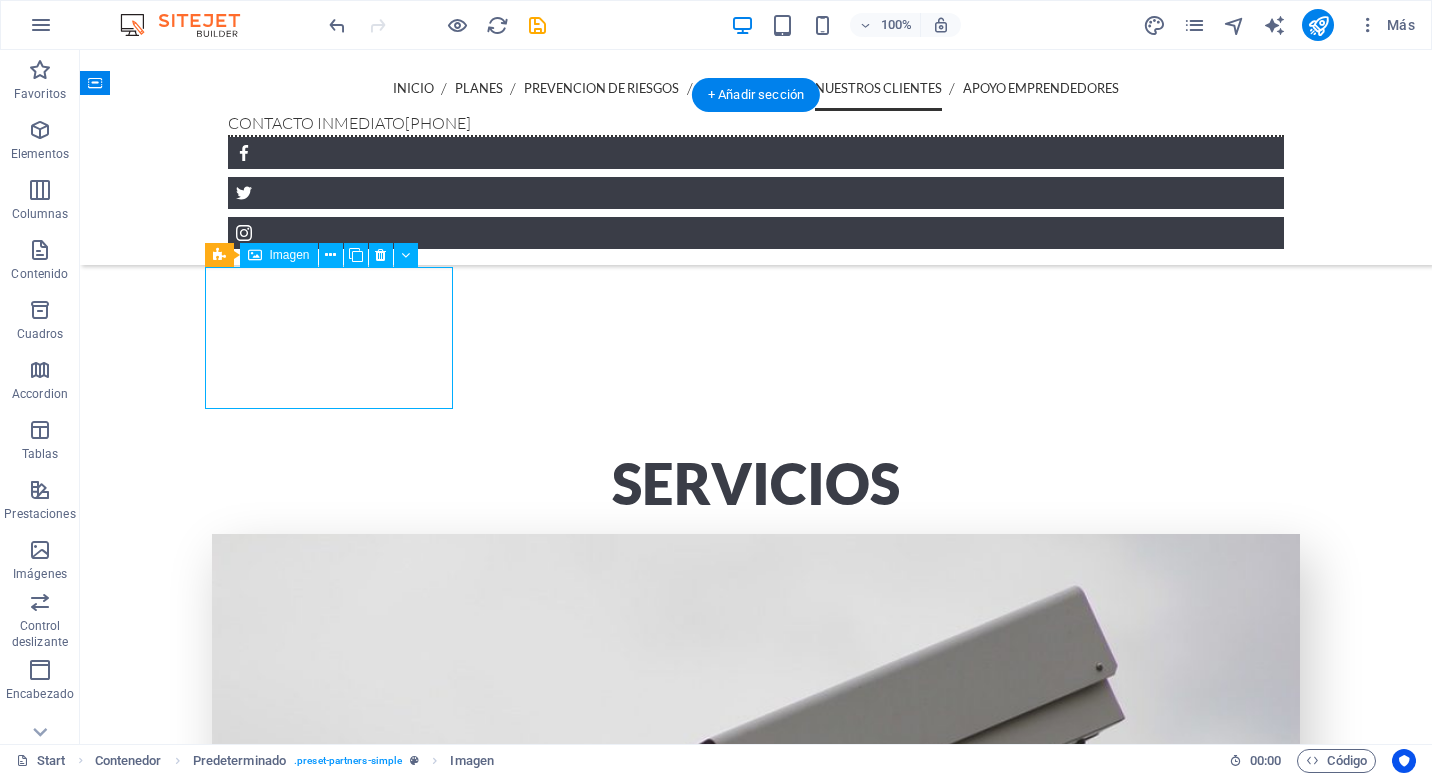 click at bounding box center (336, 8779) 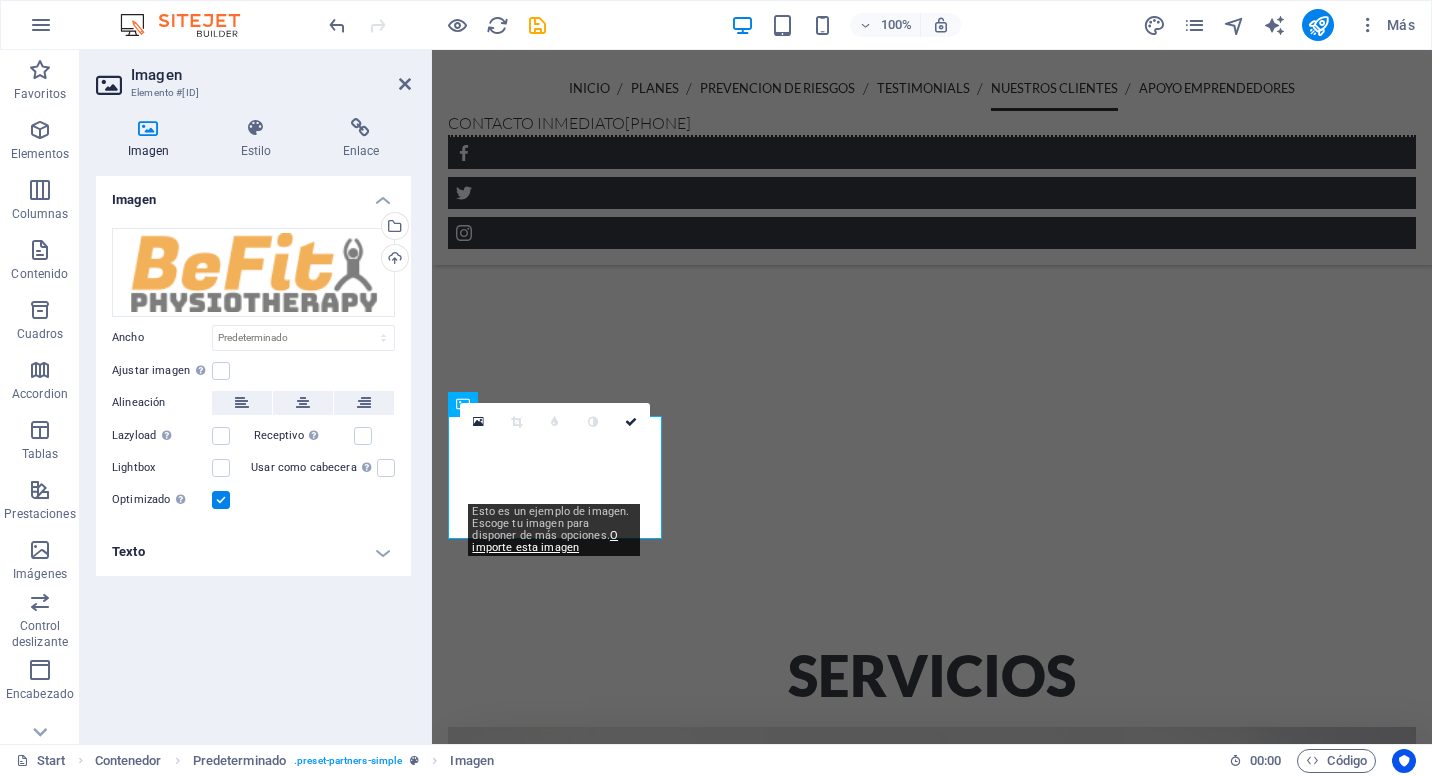 click at bounding box center (557, 9535) 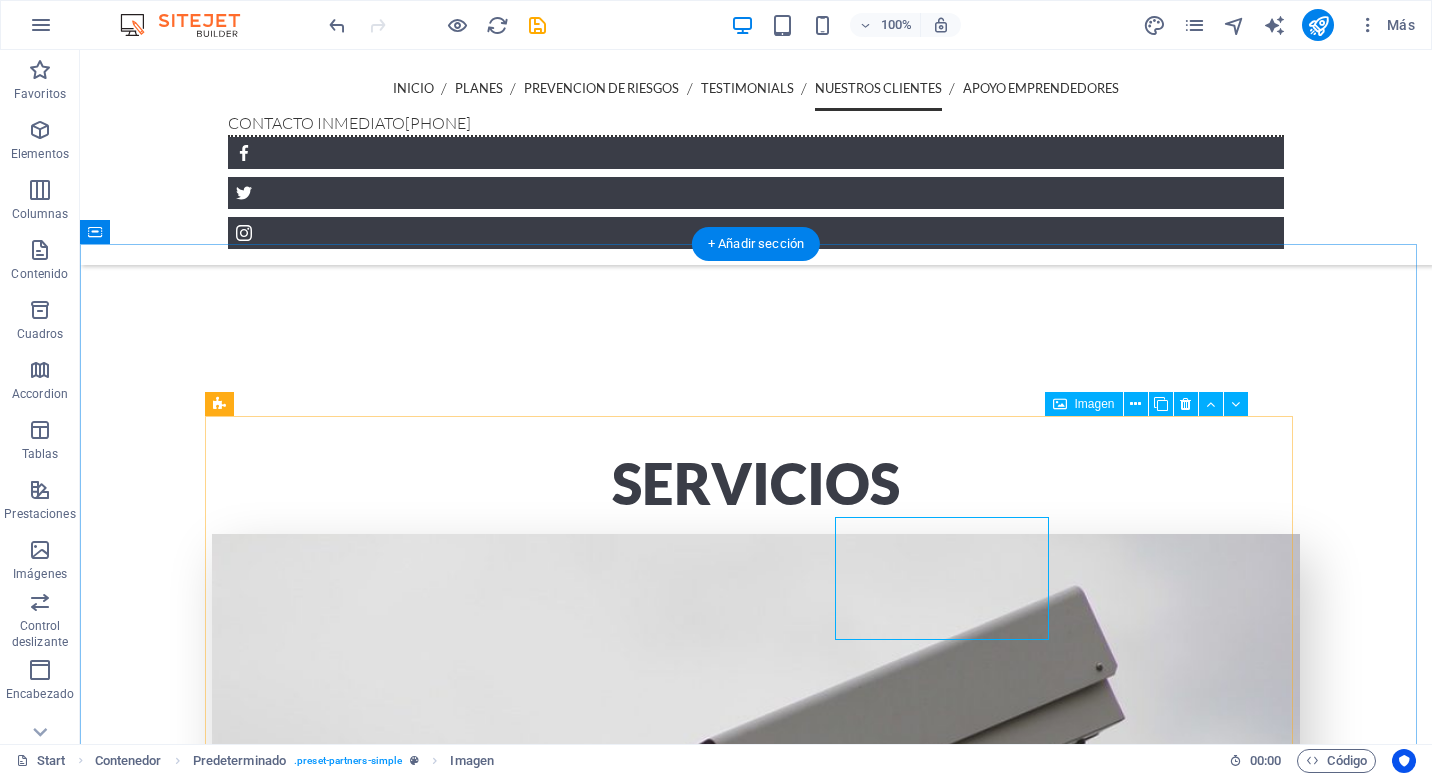 scroll, scrollTop: 4409, scrollLeft: 0, axis: vertical 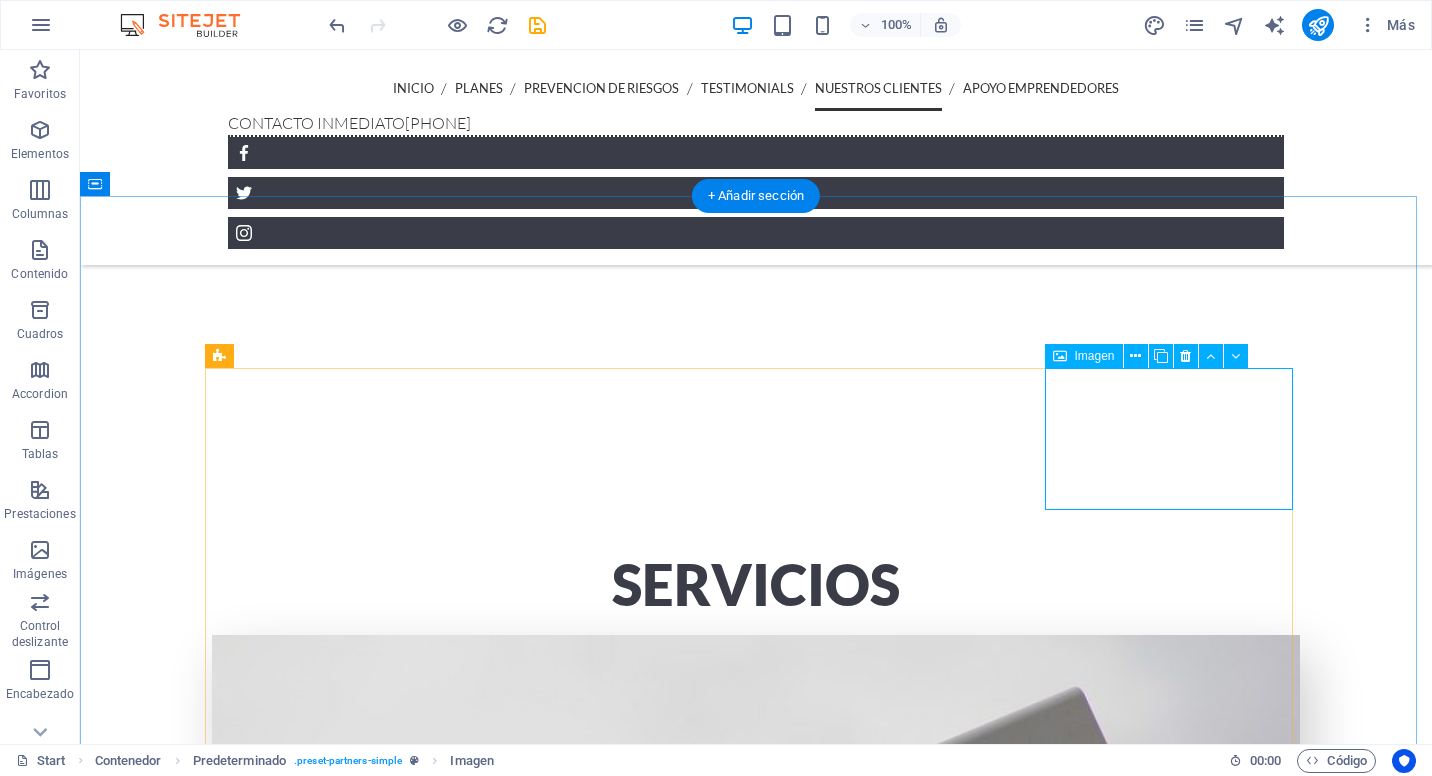 click at bounding box center (336, 9387) 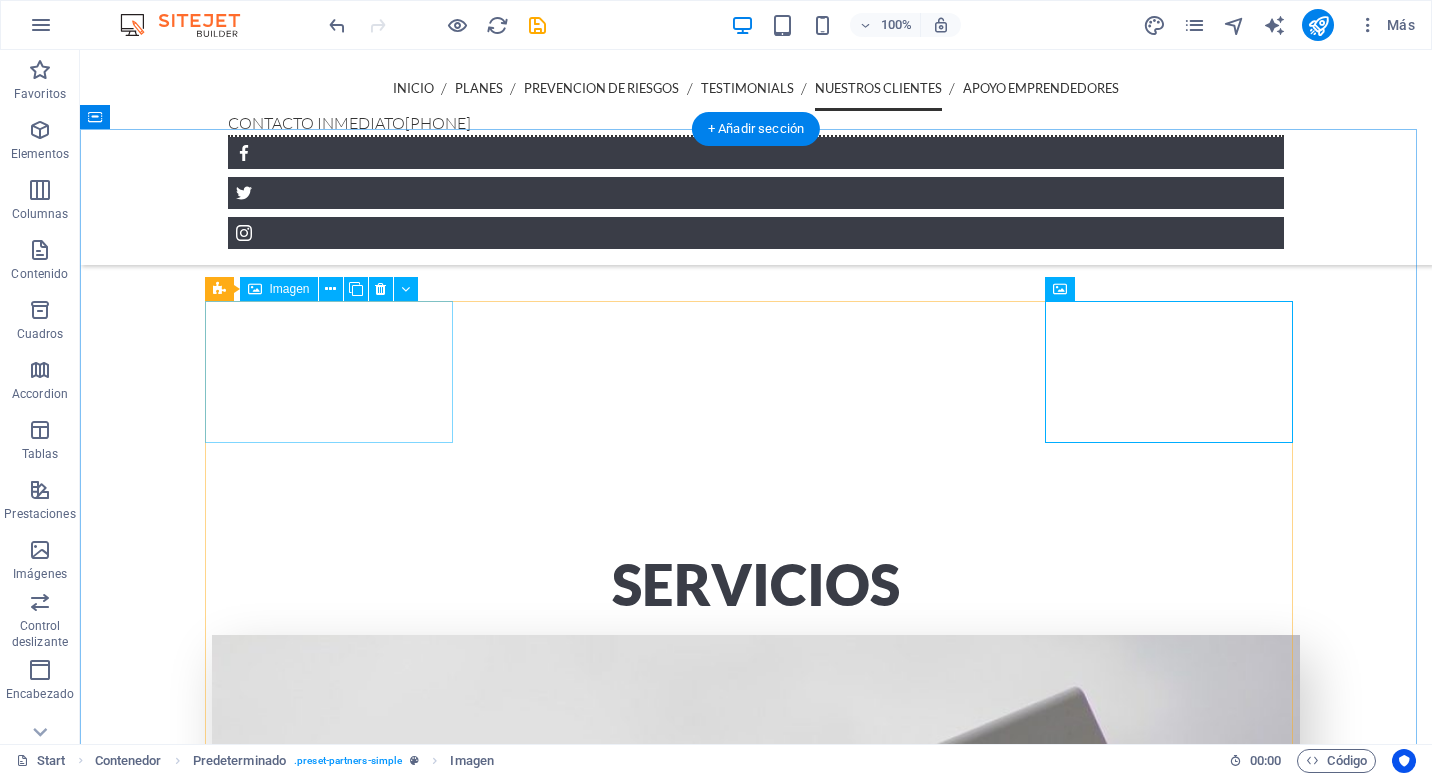 scroll, scrollTop: 4509, scrollLeft: 0, axis: vertical 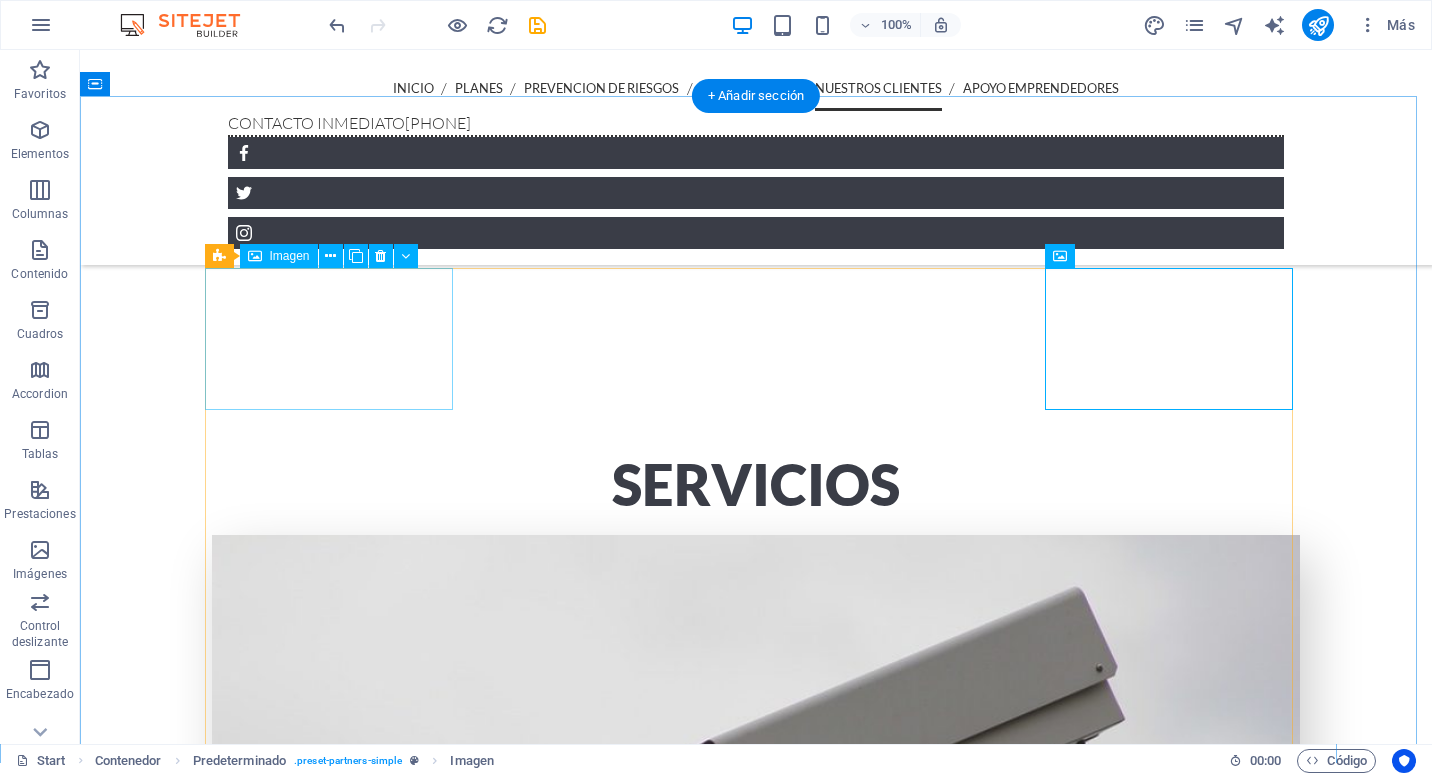 click at bounding box center [336, 8780] 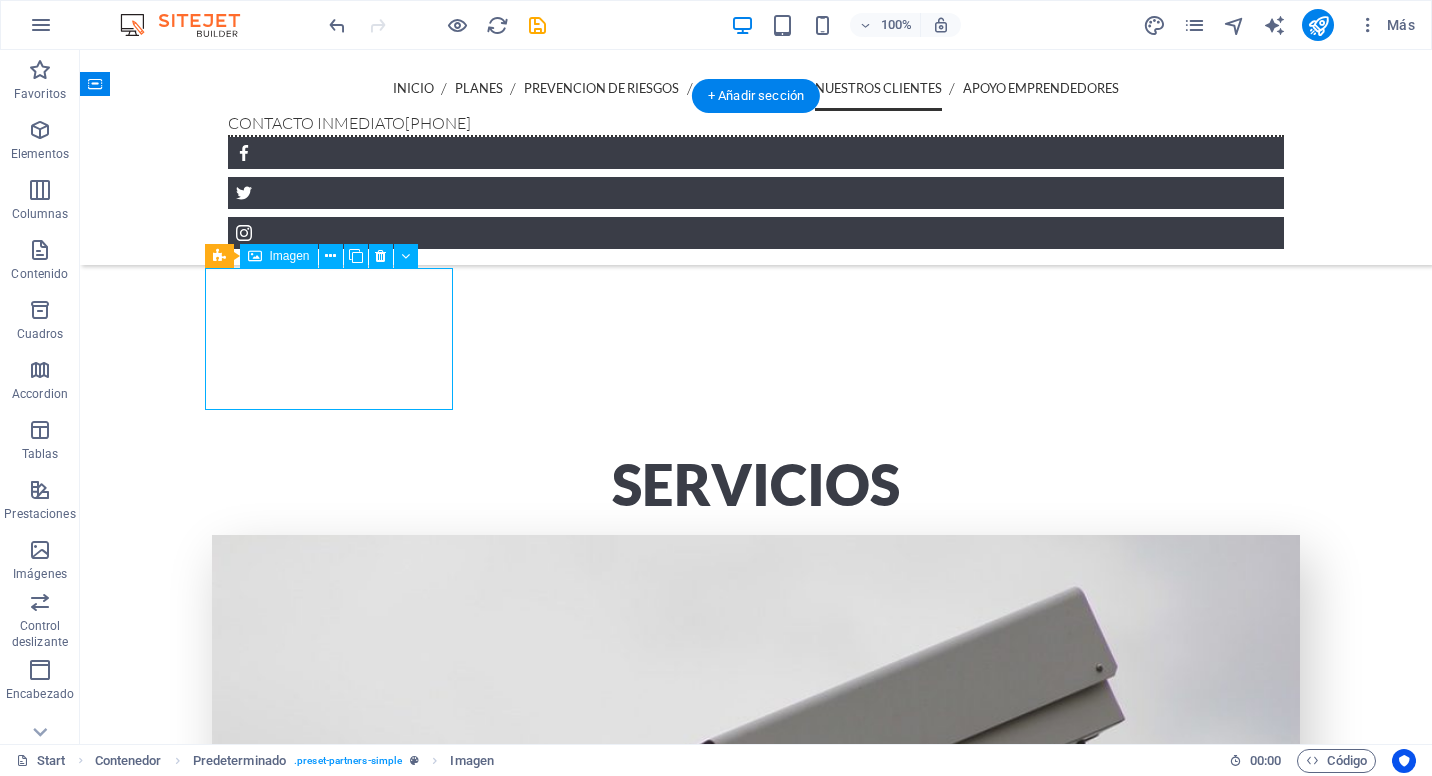 click at bounding box center (336, 8780) 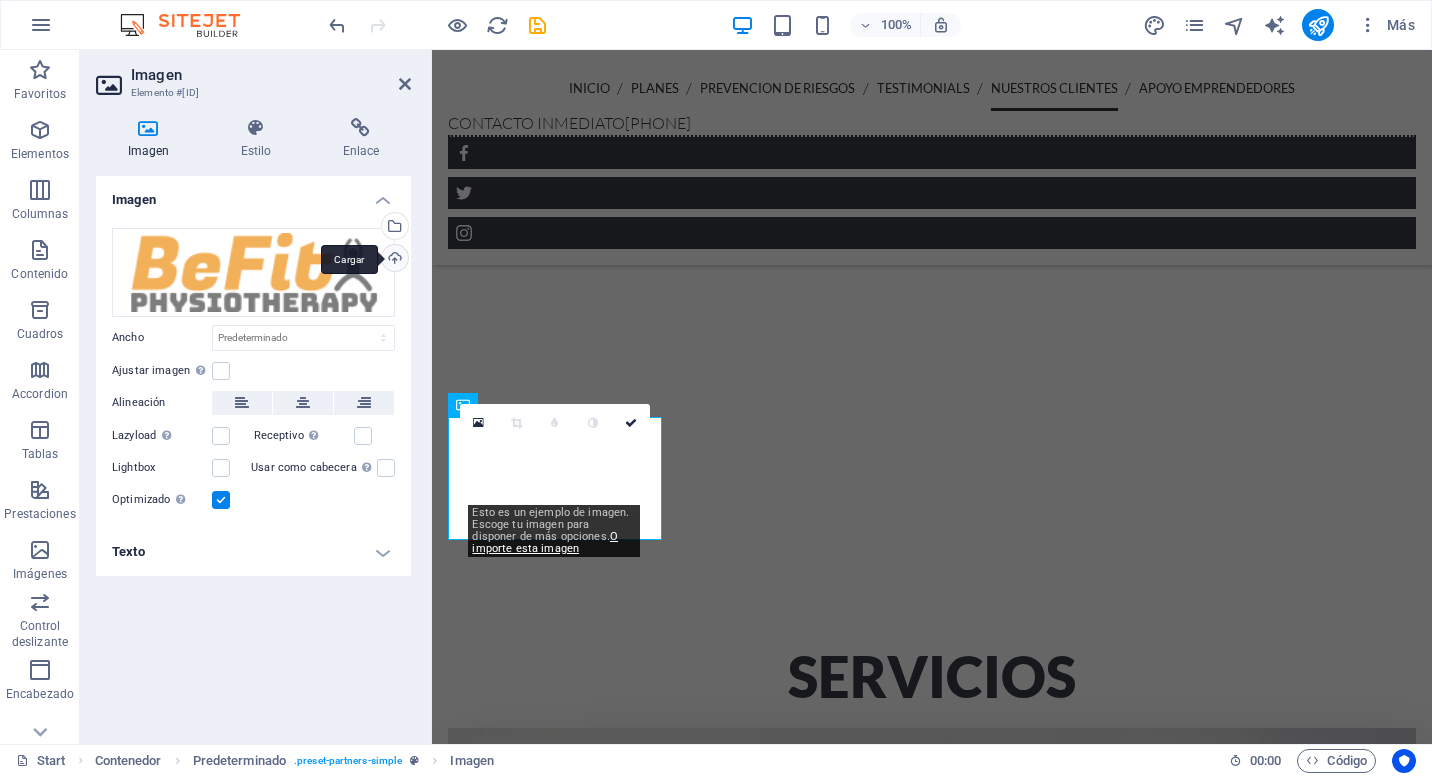click on "Cargar" at bounding box center (393, 260) 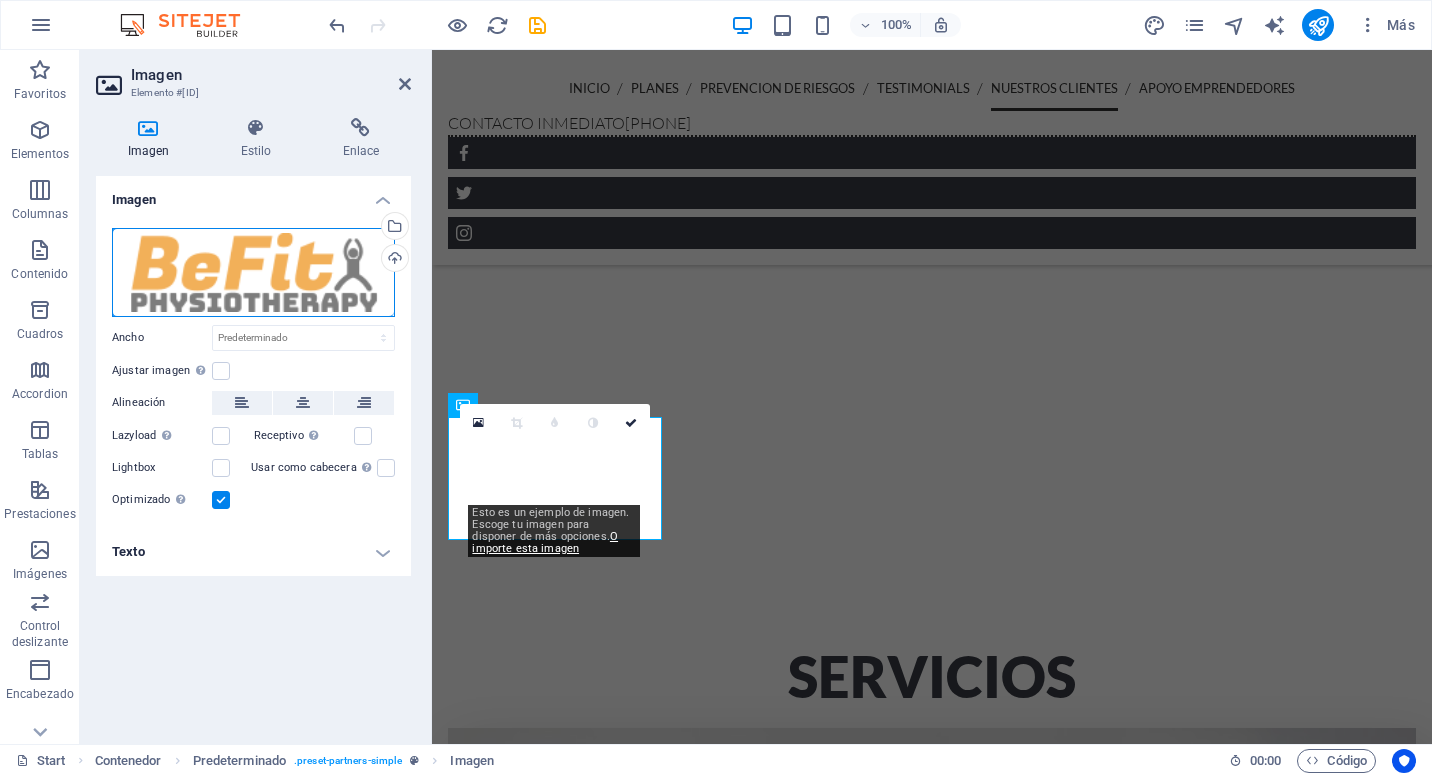 click on "Arrastra archivos aquí, haz clic para escoger archivos o  selecciona archivos de Archivos o de nuestra galería gratuita de fotos y vídeos" at bounding box center (253, 272) 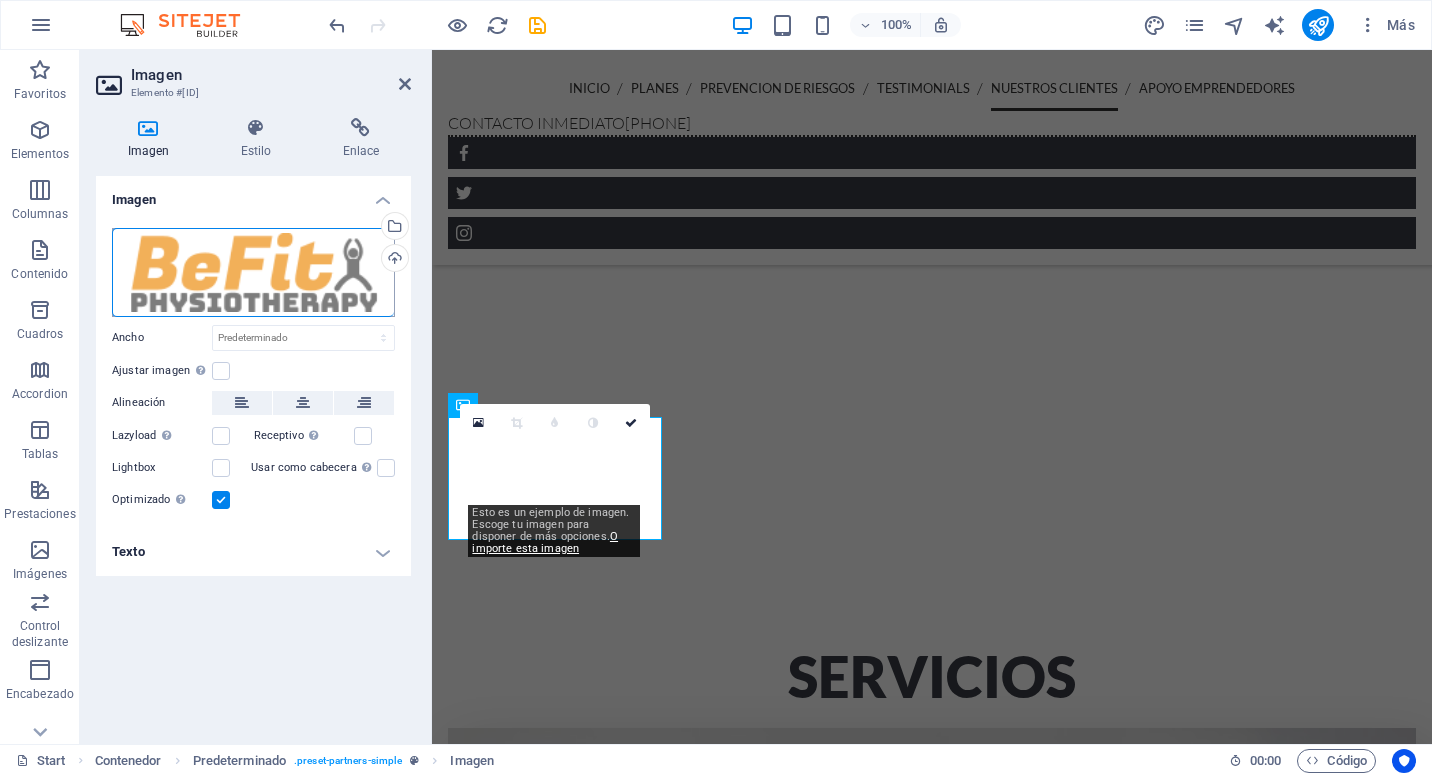 click on "planem.cl Start Favoritos Elementos Columnas Contenido Cuadros Accordion Tablas Prestaciones Imágenes Control deslizante Encabezado Pie de página Formularios Marketing Colecciones Imagen Elemento #[ID] Imagen Estilo Enlace Imagen Arrastra archivos aquí, haz clic para escoger archivos o  selecciona archivos de Archivos o de nuestra galería gratuita de fotos y vídeos Selecciona archivos del administrador de archivos, de la galería de fotos o carga archivo(s) Cargar Ancho Predeterminado automático px rem % em vh vw Ajustar imagen Ajustar imagen automáticamente a un ancho y alto fijo Altura Predeterminado automático px Alineación Lazyload La carga de imágenes tras la carga de la página mejora la velocidad de la página. Receptivo Automáticamente cargar tamaños optimizados de smartphone e imagen retina. Lightbox Usar como cabecera Optimizado Posición Dirección Personalizado X offset 50 px rem % vh vw Y offset 50" at bounding box center [716, 388] 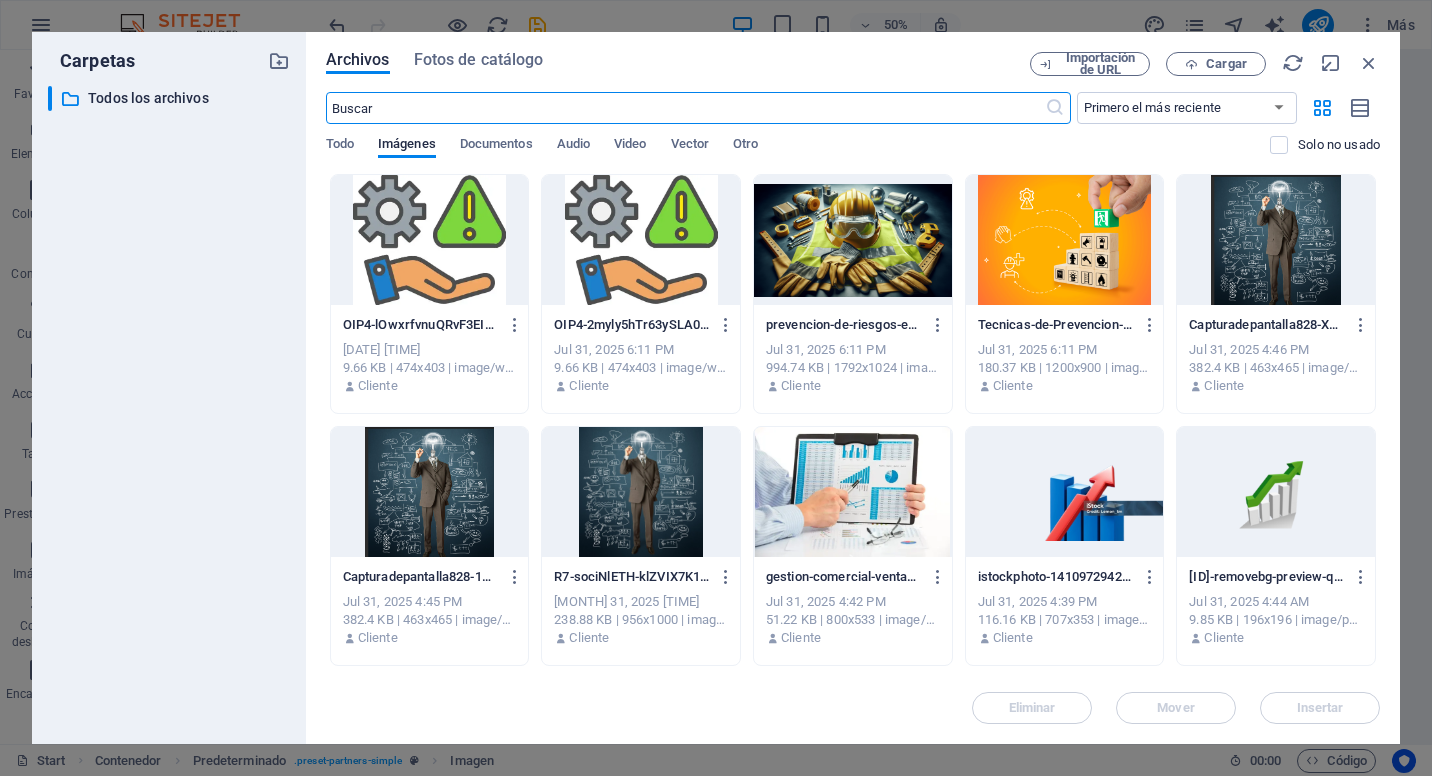 scroll, scrollTop: 5211, scrollLeft: 0, axis: vertical 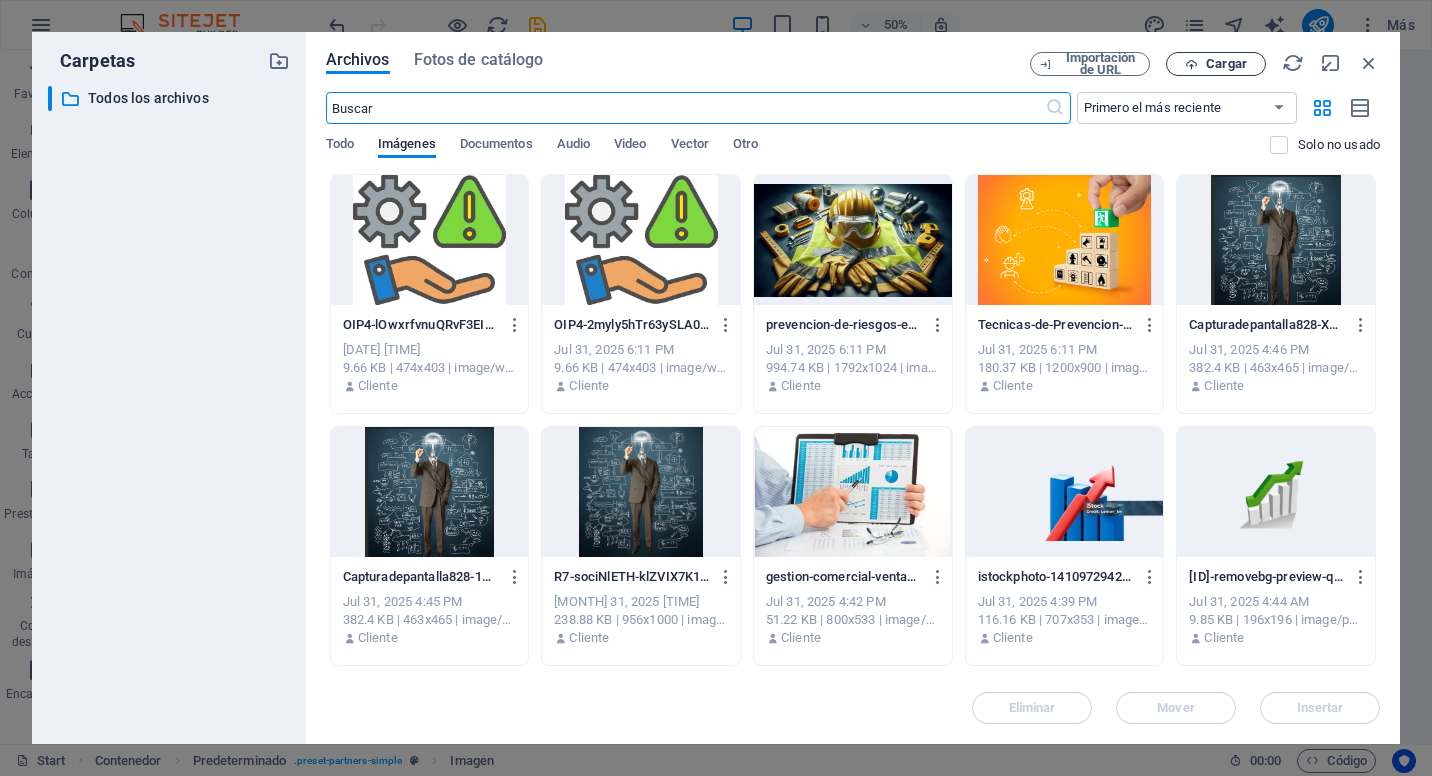 click on "Cargar" at bounding box center (1226, 64) 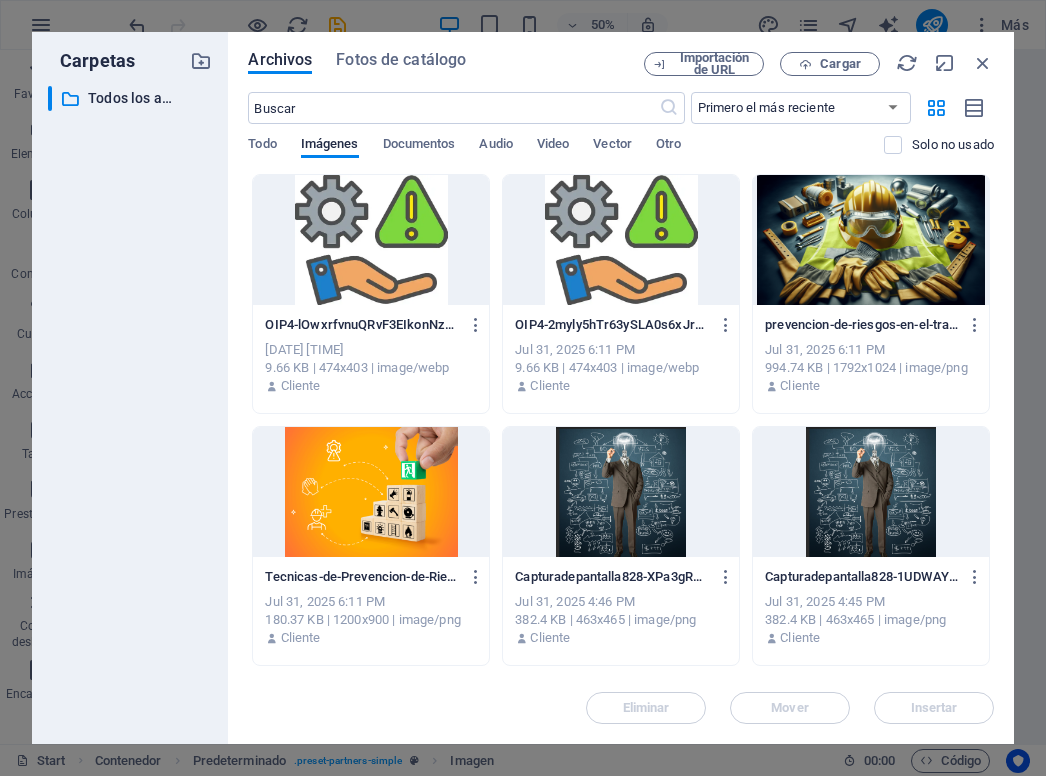 scroll, scrollTop: 6718, scrollLeft: 0, axis: vertical 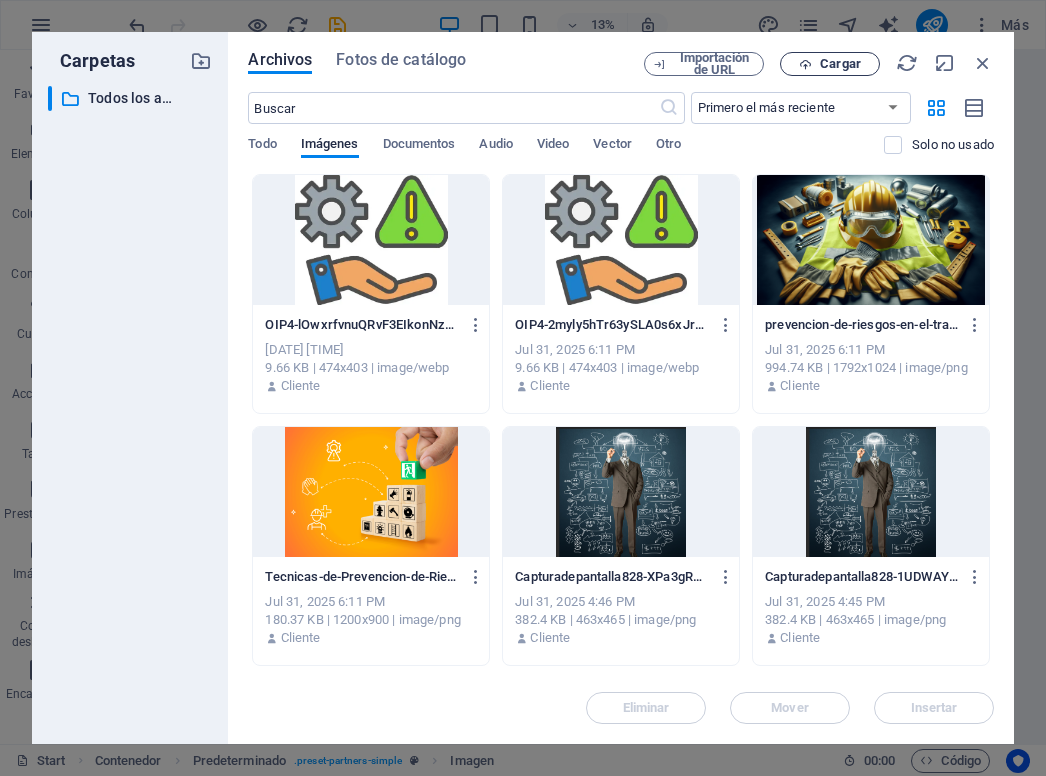 click on "Cargar" at bounding box center [830, 64] 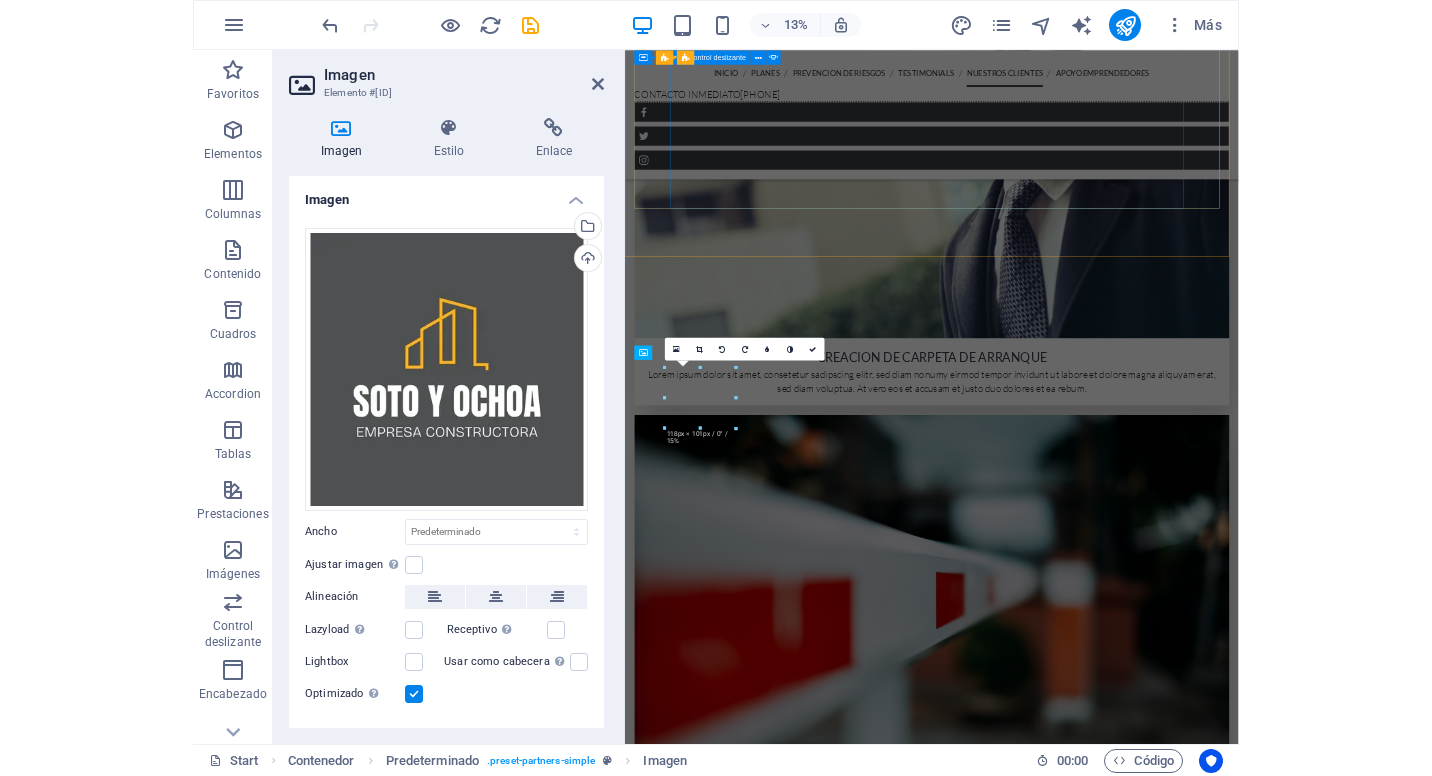 scroll, scrollTop: 4833, scrollLeft: 0, axis: vertical 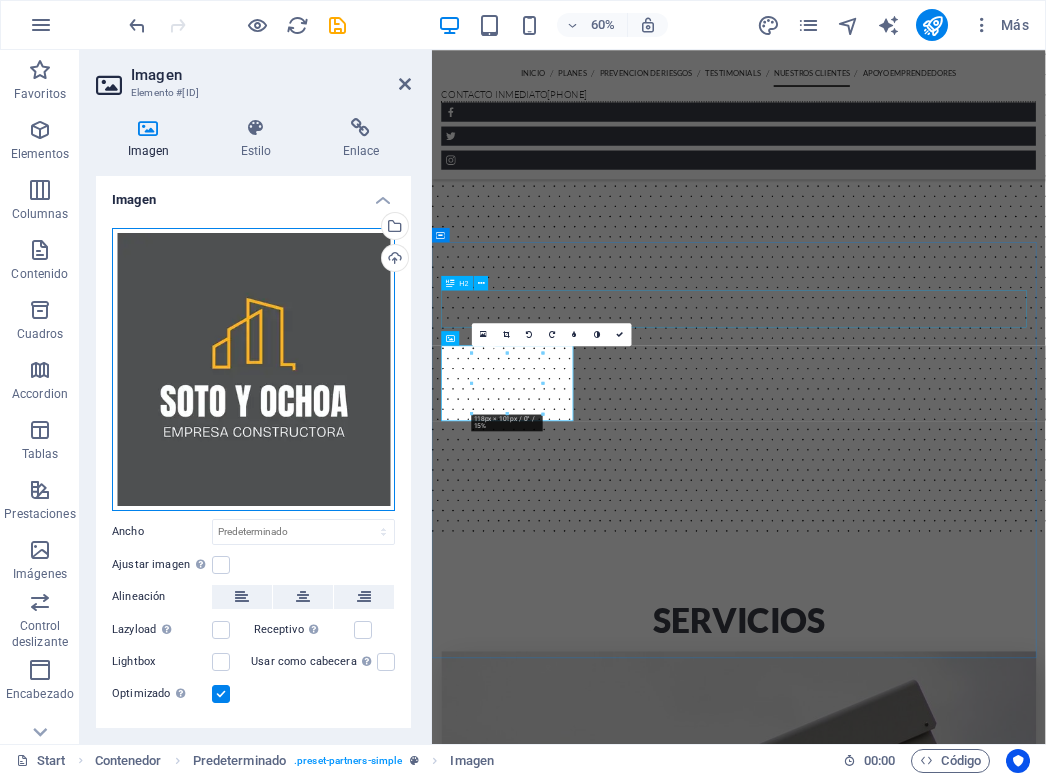 click on "Arrastra archivos aquí, haz clic para escoger archivos o  selecciona archivos de Archivos o de nuestra galería gratuita de fotos y vídeos" at bounding box center [253, 369] 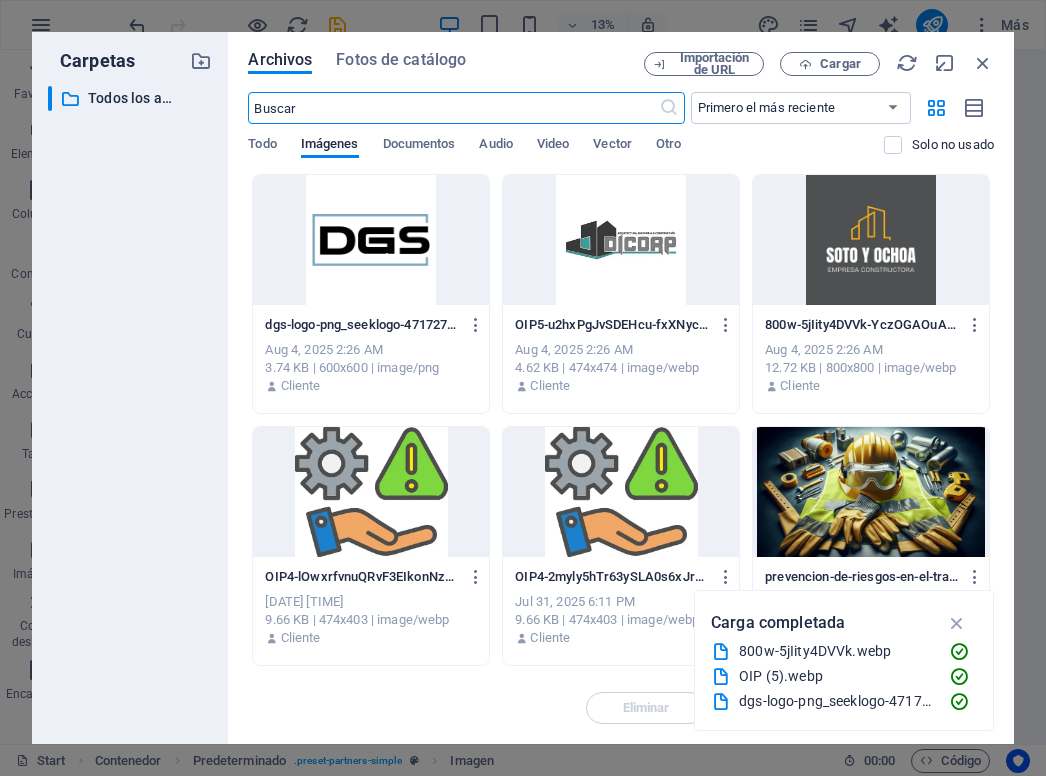 click at bounding box center [871, 240] 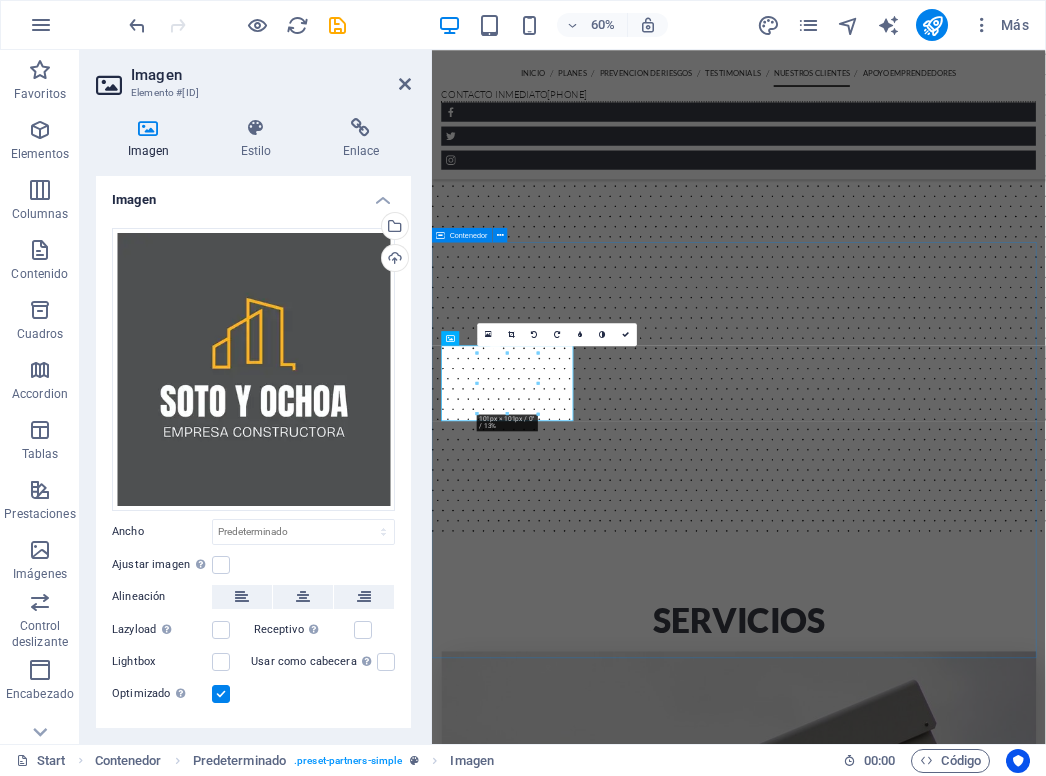 click at bounding box center (943, 10346) 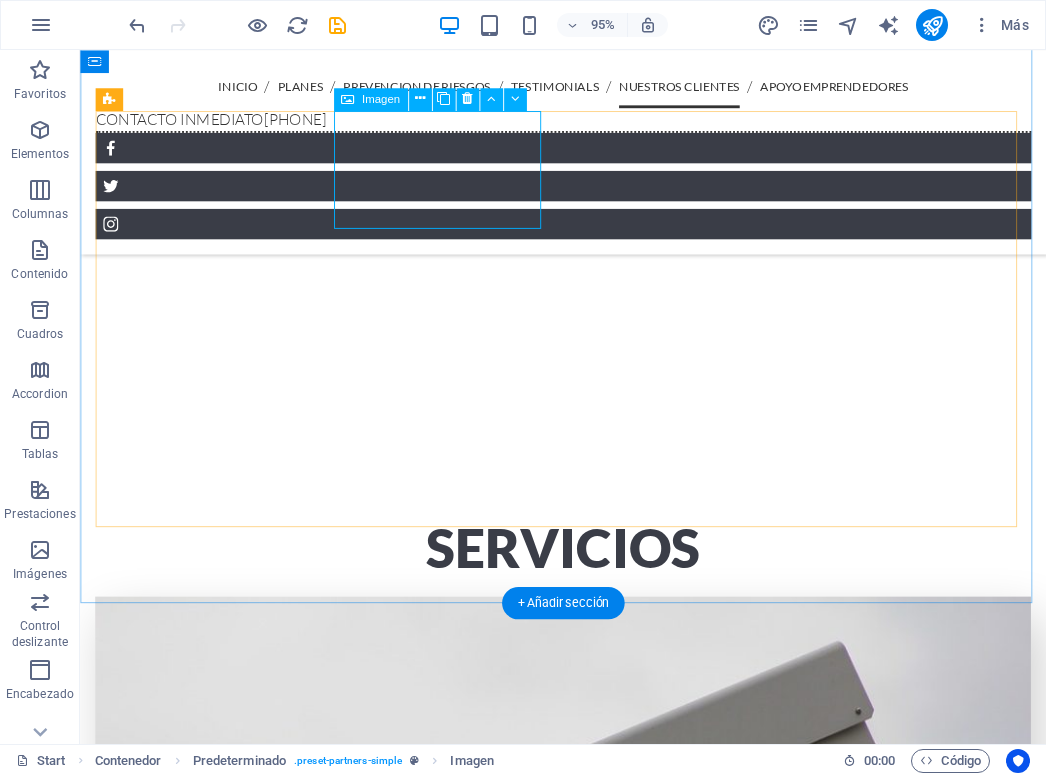 click at bounding box center (207, 9344) 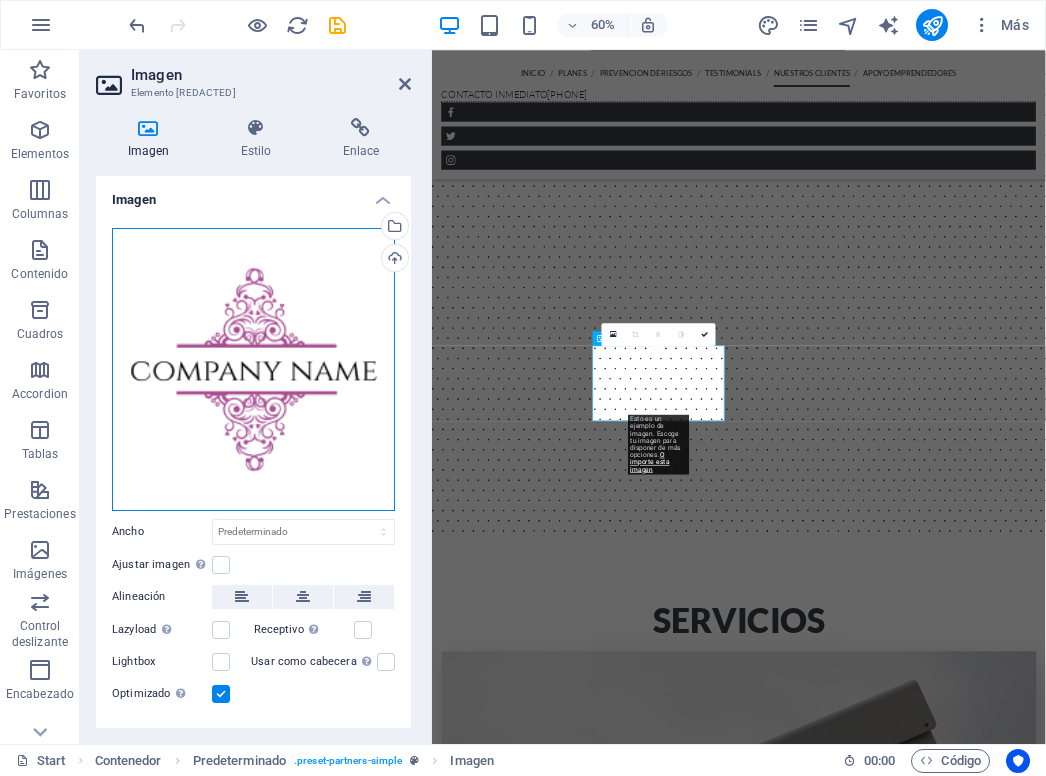 click on "Arrastra archivos aquí, haz clic para escoger archivos o  selecciona archivos de Archivos o de nuestra galería gratuita de fotos y vídeos" at bounding box center [253, 369] 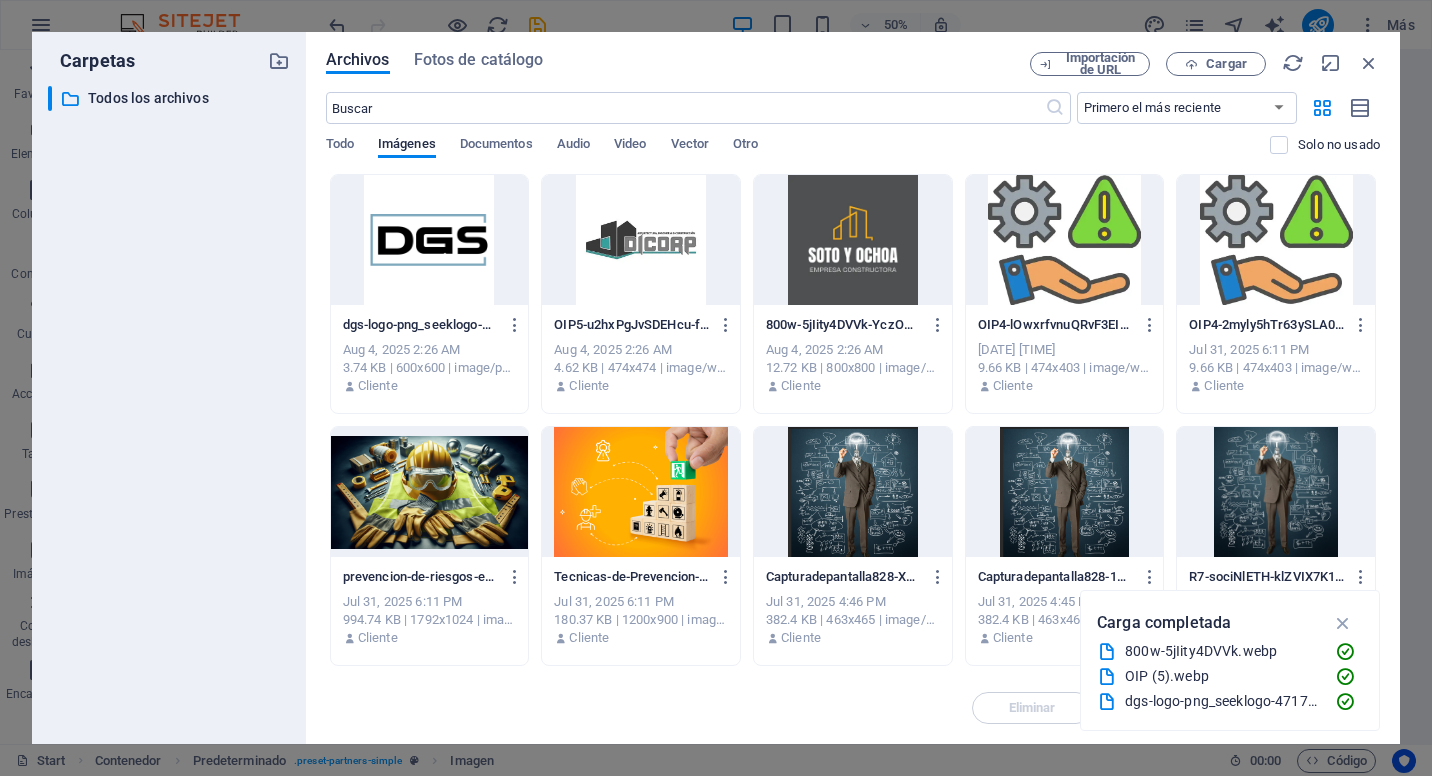 click at bounding box center [641, 240] 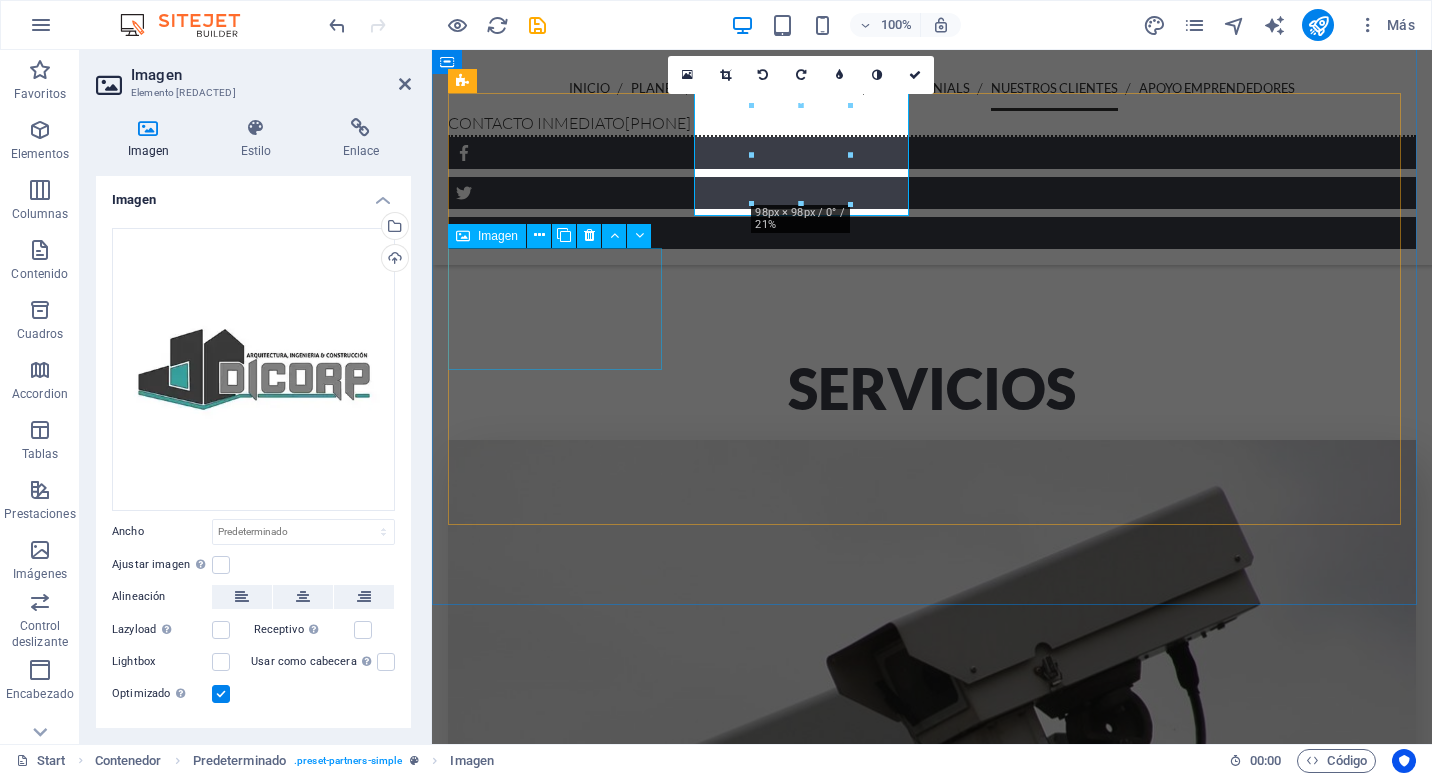click at bounding box center [557, 9423] 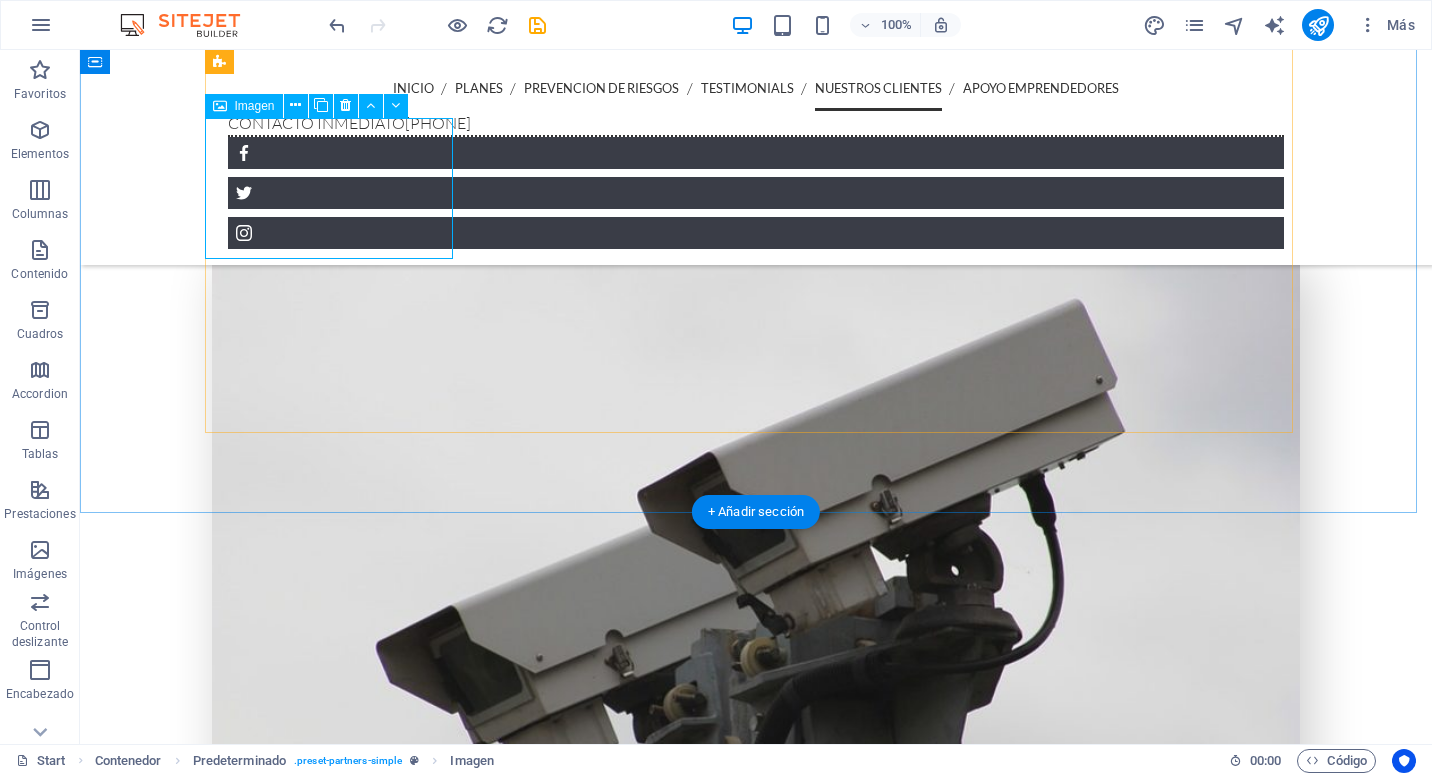 click at bounding box center (336, 9156) 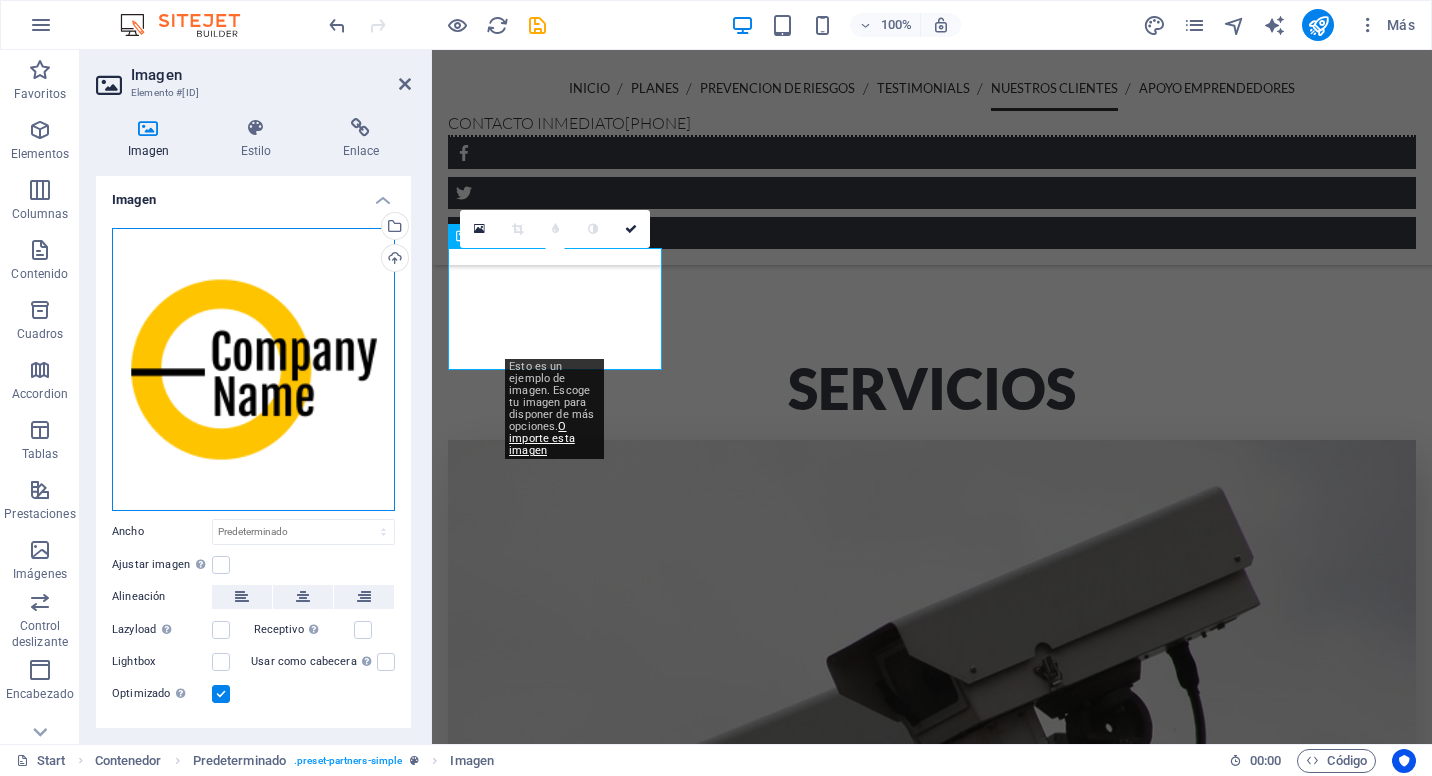 click on "Arrastra archivos aquí, haz clic para escoger archivos o  selecciona archivos de Archivos o de nuestra galería gratuita de fotos y vídeos" at bounding box center [253, 369] 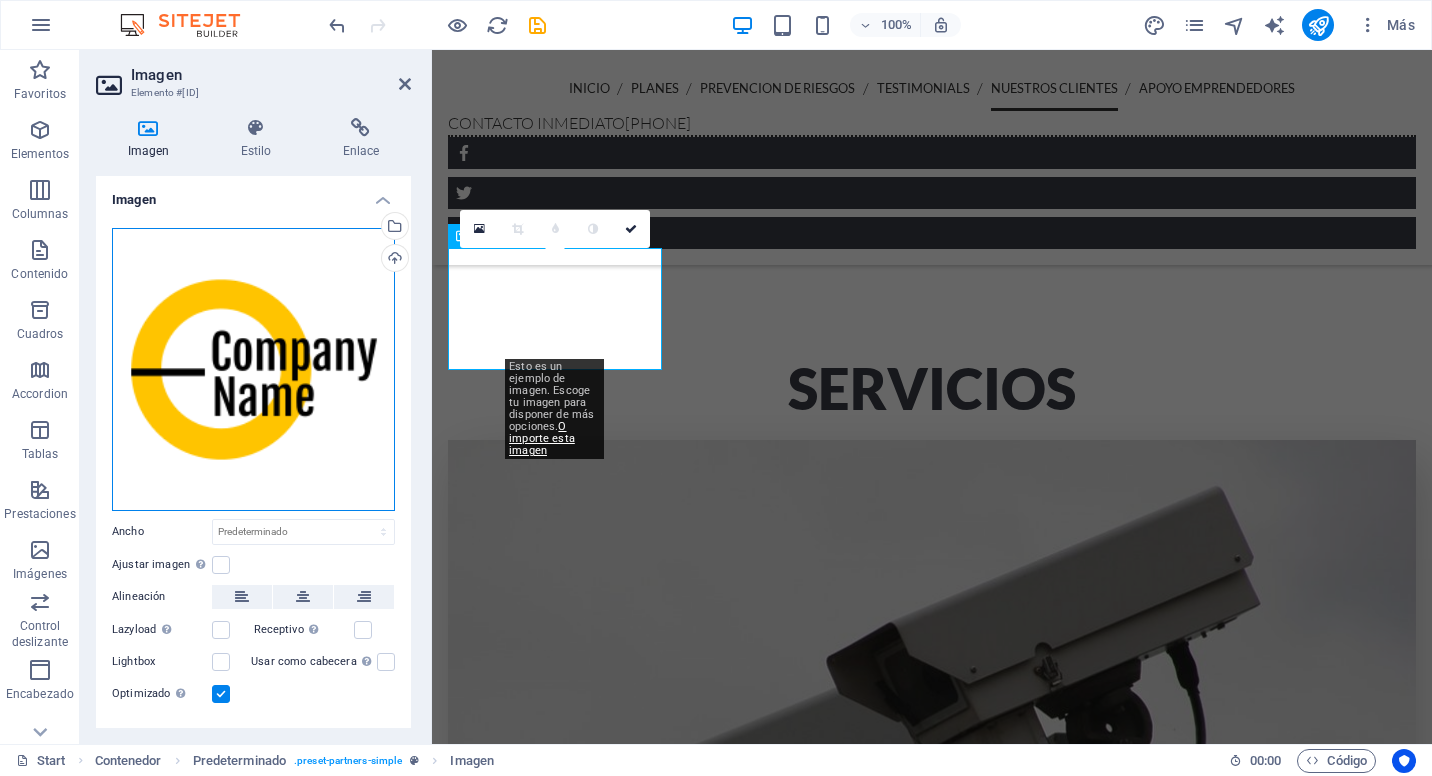 click on "Arrastra archivos aquí, haz clic para escoger archivos o  selecciona archivos de Archivos o de nuestra galería gratuita de fotos y vídeos" at bounding box center (253, 369) 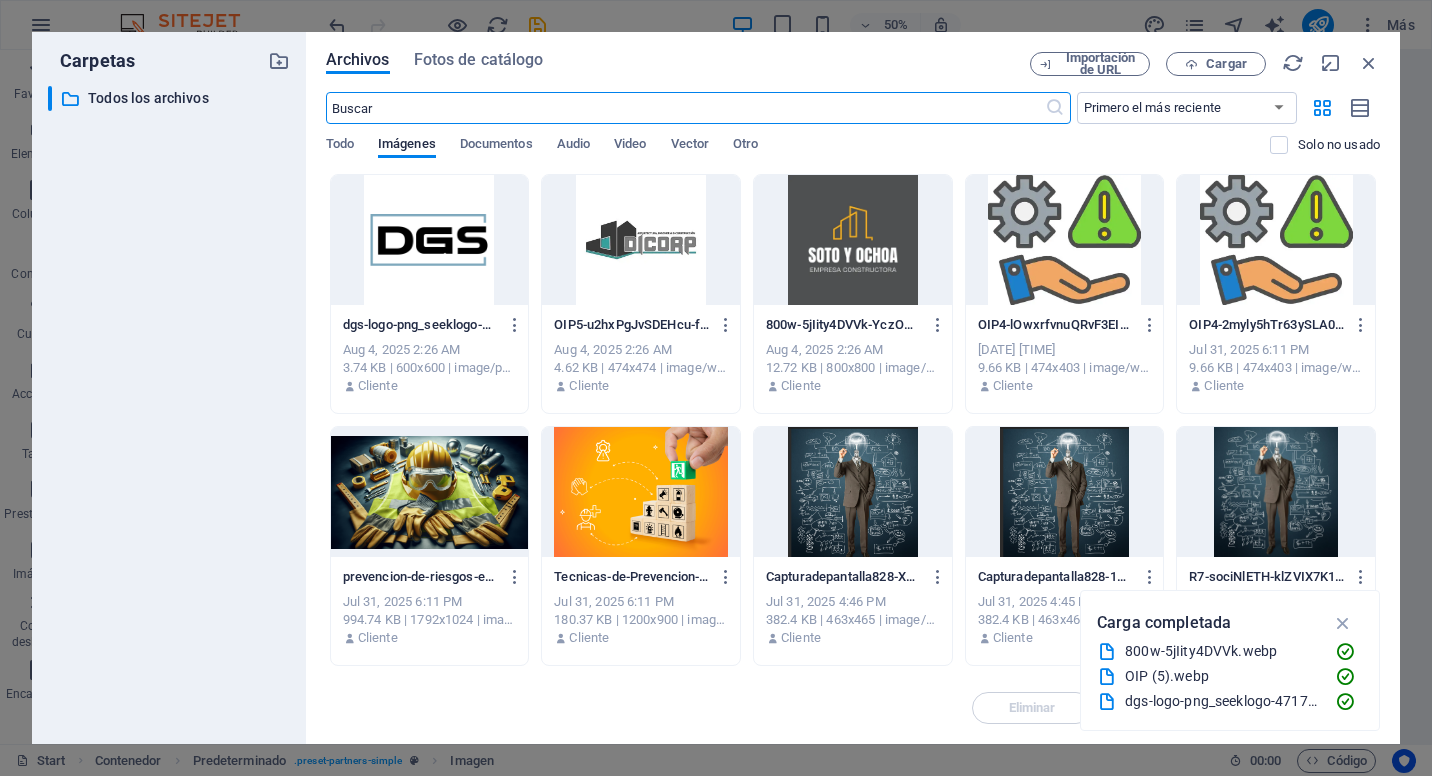 click at bounding box center (430, 240) 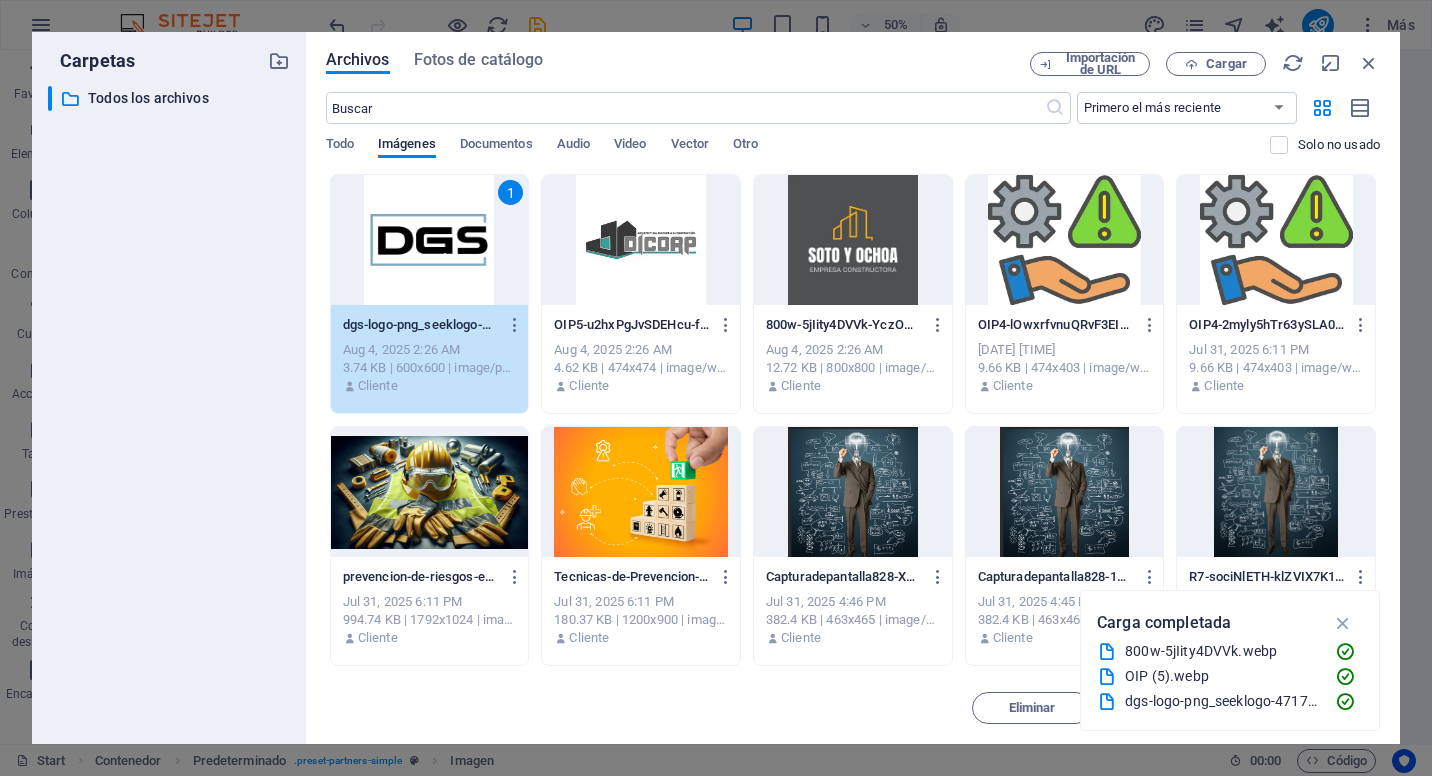 click on "1" at bounding box center [430, 240] 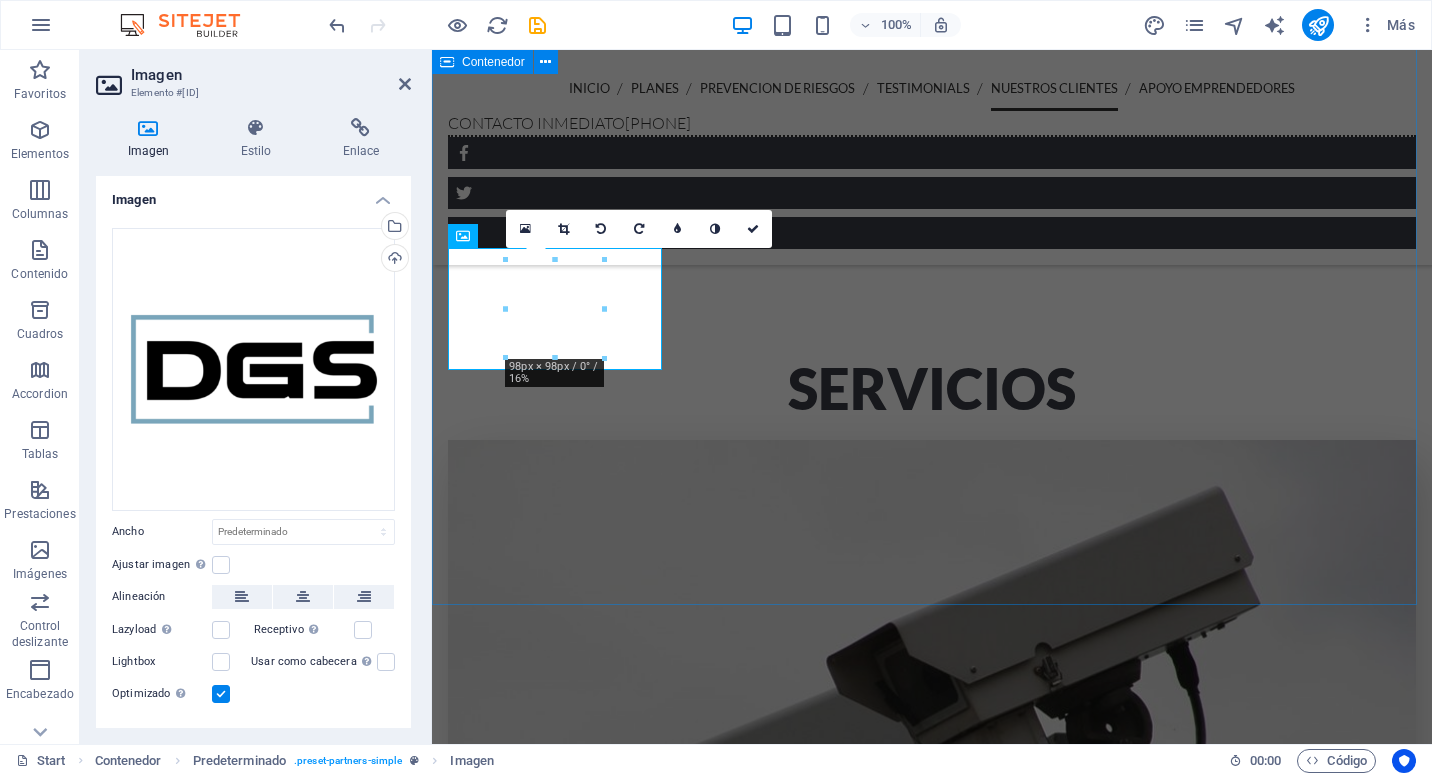 click at bounding box center [557, 10109] 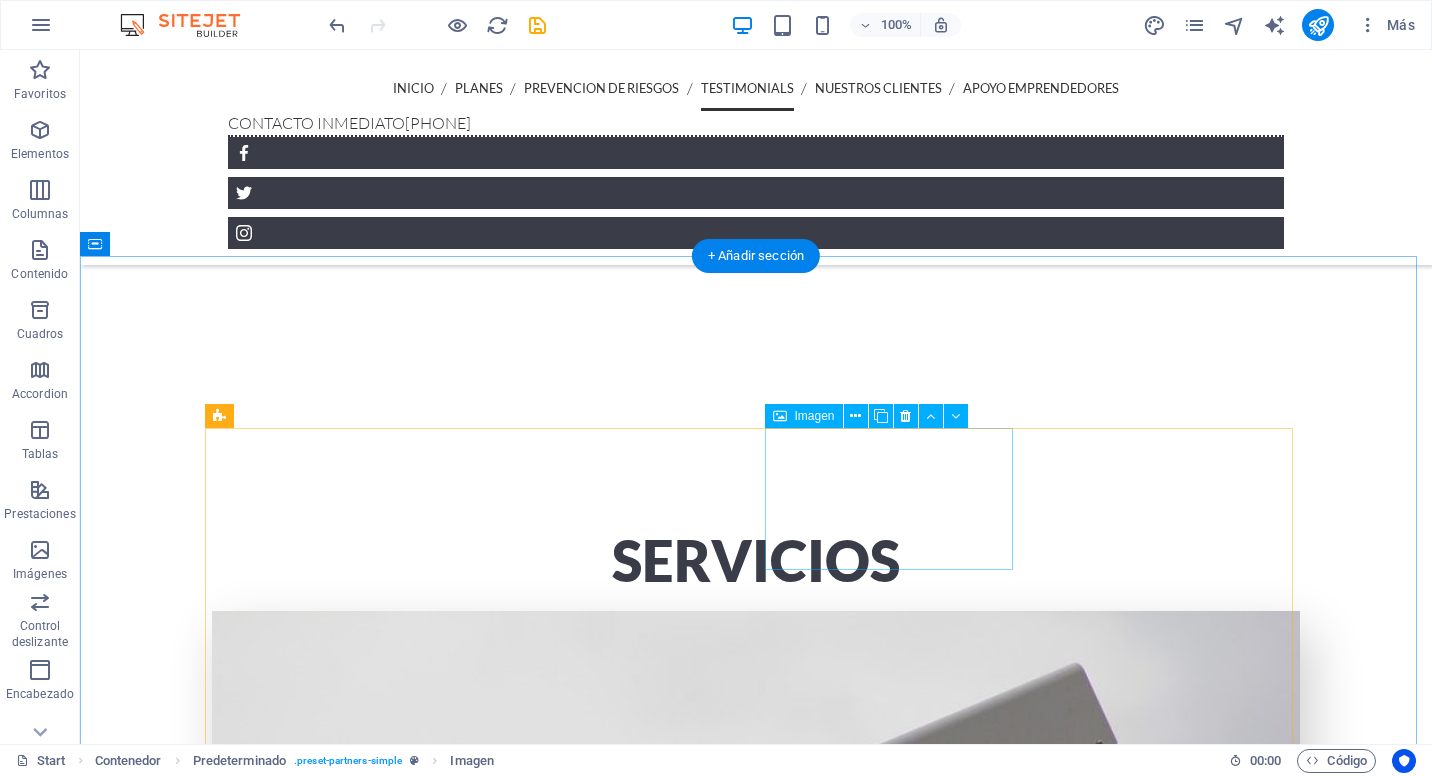 scroll, scrollTop: 4133, scrollLeft: 0, axis: vertical 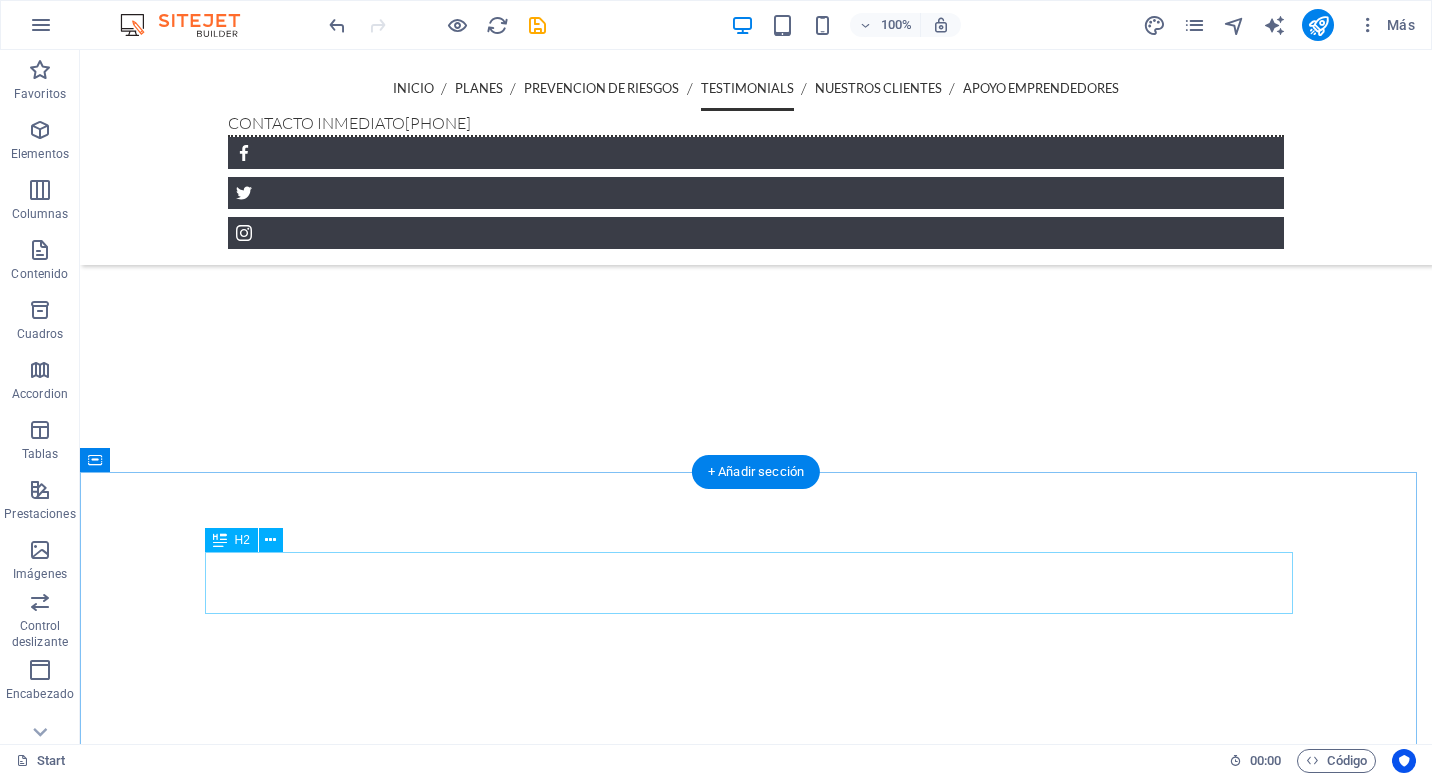 click on "nuestros CLIENTES" at bounding box center [756, 9025] 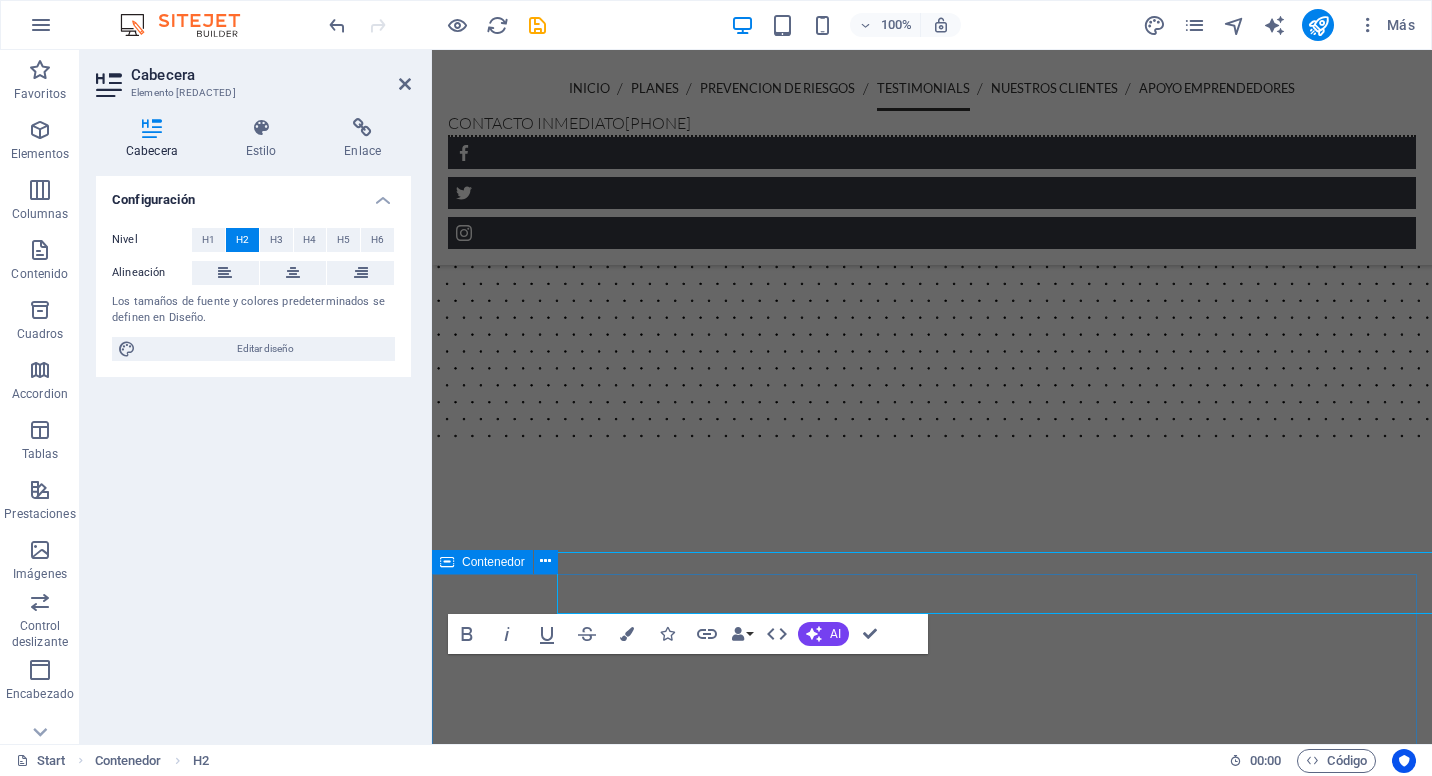 scroll, scrollTop: 4181, scrollLeft: 0, axis: vertical 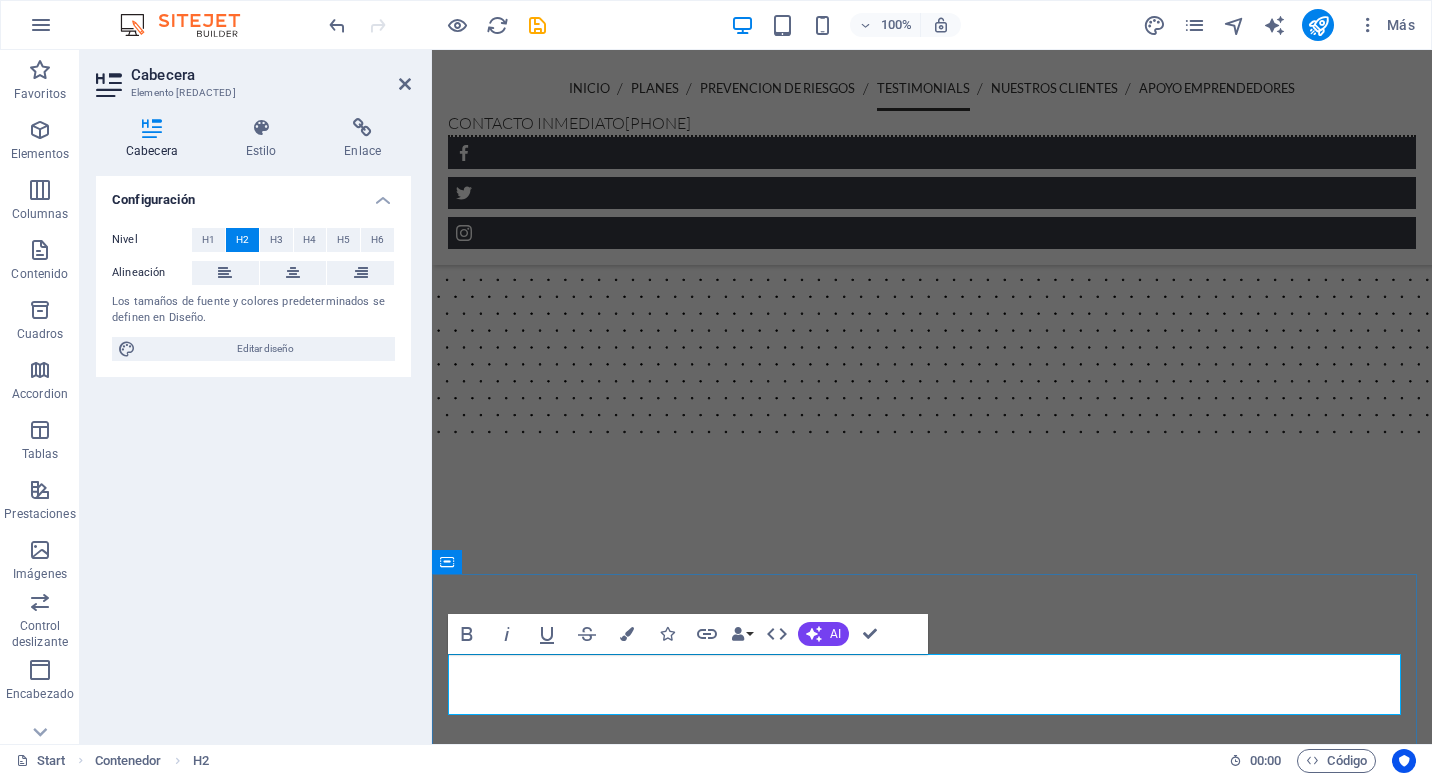 type 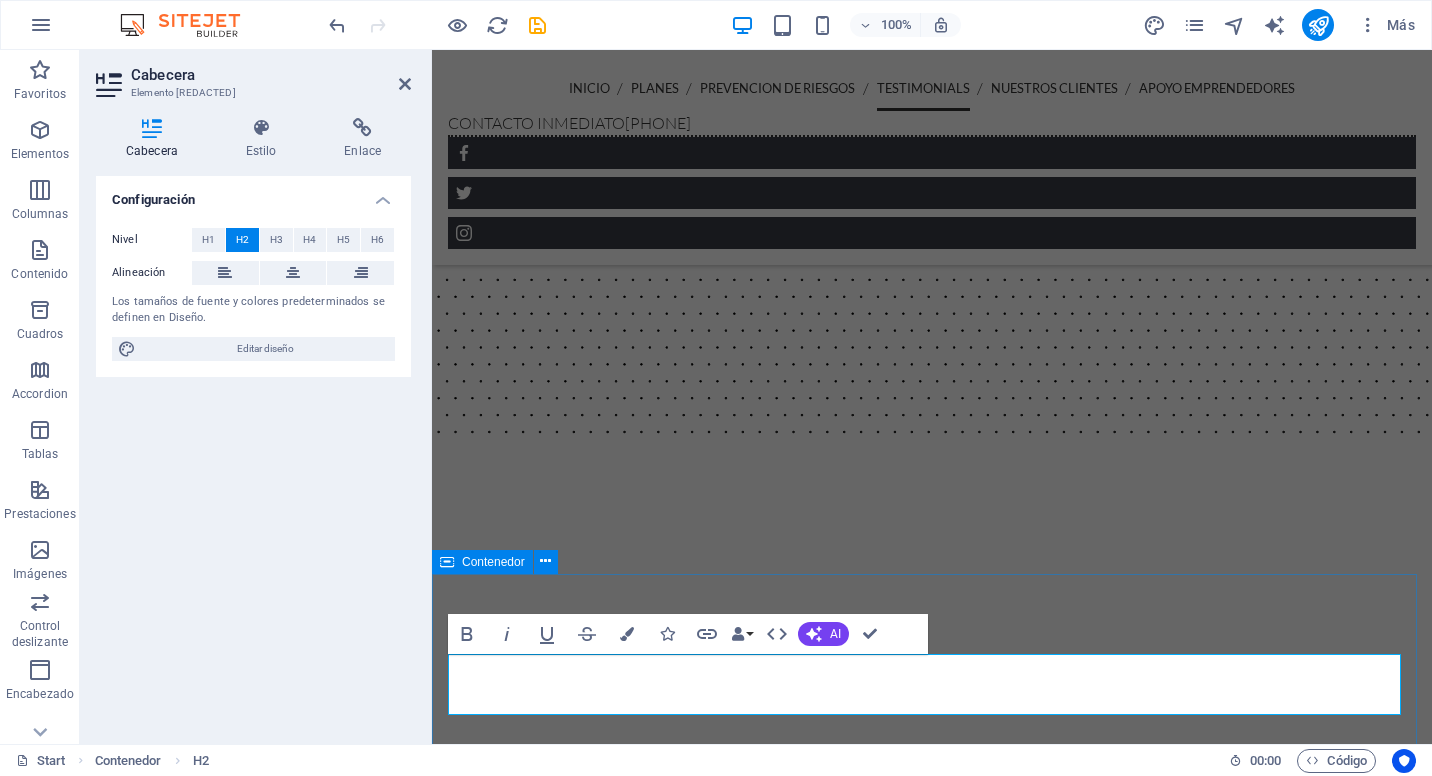 click at bounding box center [932, 5859] 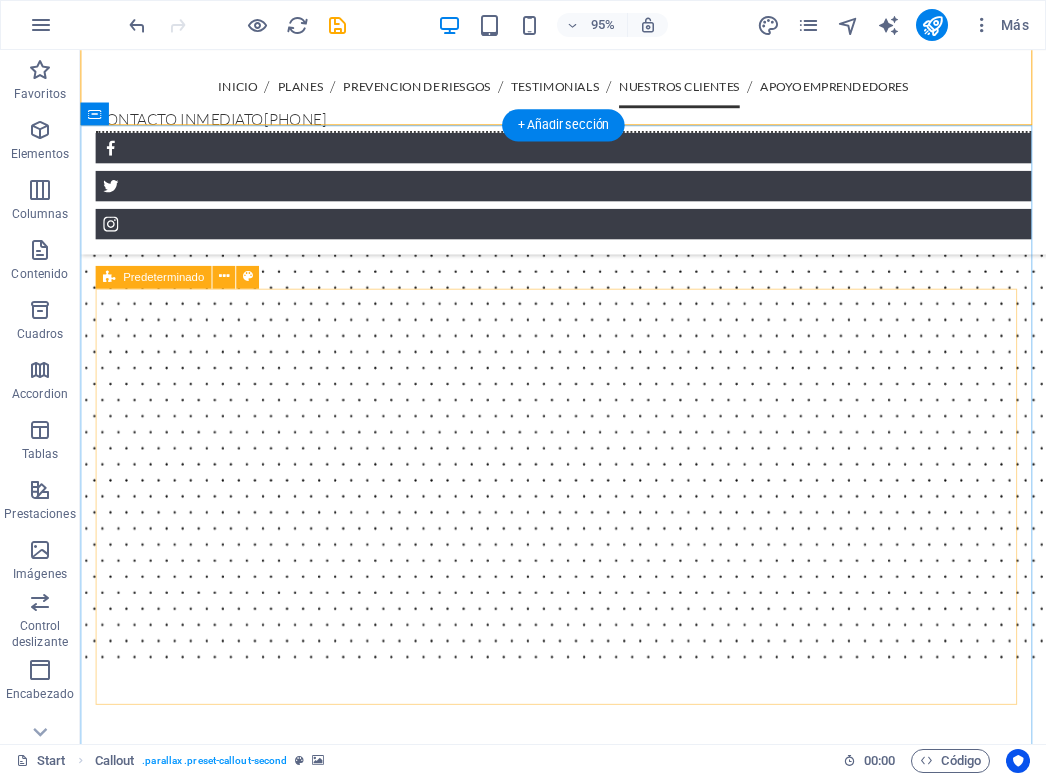 scroll, scrollTop: 4650, scrollLeft: 0, axis: vertical 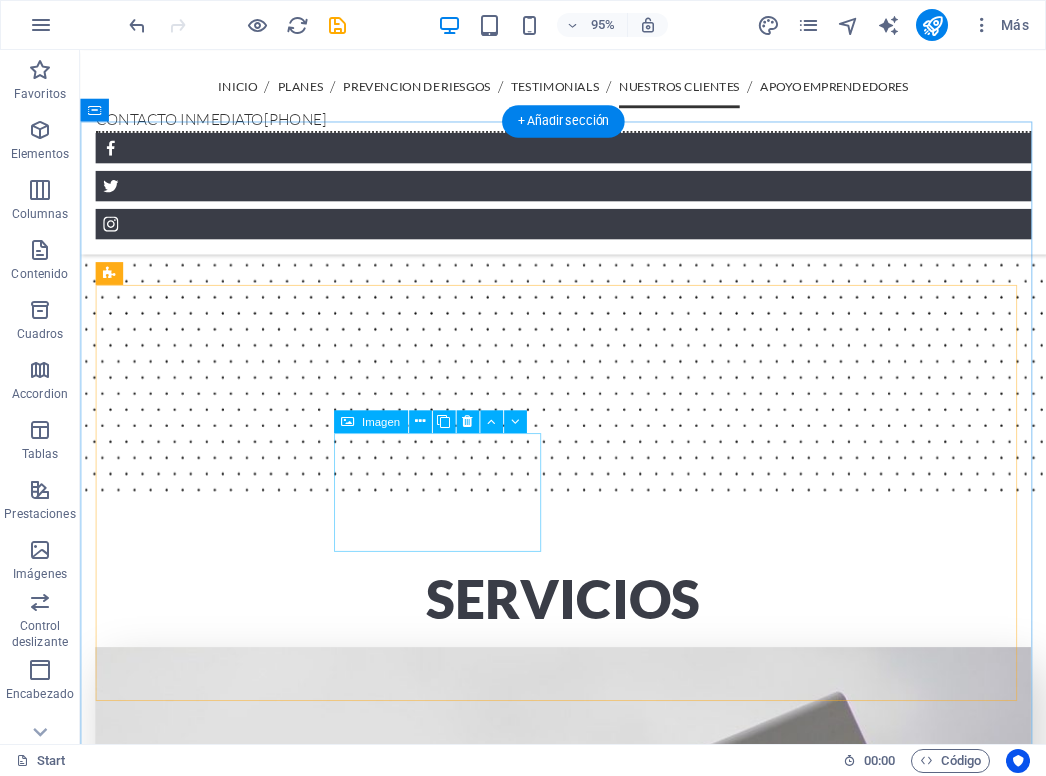 click at bounding box center [207, 9824] 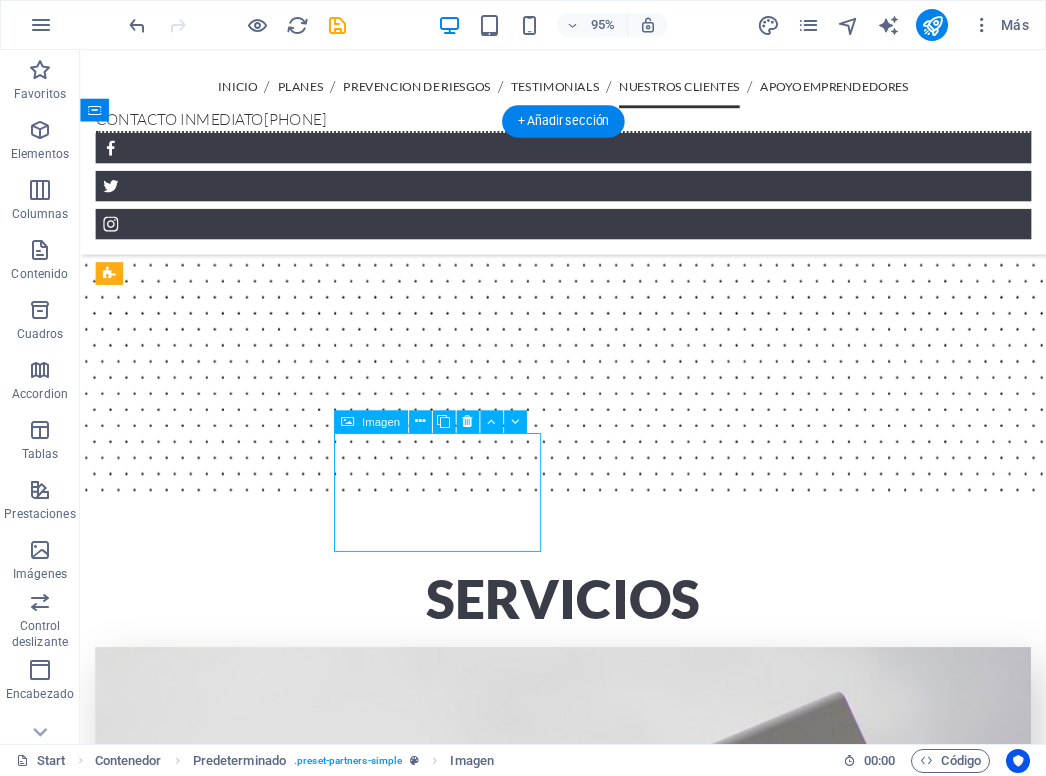 click at bounding box center (207, 9824) 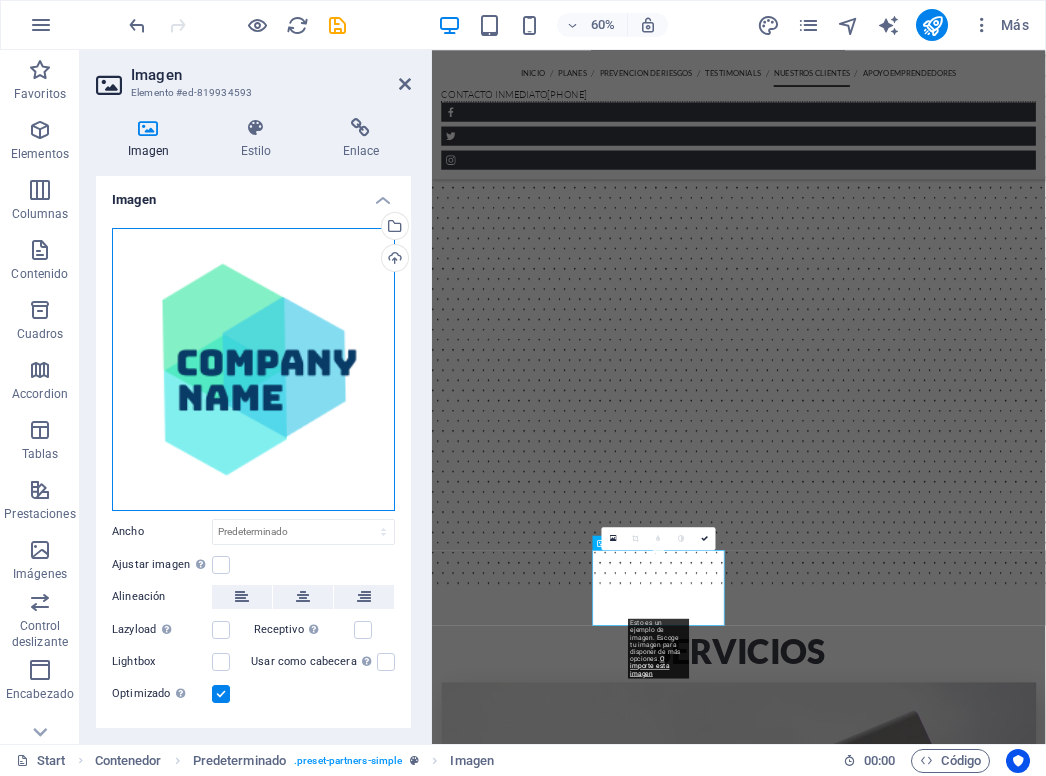 click on "Arrastra archivos aquí, haz clic para escoger archivos o  selecciona archivos de Archivos o de nuestra galería gratuita de fotos y vídeos" at bounding box center (253, 369) 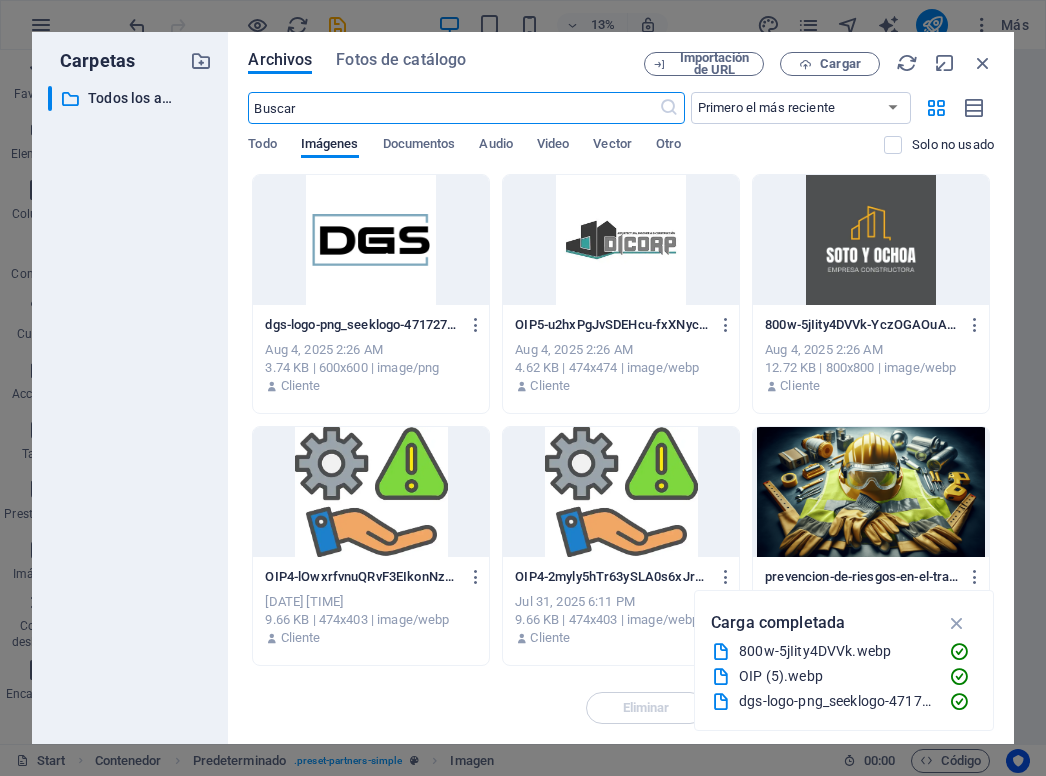 scroll, scrollTop: 6718, scrollLeft: 0, axis: vertical 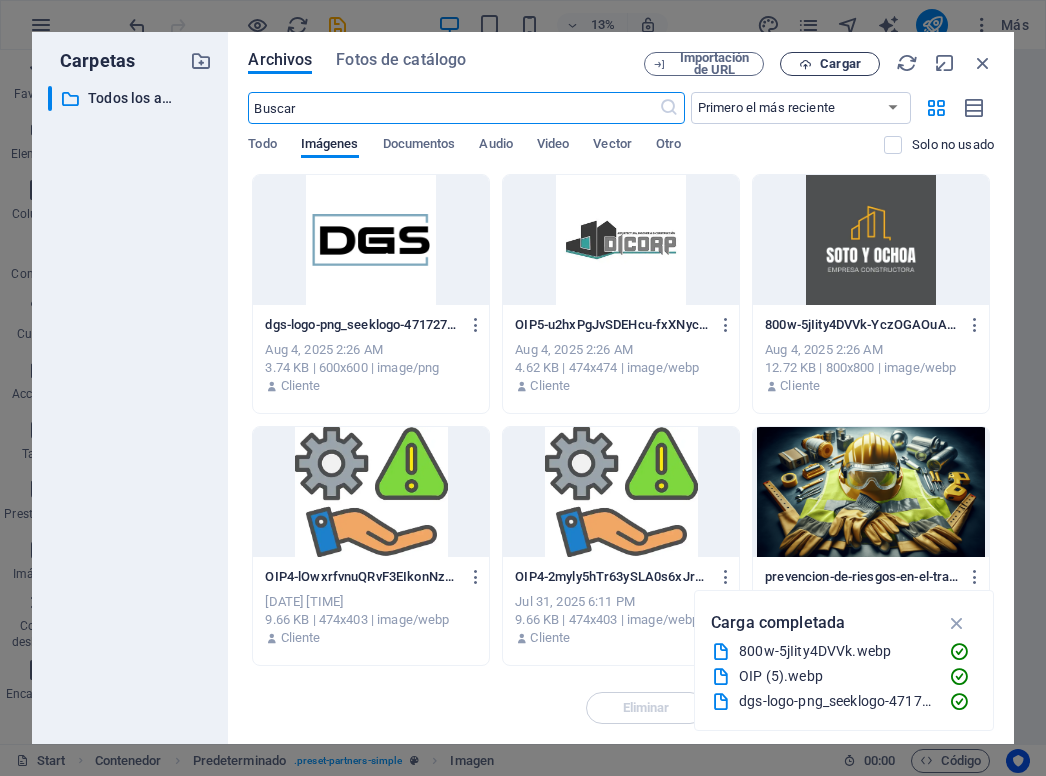 click on "Cargar" at bounding box center [830, 64] 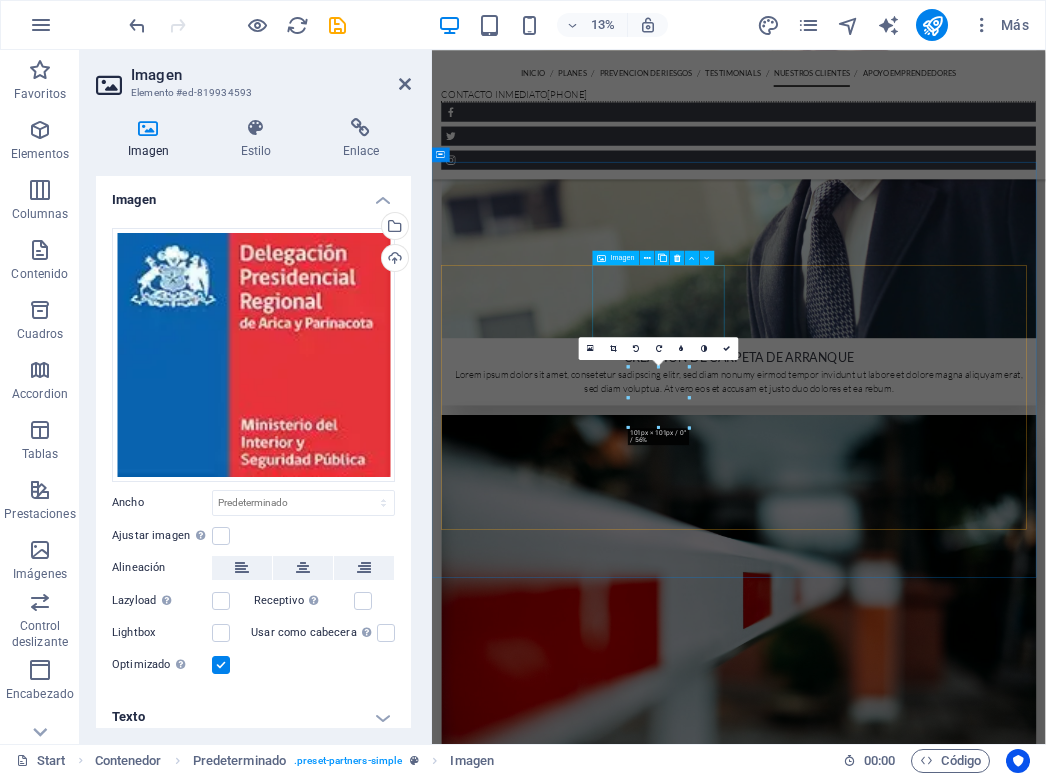 scroll, scrollTop: 4991, scrollLeft: 0, axis: vertical 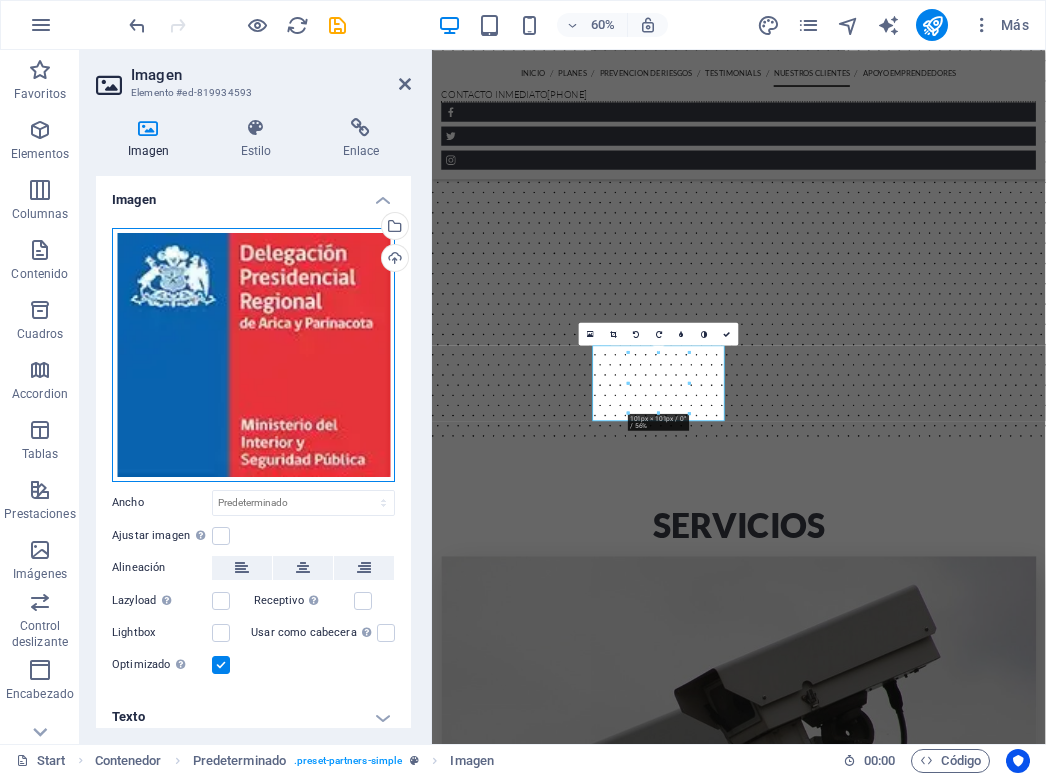 click on "Arrastra archivos aquí, haz clic para escoger archivos o  selecciona archivos de Archivos o de nuestra galería gratuita de fotos y vídeos" at bounding box center (253, 355) 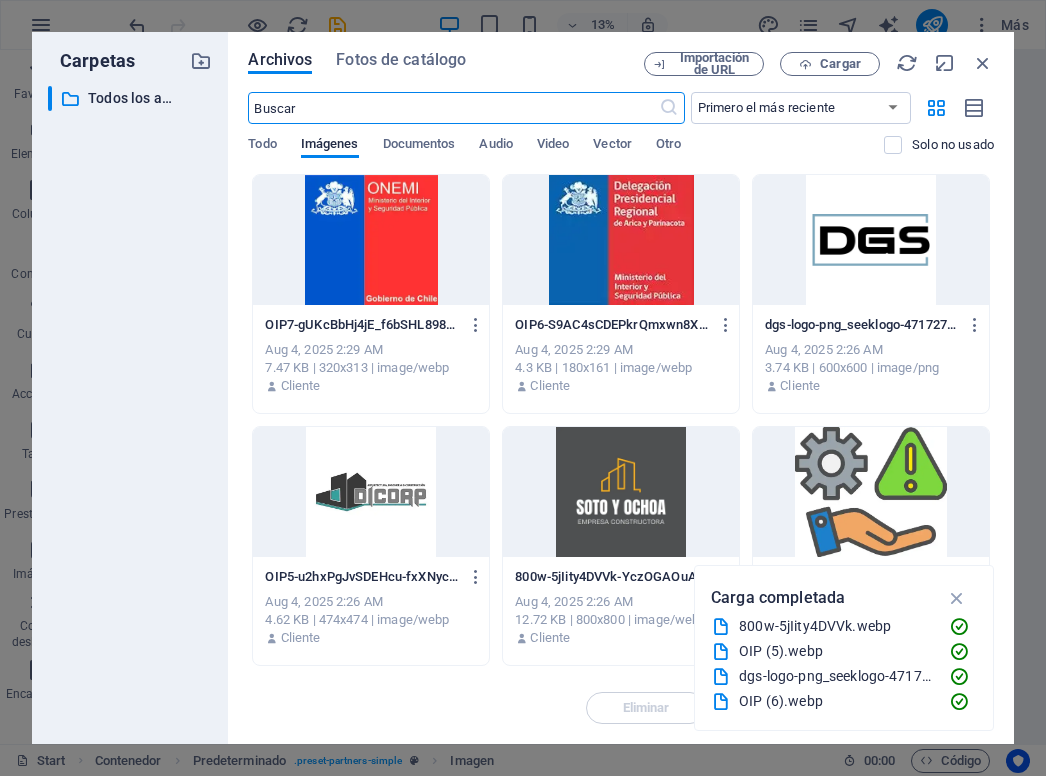 click at bounding box center (621, 240) 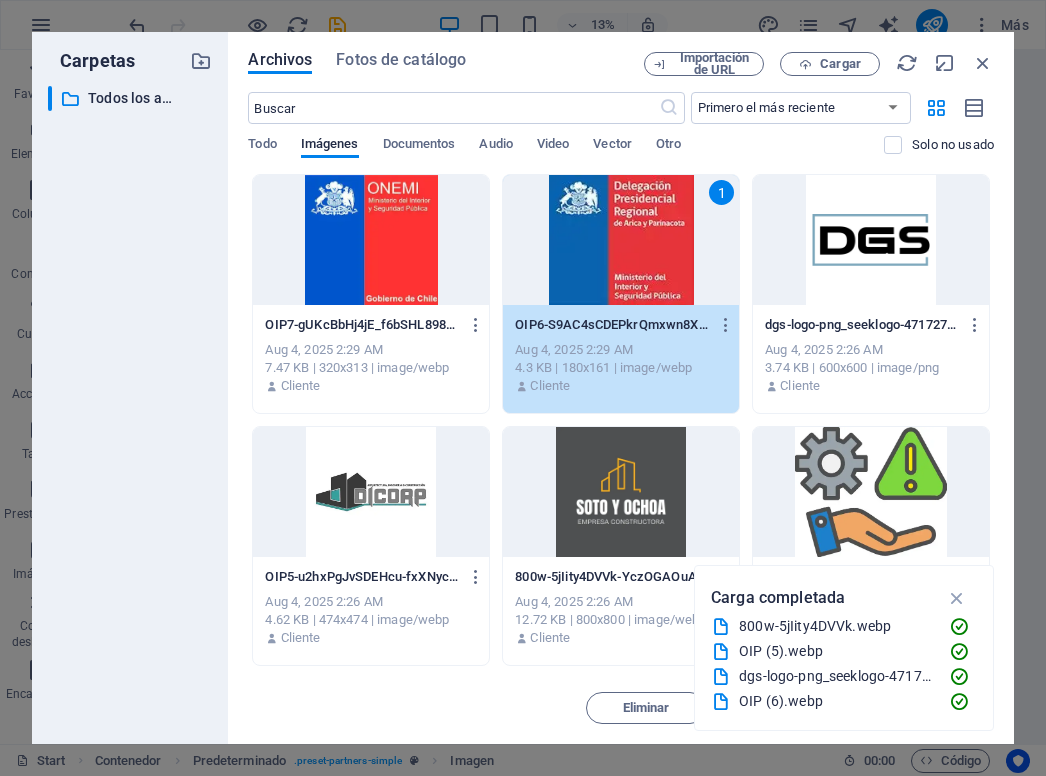click on "1" at bounding box center (621, 240) 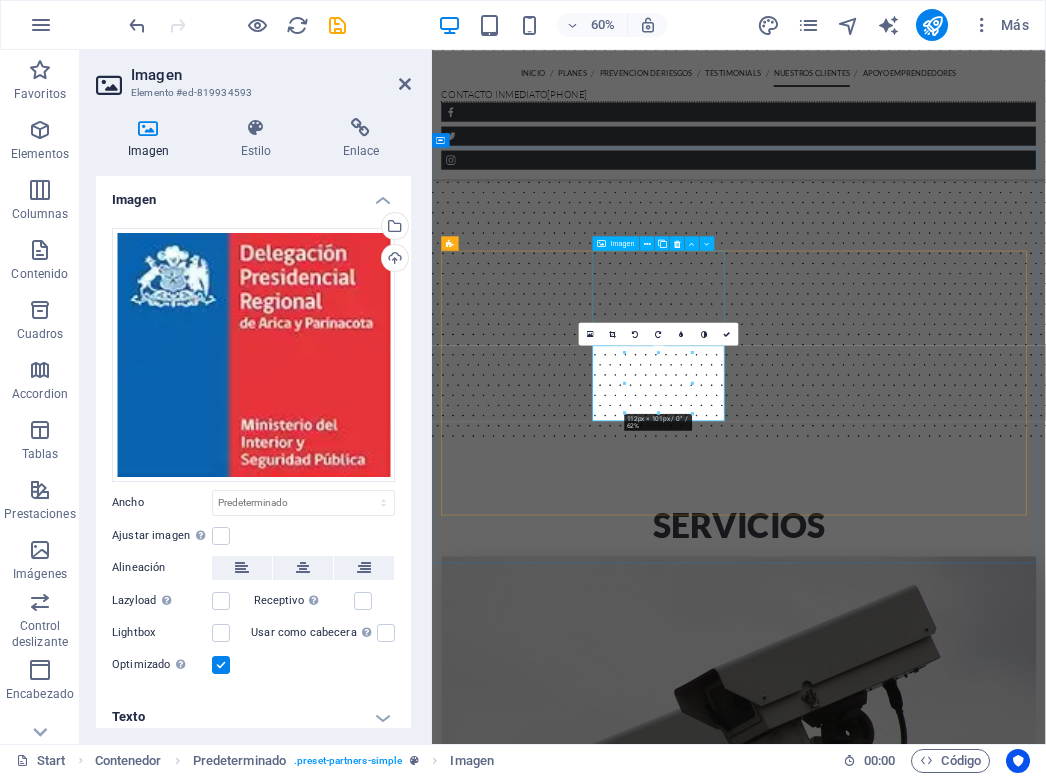 click at bounding box center [560, 9684] 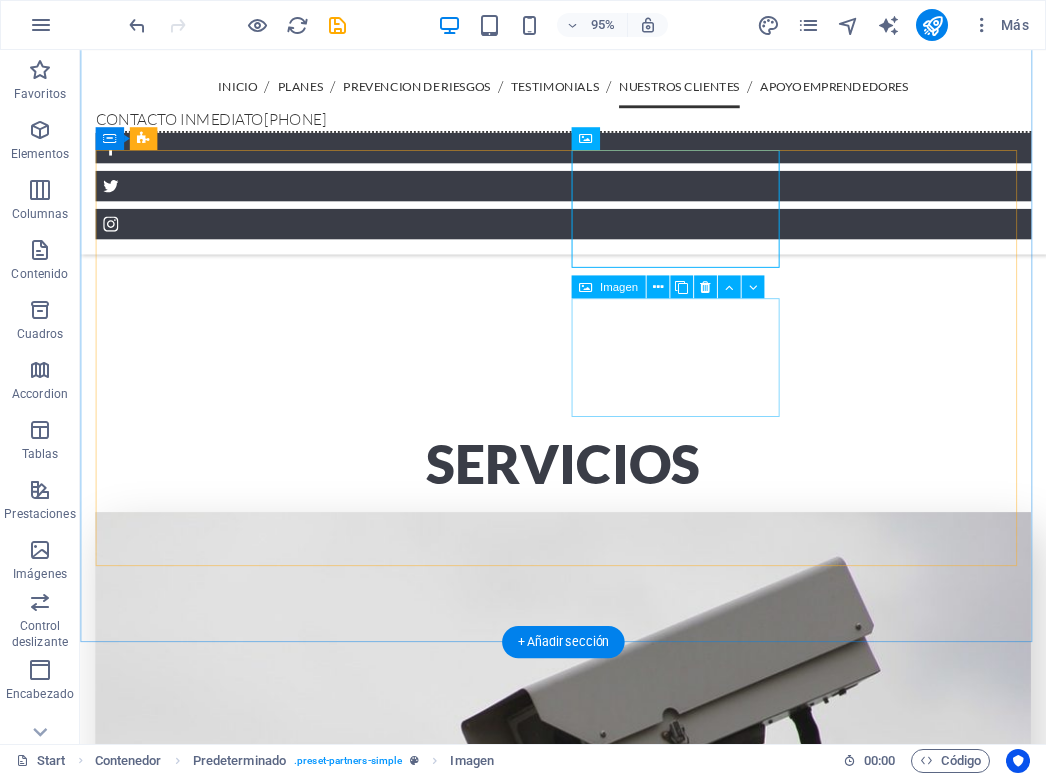 scroll, scrollTop: 4791, scrollLeft: 0, axis: vertical 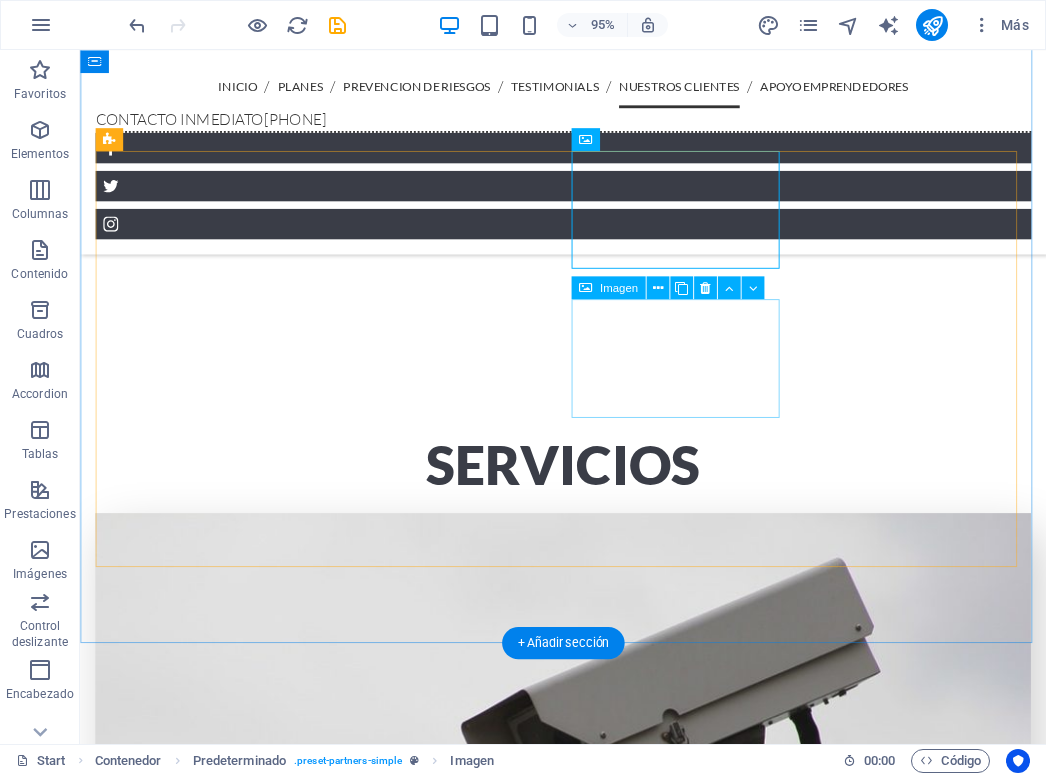 click at bounding box center [207, 9826] 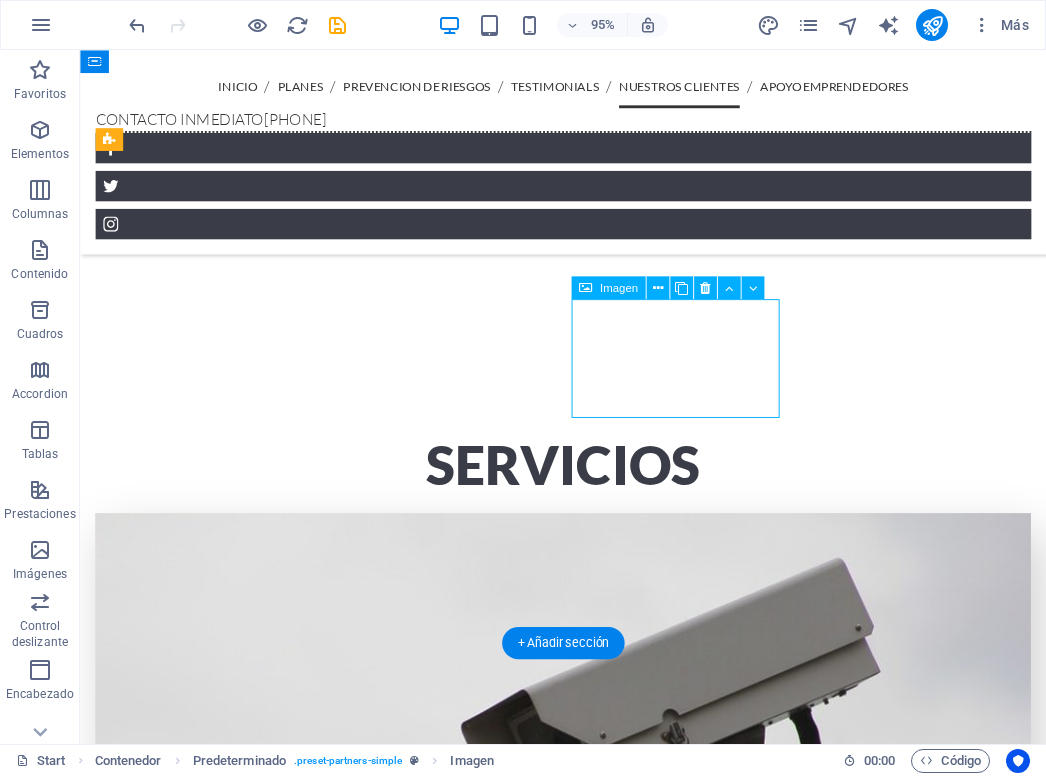click at bounding box center (207, 9826) 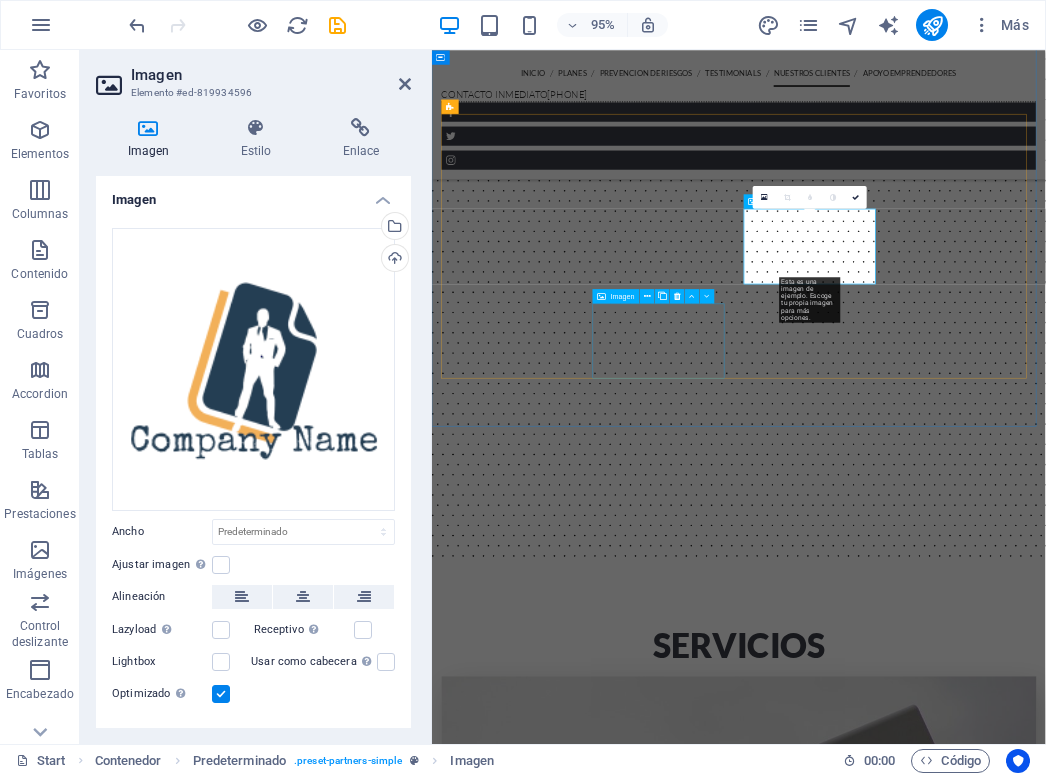 scroll, scrollTop: 5219, scrollLeft: 0, axis: vertical 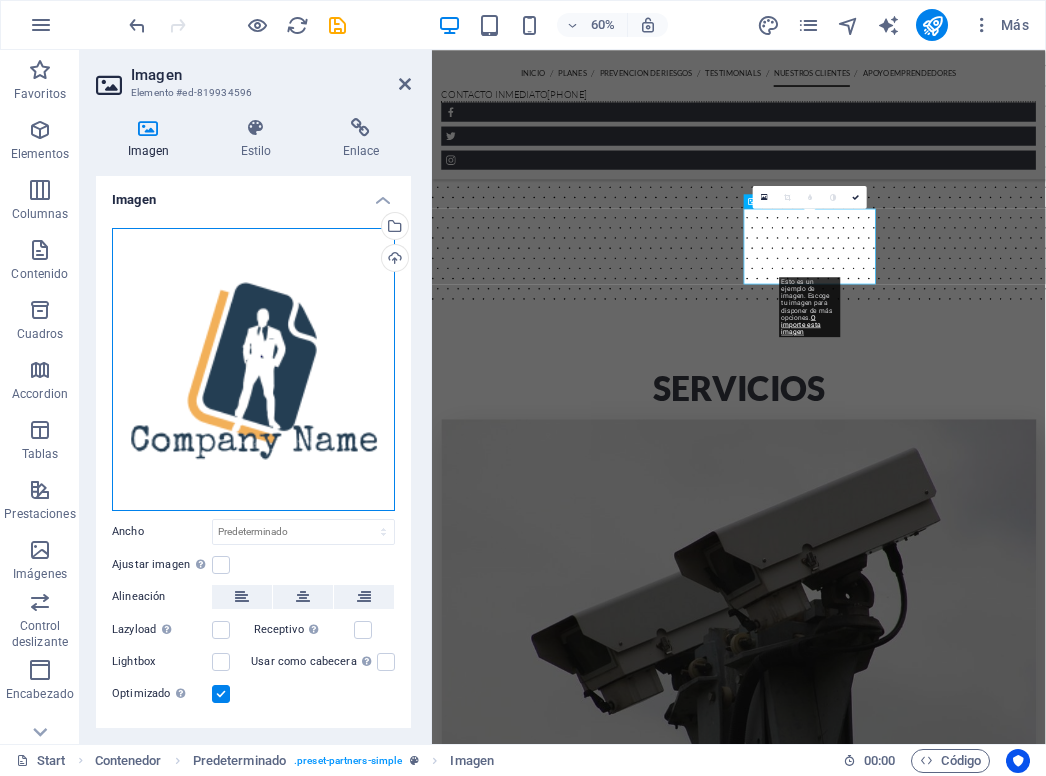 click on "Arrastra archivos aquí, haz clic para escoger archivos o  selecciona archivos de Archivos o de nuestra galería gratuita de fotos y vídeos" at bounding box center [253, 369] 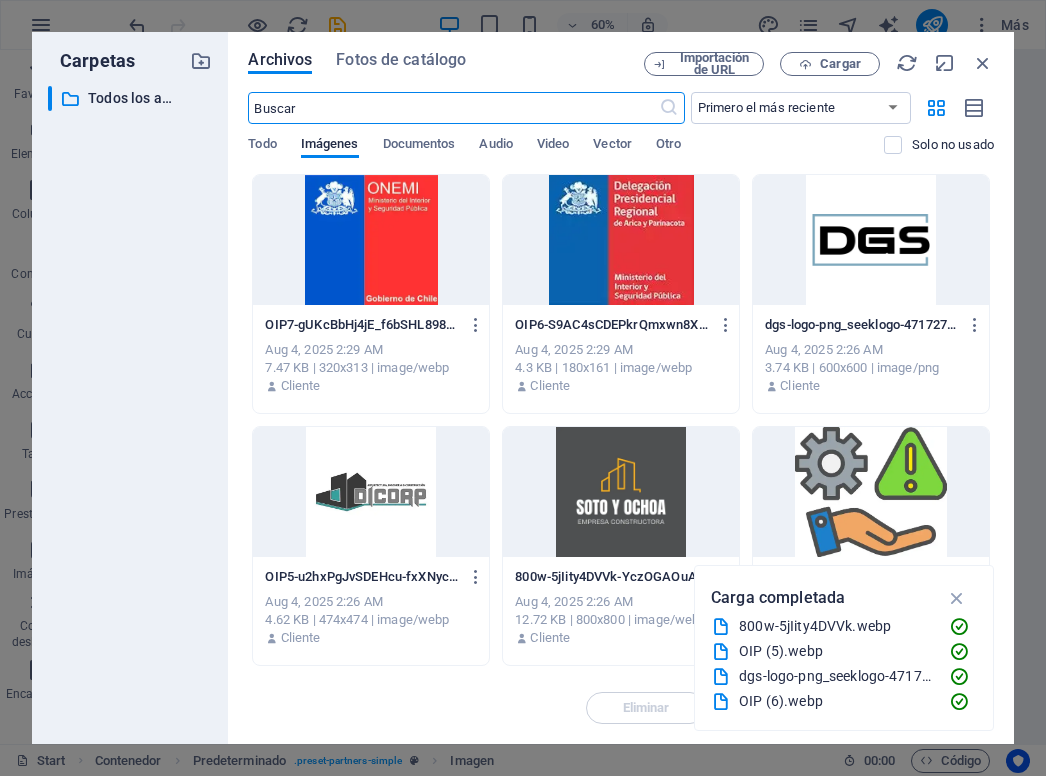 scroll, scrollTop: 6742, scrollLeft: 0, axis: vertical 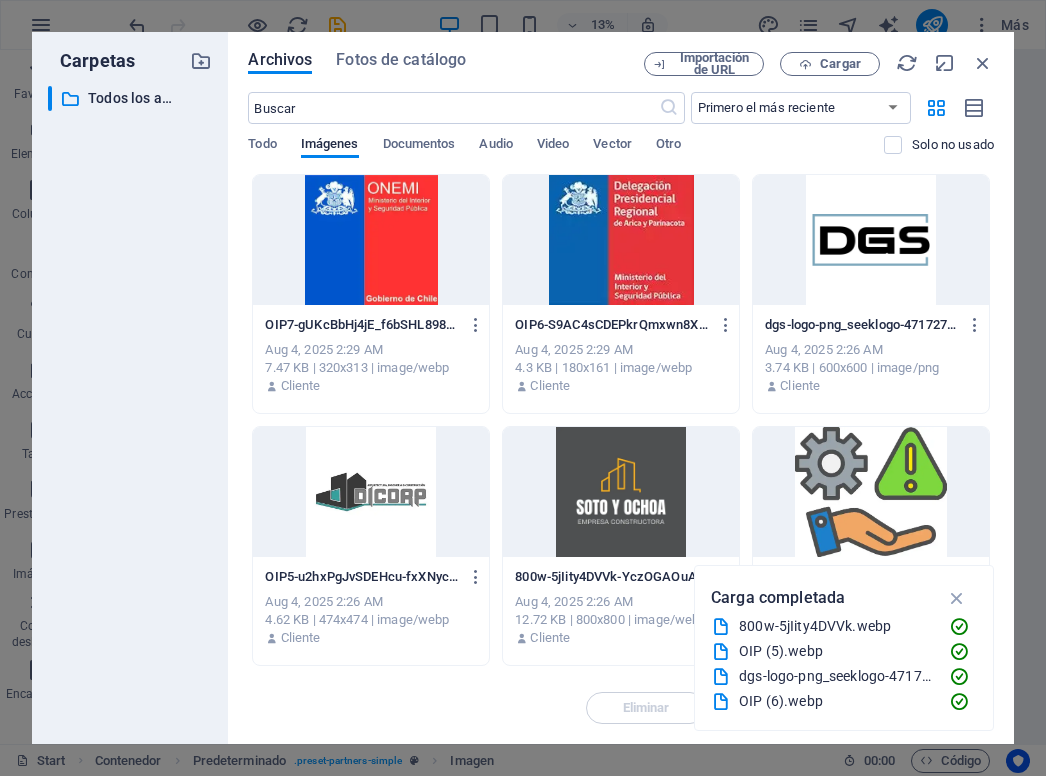 click at bounding box center [371, 240] 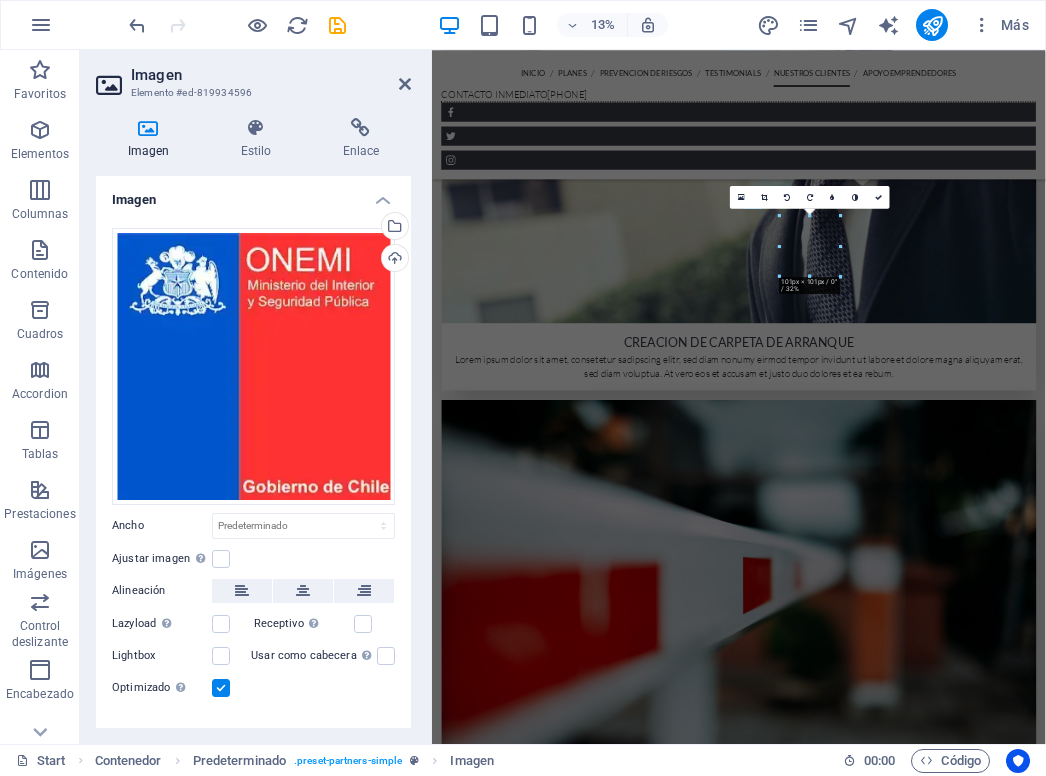 scroll, scrollTop: 5219, scrollLeft: 0, axis: vertical 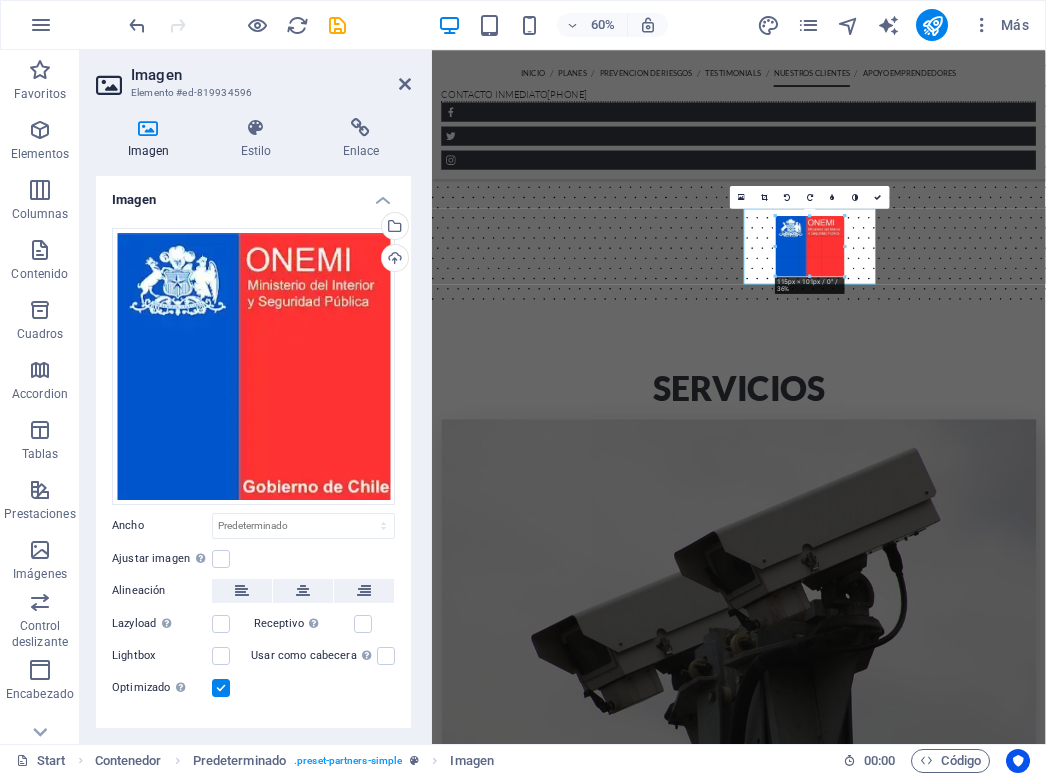 drag, startPoint x: 780, startPoint y: 243, endPoint x: 760, endPoint y: 234, distance: 21.931713 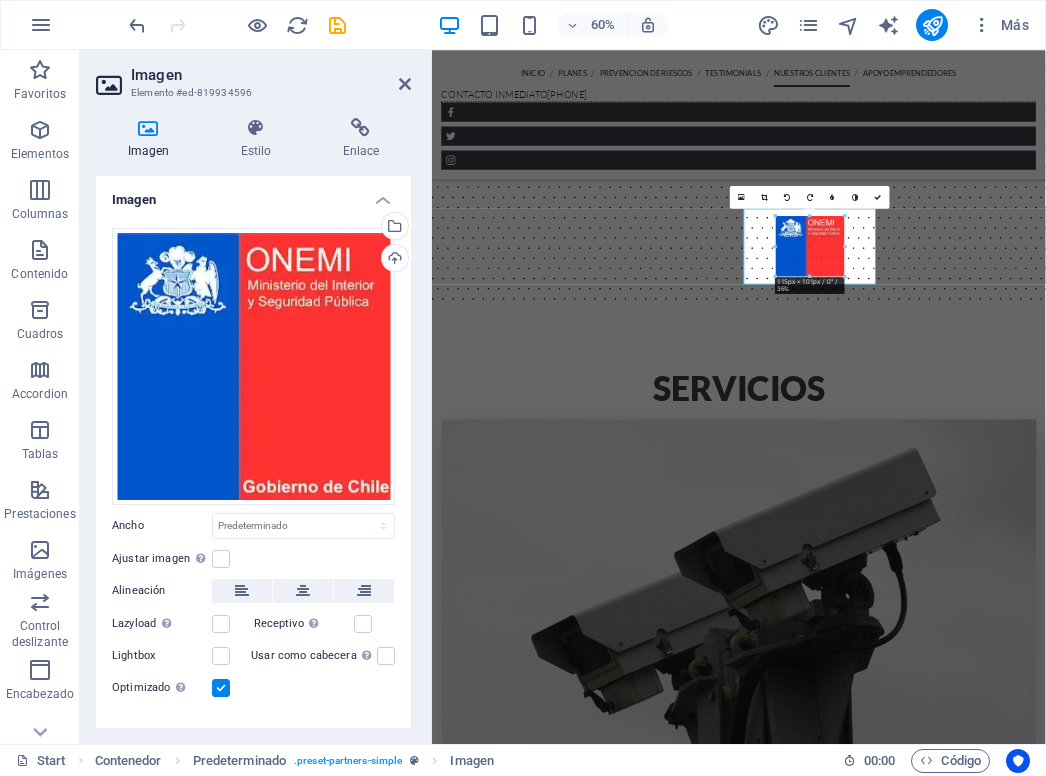 type on "115" 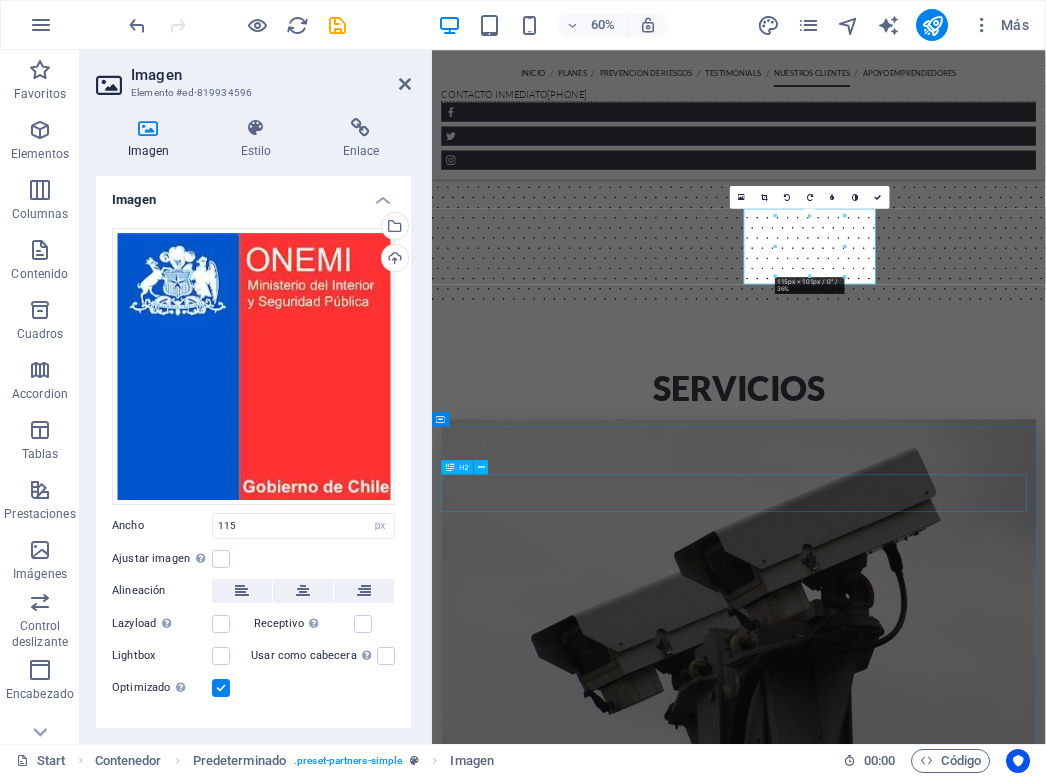 click on "CLIENTES SATISFECHOS" at bounding box center [943, 9897] 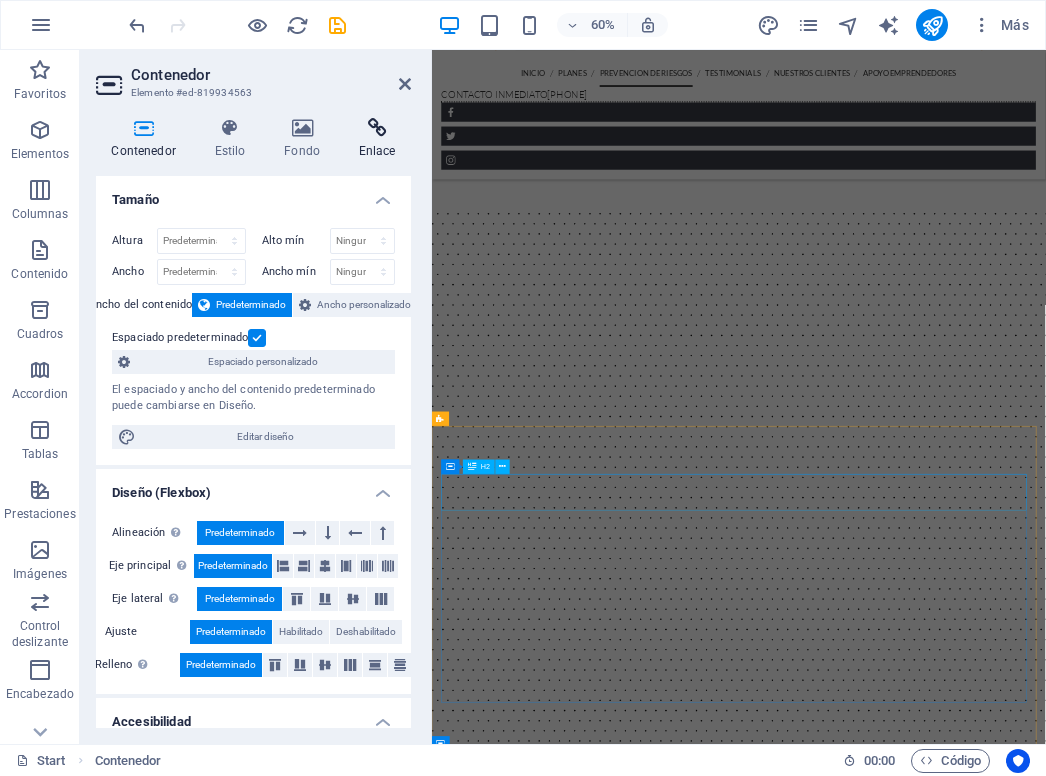 scroll, scrollTop: 3919, scrollLeft: 0, axis: vertical 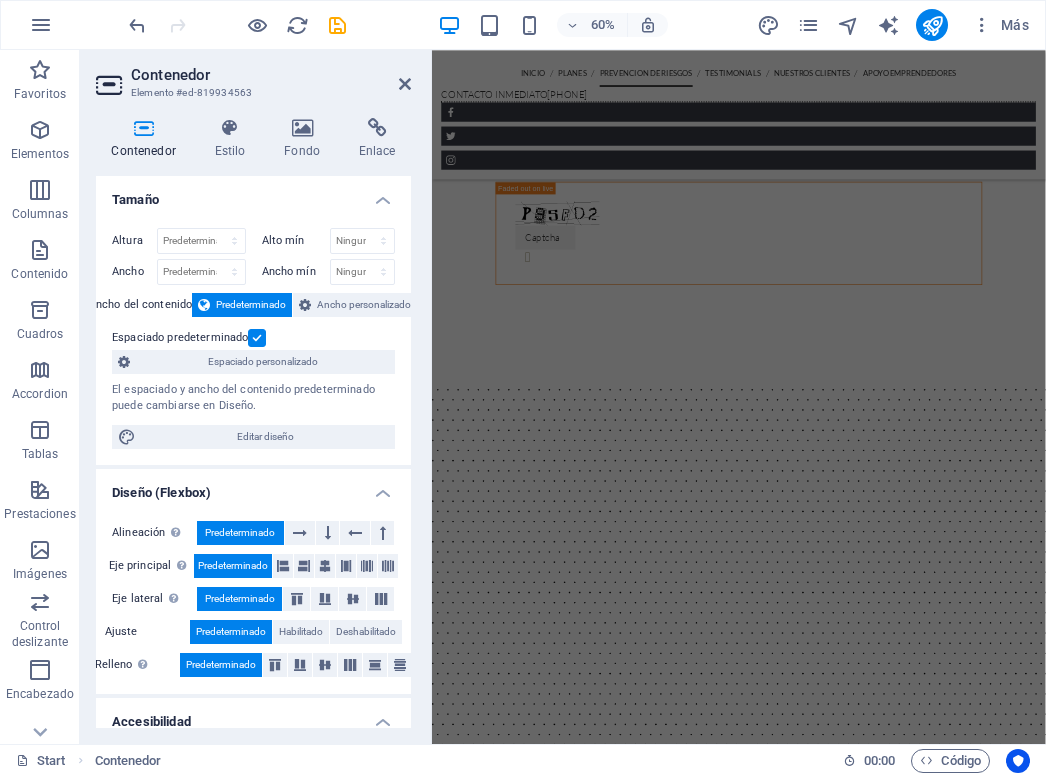 click on "Contenedor" at bounding box center (271, 75) 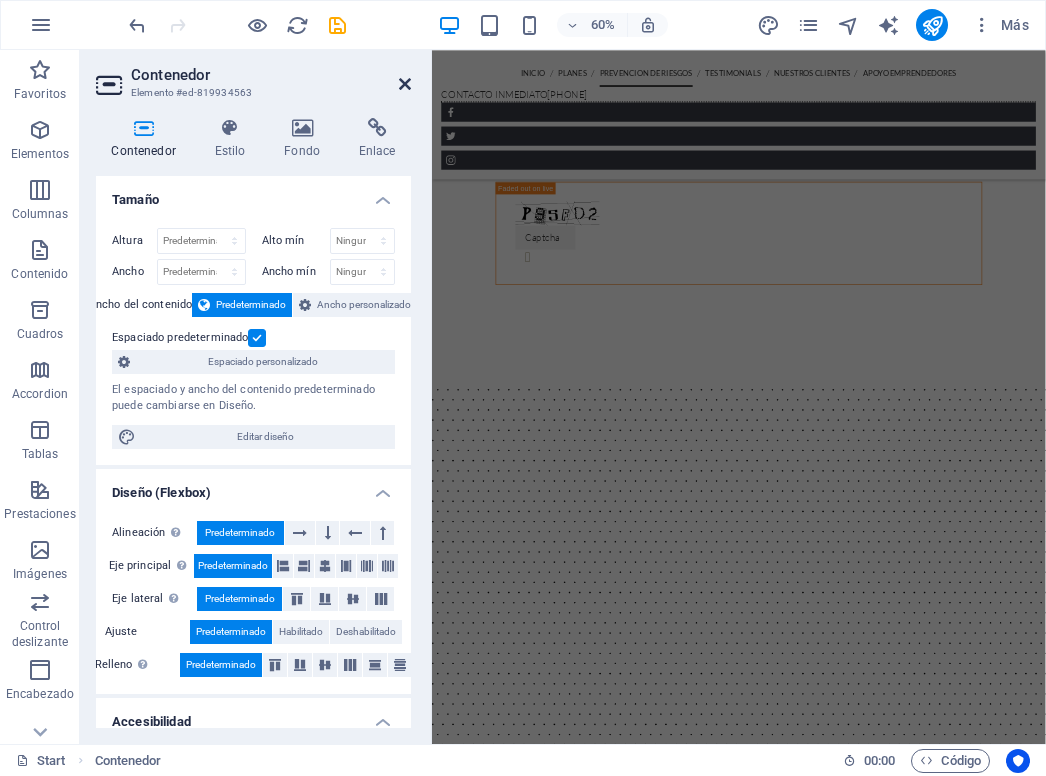 click at bounding box center [405, 84] 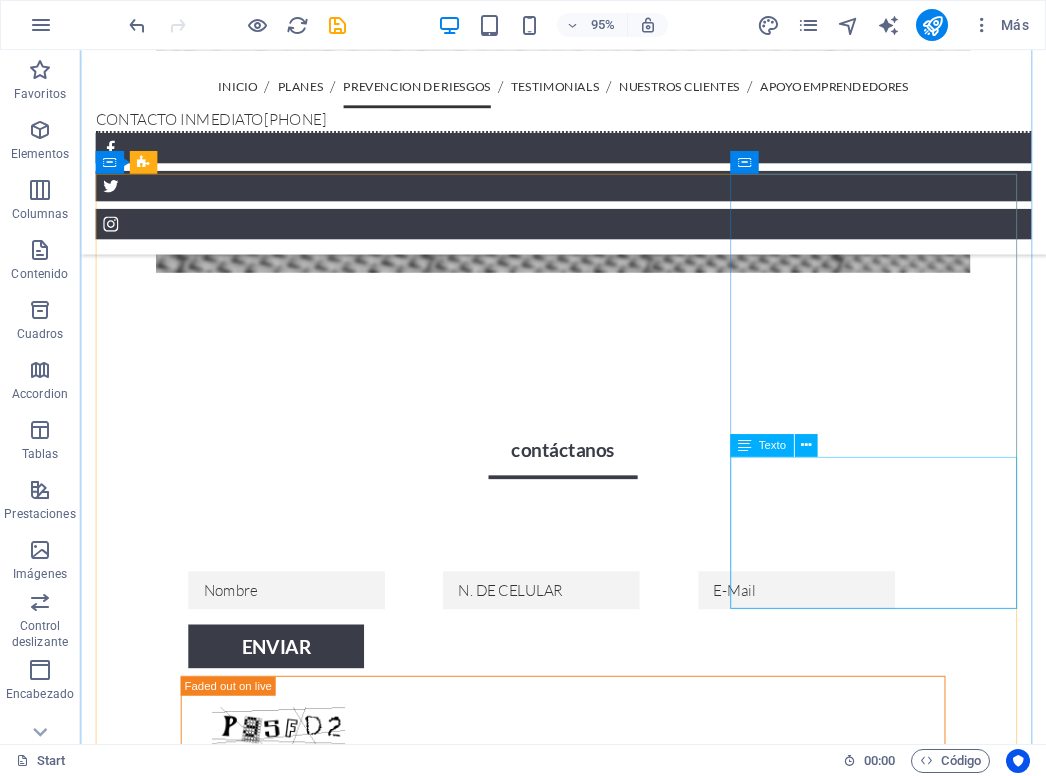 scroll, scrollTop: 2904, scrollLeft: 0, axis: vertical 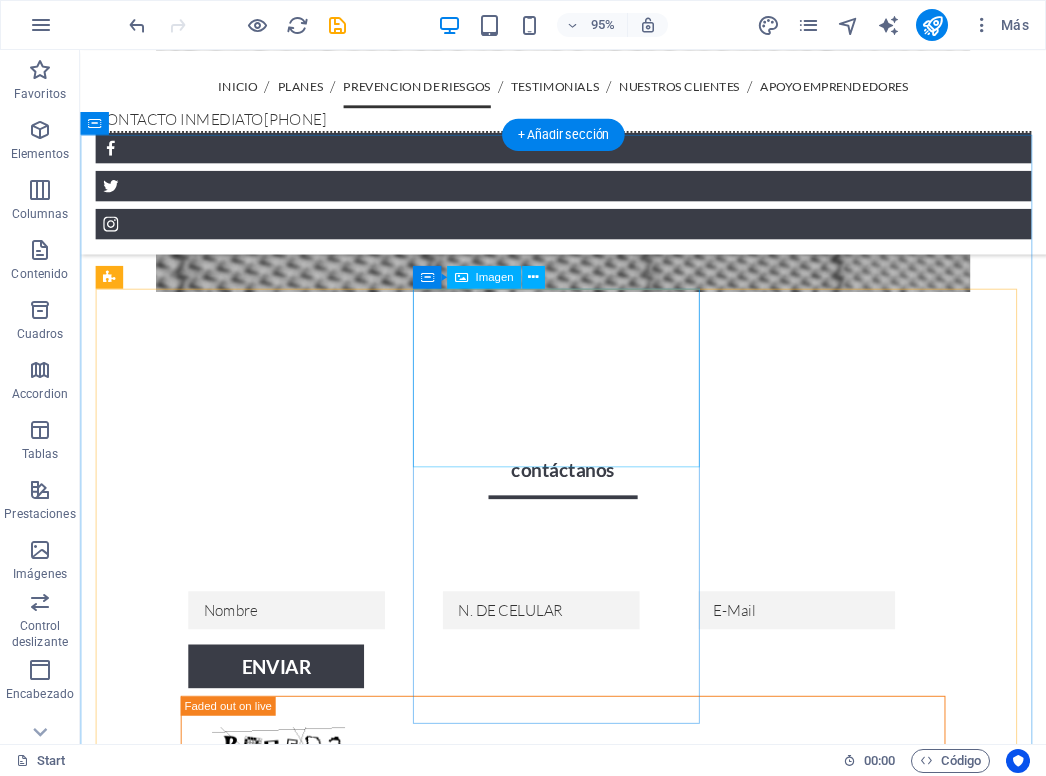 click at bounding box center (588, 3473) 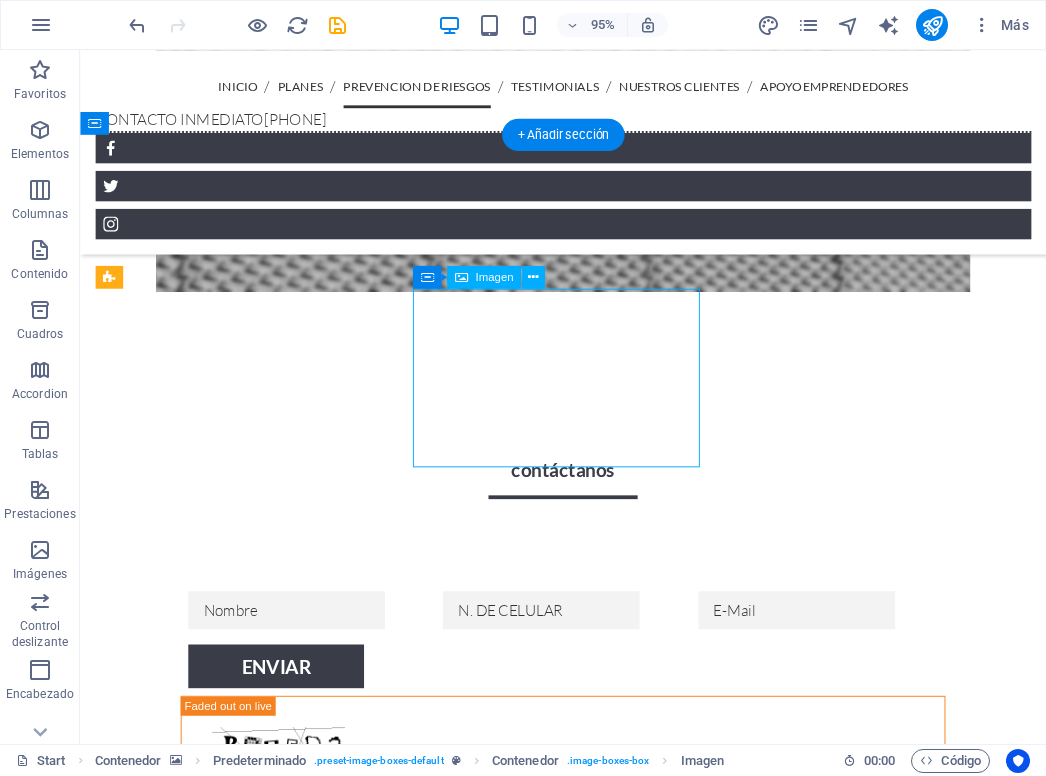 click at bounding box center (588, 3473) 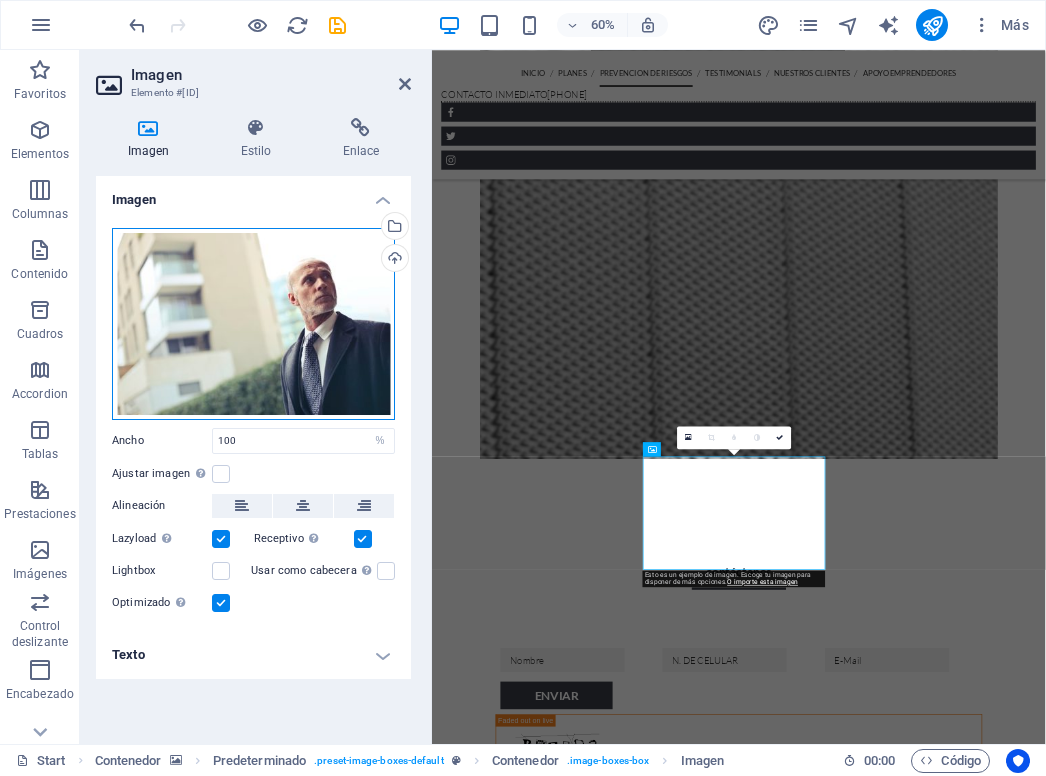 click on "Arrastra archivos aquí, haz clic para escoger archivos o  selecciona archivos de Archivos o de nuestra galería gratuita de fotos y vídeos" at bounding box center (253, 324) 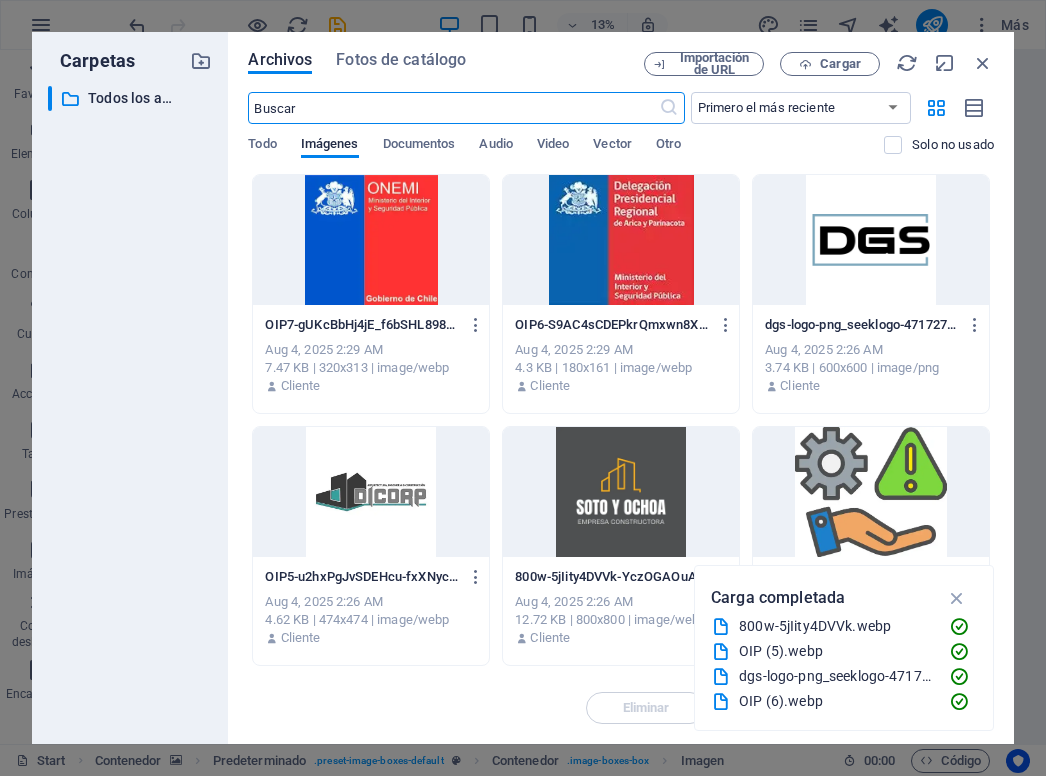 scroll, scrollTop: 6718, scrollLeft: 0, axis: vertical 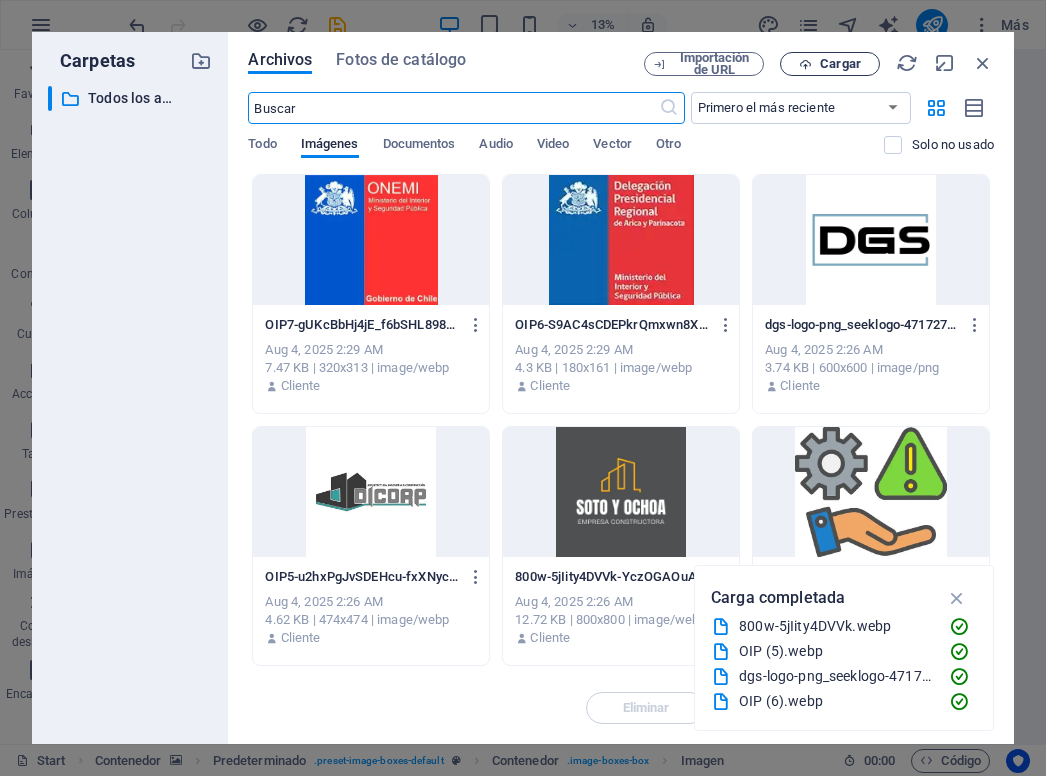 click on "Cargar" at bounding box center (840, 64) 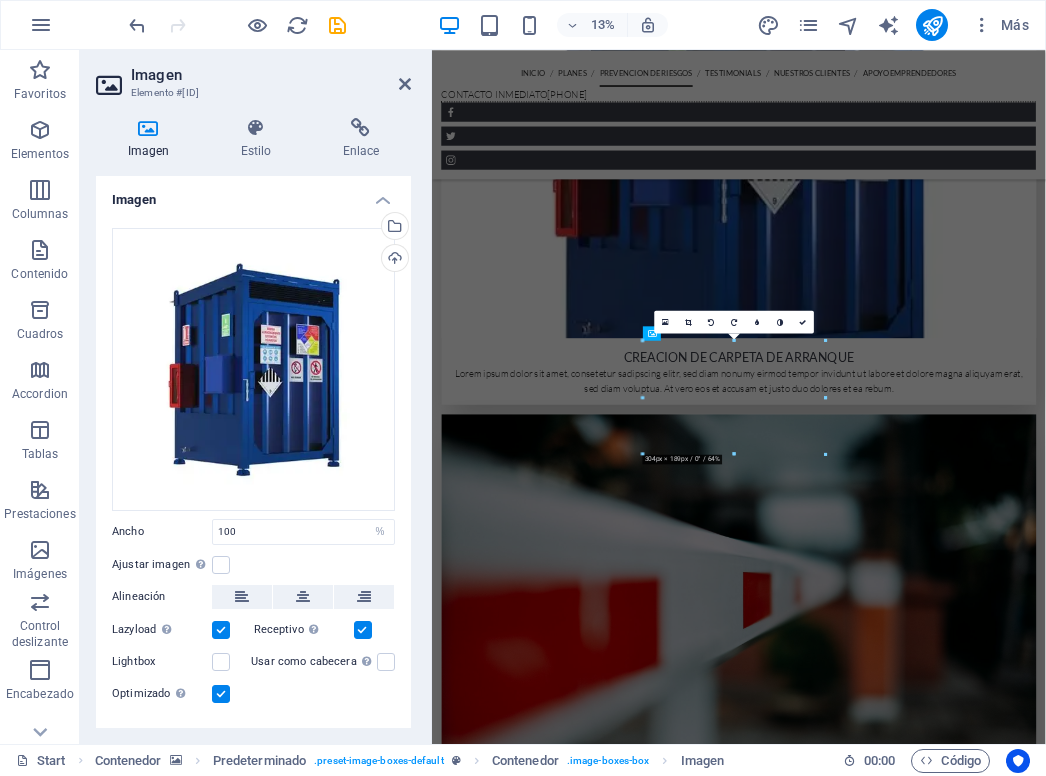 scroll, scrollTop: 3097, scrollLeft: 0, axis: vertical 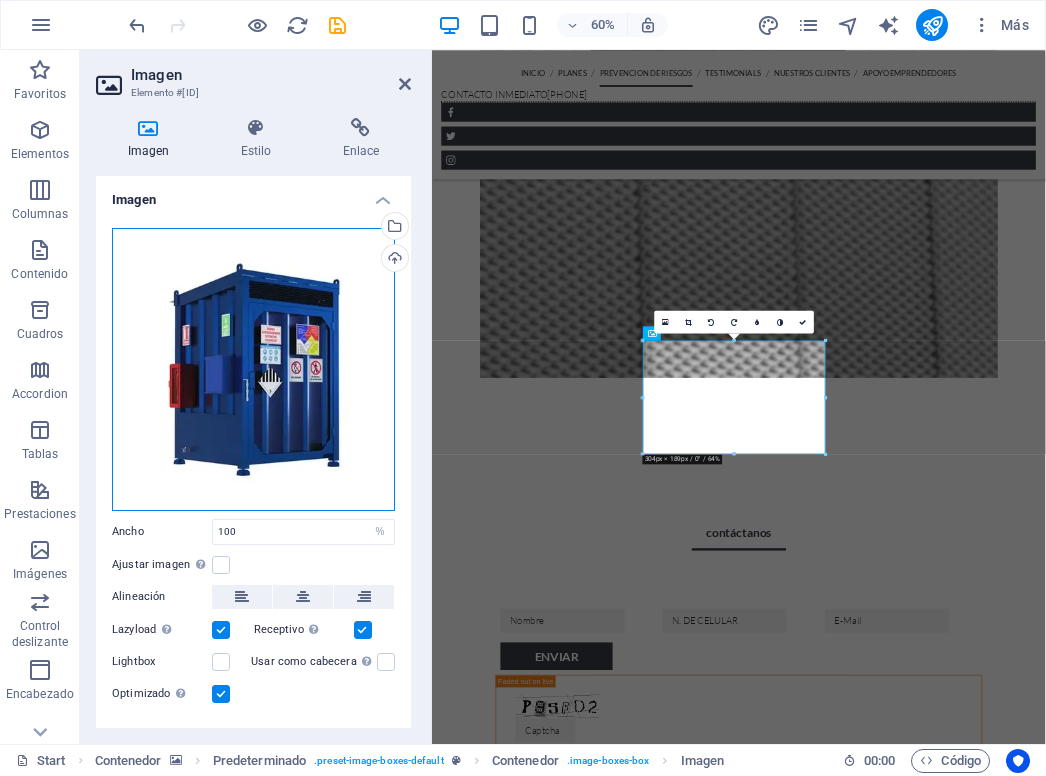 click on "Arrastra archivos aquí, haz clic para escoger archivos o  selecciona archivos de Archivos o de nuestra galería gratuita de fotos y vídeos" at bounding box center [253, 369] 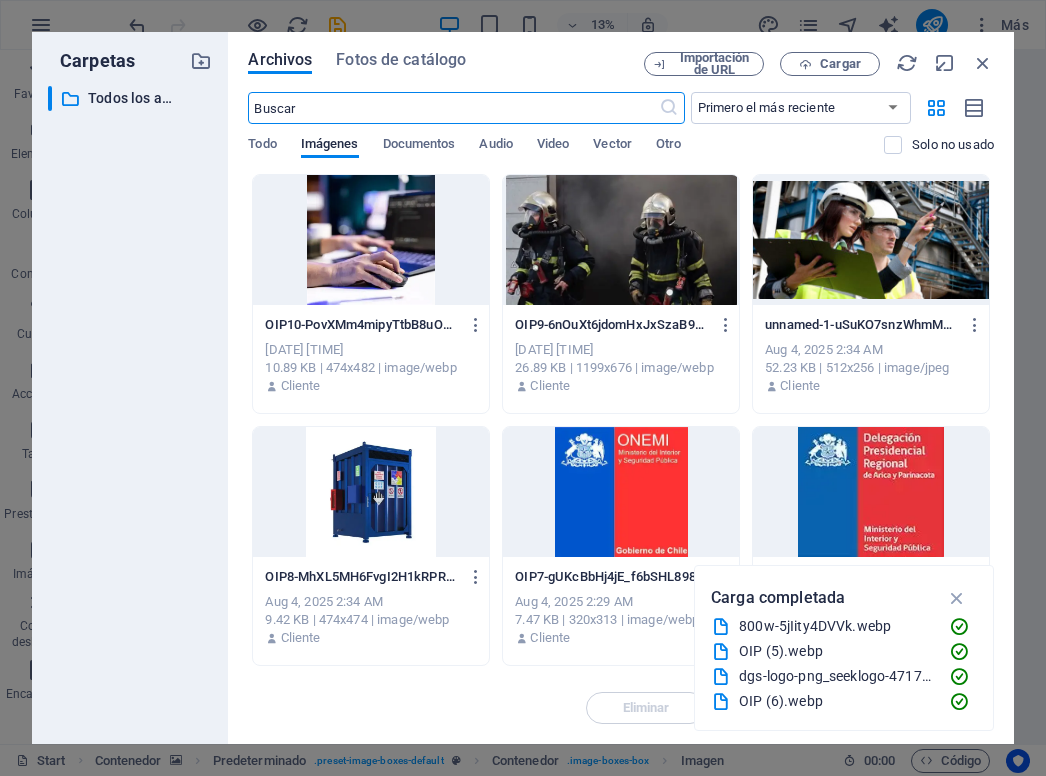click at bounding box center (621, 240) 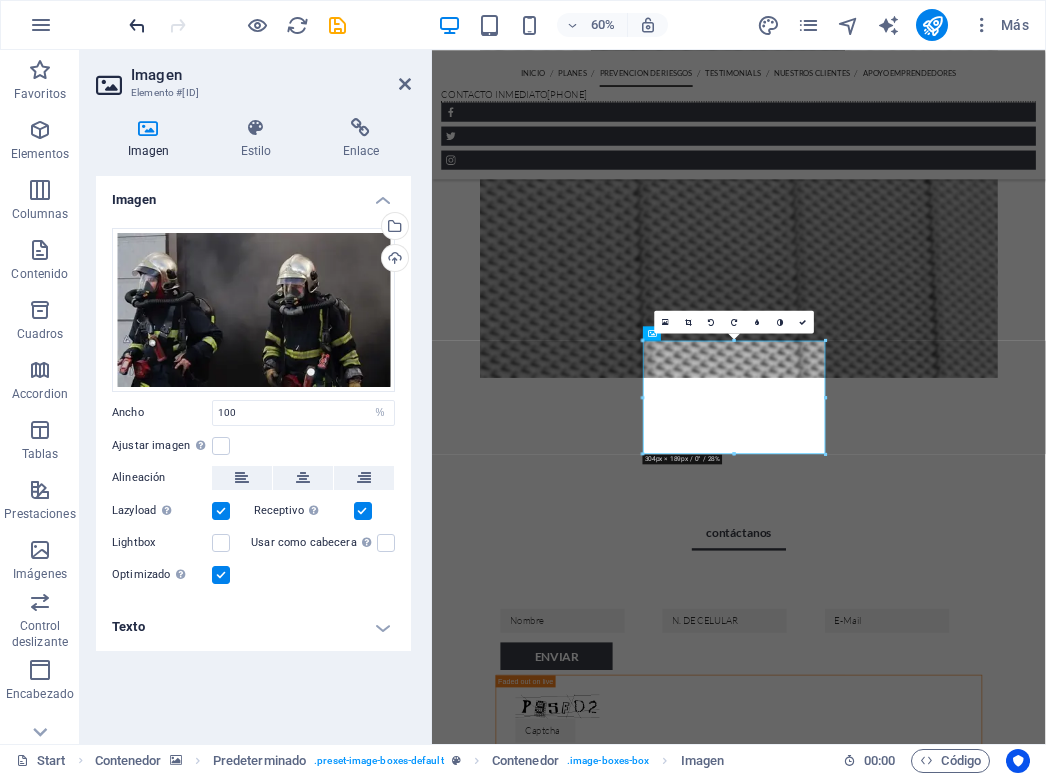 click at bounding box center [137, 25] 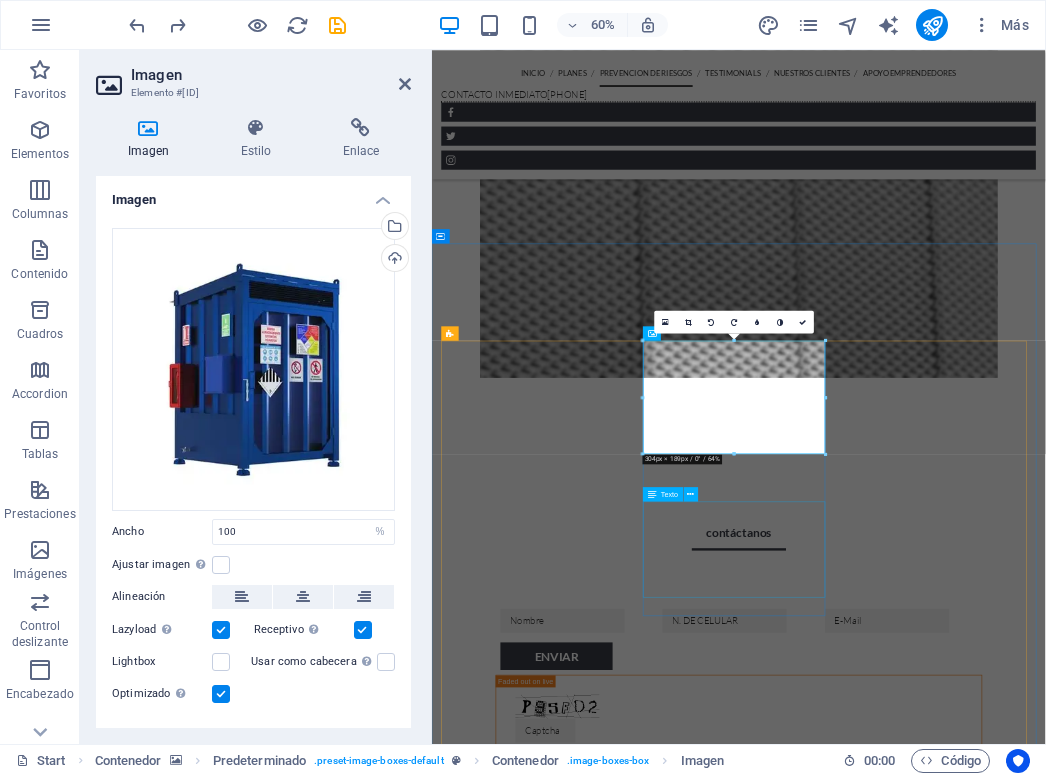 click on "Lorem ipsum dolor sit amet, consetetur sadipscing elitr, sed diam nonumy eirmod tempor invidunt ut labore et dolore magna aliquyam erat, sed diam voluptua. At vero eos et accusam et justo duo dolores et ea rebum." at bounding box center [943, 4229] 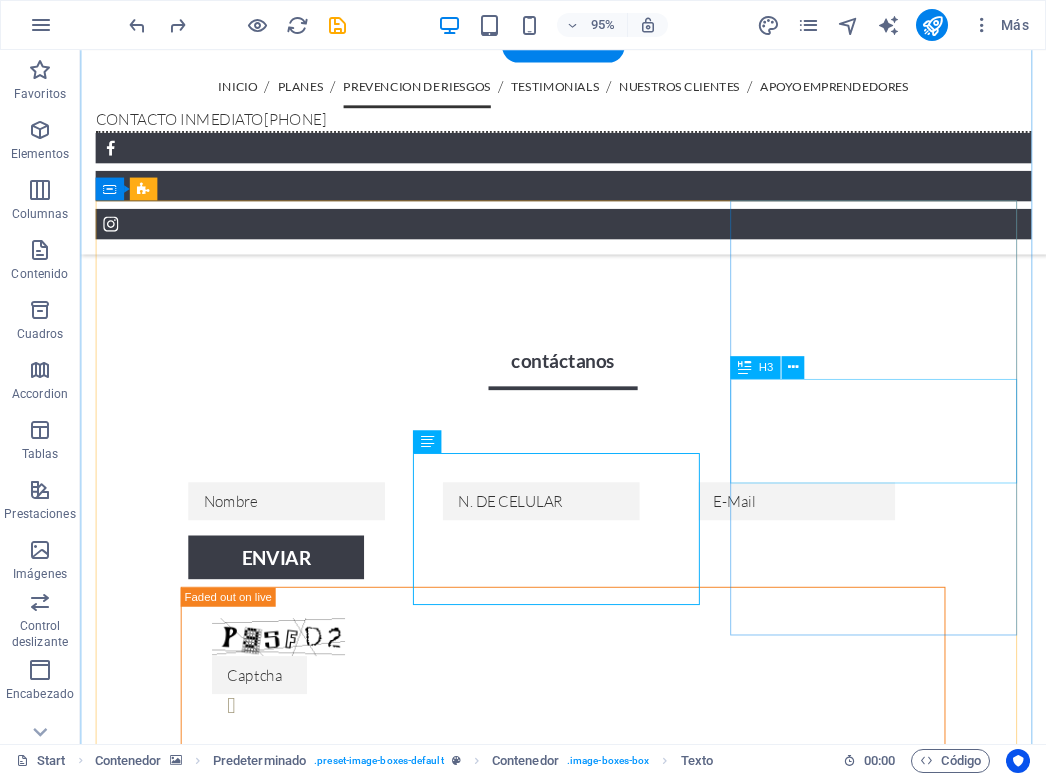 scroll, scrollTop: 2997, scrollLeft: 0, axis: vertical 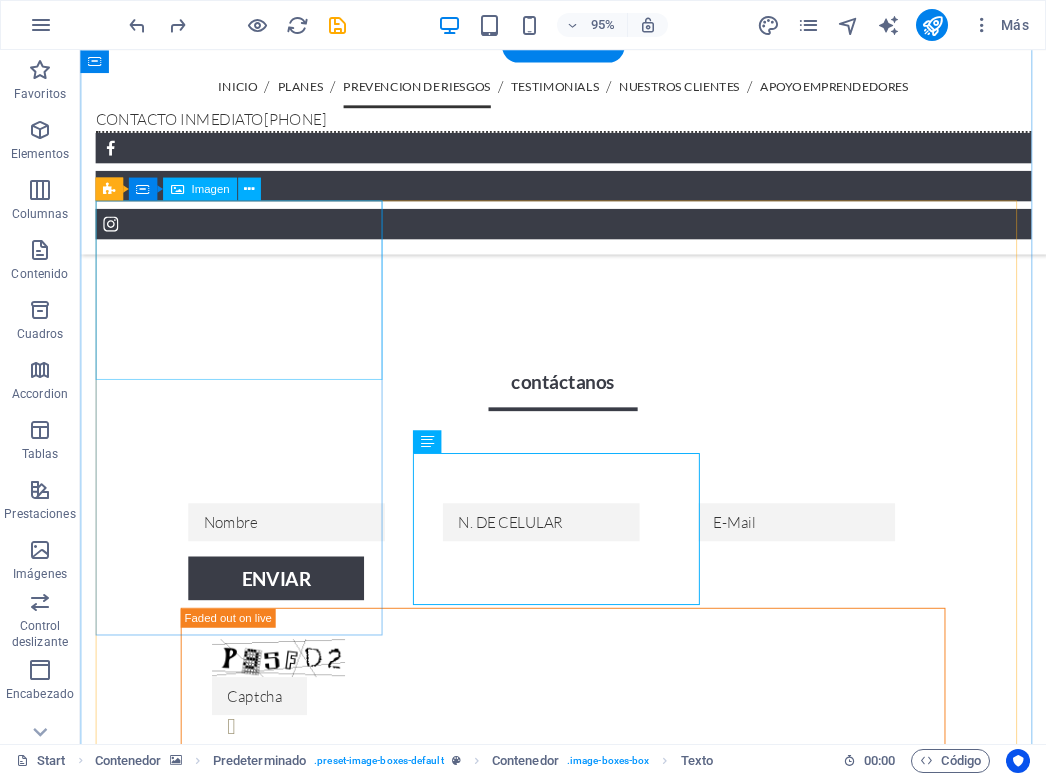 click at bounding box center (588, 2639) 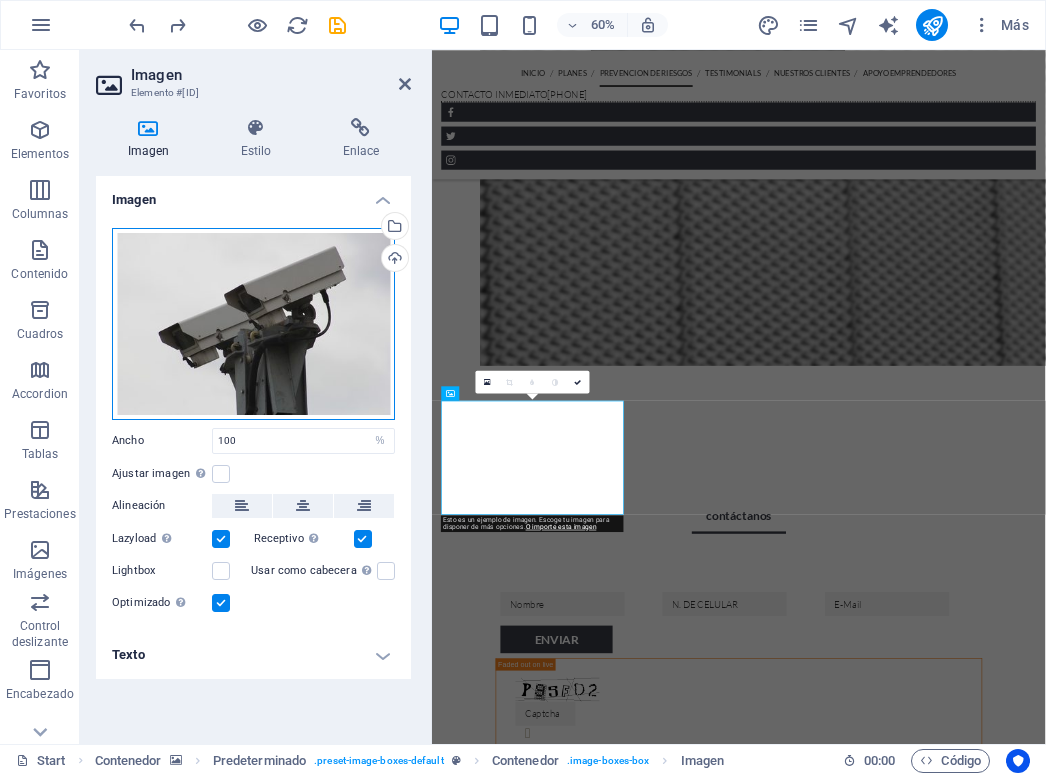 click on "Arrastra archivos aquí, haz clic para escoger archivos o  selecciona archivos de Archivos o de nuestra galería gratuita de fotos y vídeos" at bounding box center [253, 324] 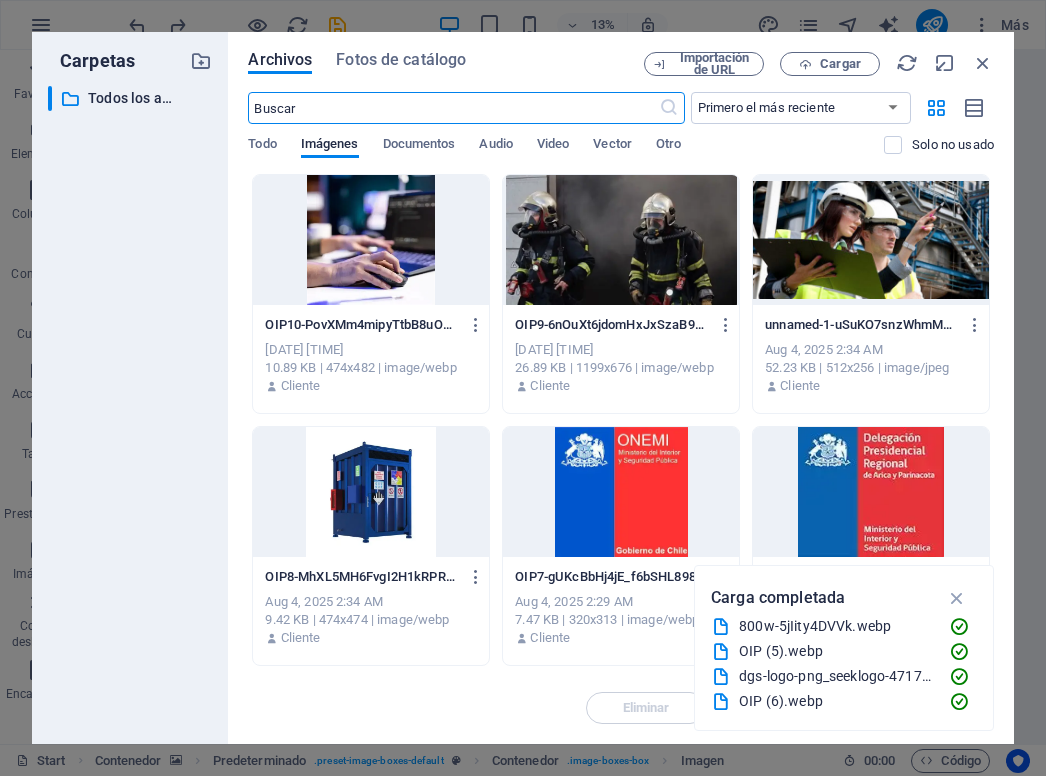 scroll, scrollTop: 6718, scrollLeft: 0, axis: vertical 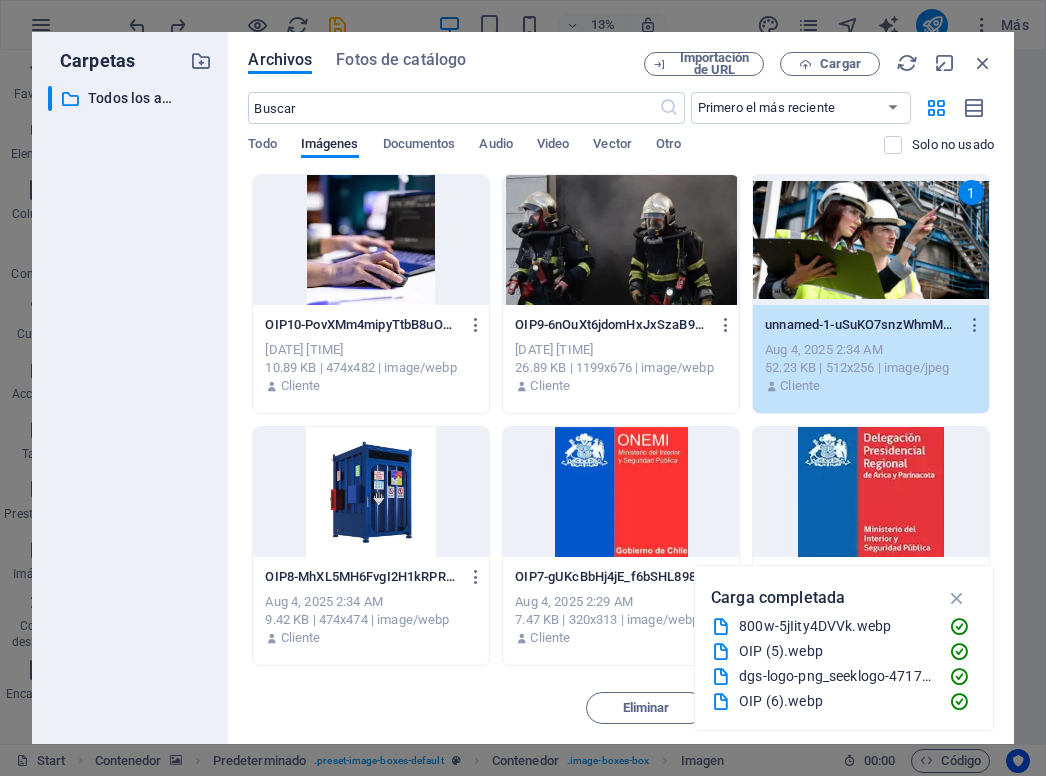 click on "1" at bounding box center [871, 240] 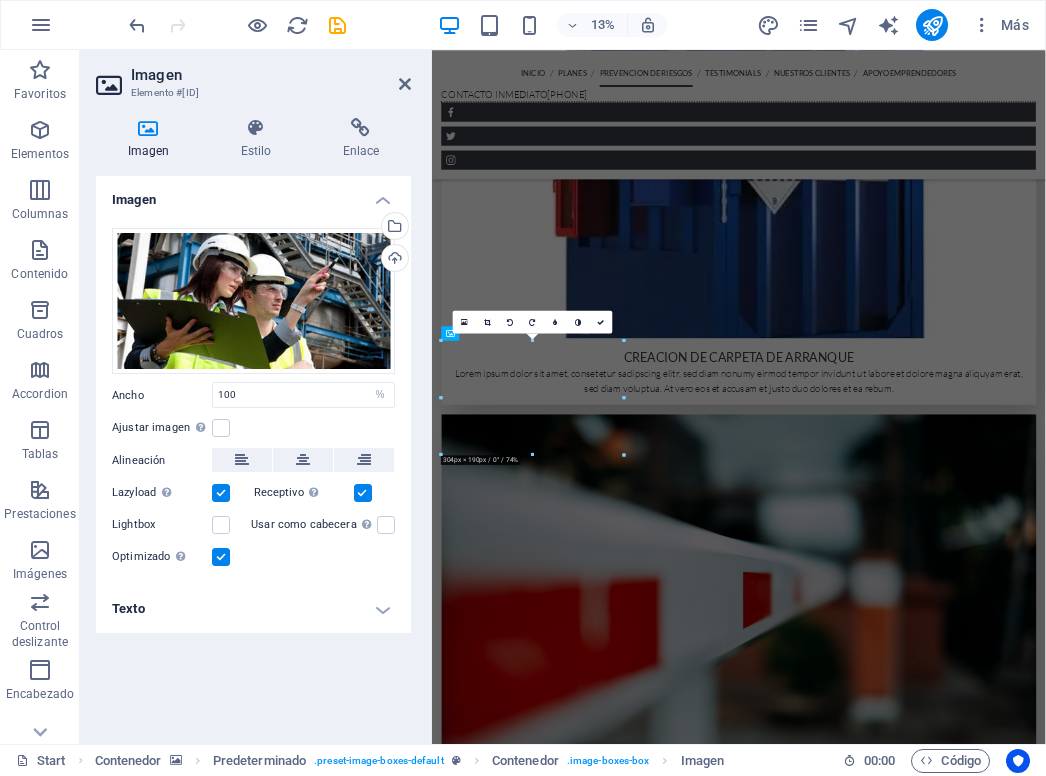 scroll, scrollTop: 3097, scrollLeft: 0, axis: vertical 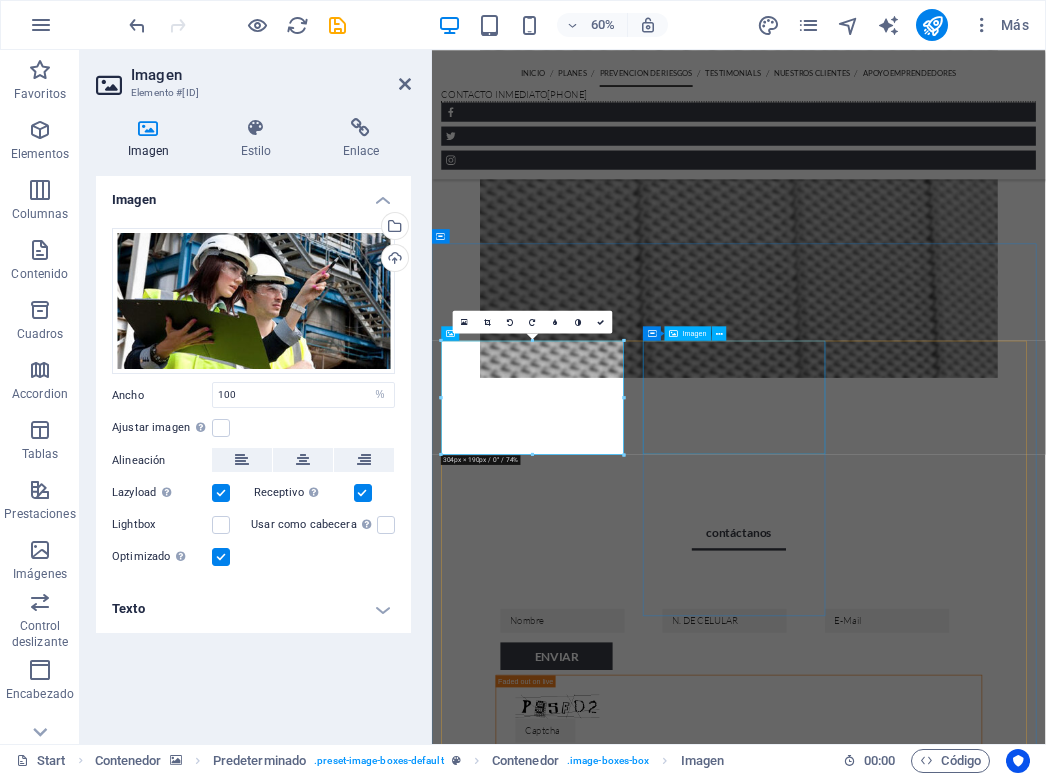 click at bounding box center (943, 3841) 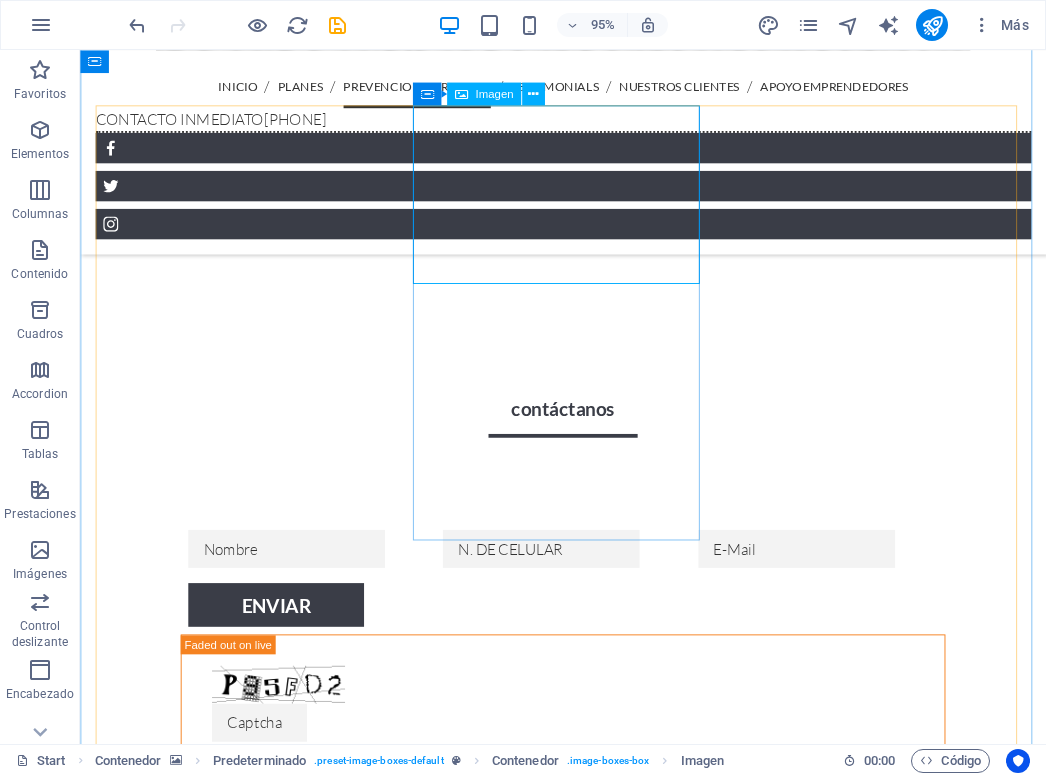 click at bounding box center [588, 3410] 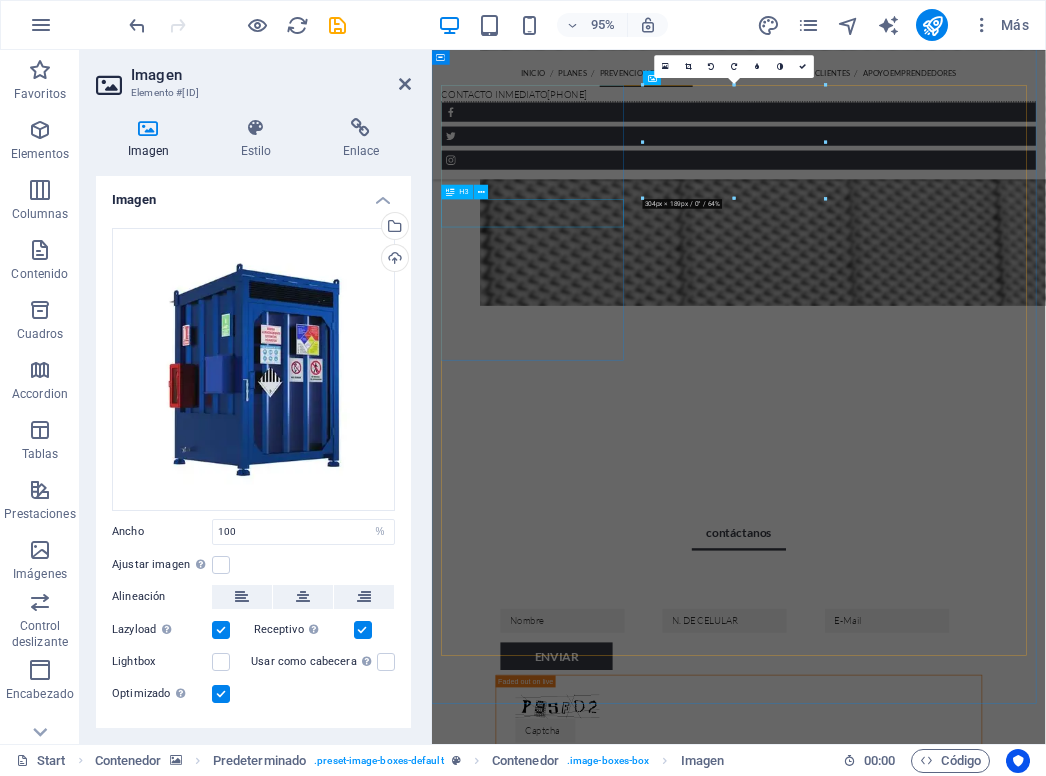 scroll, scrollTop: 3523, scrollLeft: 0, axis: vertical 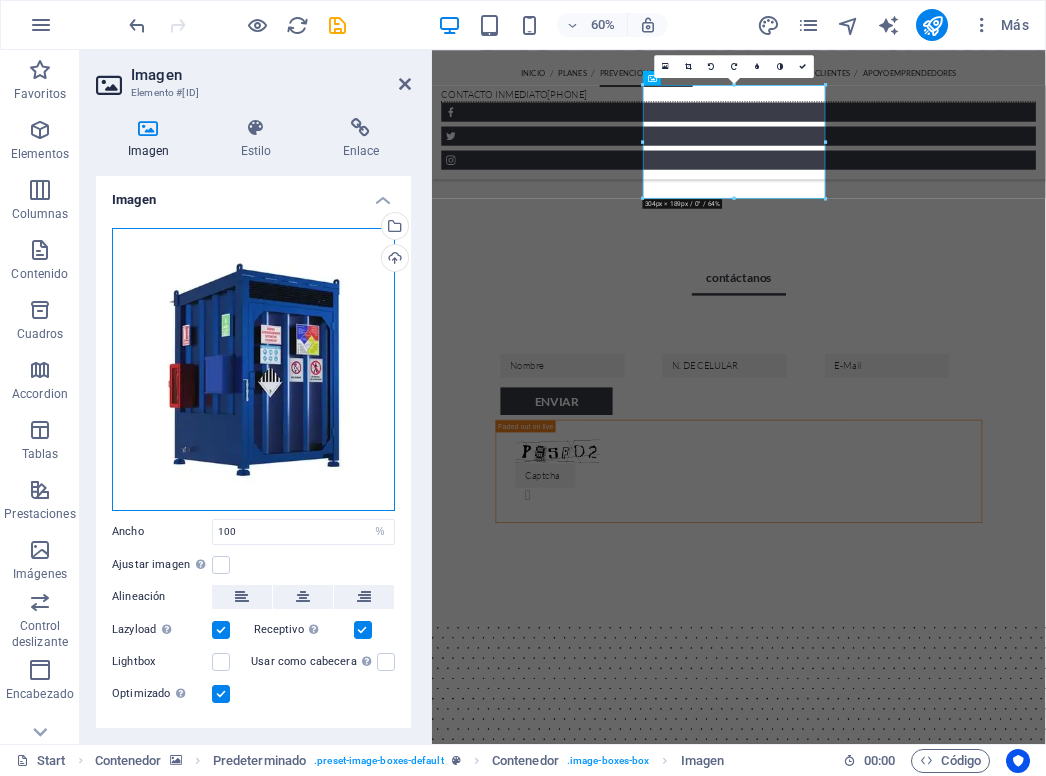 click on "Arrastra archivos aquí, haz clic para escoger archivos o  selecciona archivos de Archivos o de nuestra galería gratuita de fotos y vídeos" at bounding box center (253, 369) 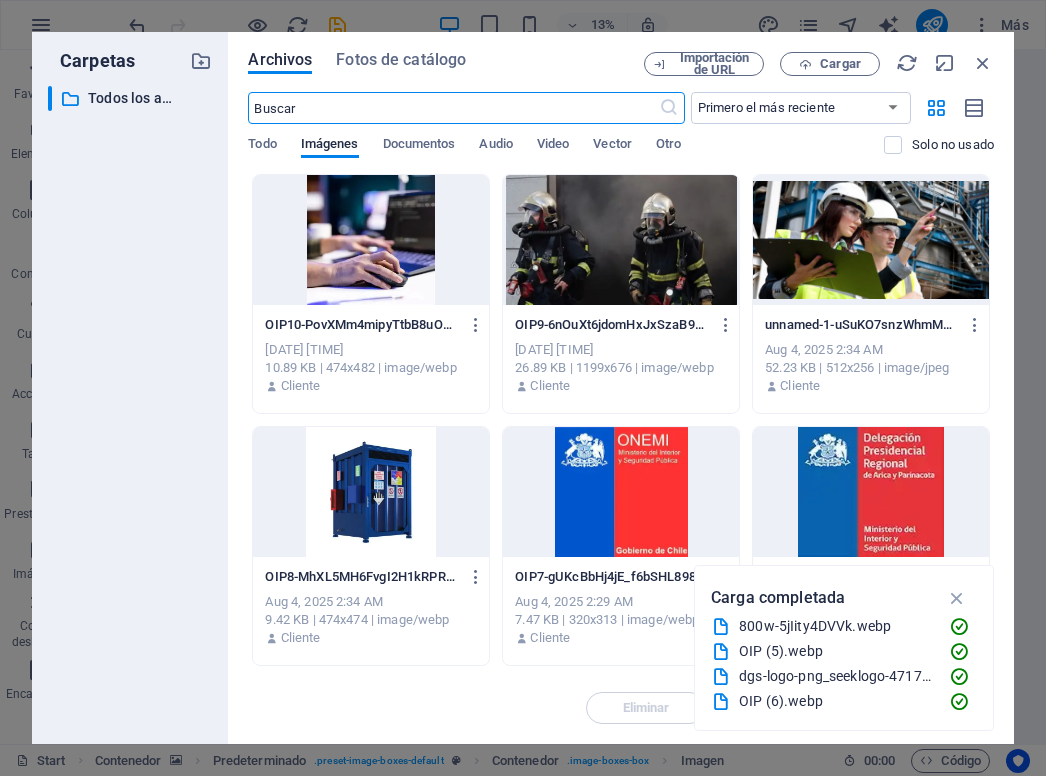 click at bounding box center (371, 492) 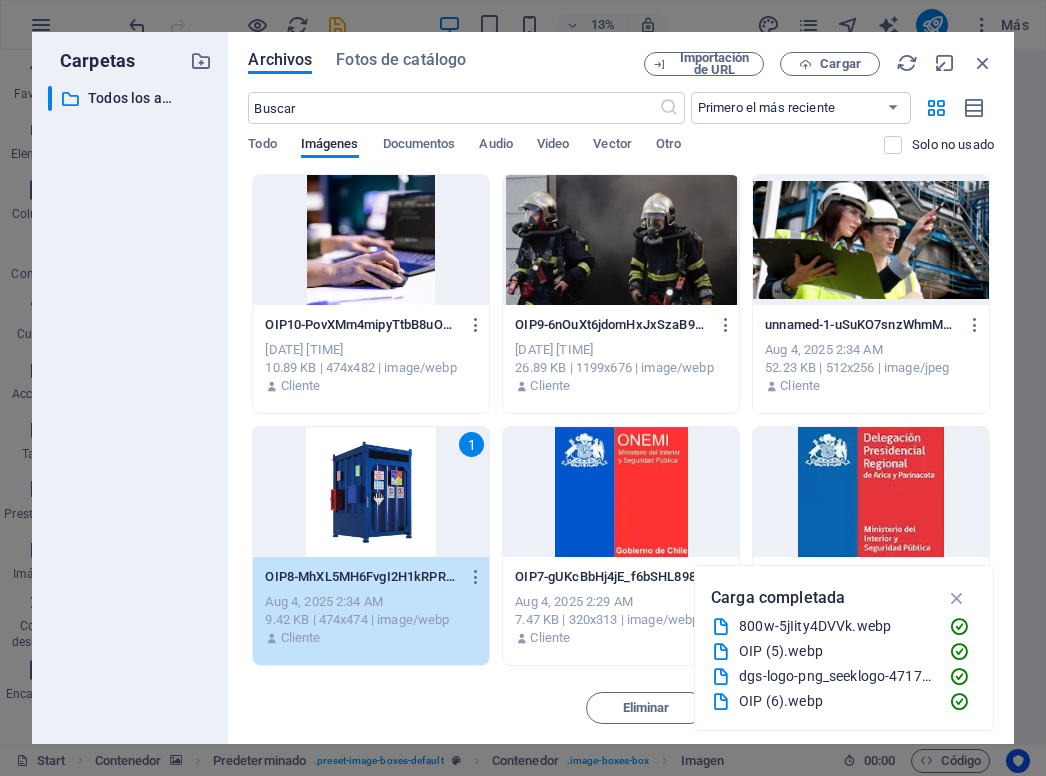 click on "1" at bounding box center [371, 492] 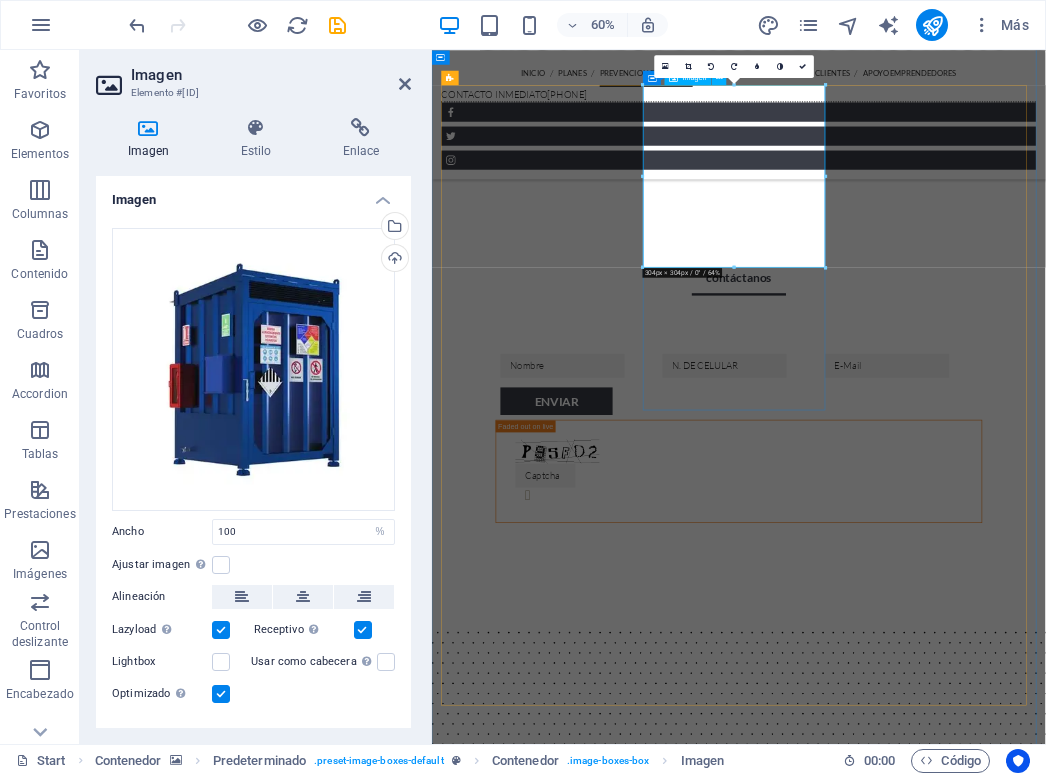 click at bounding box center (943, 3686) 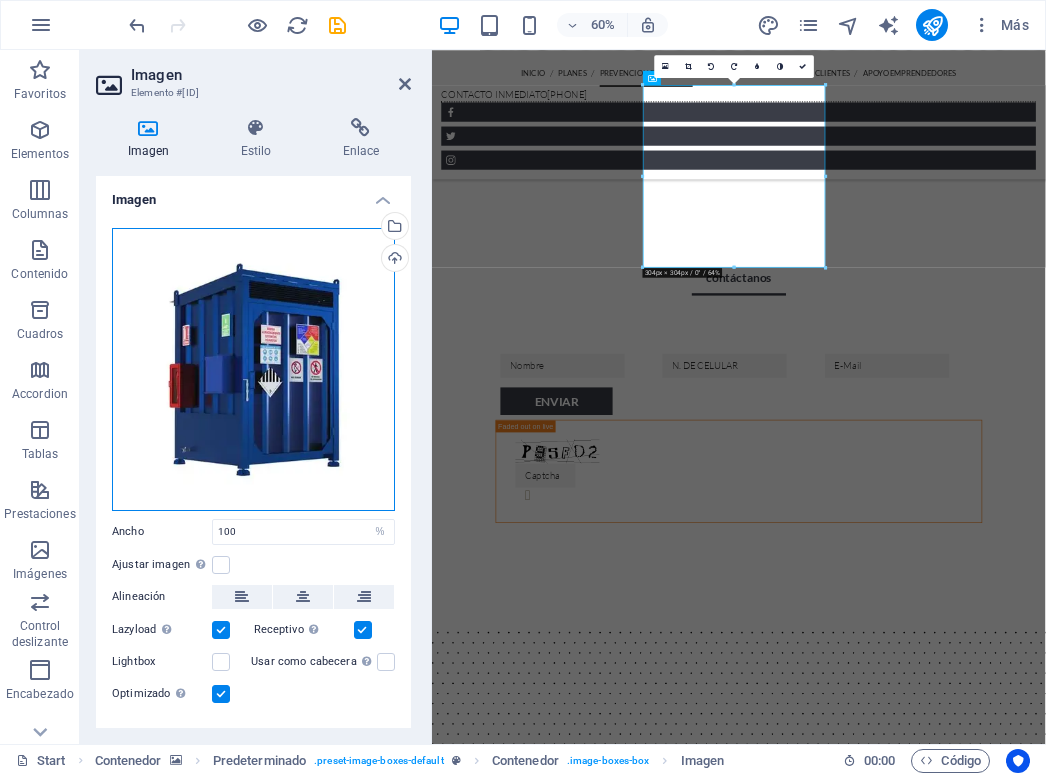 click on "Arrastra archivos aquí, haz clic para escoger archivos o  selecciona archivos de Archivos o de nuestra galería gratuita de fotos y vídeos" at bounding box center [253, 369] 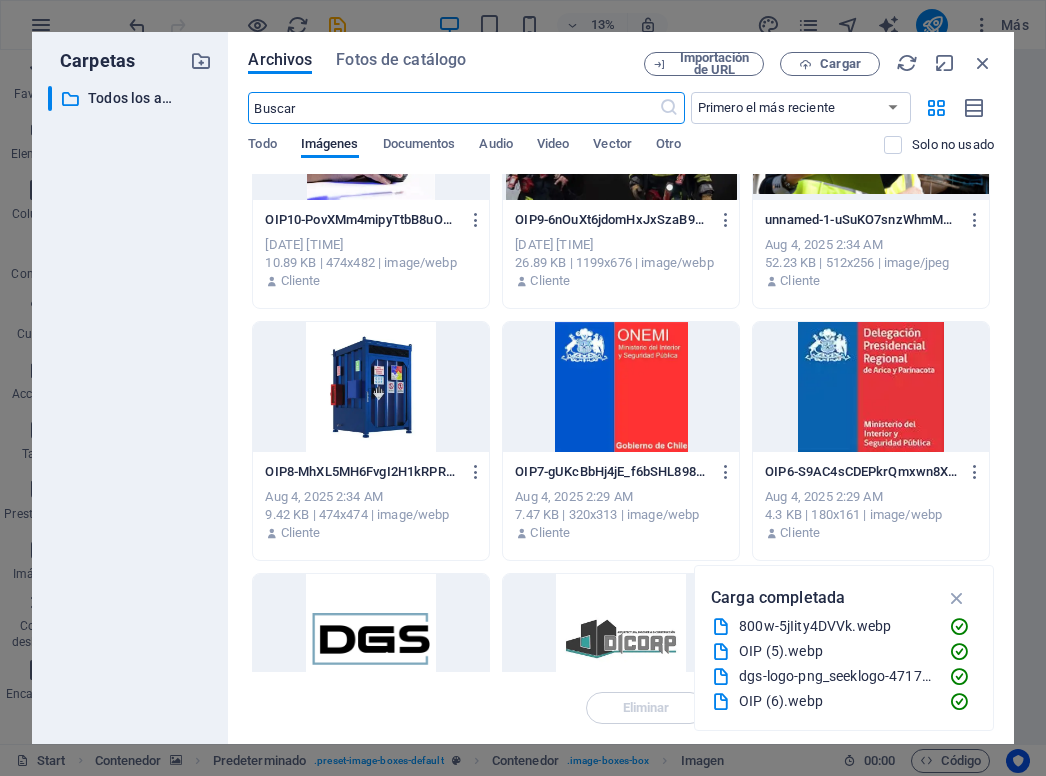 scroll, scrollTop: 0, scrollLeft: 0, axis: both 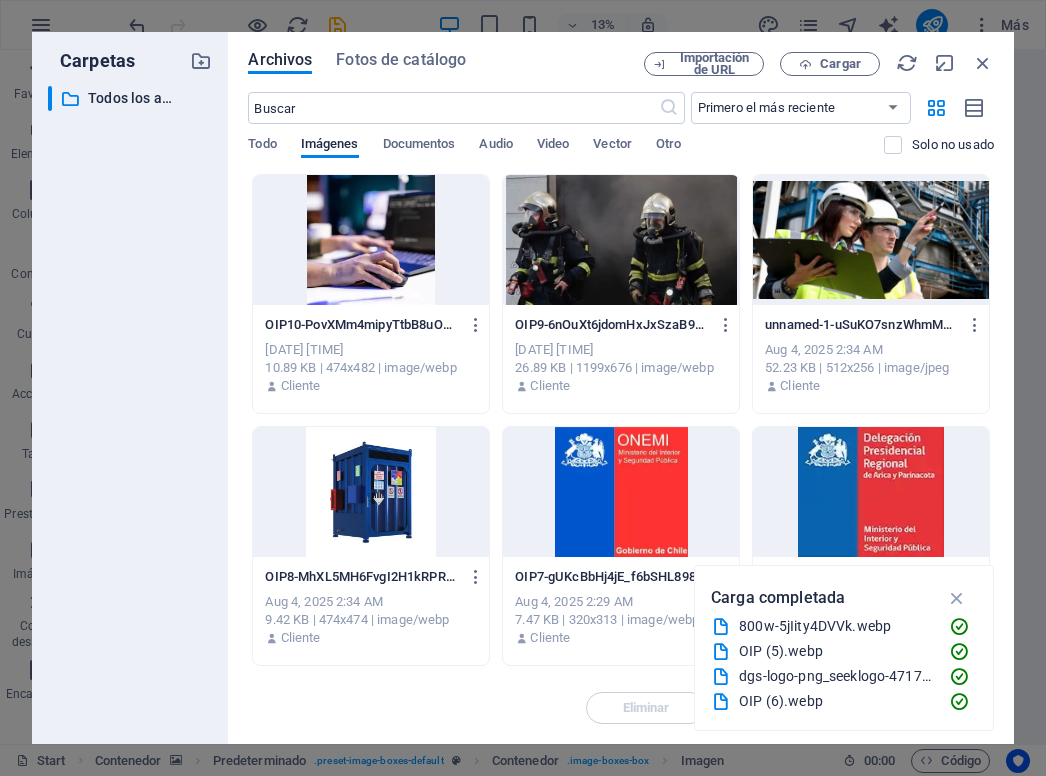 click at bounding box center [371, 240] 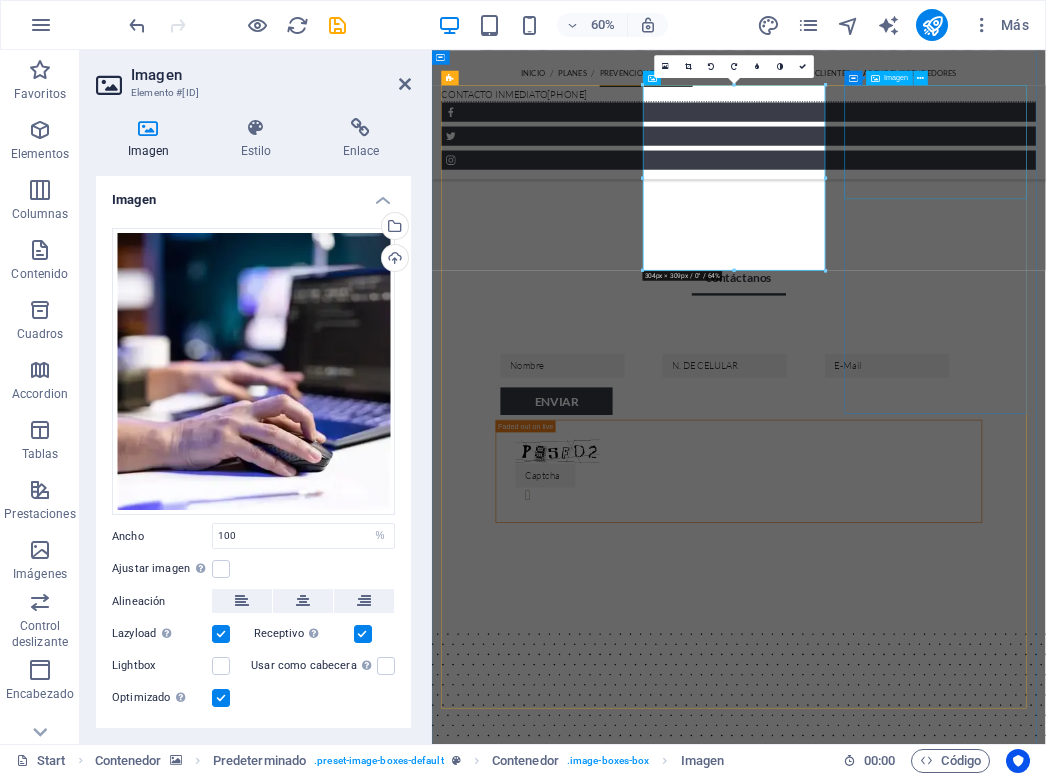 click at bounding box center [943, 4640] 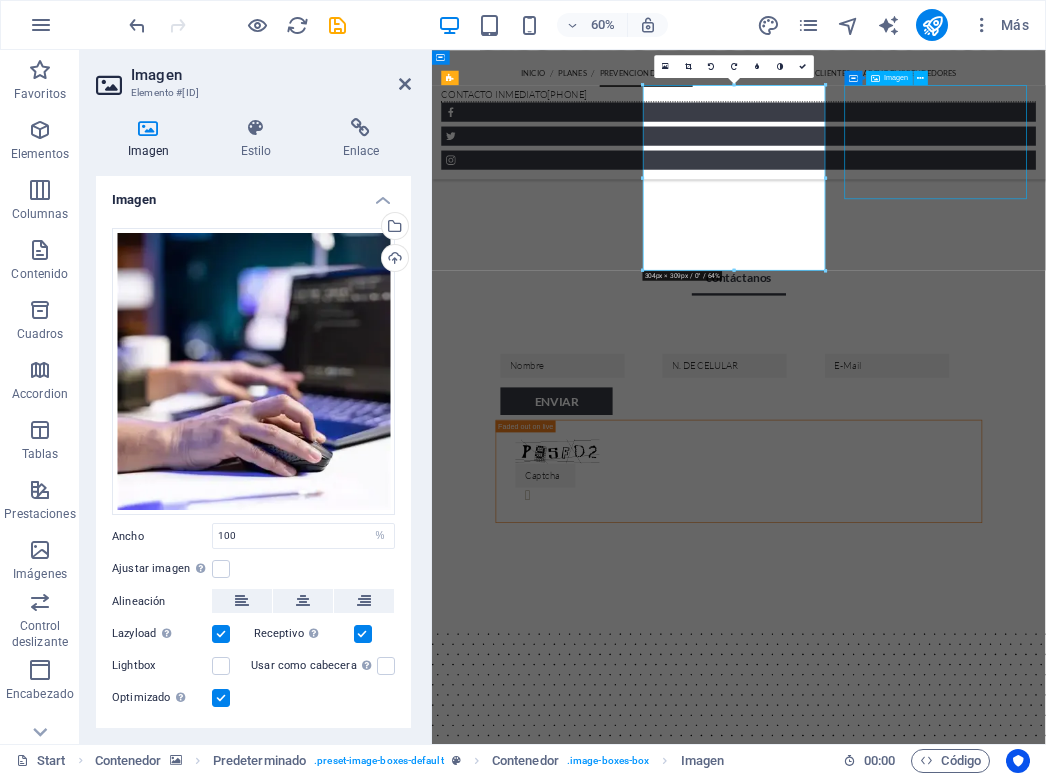 scroll, scrollTop: 2883, scrollLeft: 0, axis: vertical 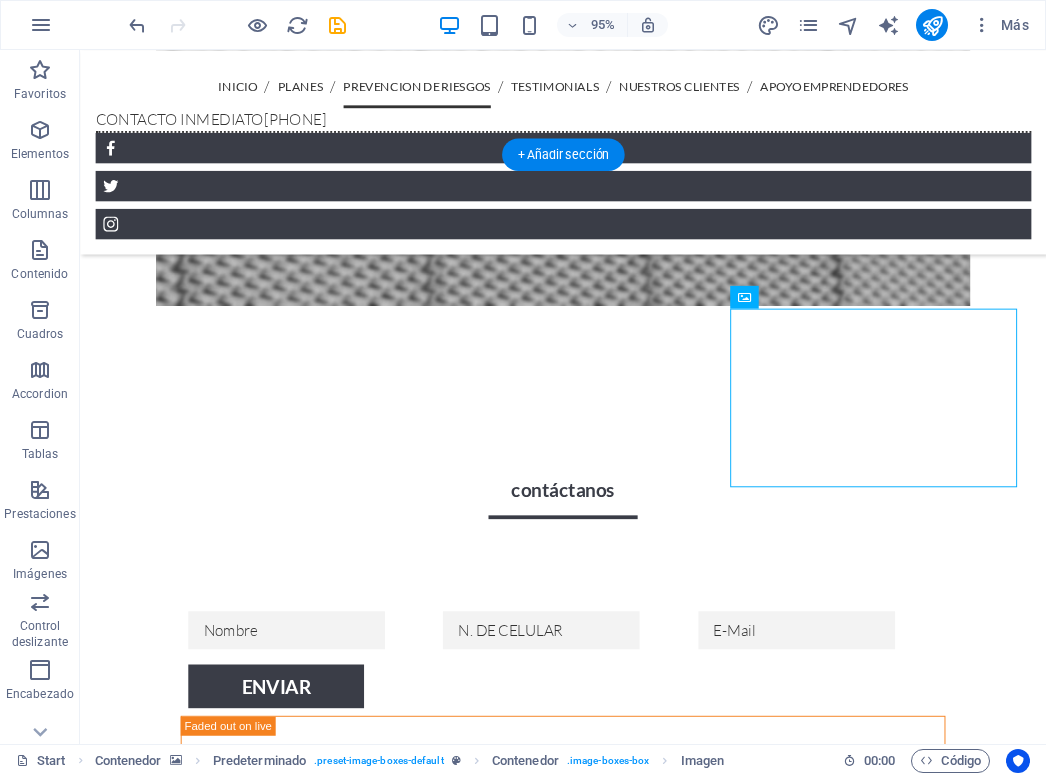 click at bounding box center [588, 1731] 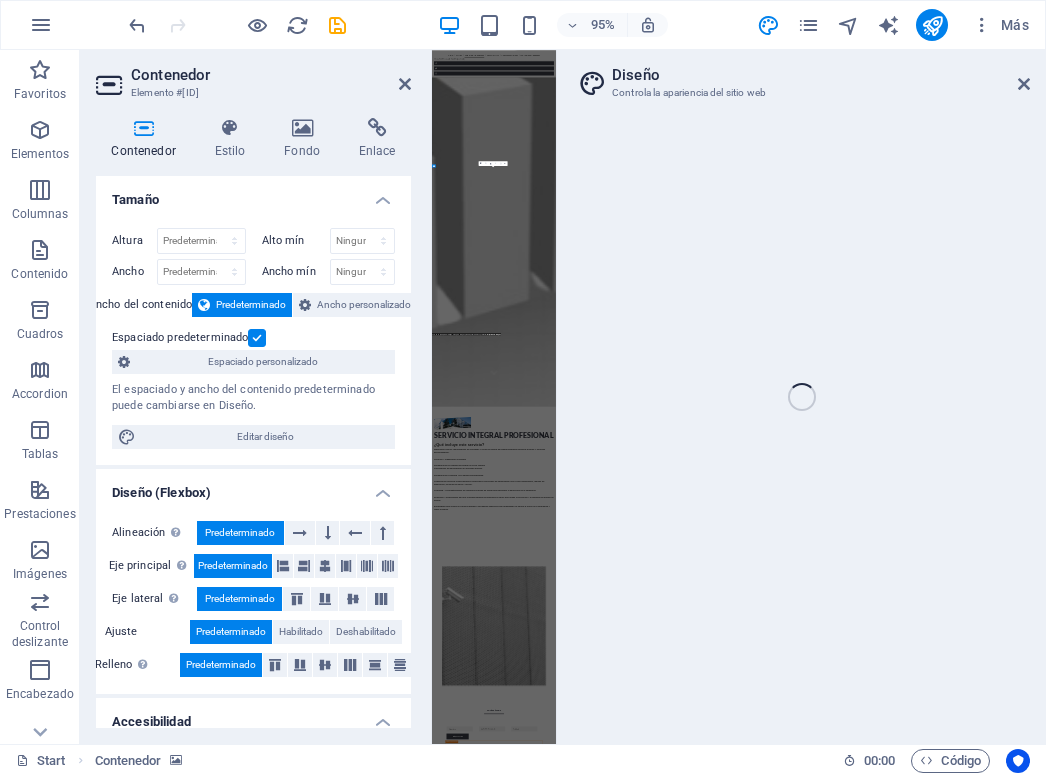 click on "ASESORIA MENSUAL Lorem ipsum dolor sit amet, consetetur sadipscing elitr, sed diam nonumy eirmod tempor invidunt ut labore et dolore magna aliquyam erat, sed diam voluptua. At vero eos et accusam et justo duo dolores et ea rebum. CREACION DE CARPETA DE ARRANQUE Lorem ipsum dolor sit amet, consetetur sadipscing elitr, sed diam nonumy eirmod tempor invidunt ut labore et dolore magna aliquyam erat, sed diam voluptua. At vero eos et accusam et justo duo dolores et ea rebum.  BODEGA DE RESIDUOS Y ALMACENAMIENTO DE RESIDUOS PELIGROSOS Lorem ipsum dolor sit amet, consetetur sadipscing elitr, sed diam nonumy eirmod tempor invidunt ut labore et dolore magna aliquyam erat, sed diam voluptua. At vero eos et accusam et justo duo dolores et ea rebum.  CAPACITACIONES OBLIGATORIAS  Lorem ipsum dolor sit amet, consetetur sadipscing elitr, sed diam nonumy eirmod tempor invidunt ut labore et dolore magna aliquyam erat, sed diam voluptua. At vero eos et accusam et justo duo dolores et ea rebum.  DOCUMENTOS ESPECIFICOS" at bounding box center (920, 9590) 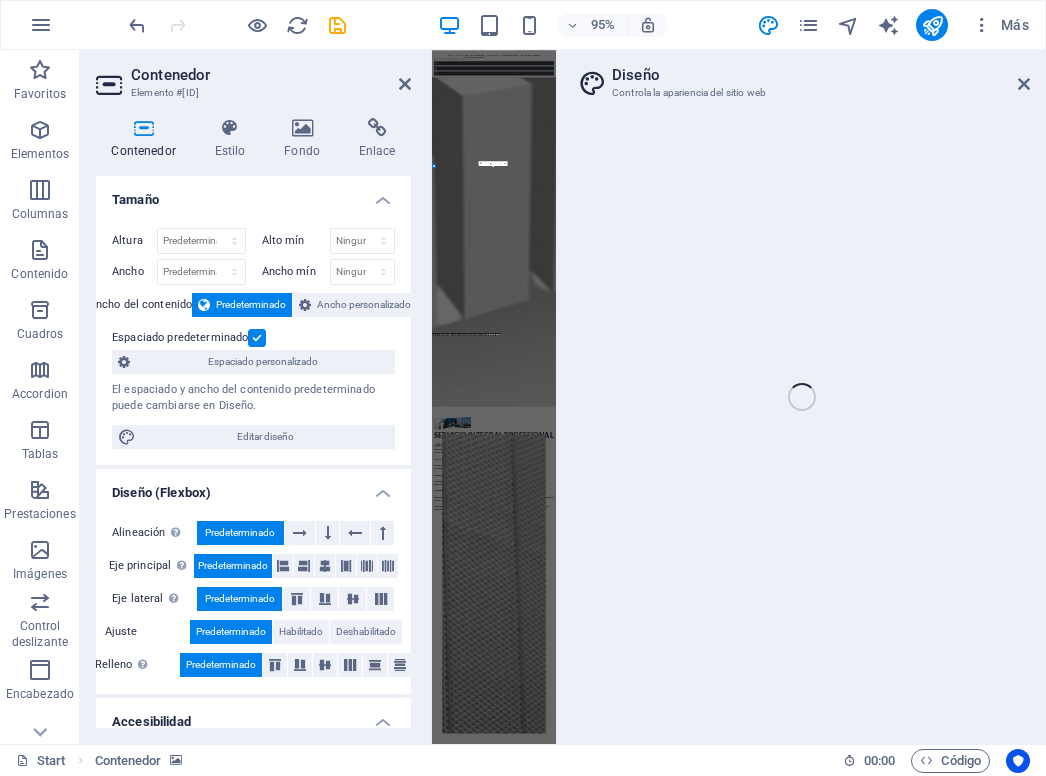 scroll, scrollTop: 4142, scrollLeft: 0, axis: vertical 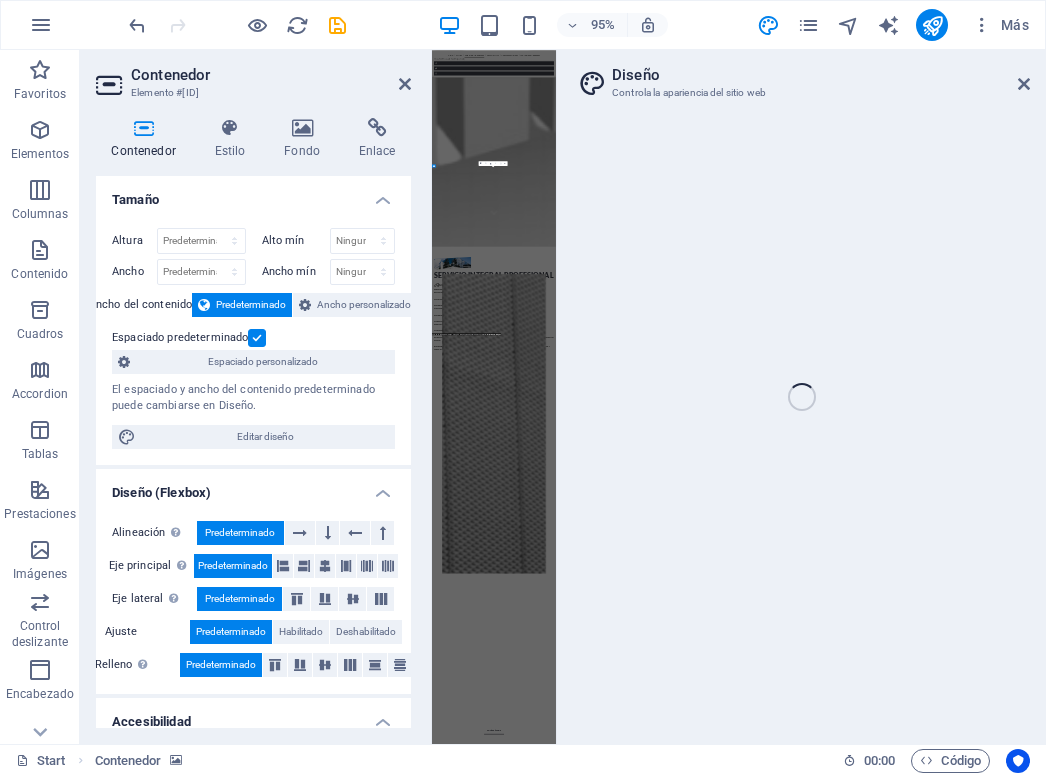 select on "rem" 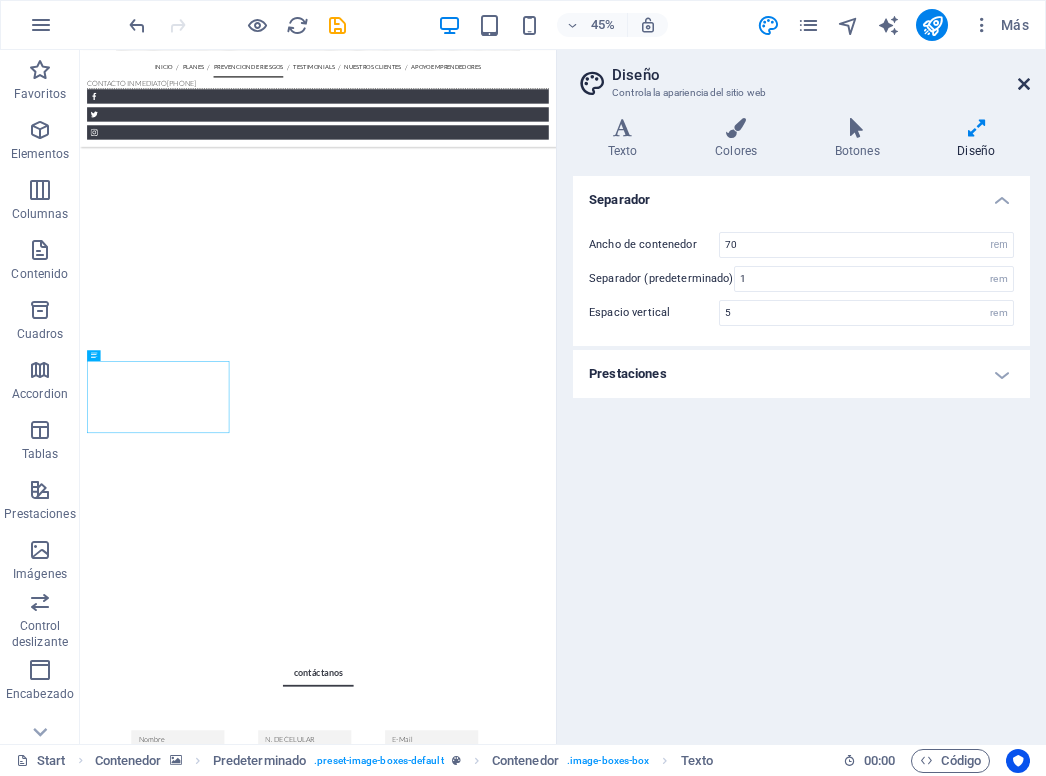 click on "Diseño Controla la apariencia del sitio web Variantes  Texto  Colores  Botones  Diseño Texto Standard Bold Links Color de la fuente Fuente Lato Tamaño de la fuente 16 rem px Alto de línea 1.5 Espesor de la fuente Para mostrar el espesor de la fuente correctamente, puede que deba activarse.  Gestionar fuentes Fino, 100 Extra delgado, 200 Delgado, 300 Normal, 400 Medio, 500 Seminegrita, 600 Negrita, 700 Extra negrita, 800 Negro, 900 Espaciado entre caracteres 0 rem px Estilo de fuente Transformación del texto Tt TT tt Alineación del texto Espesor de la fuente Para mostrar el espesor de la fuente correctamente, puede que deba activarse.  Gestionar fuentes Fino, 100 Extra delgado, 200 Delgado, 300 Normal, 400 Medio, 500 Seminegrita, 600 Negrita, 700 Extra negrita, 800 Negro, 900 Default Hover / Active Color de la fuente Color de la fuente Decoración Ninguno Decoración Ninguno Duración de la transición 0.3 s Función de la transición Lentitud Entrada lenta Salida lenta Entrada/salida lenta Lineal Todo 0" at bounding box center [801, 397] 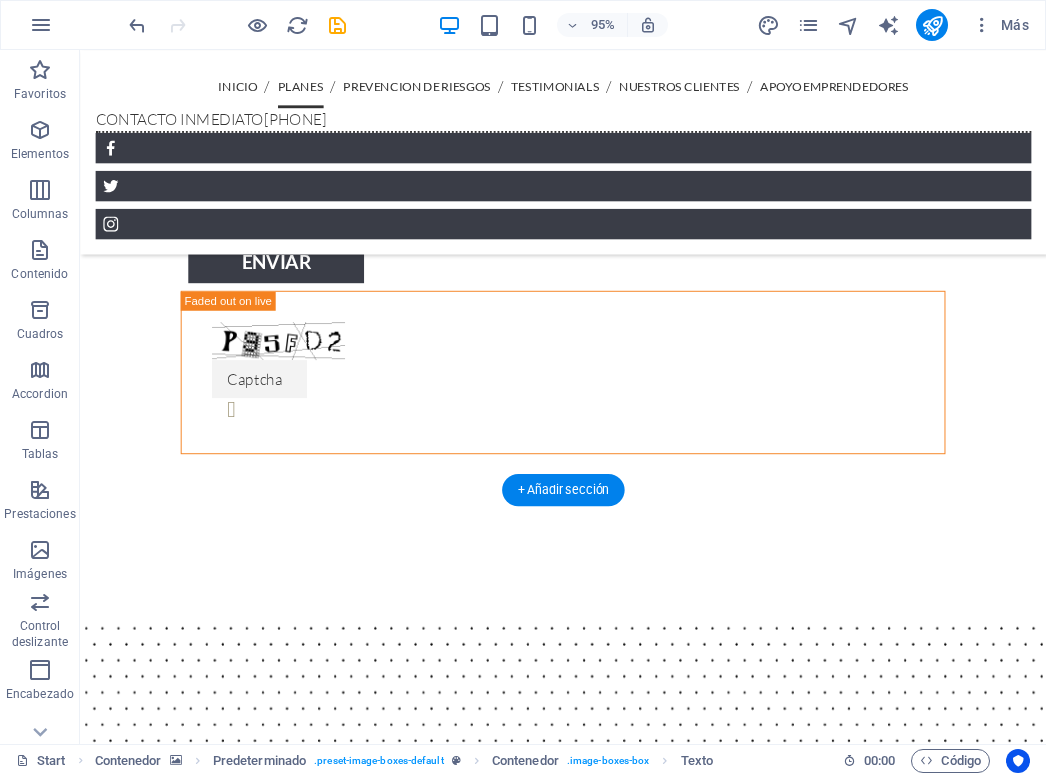 scroll, scrollTop: 2531, scrollLeft: 0, axis: vertical 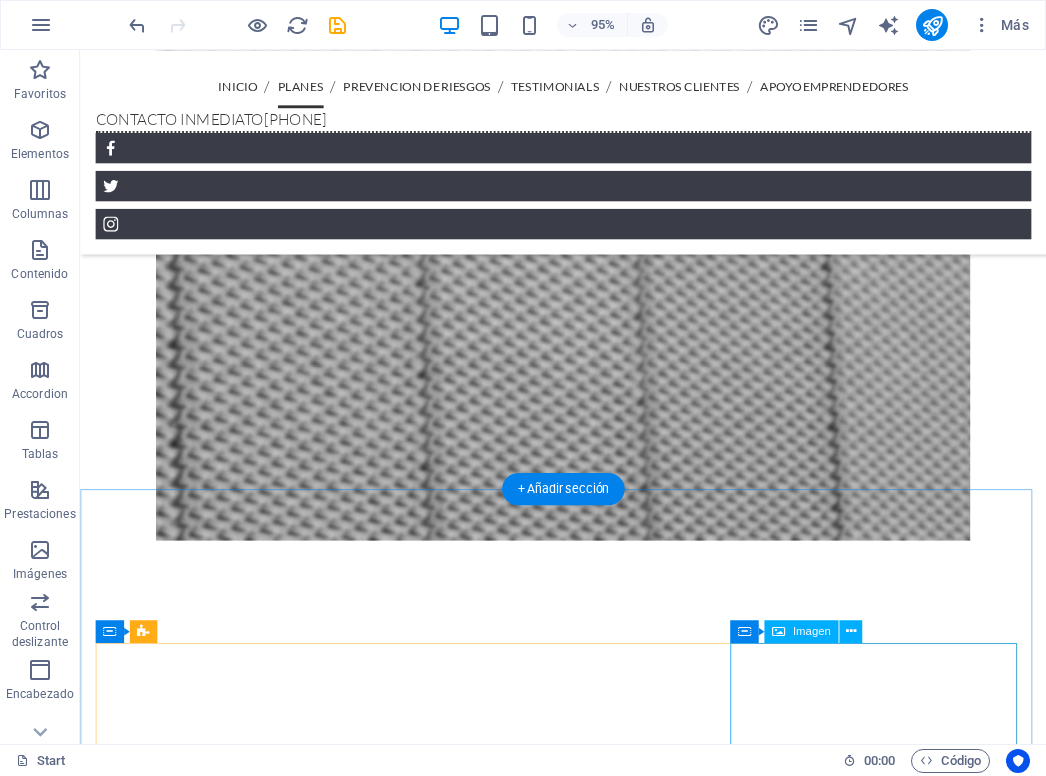 click at bounding box center (588, 5063) 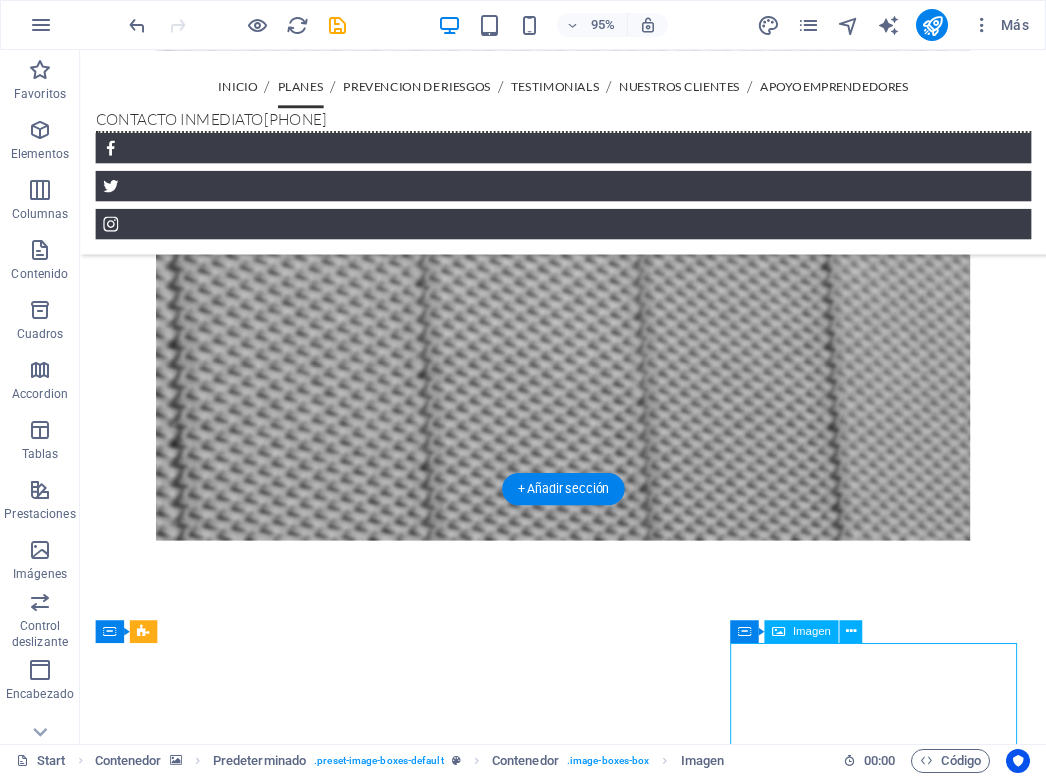 click at bounding box center (588, 5063) 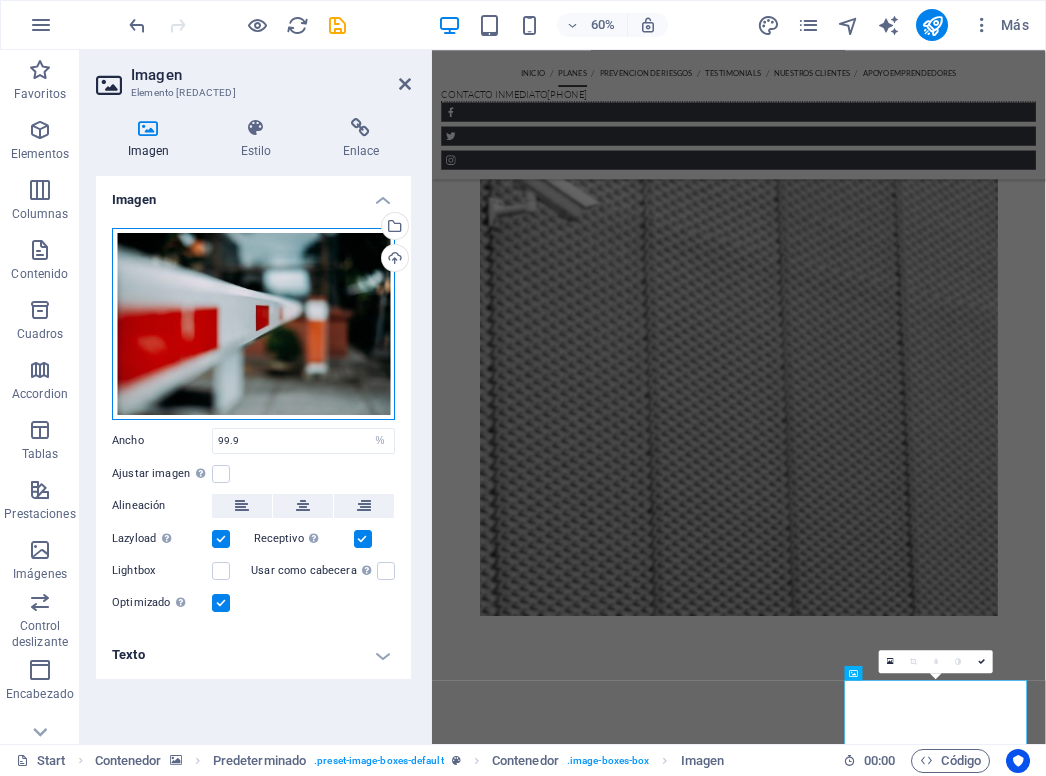 click on "Arrastra archivos aquí, haz clic para escoger archivos o  selecciona archivos de Archivos o de nuestra galería gratuita de fotos y vídeos" at bounding box center [253, 324] 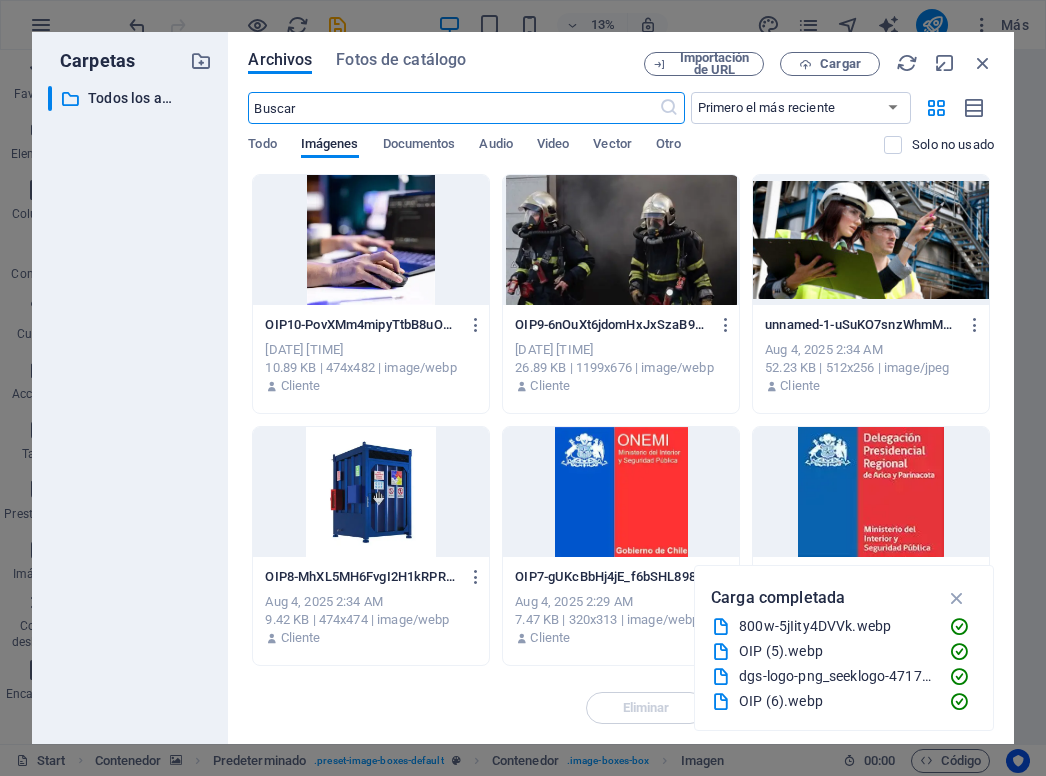 scroll, scrollTop: 6801, scrollLeft: 0, axis: vertical 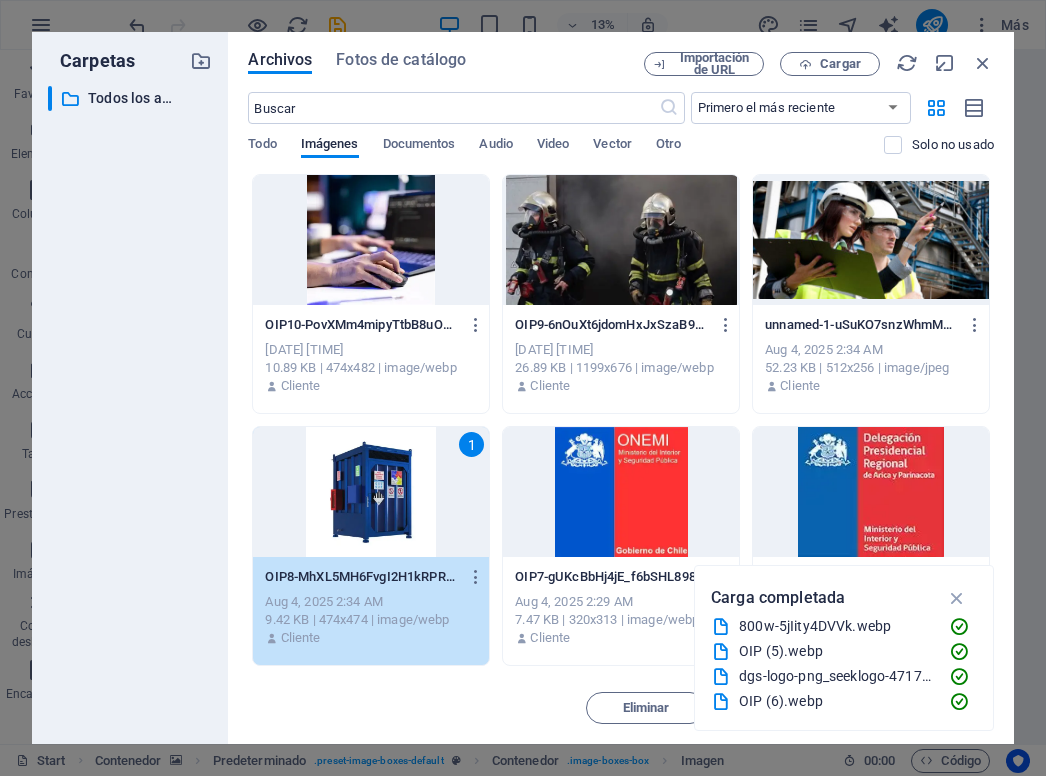 click on "1" at bounding box center [371, 492] 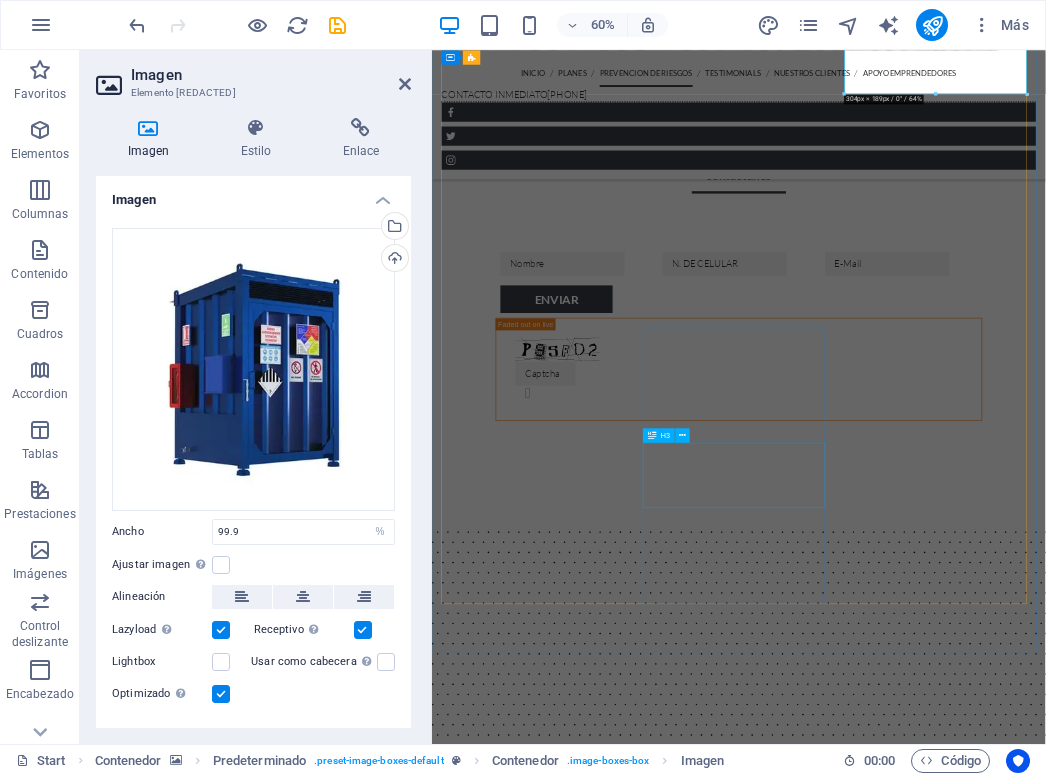 scroll, scrollTop: 3697, scrollLeft: 0, axis: vertical 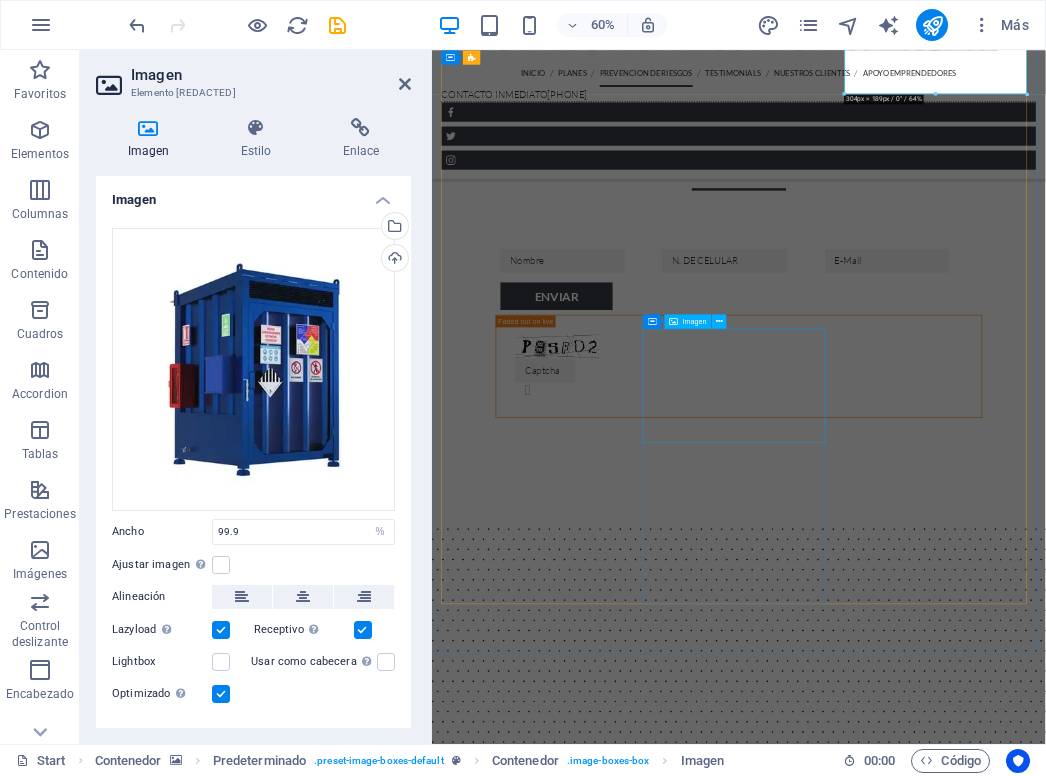 click at bounding box center [943, 5957] 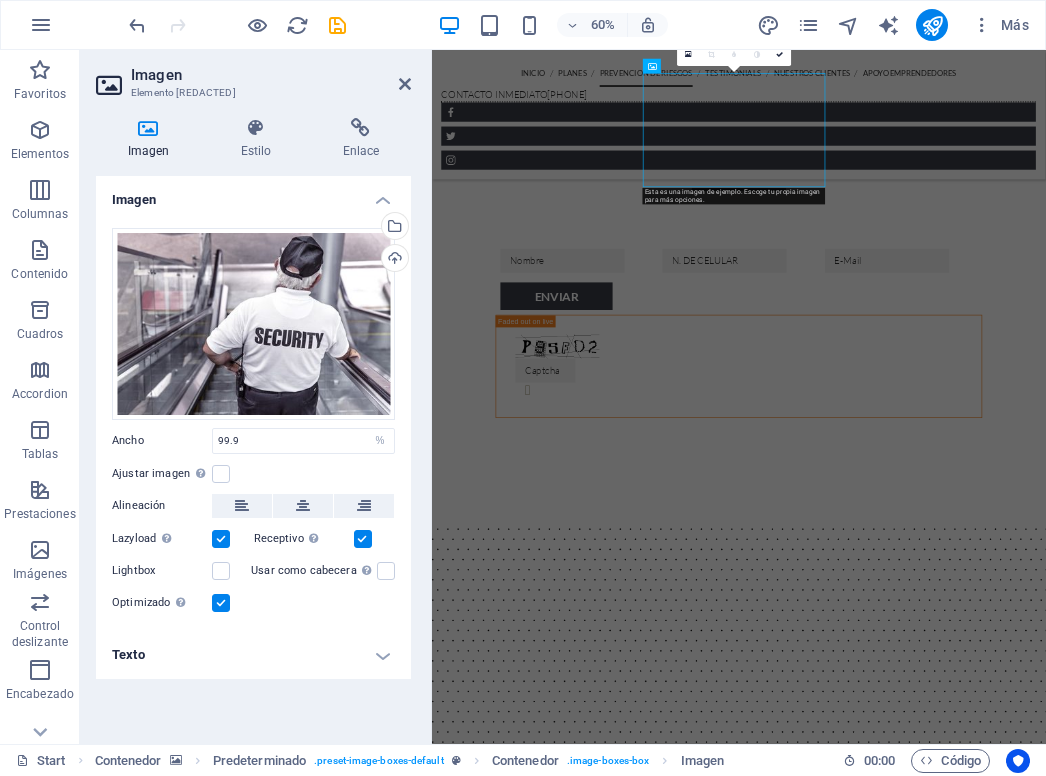 scroll, scrollTop: 4123, scrollLeft: 0, axis: vertical 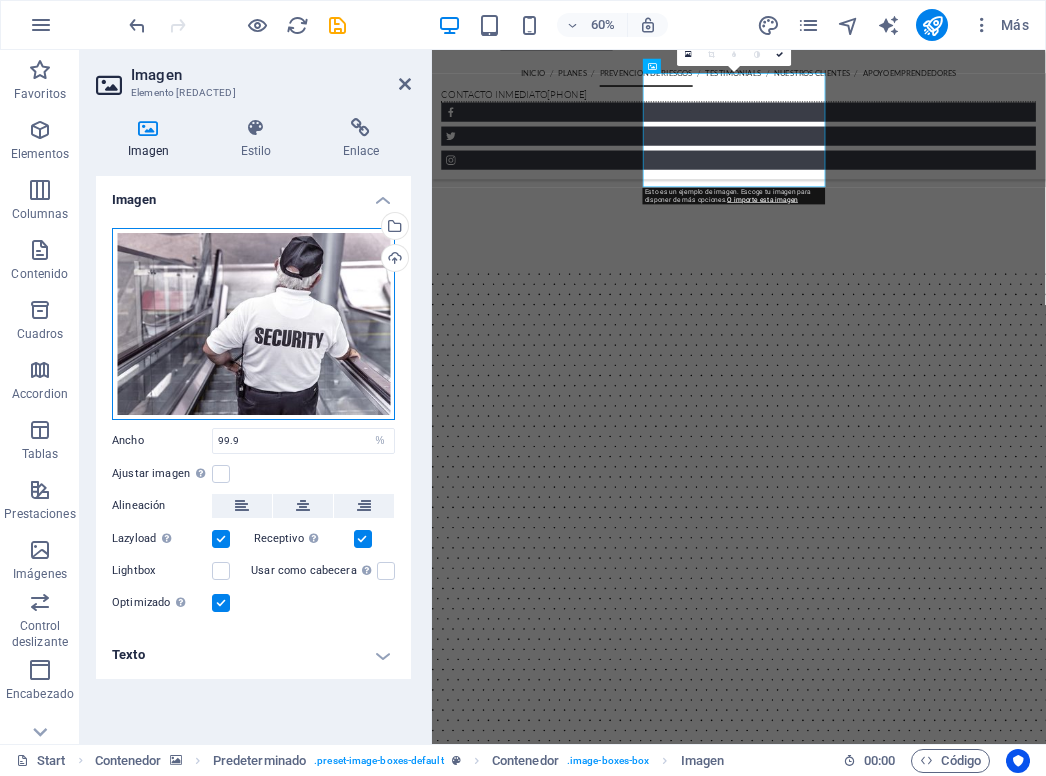 click on "Arrastra archivos aquí, haz clic para escoger archivos o  selecciona archivos de Archivos o de nuestra galería gratuita de fotos y vídeos" at bounding box center [253, 324] 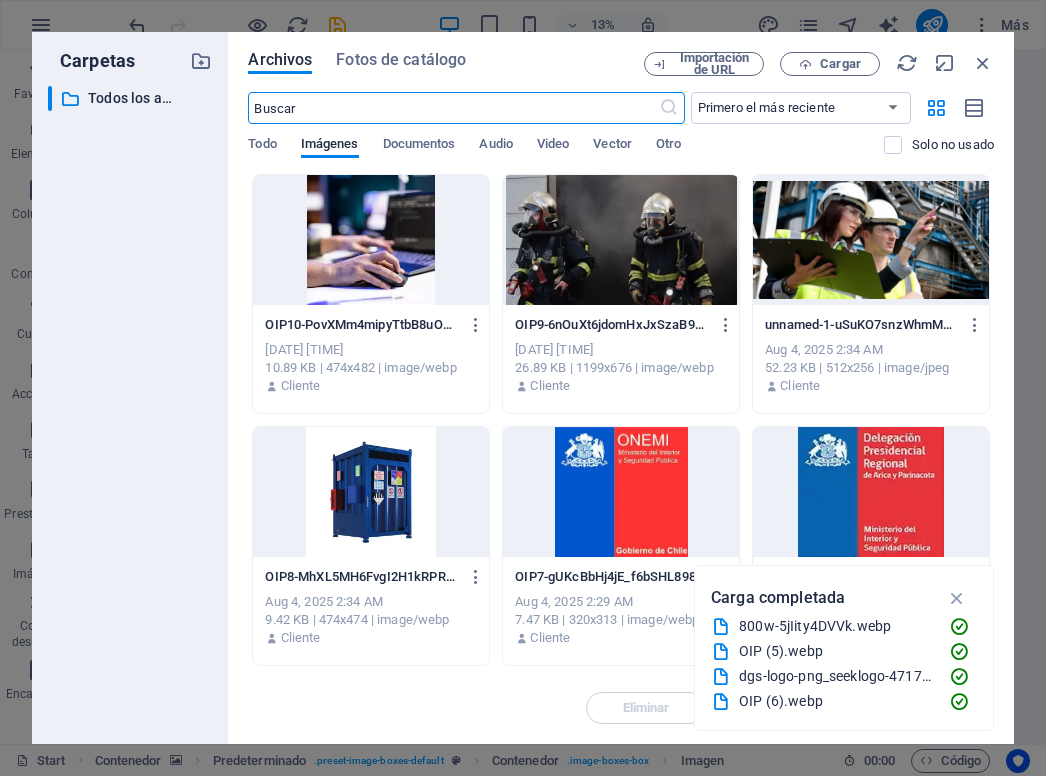click at bounding box center (621, 240) 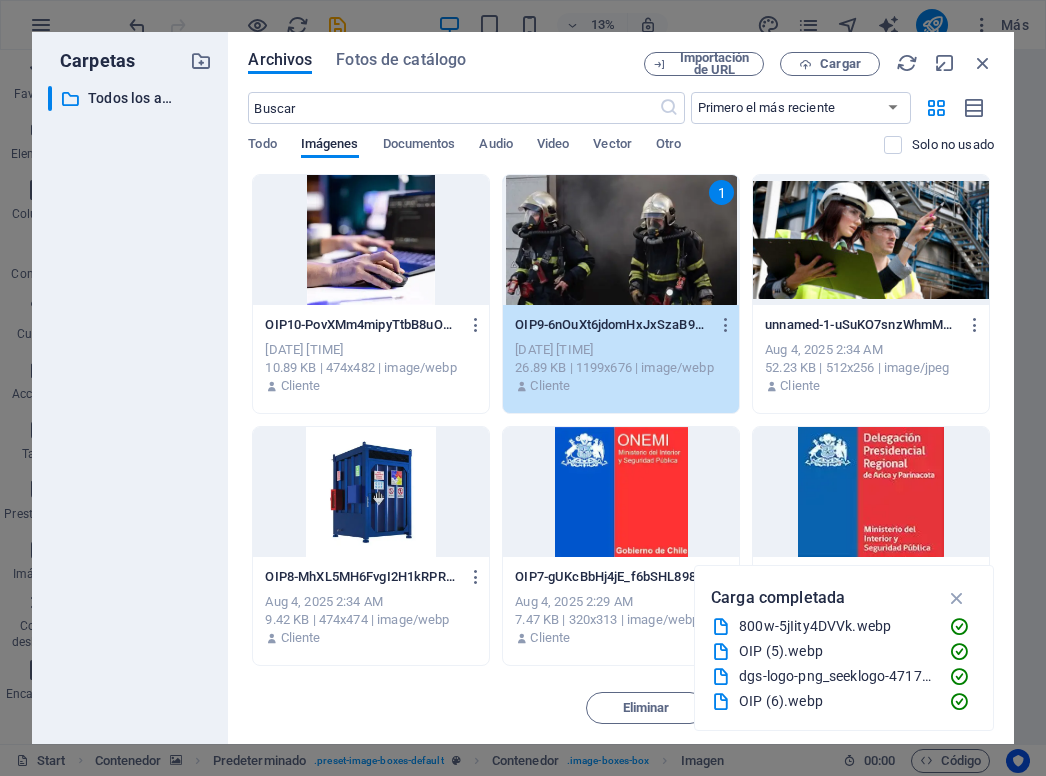 click on "1" at bounding box center (621, 240) 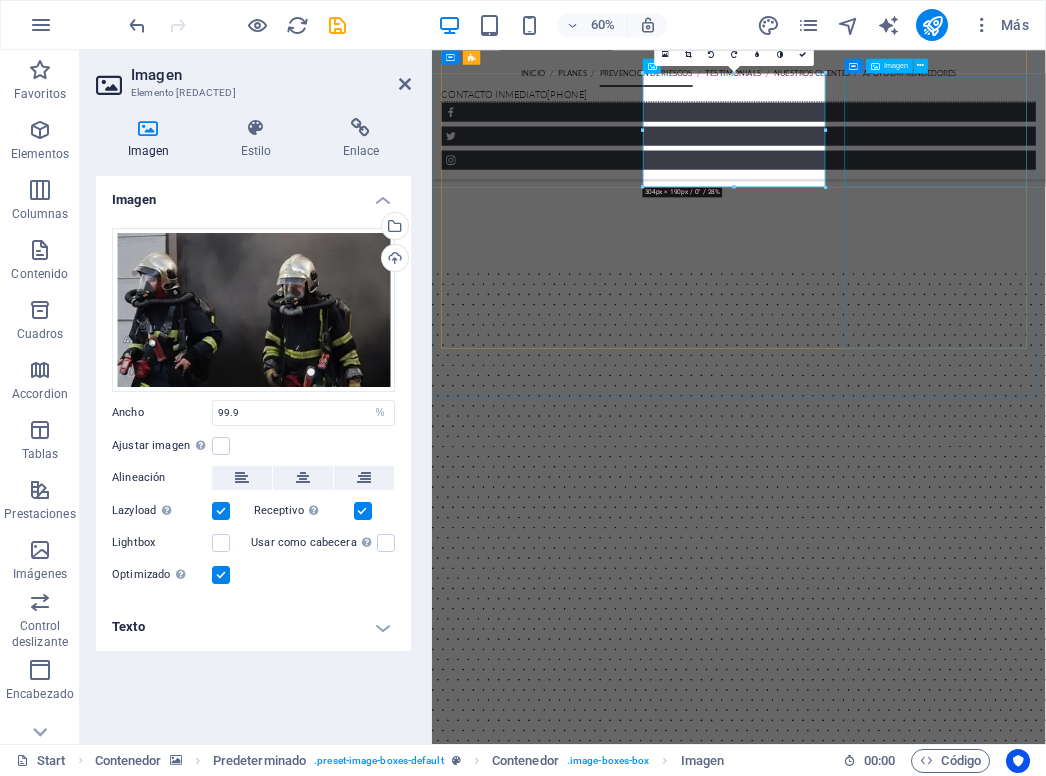 click at bounding box center [943, 6277] 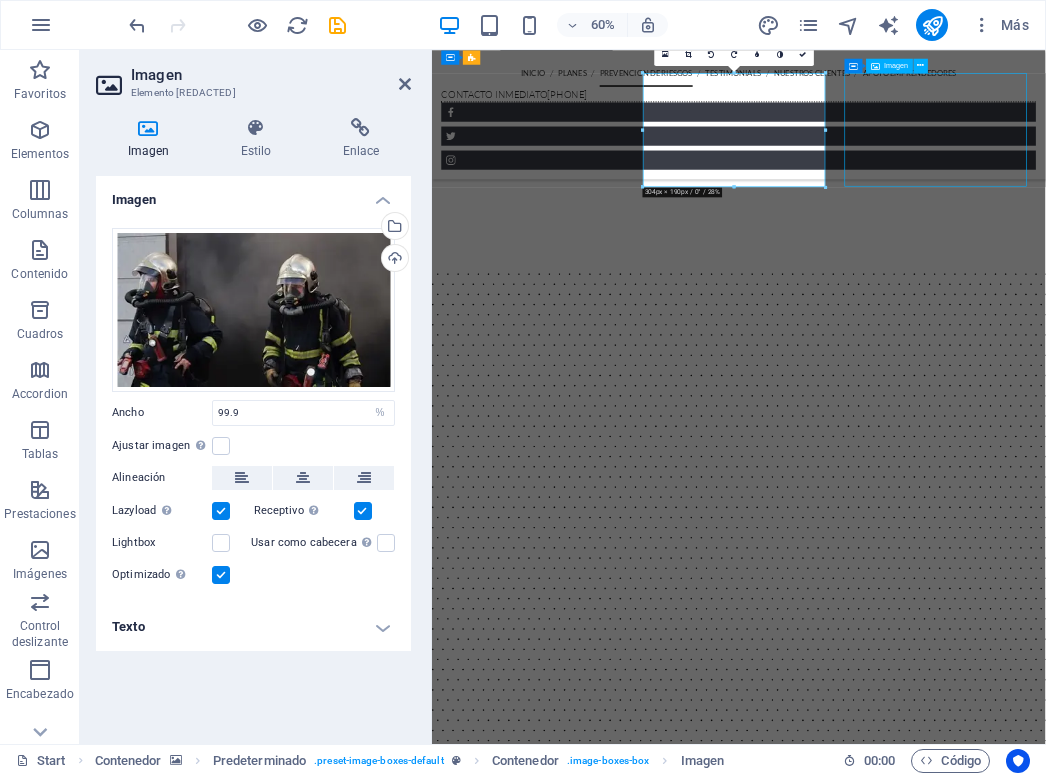 click at bounding box center (943, 6277) 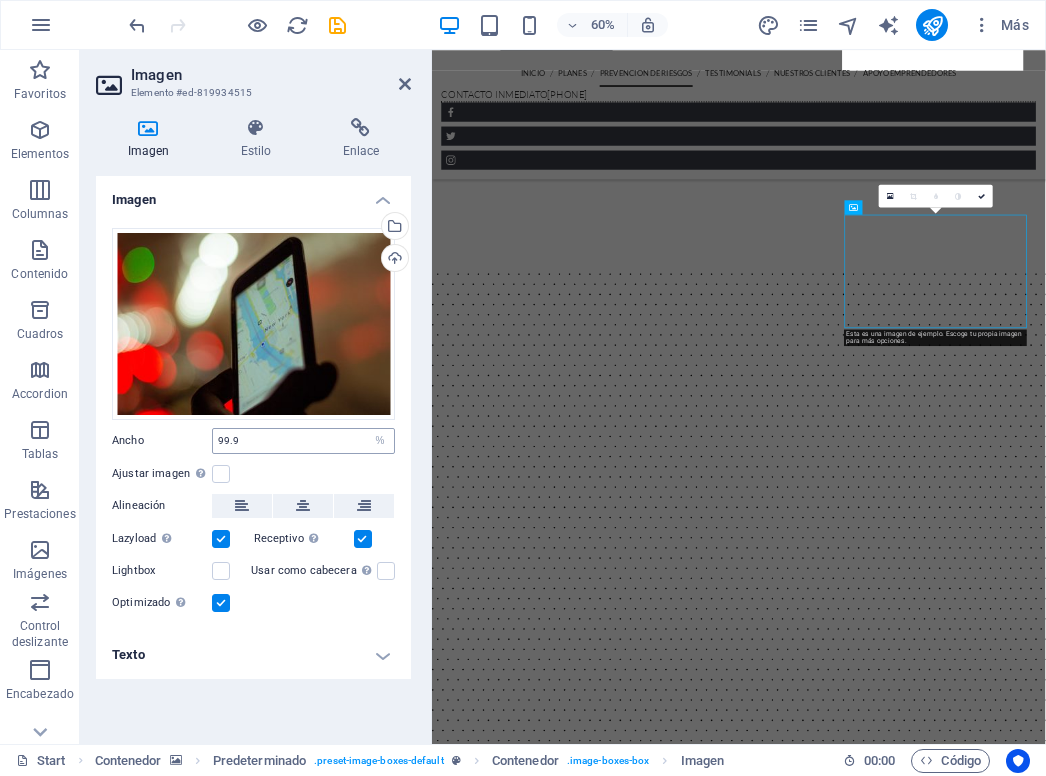 scroll, scrollTop: 3887, scrollLeft: 0, axis: vertical 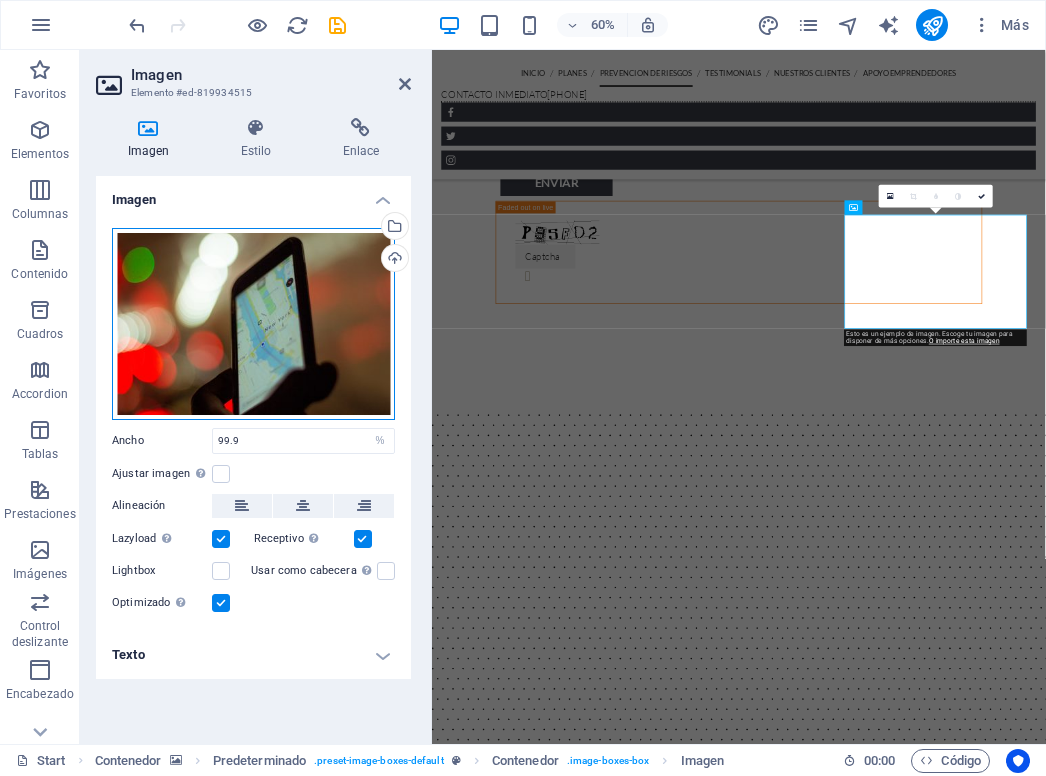 click on "Arrastra archivos aquí, haz clic para escoger archivos o  selecciona archivos de Archivos o de nuestra galería gratuita de fotos y vídeos" at bounding box center [253, 324] 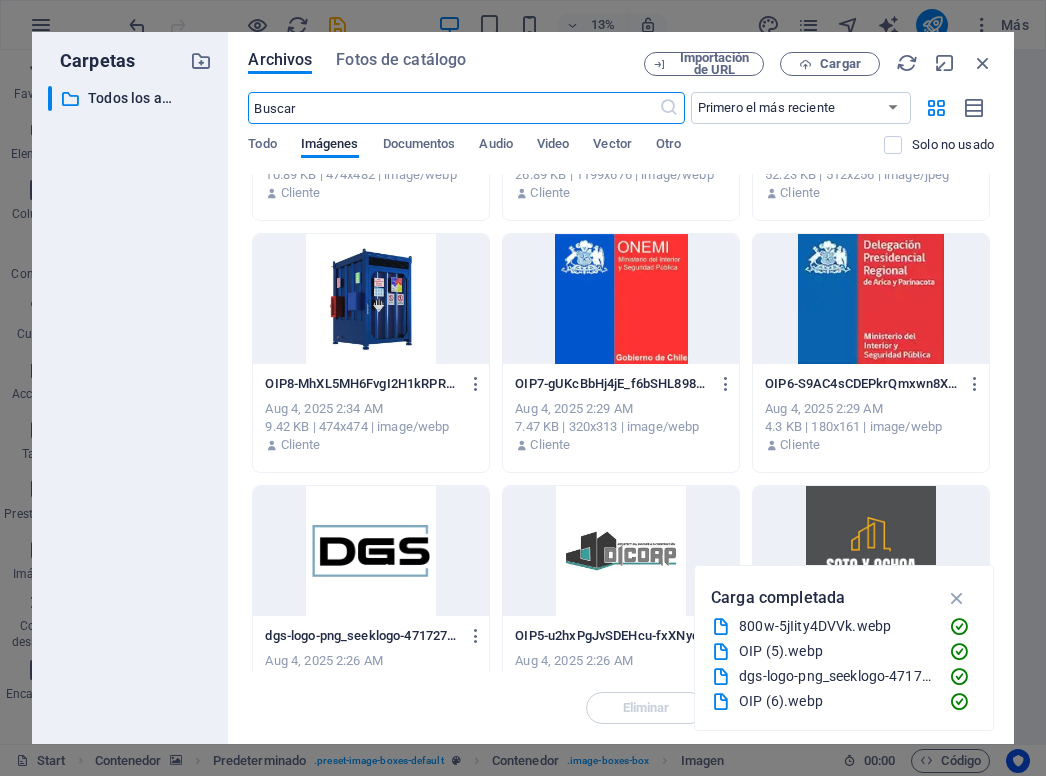 scroll, scrollTop: 0, scrollLeft: 0, axis: both 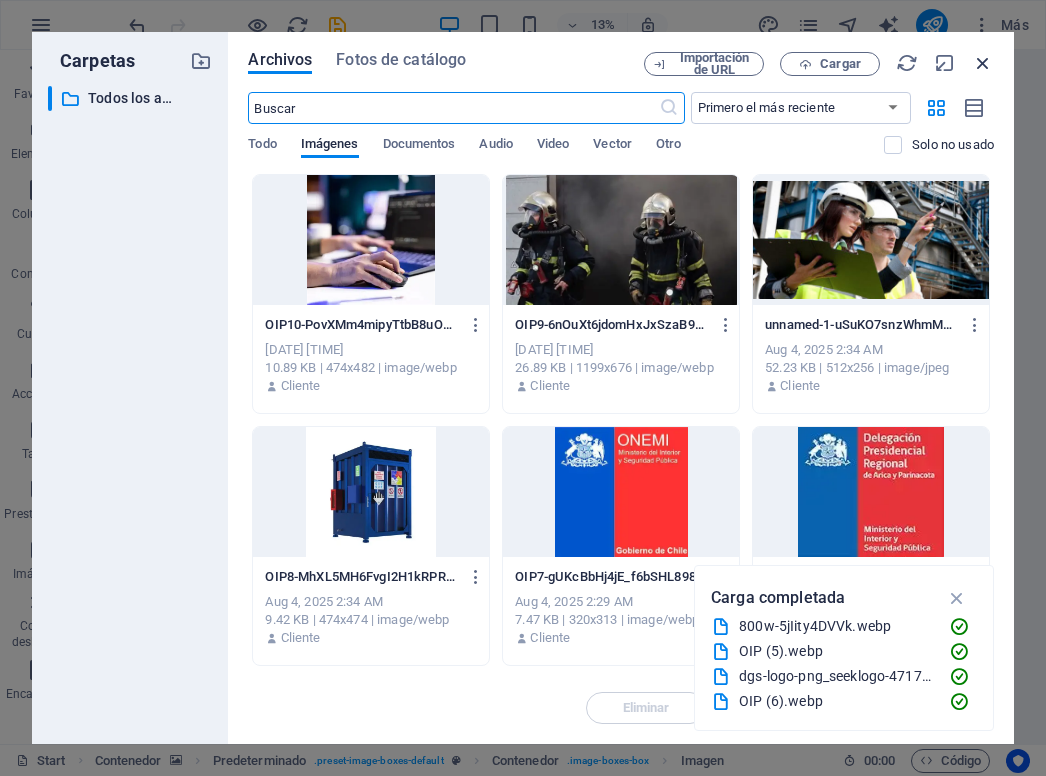 click at bounding box center (983, 63) 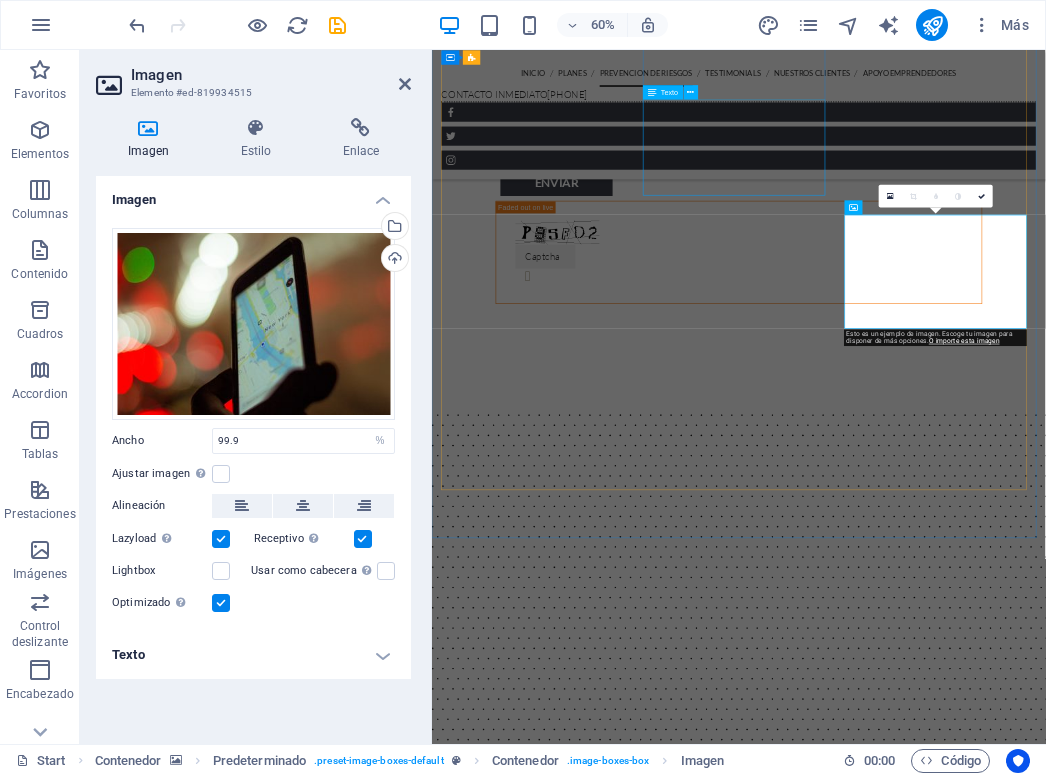 click on "Lorem ipsum dolor sit amet, consetetur sadipscing elitr, sed diam nonumy eirmod tempor invidunt ut labore et dolore magna aliquyam erat, sed diam voluptua. At vero eos et accusam et justo duo dolores et ea rebum." at bounding box center [943, 3919] 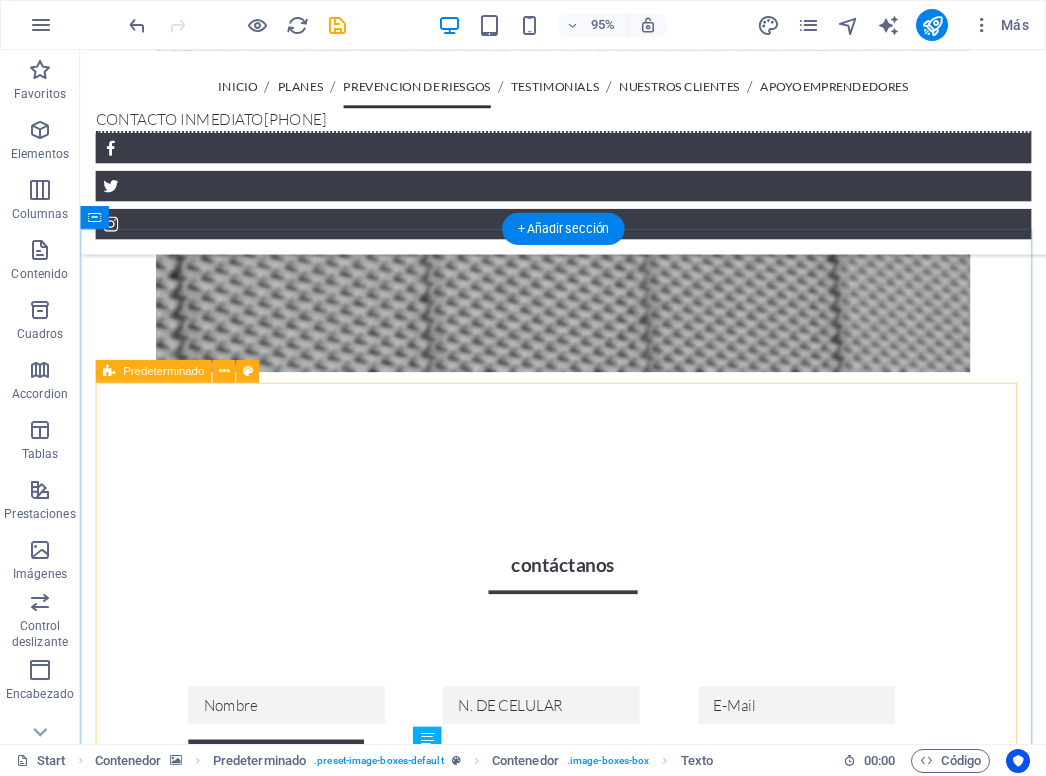 scroll, scrollTop: 2855, scrollLeft: 0, axis: vertical 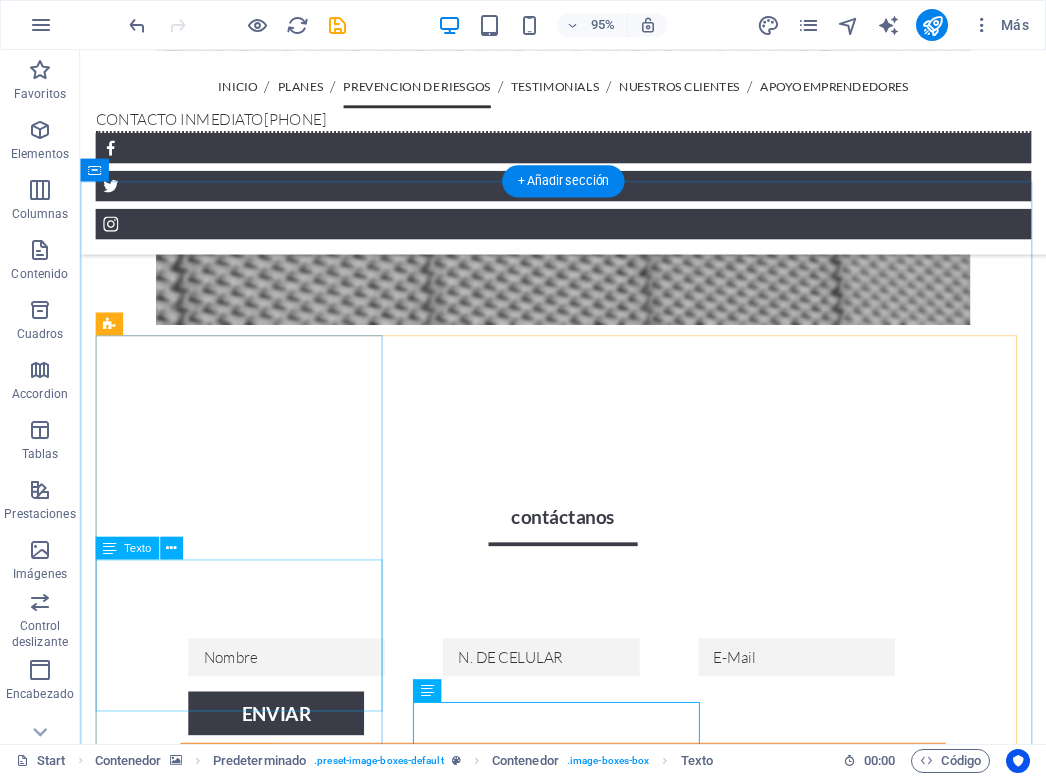 click on "Lorem ipsum dolor sit amet, consetetur sadipscing elitr, sed diam nonumy eirmod tempor invidunt ut labore et dolore magna aliquyam erat, sed diam voluptua. At vero eos et accusam et justo duo dolores et ea rebum." at bounding box center (588, 3255) 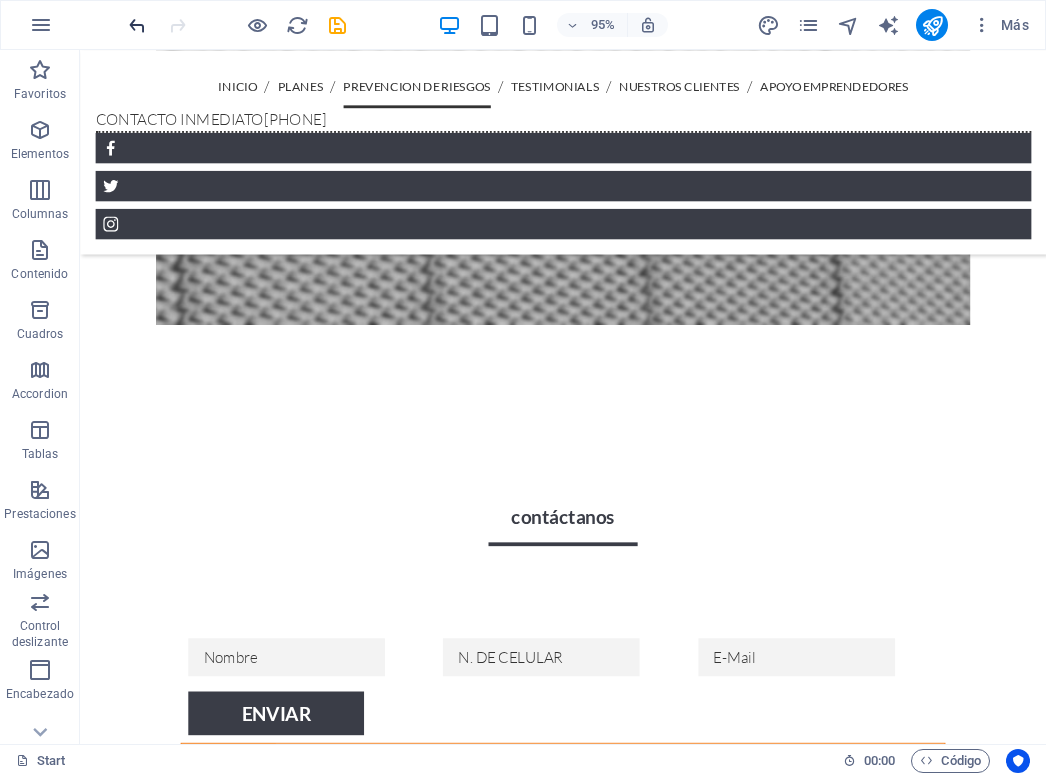 click at bounding box center (137, 25) 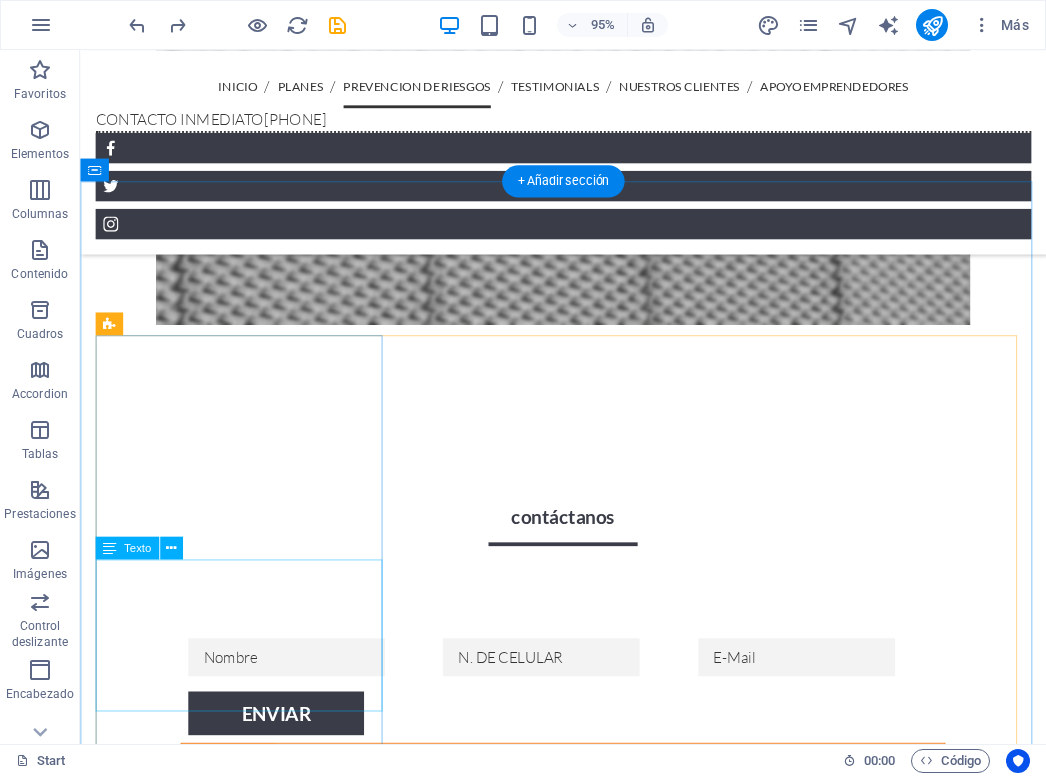 click on "Lorem ipsum dolor sit amet, consetetur sadipscing elitr, sed diam nonumy eirmod tempor invidunt ut labore et dolore magna aliquyam erat, sed diam voluptua. At vero eos et accusam et justo duo dolores et ea rebum." at bounding box center (588, 3255) 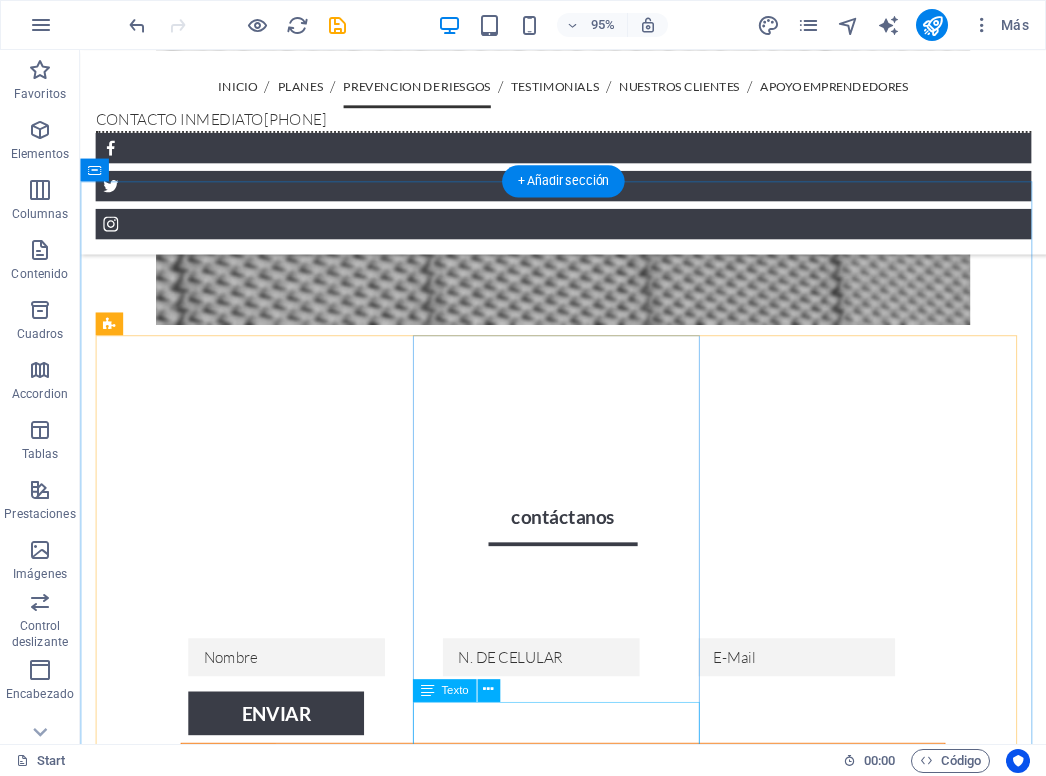 click on "Lorem ipsum dolor sit amet, consetetur sadipscing elitr, sed diam nonumy eirmod tempor invidunt ut labore et dolore magna aliquyam erat, sed diam voluptua. At vero eos et accusam et justo duo dolores et ea rebum." at bounding box center (588, 4336) 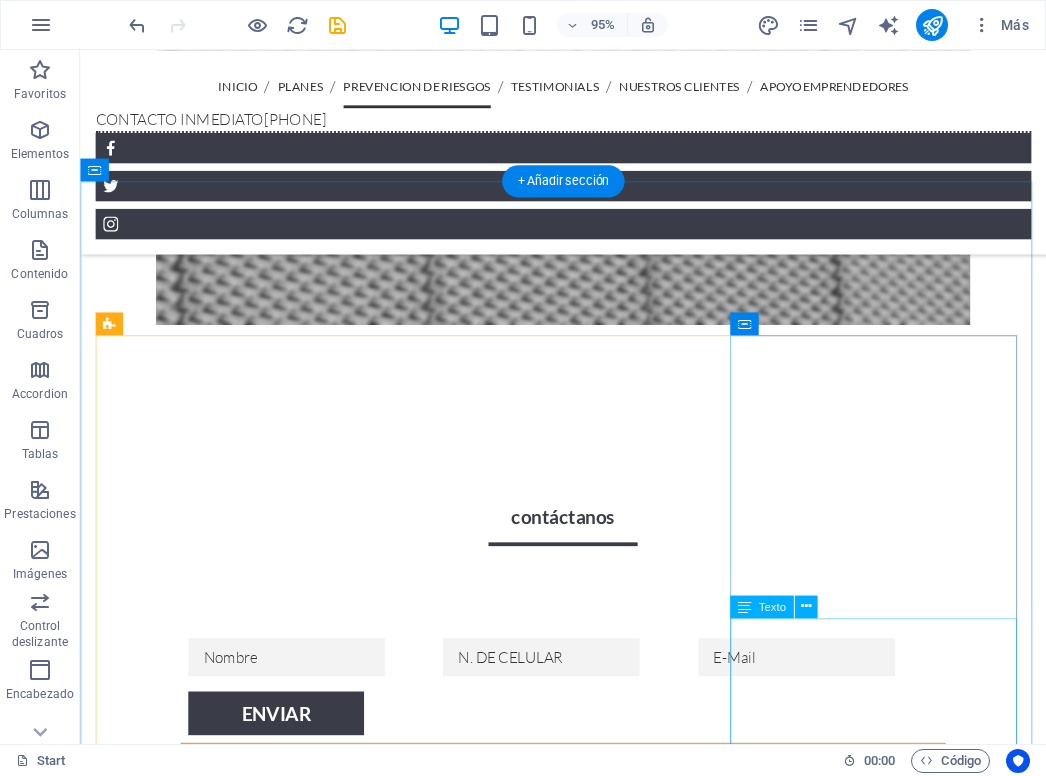 click on "Lorem ipsum dolor sit amet, consetetur sadipscing elitr, sed diam nonumy eirmod tempor invidunt ut labore et dolore magna aliquyam erat, sed diam voluptua. At vero eos et accusam et justo duo dolores et ea rebum." at bounding box center [588, 4940] 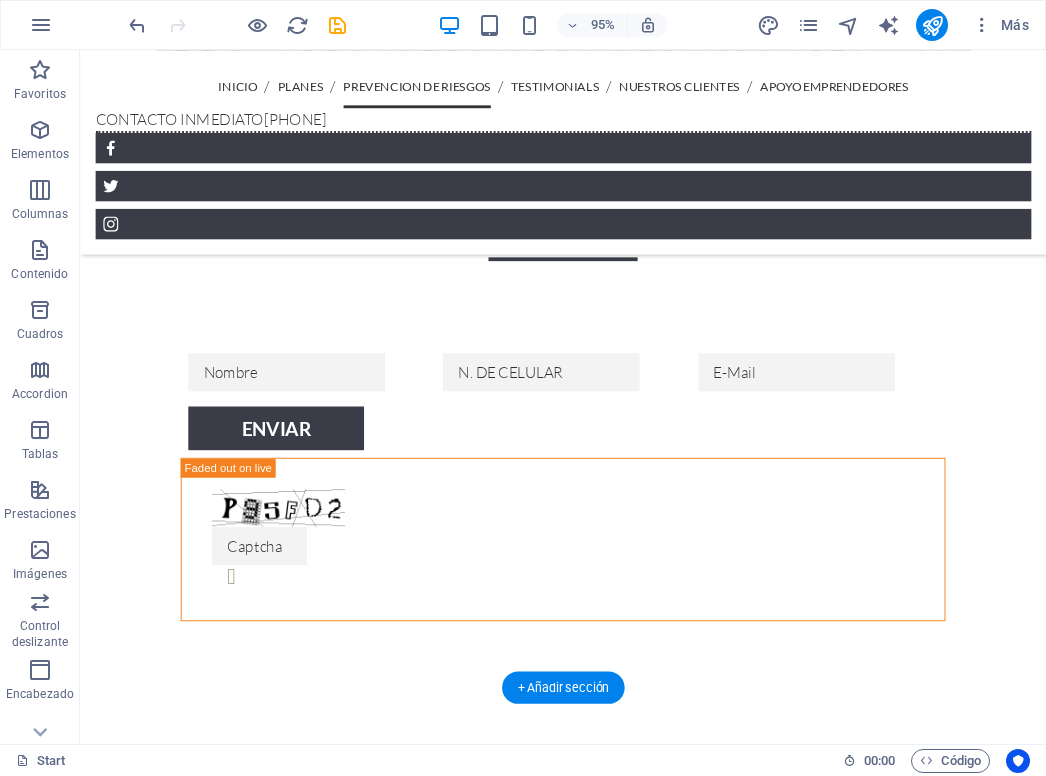 scroll, scrollTop: 3455, scrollLeft: 0, axis: vertical 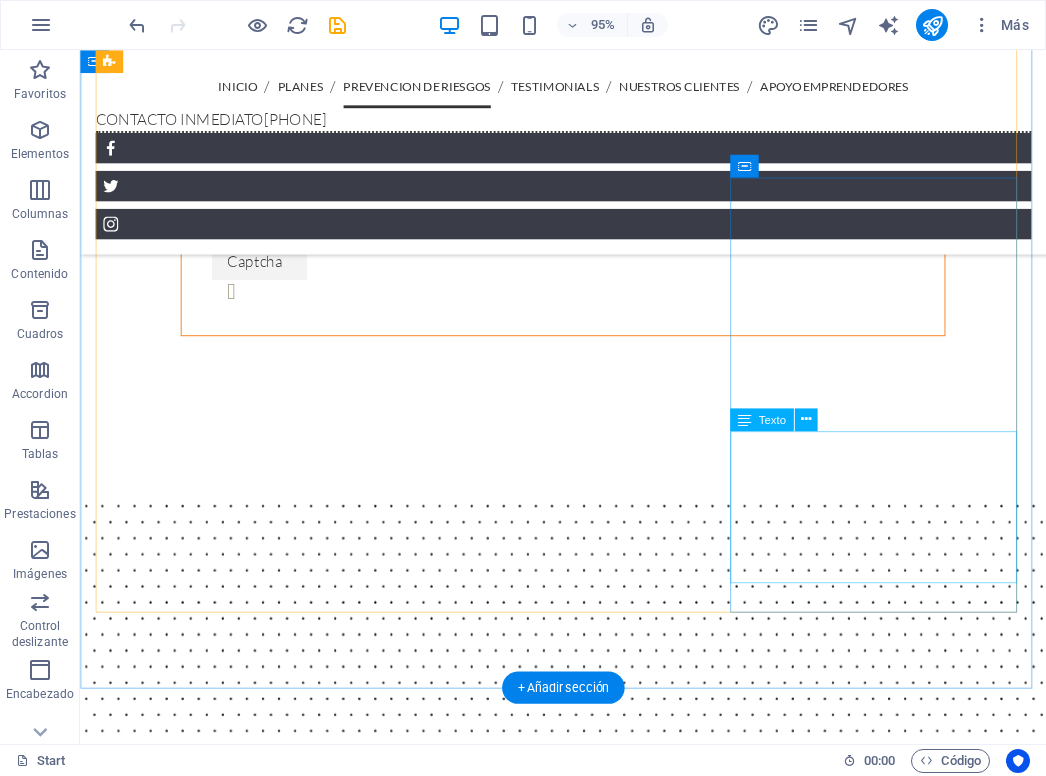 click on "Lorem ipsum dolor sit amet, consetetur sadipscing elitr, sed diam nonumy eirmod tempor invidunt ut labore et dolore magna aliquyam erat, sed diam voluptua. At vero eos et accusam et justo duo dolores et ea rebum." at bounding box center [588, 6464] 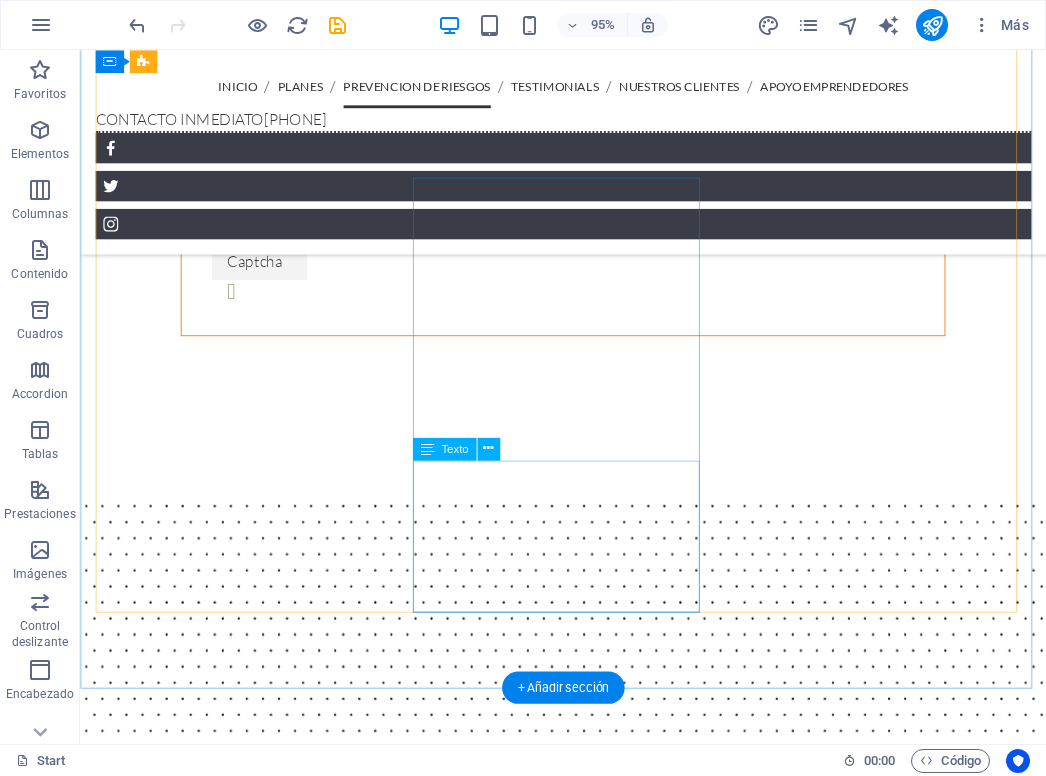 click on "Lorem ipsum dolor sit amet, consetetur sadipscing elitr, sed diam nonumy eirmod tempor invidunt ut labore et dolore magna aliquyam erat, sed diam voluptua. At vero eos et accusam et justo duo dolores et ea rebum." at bounding box center (588, 5721) 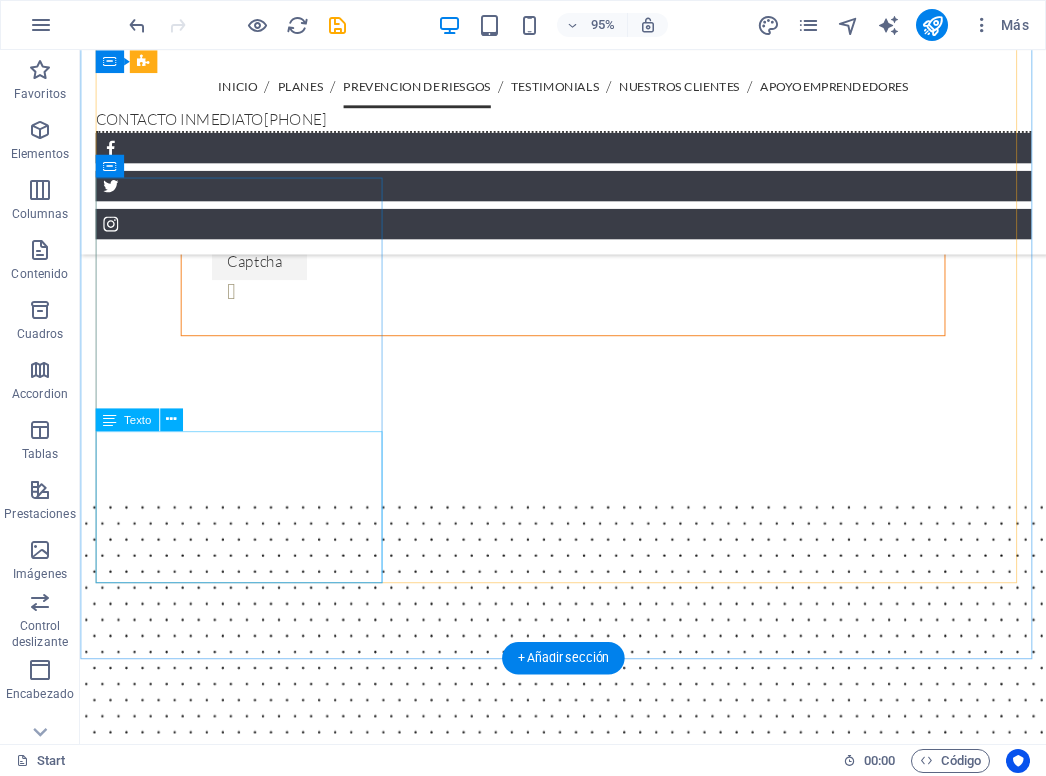 click on "Lorem ipsum dolor sit amet, consetetur sadipscing elitr, sed diam nonumy eirmod tempor invidunt ut labore et dolore magna aliquyam erat, sed diam voluptua. At vero eos et accusam et justo duo dolores et ea rebum." at bounding box center (588, 4947) 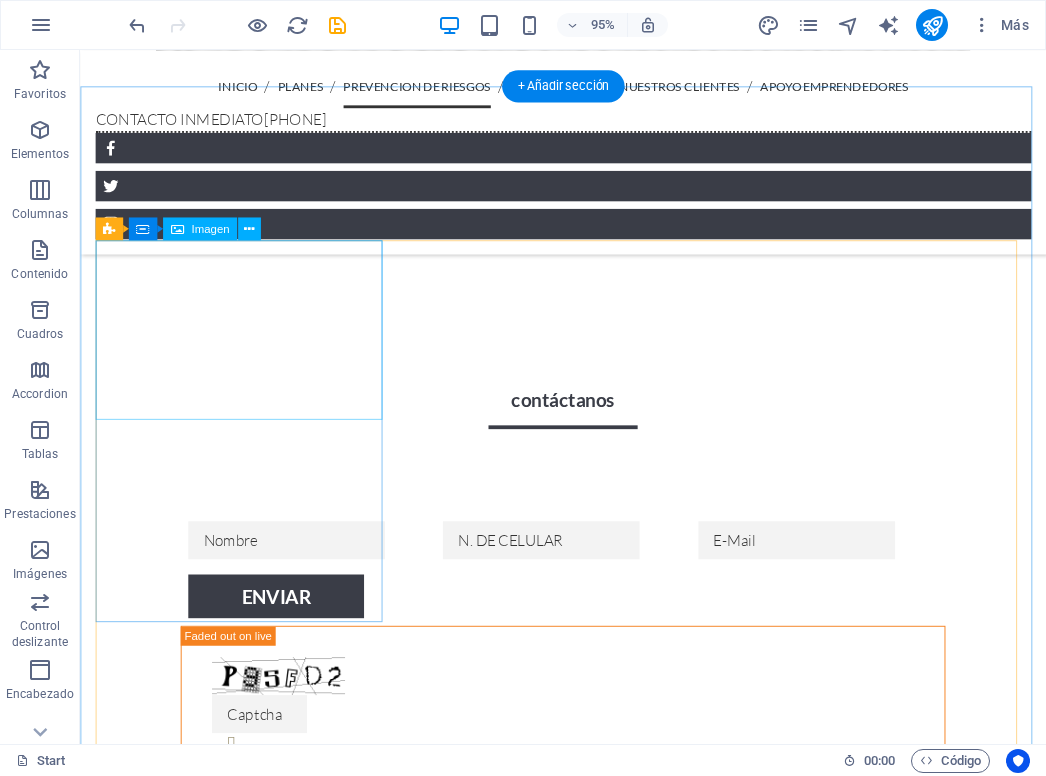 scroll, scrollTop: 2955, scrollLeft: 0, axis: vertical 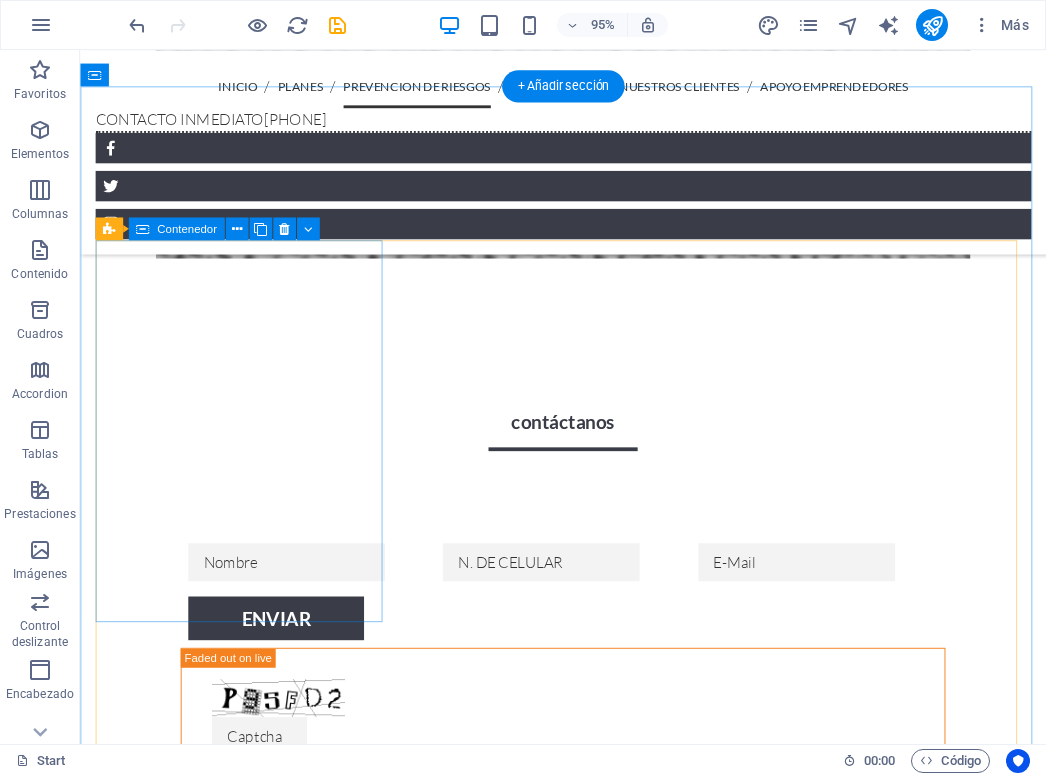 click on "ASESORIA MENSUAL" at bounding box center [588, 2511] 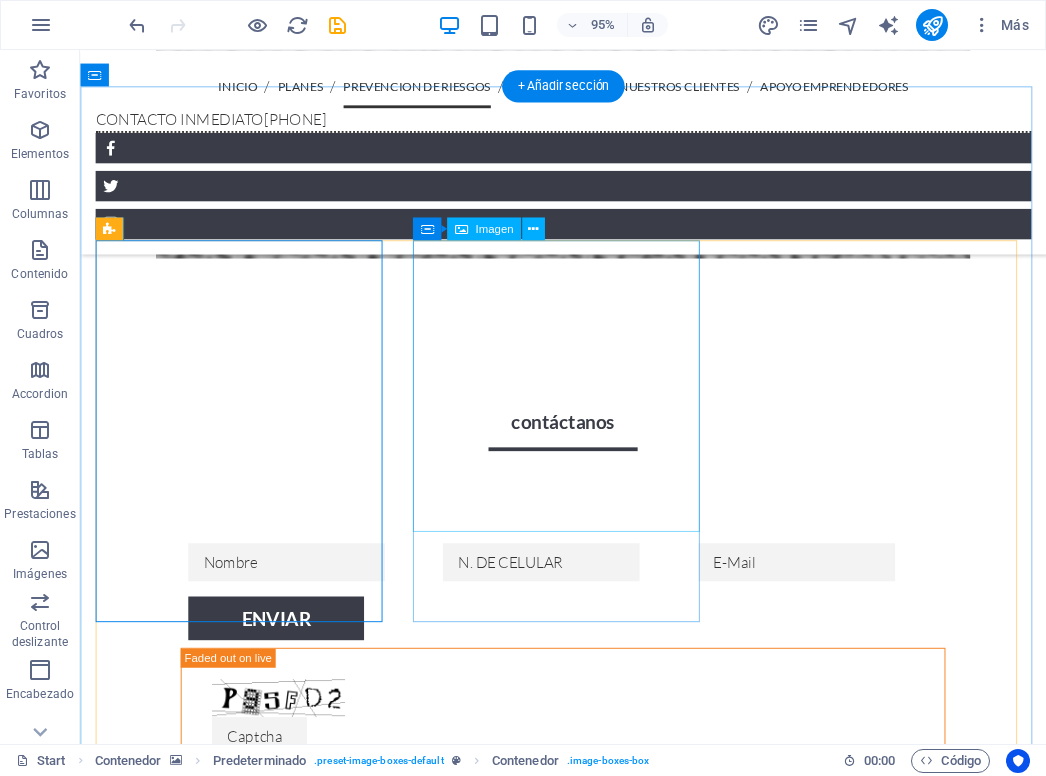 click at bounding box center [588, 3368] 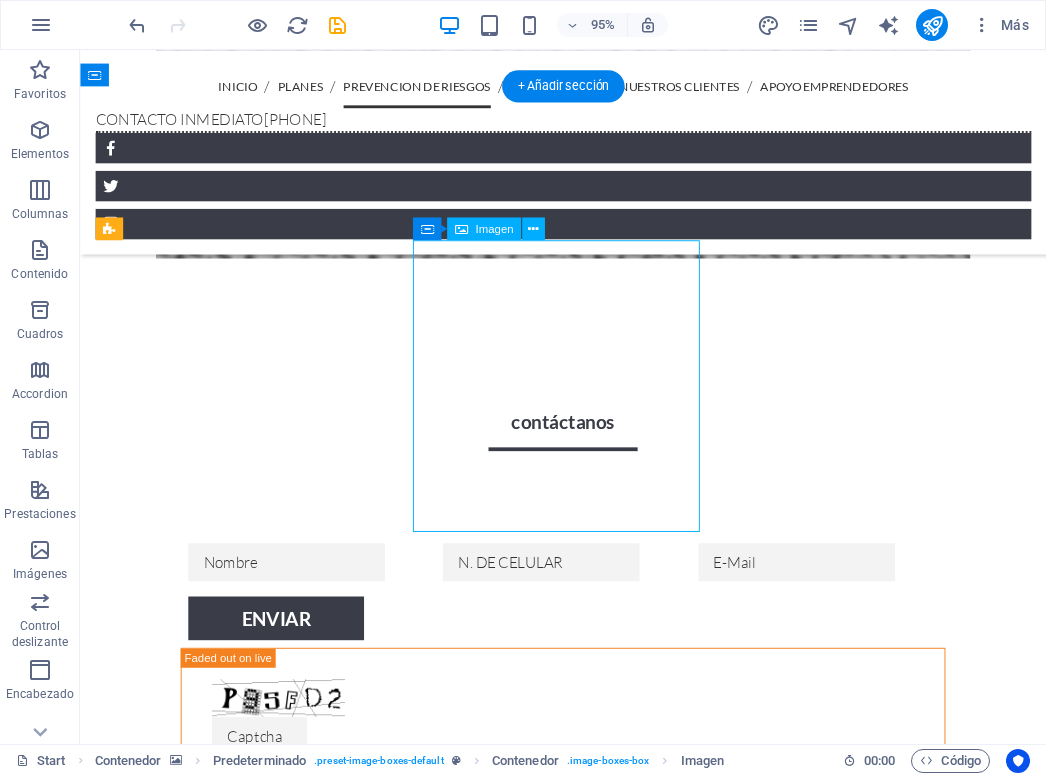 click at bounding box center (588, 3368) 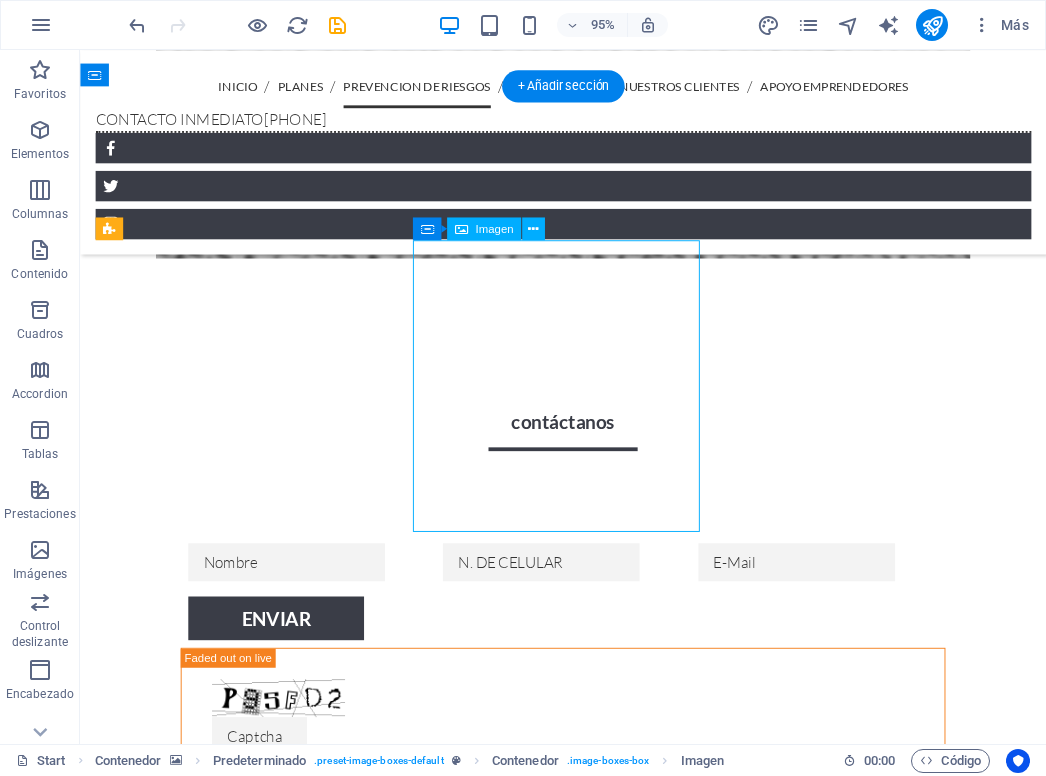 click at bounding box center [588, 3368] 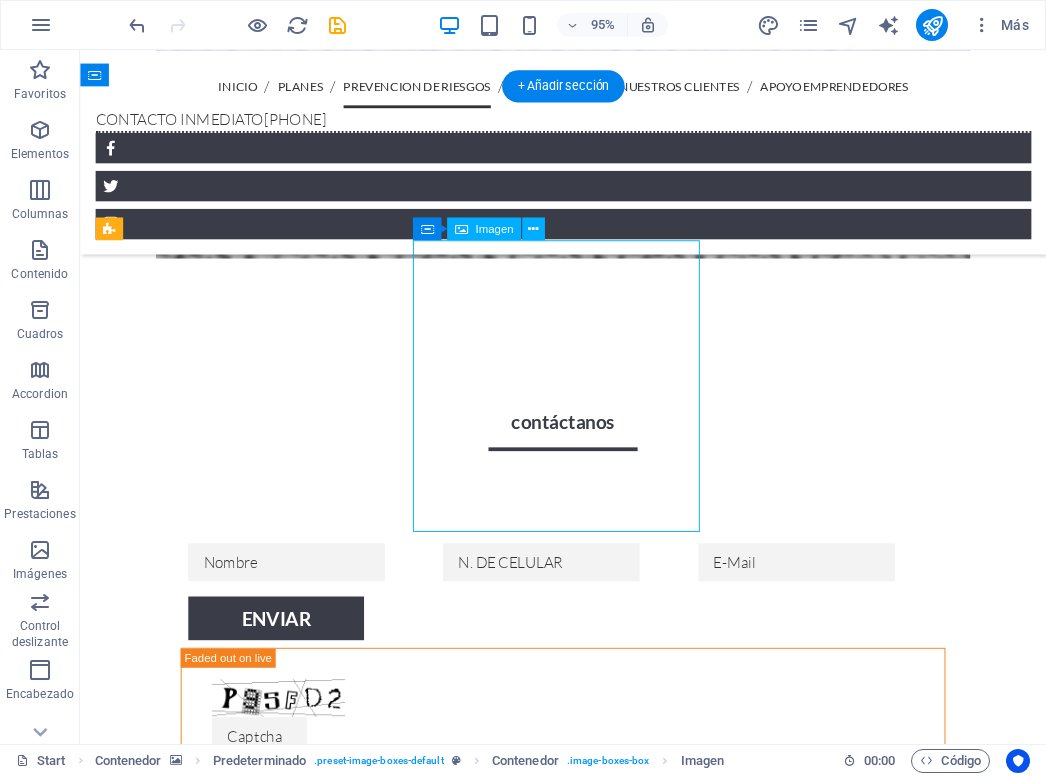 select on "%" 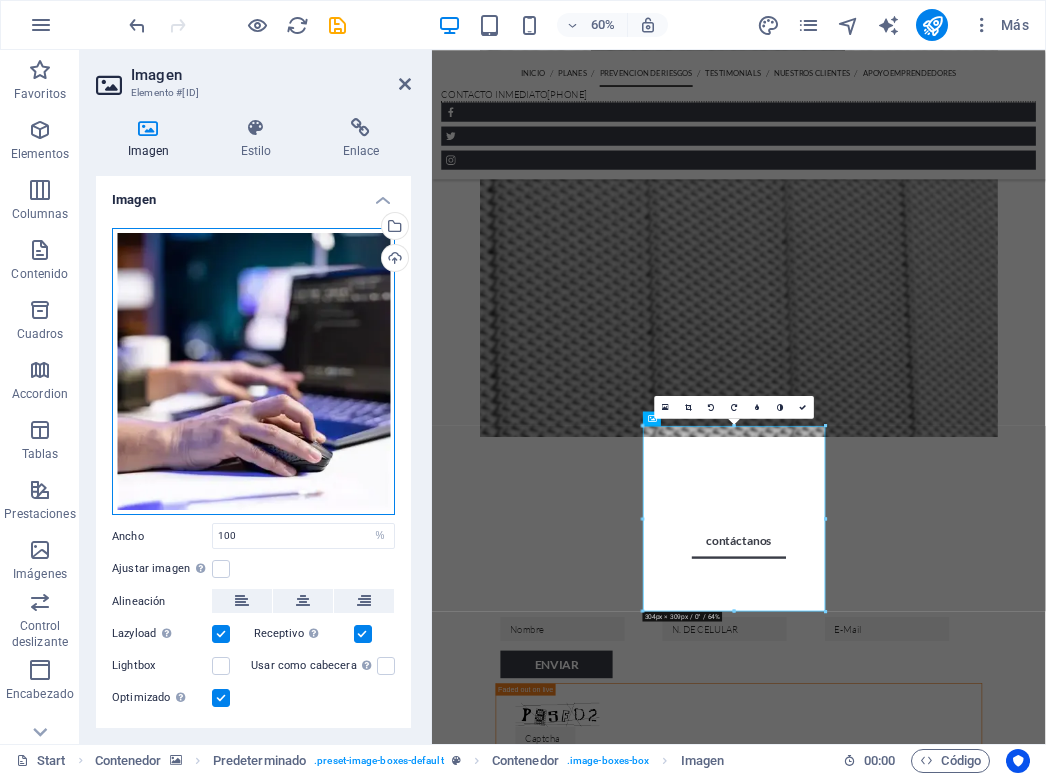 click on "Arrastra archivos aquí, haz clic para escoger archivos o  selecciona archivos de Archivos o de nuestra galería gratuita de fotos y vídeos" at bounding box center (253, 372) 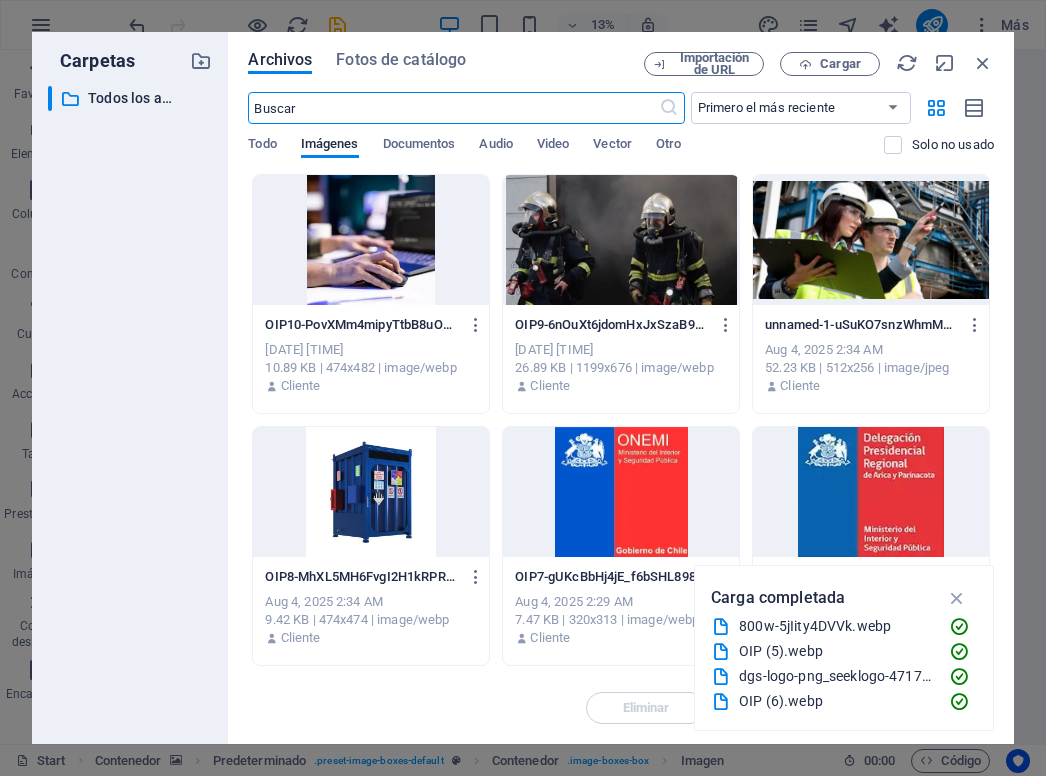 scroll, scrollTop: 6465, scrollLeft: 0, axis: vertical 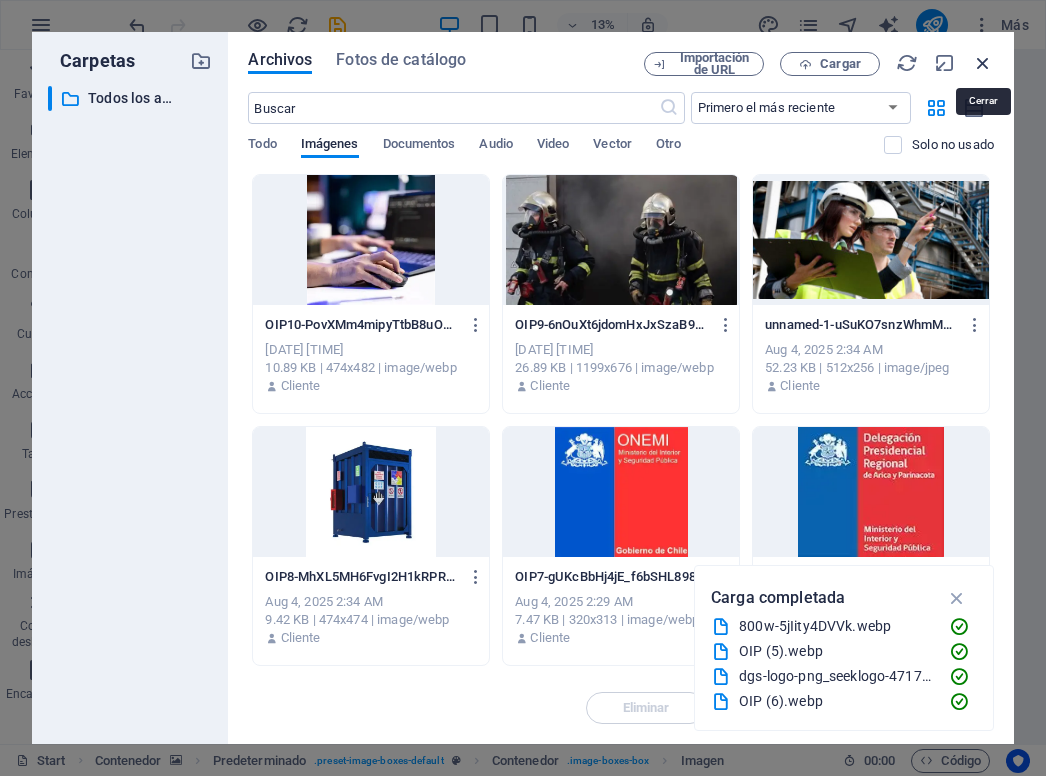 drag, startPoint x: 987, startPoint y: 72, endPoint x: 888, endPoint y: 49, distance: 101.636604 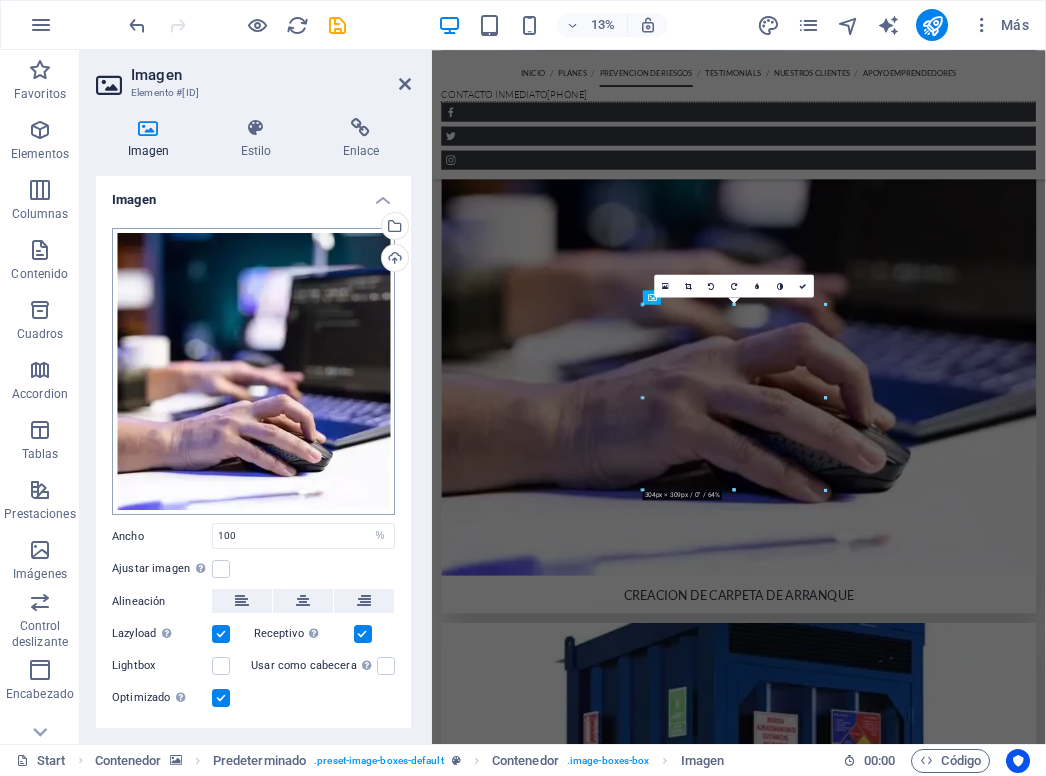 scroll, scrollTop: 3157, scrollLeft: 0, axis: vertical 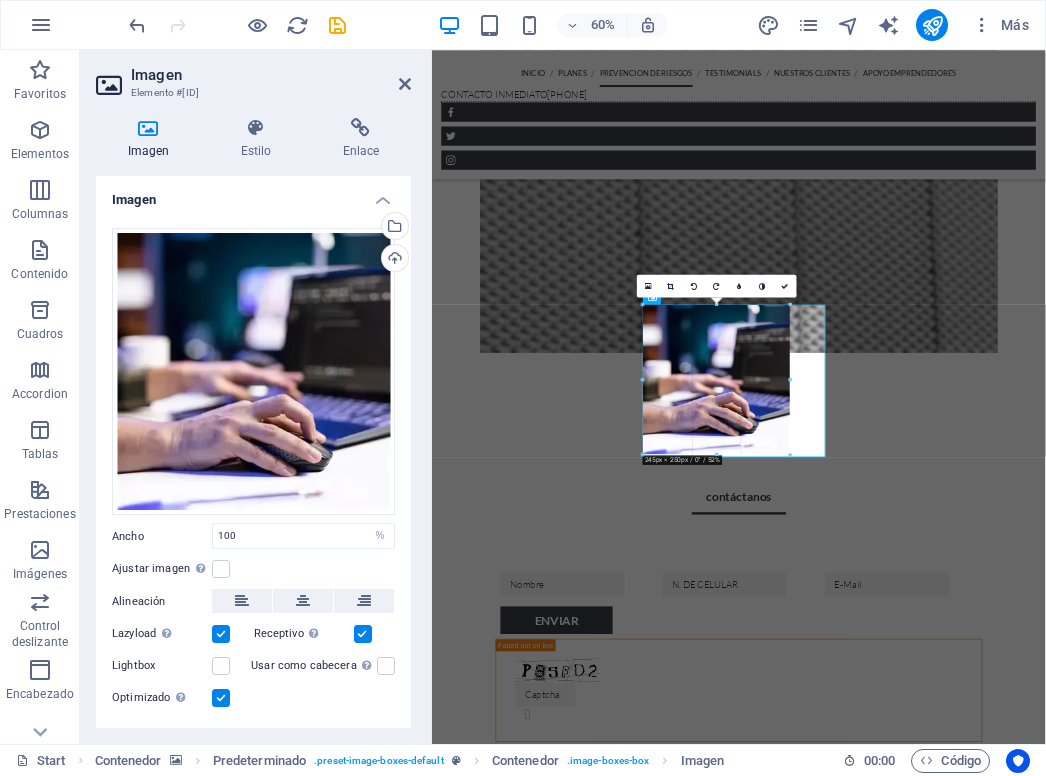 drag, startPoint x: 734, startPoint y: 489, endPoint x: 748, endPoint y: 425, distance: 65.51336 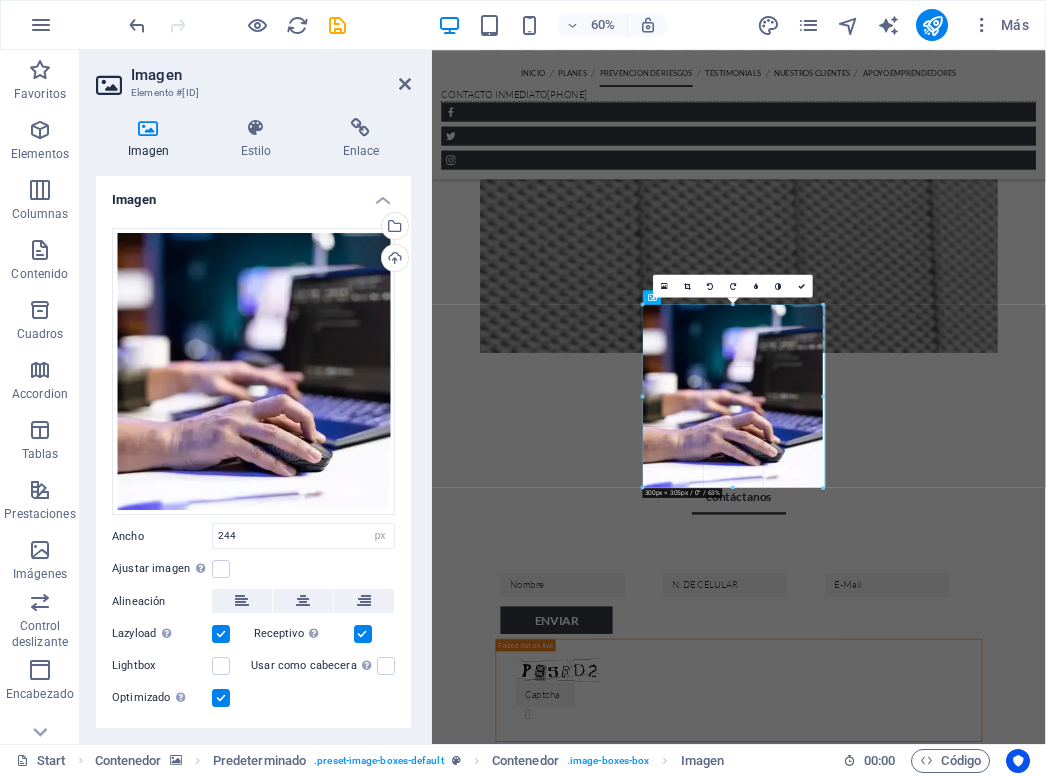 drag, startPoint x: 789, startPoint y: 377, endPoint x: 848, endPoint y: 383, distance: 59.3043 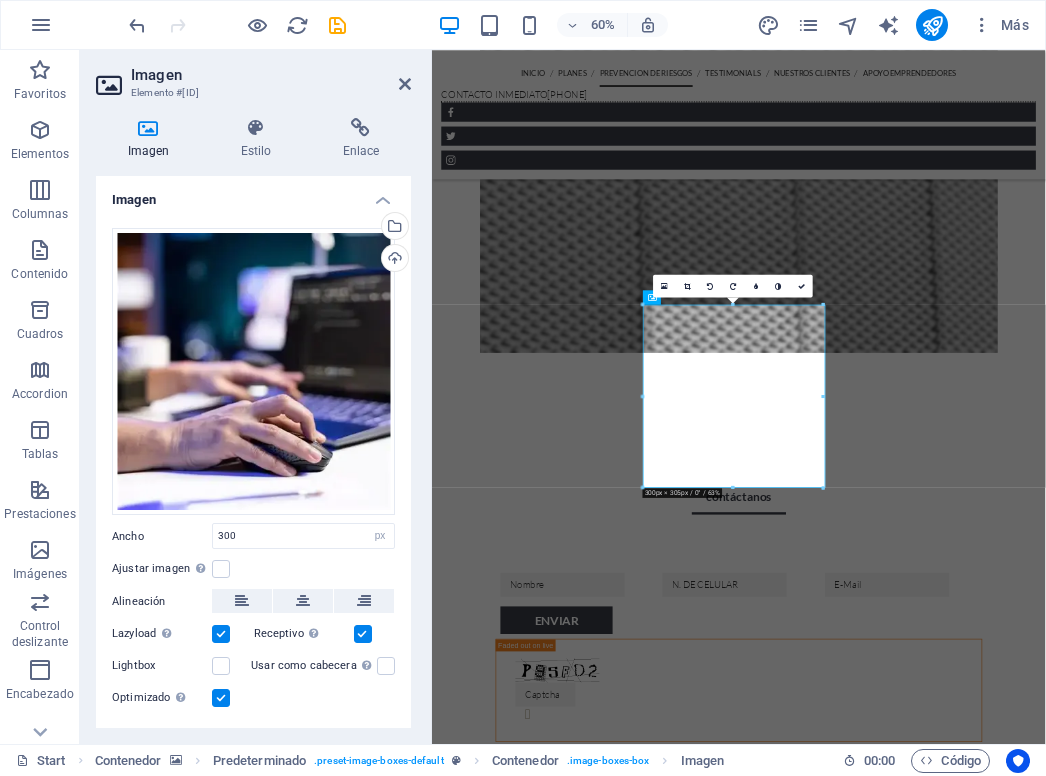 click at bounding box center [943, 1867] 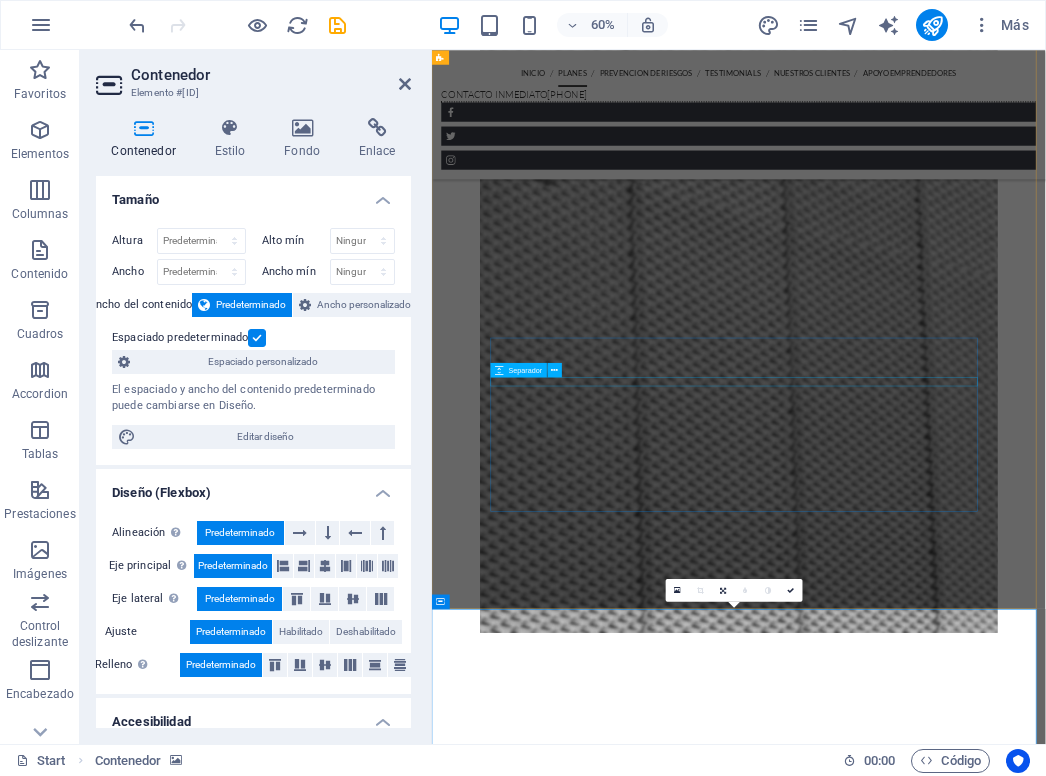 scroll, scrollTop: 2483, scrollLeft: 0, axis: vertical 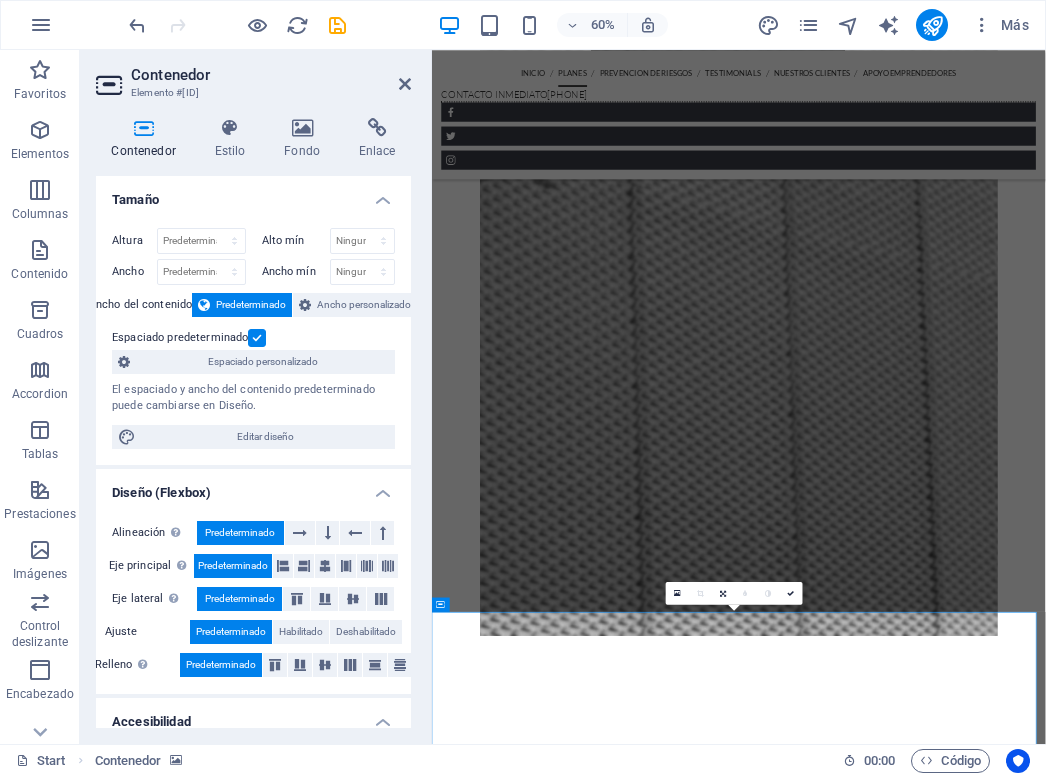 click at bounding box center [943, 492] 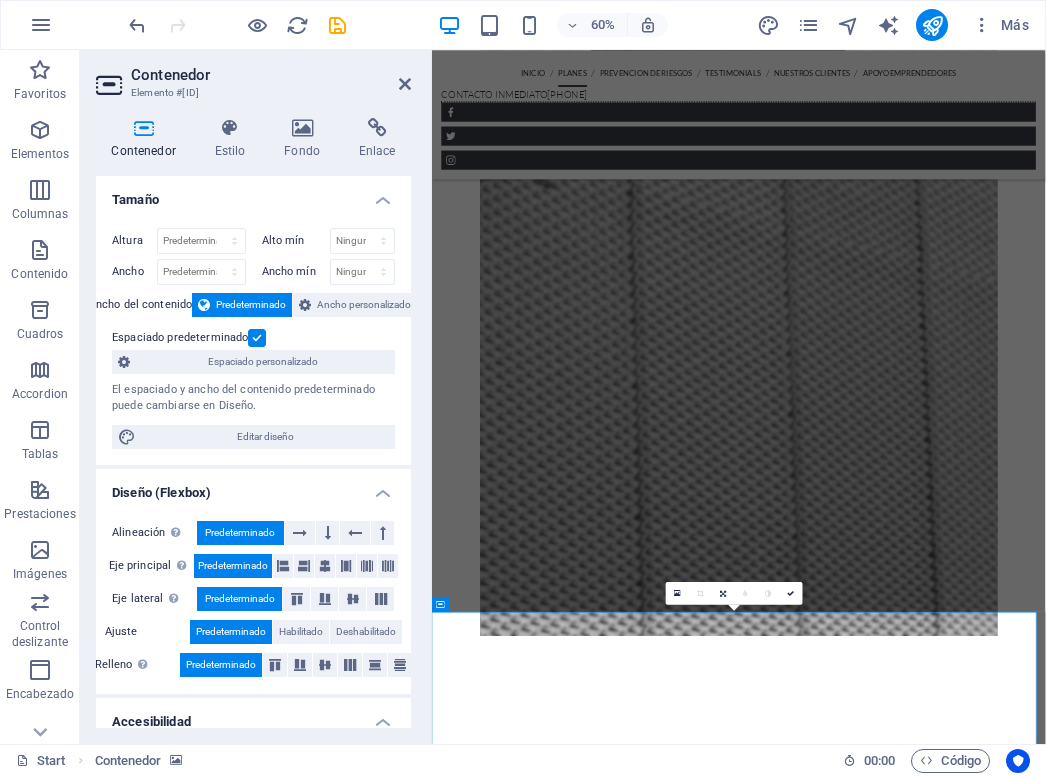 click at bounding box center [943, 492] 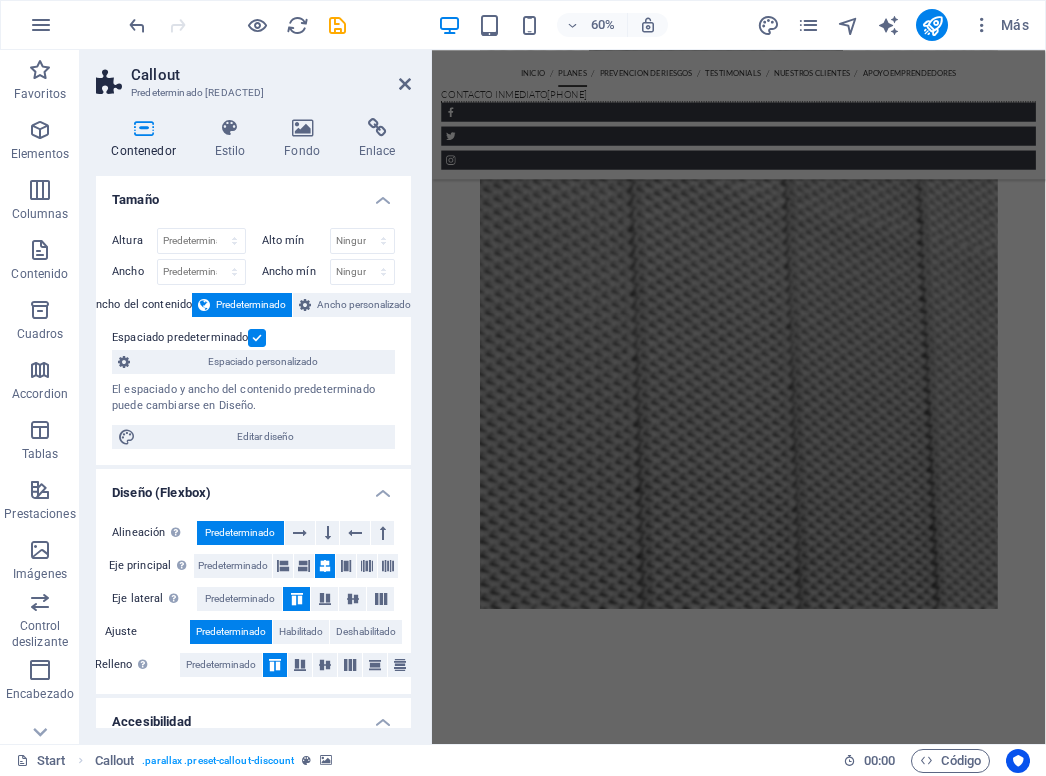 scroll, scrollTop: 4154, scrollLeft: 0, axis: vertical 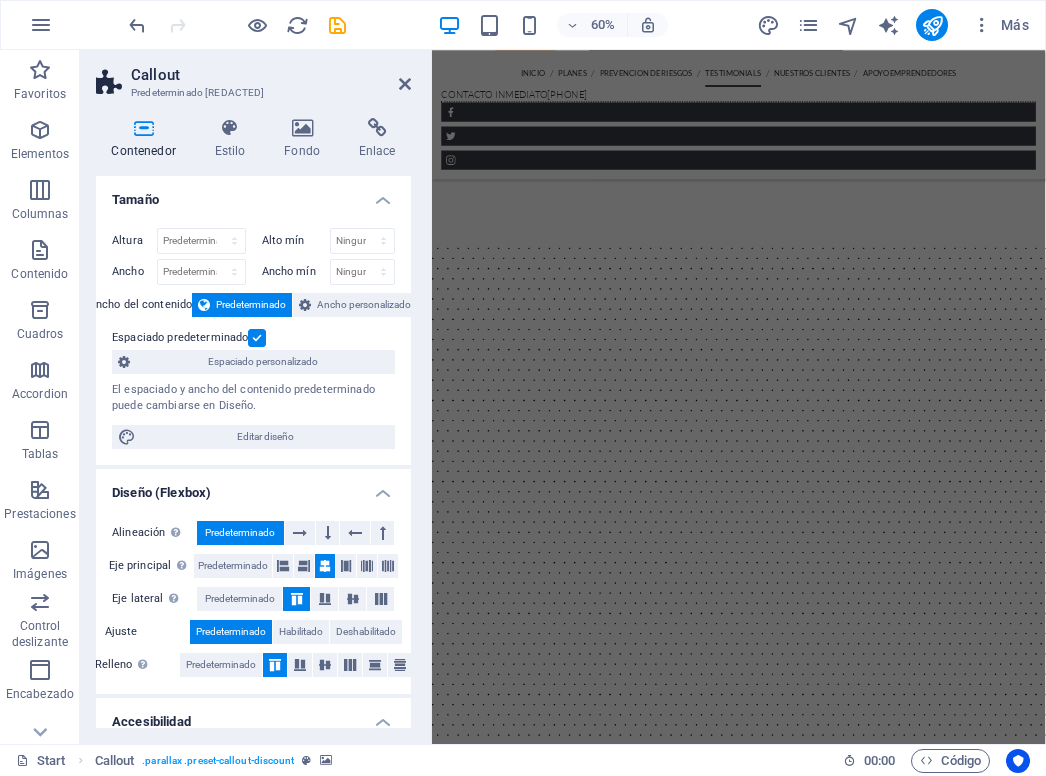 click at bounding box center [943, 870] 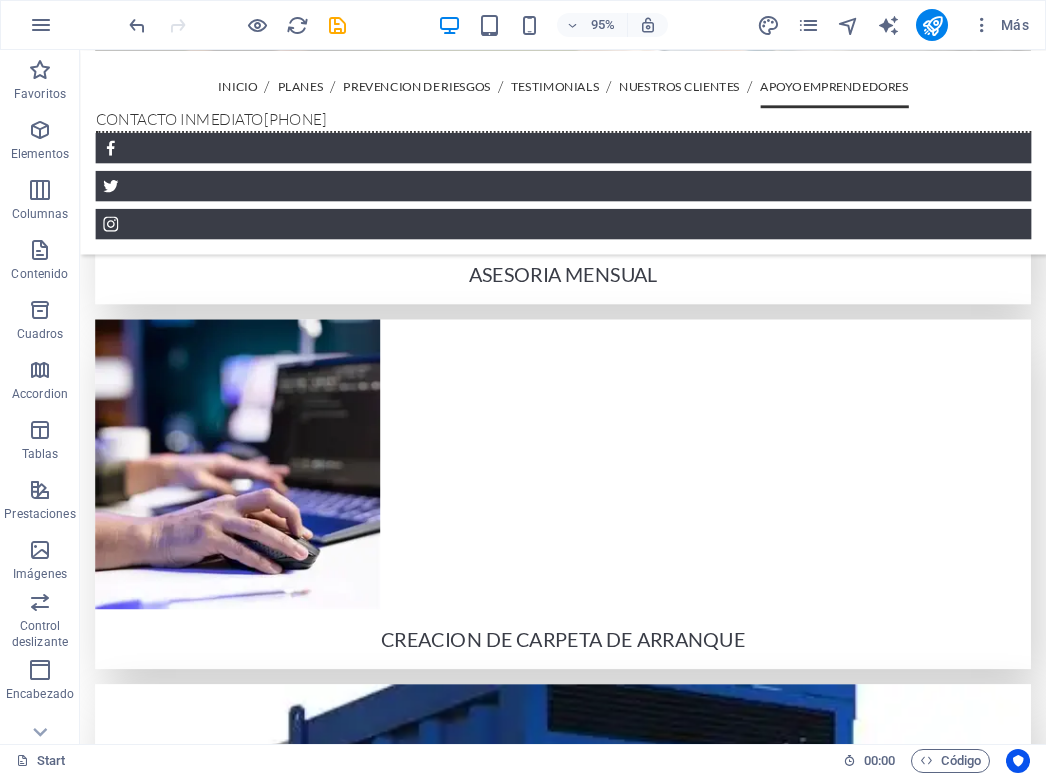 scroll, scrollTop: 5554, scrollLeft: 0, axis: vertical 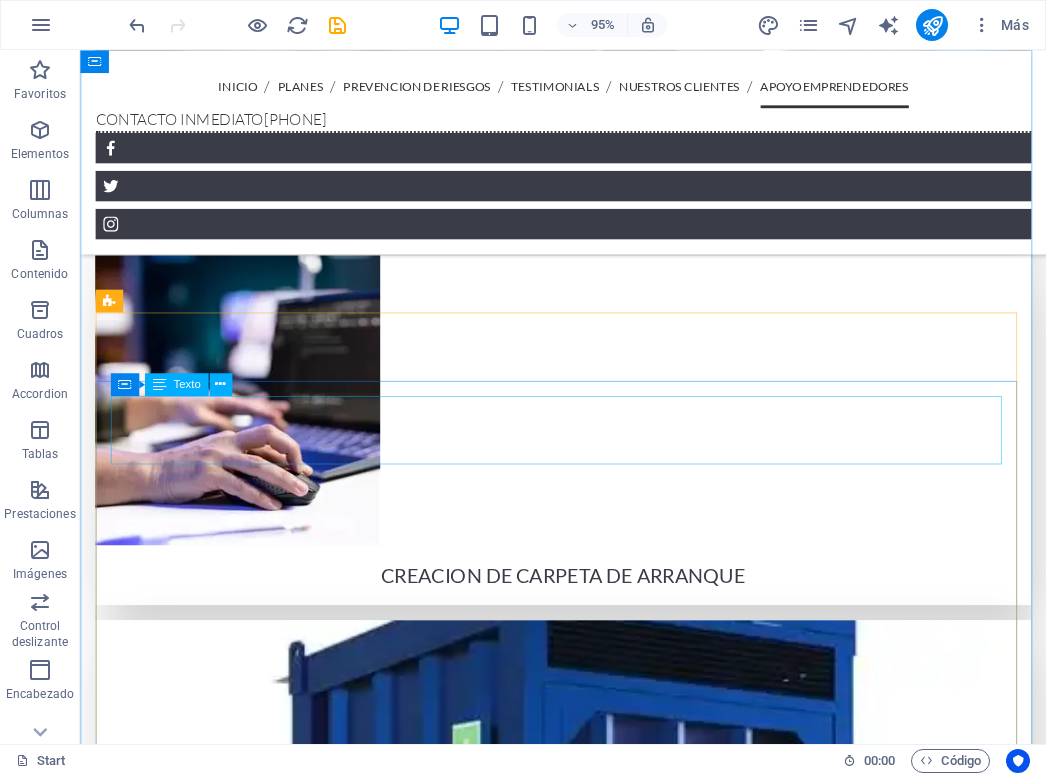 click on "Lorem ipsum dolor sit amet, consectetur adipisicing elit. Maiores ipsum repellat minus nihil. Labore, delectus, nam dignissimos ea repudiandae minima voluptatum magni pariatur possimus quia accusamus harum facilis corporis animi nisi. Enim, pariatur, impedit quia repellat harum ipsam laboriosam voluptas dicta illum nisi obcaecati reprehenderit quis placeat recusandae tenetur aperiam." at bounding box center (521, 12049) 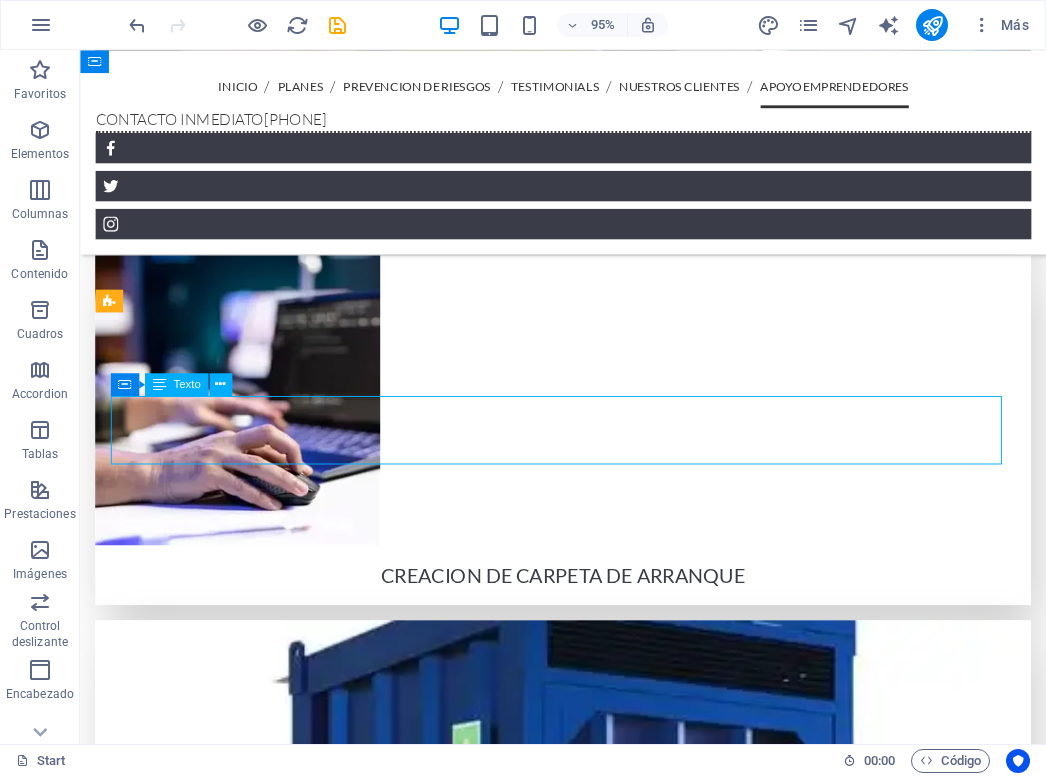 click on "Lorem ipsum dolor sit amet, consectetur adipisicing elit. Maiores ipsum repellat minus nihil. Labore, delectus, nam dignissimos ea repudiandae minima voluptatum magni pariatur possimus quia accusamus harum facilis corporis animi nisi. Enim, pariatur, impedit quia repellat harum ipsam laboriosam voluptas dicta illum nisi obcaecati reprehenderit quis placeat recusandae tenetur aperiam." at bounding box center (521, 12049) 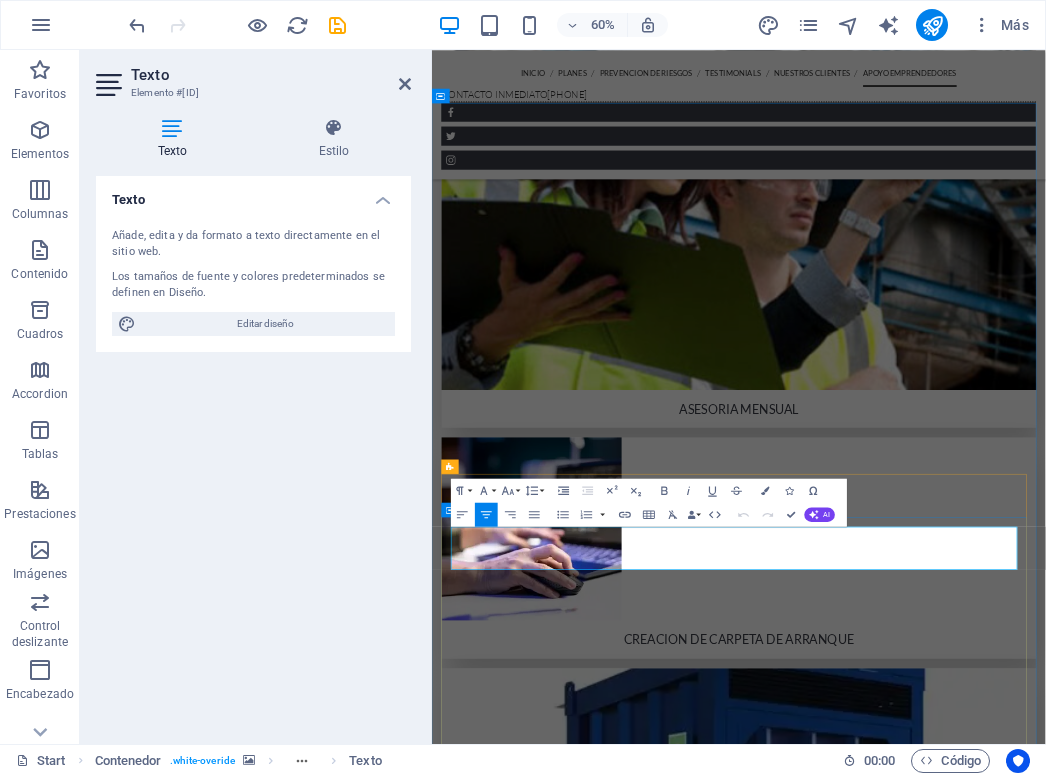 drag, startPoint x: 1375, startPoint y: 896, endPoint x: 890, endPoint y: 567, distance: 586.05975 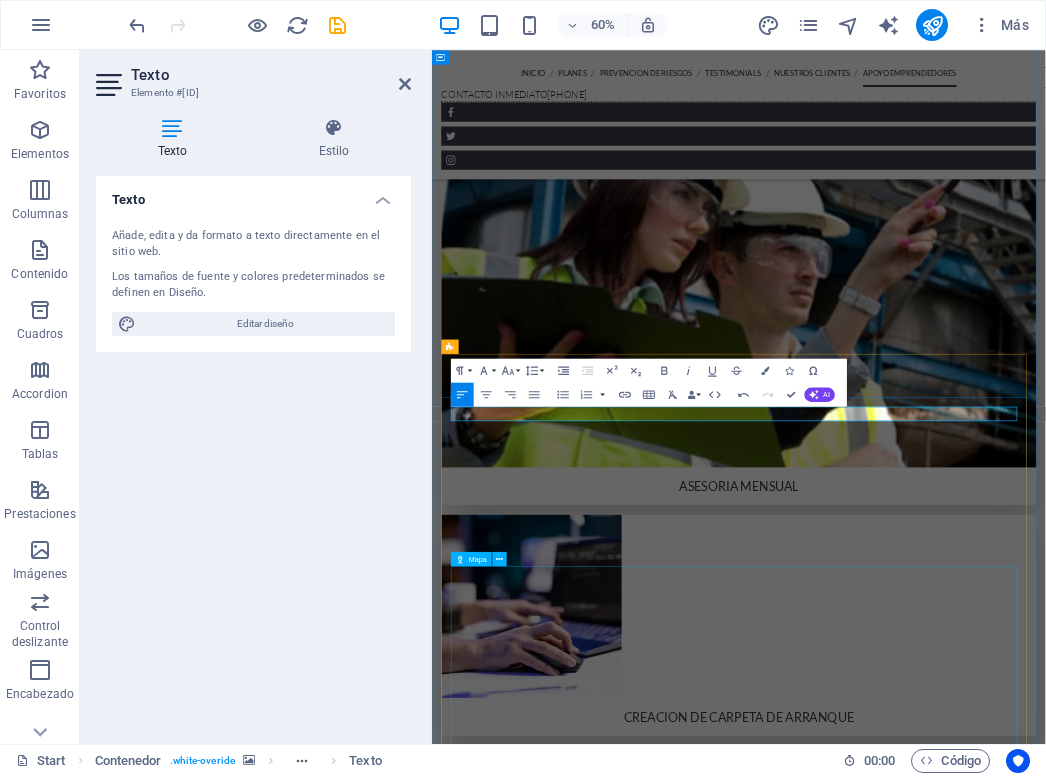 scroll, scrollTop: 5754, scrollLeft: 0, axis: vertical 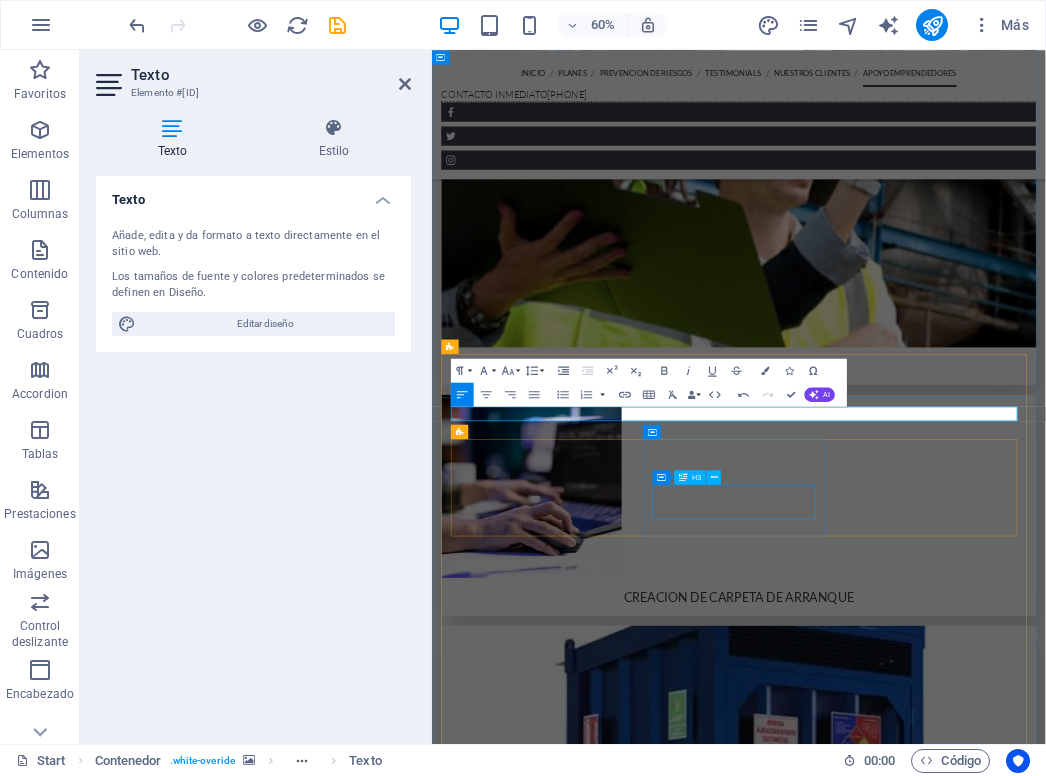 click on "Phone" at bounding box center (876, 12446) 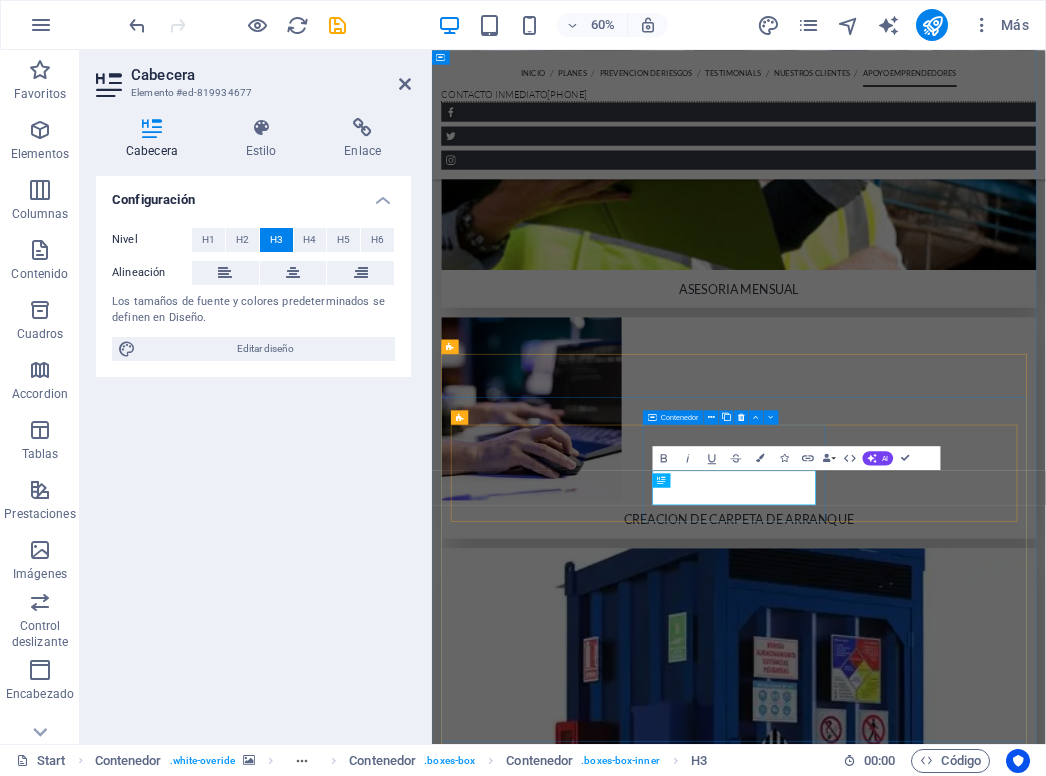 type 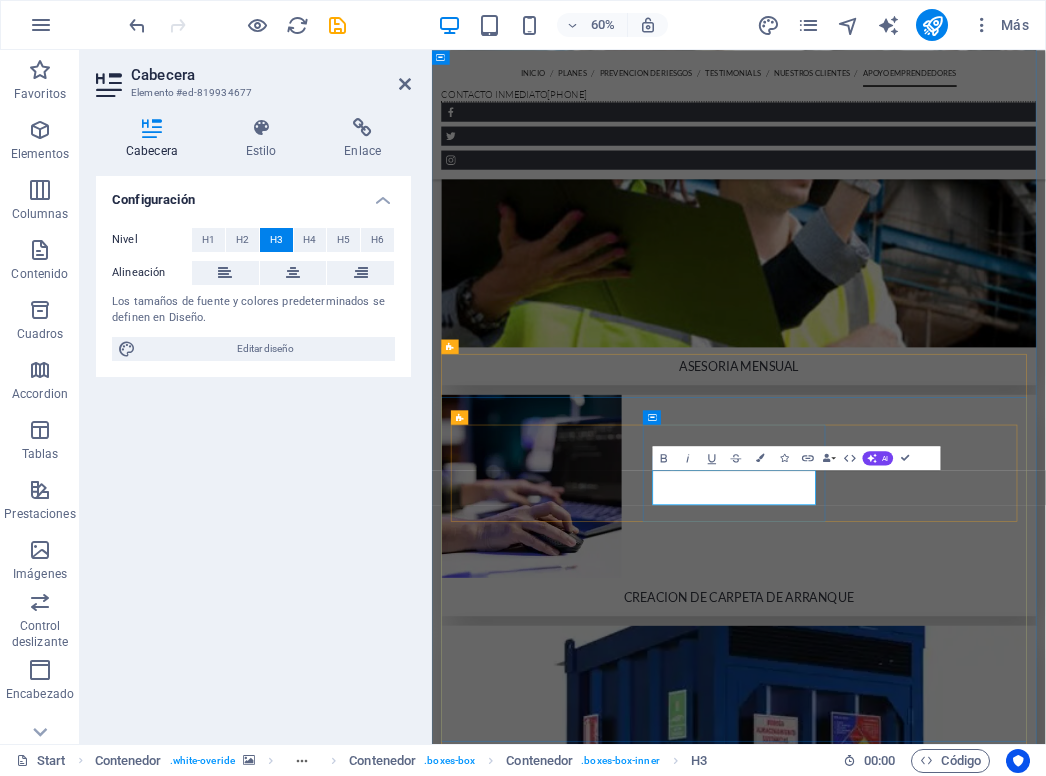 click on "CELULAR" at bounding box center [876, 12398] 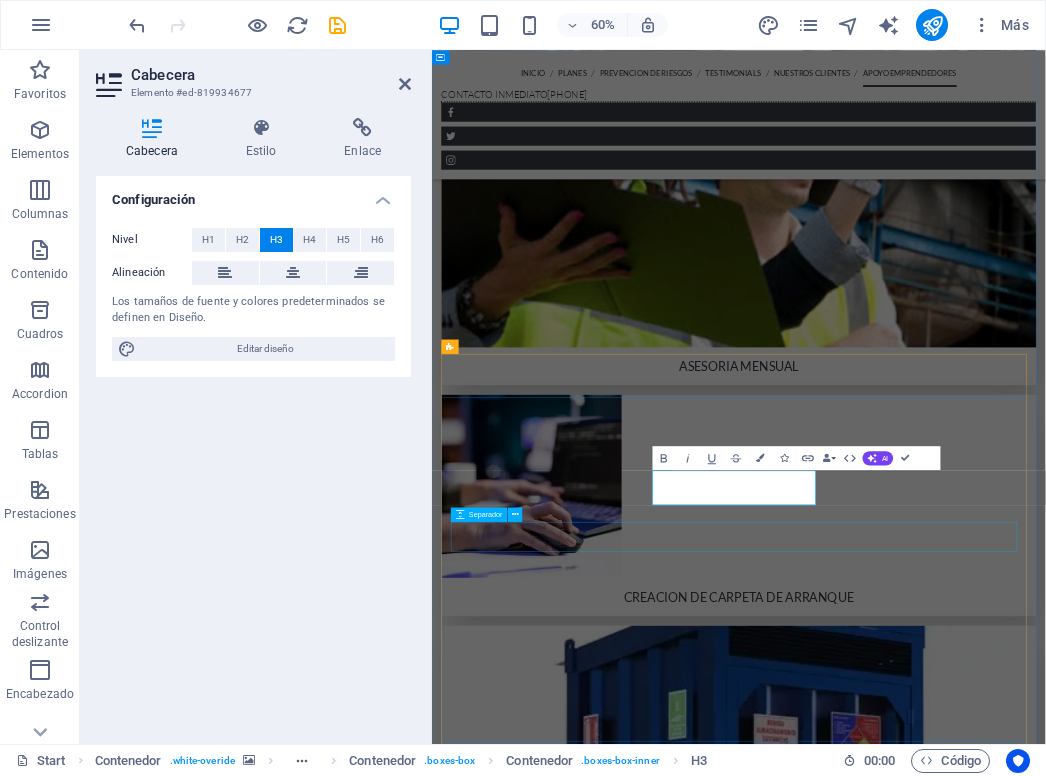 click at bounding box center (876, 12606) 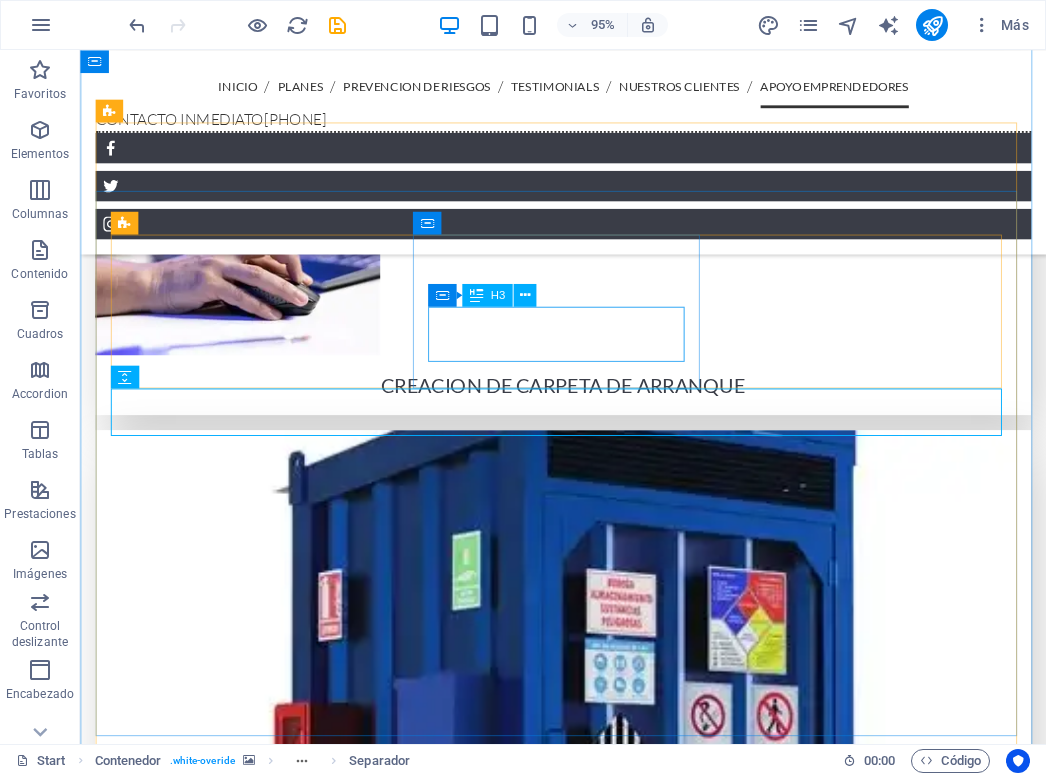 click on "CELULAR" at bounding box center (521, 11782) 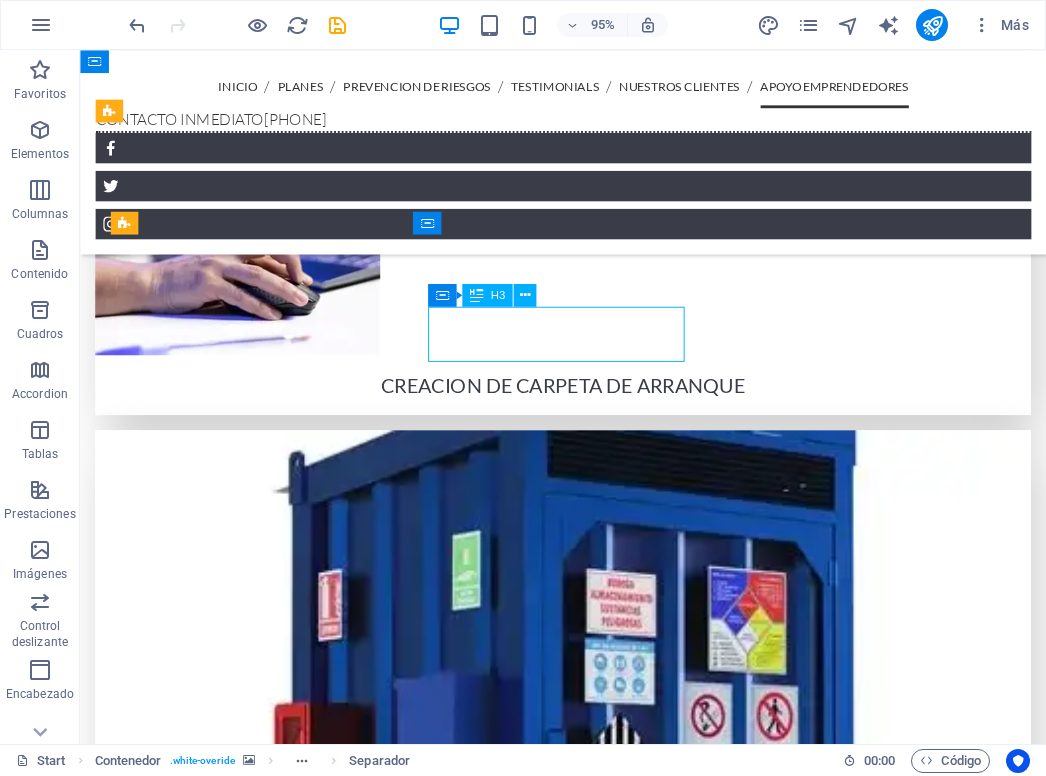 click on "CELULAR" at bounding box center (521, 11782) 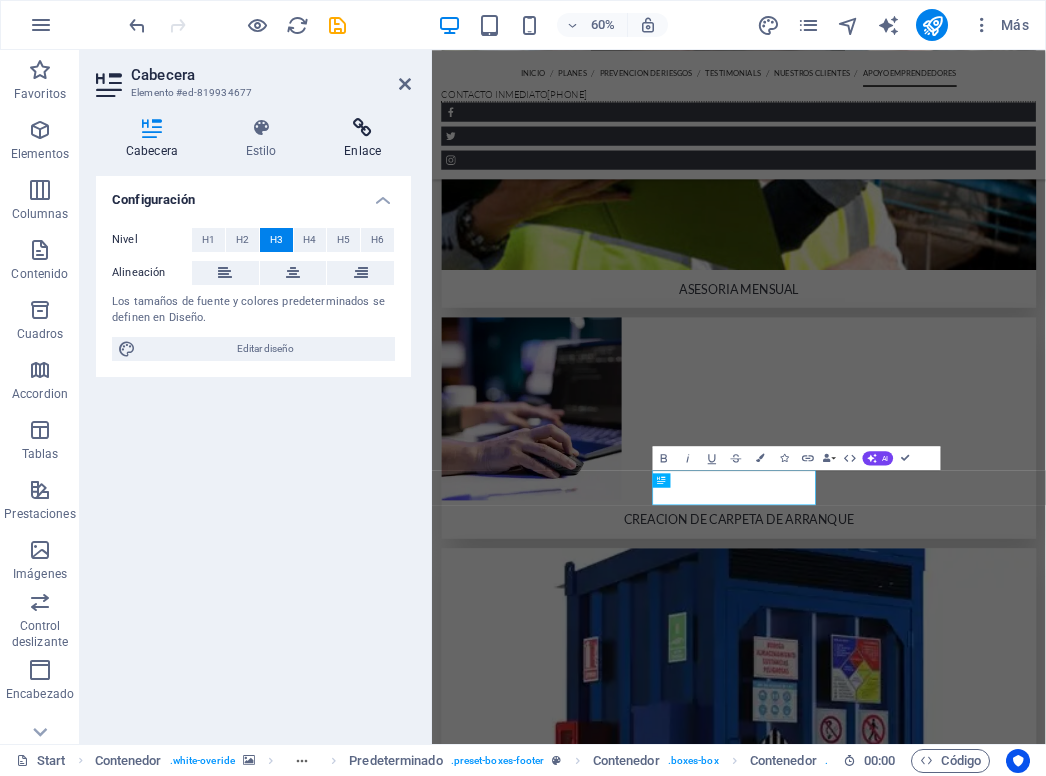 click on "Enlace" at bounding box center (362, 139) 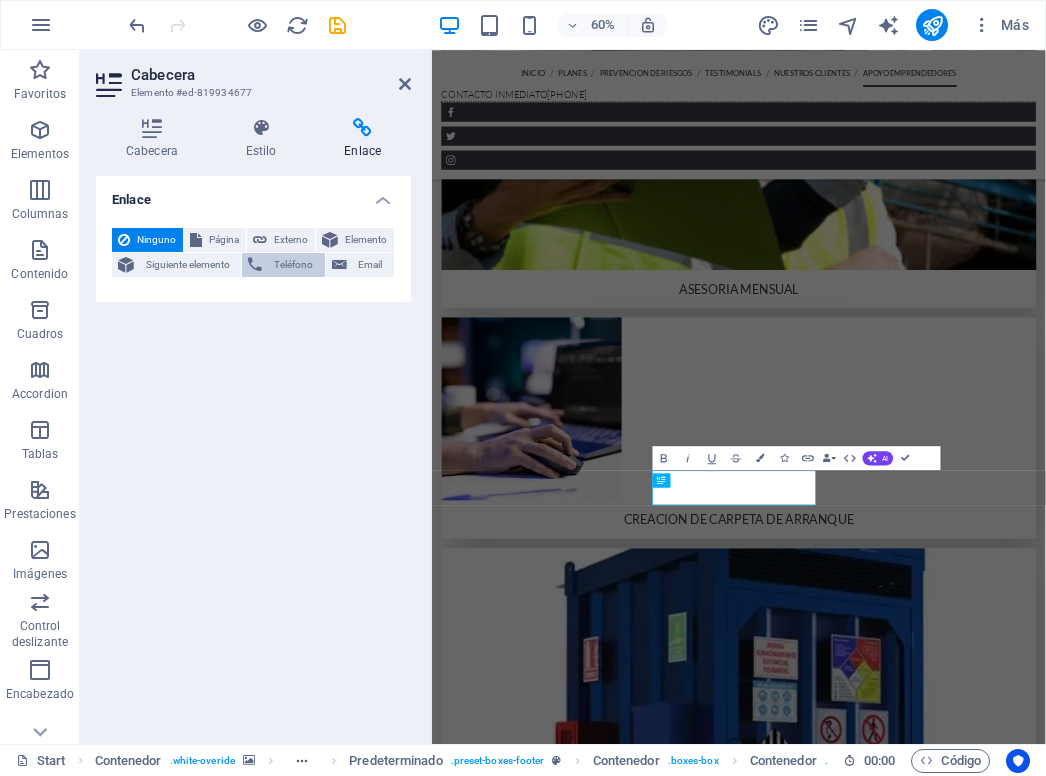 click on "Teléfono" at bounding box center (293, 265) 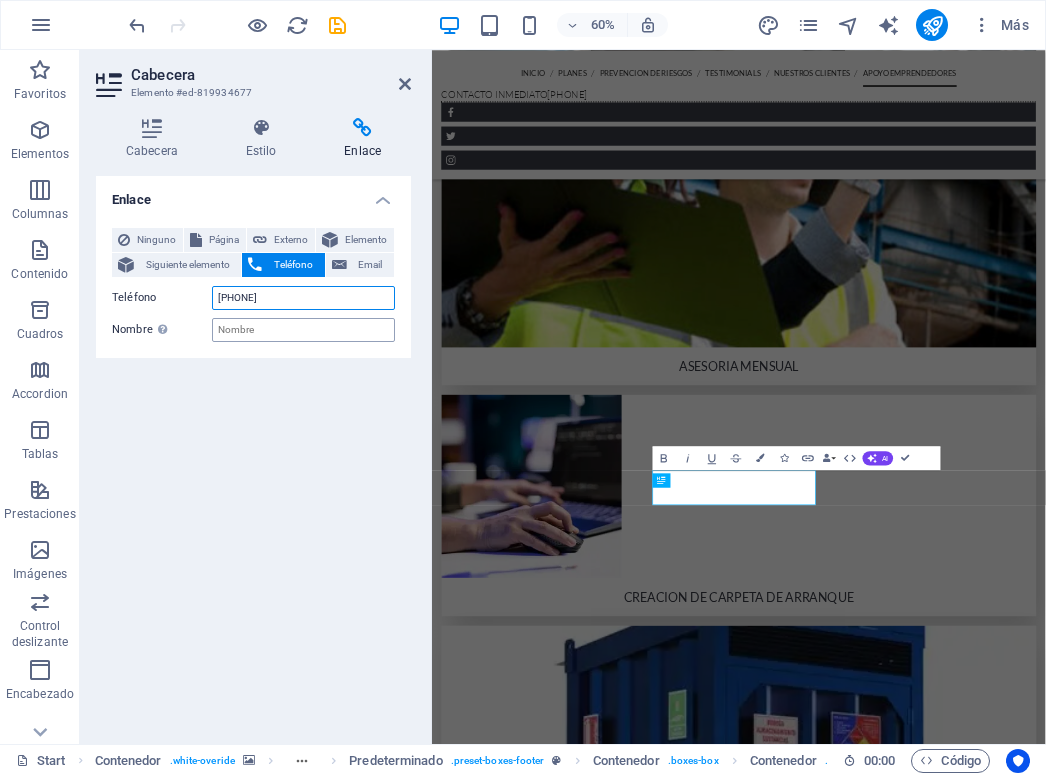 type on "[PHONE]" 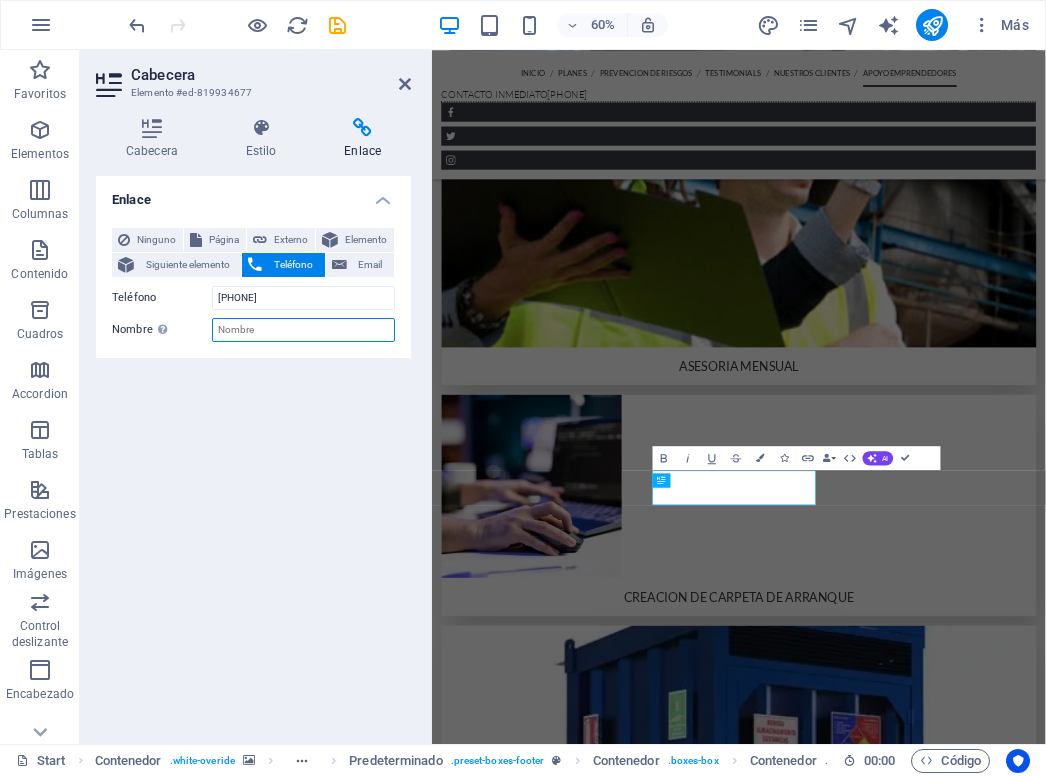 click on "Nombre Una descripción adicional del enlace no debería ser igual al texto del enlace. El título suele mostrarse como un texto de información cuando se mueve el ratón por encima del elemento. Déjalo en blanco en caso de dudas." at bounding box center (303, 330) 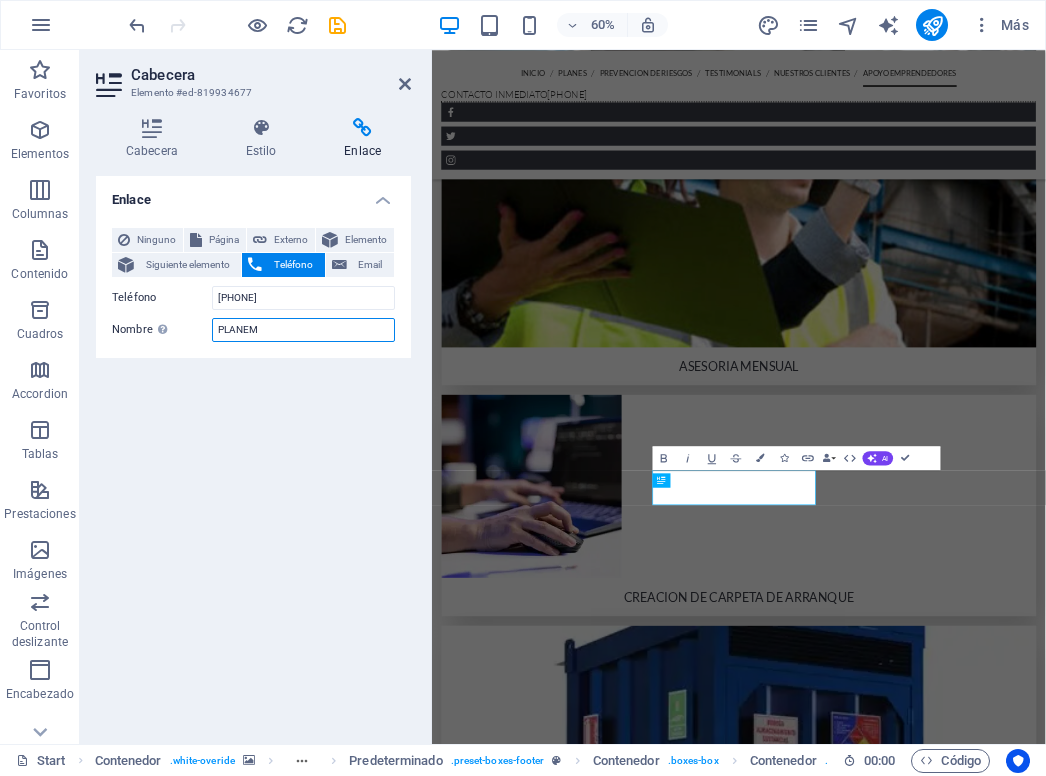 type on "PLANEM" 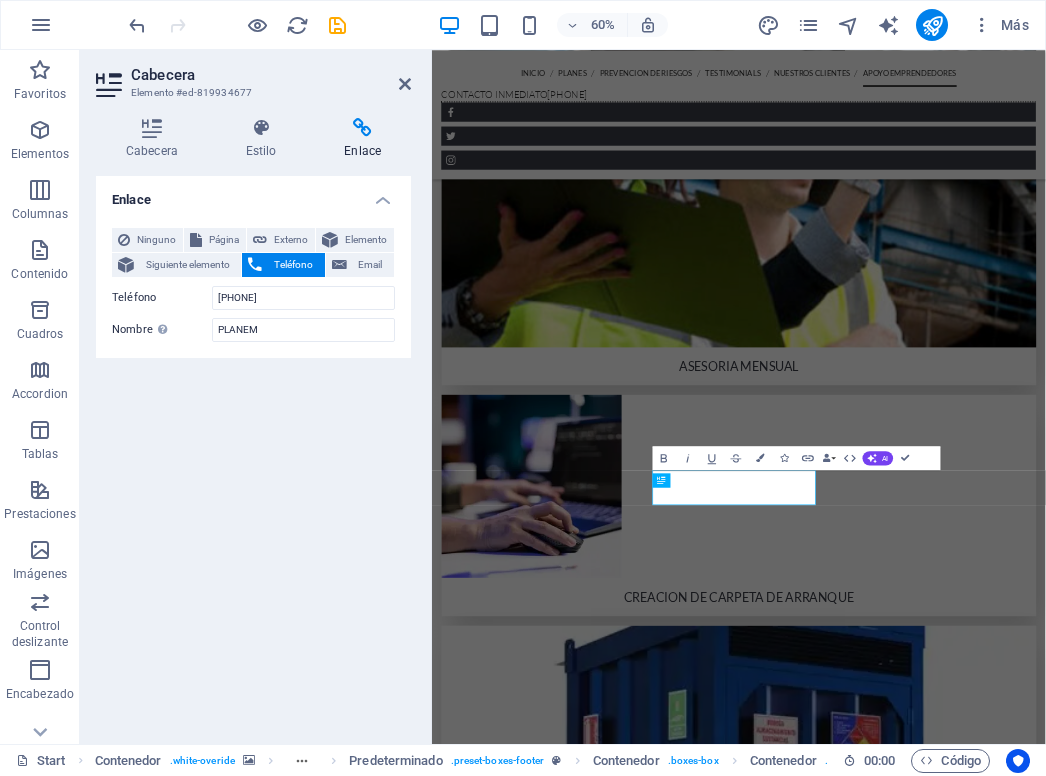 click on "Enlace Ninguno Página Externo Elemento Siguiente elemento Teléfono Email Página Start Subpage Legal Notice Privacy Elemento
URL Teléfono [PHONE] Email Destino del enlace Nueva pestaña Misma pestaña Superposición Nombre Una descripción adicional del enlace no debería ser igual al texto del enlace. El título suele mostrarse como un texto de información cuando se mueve el ratón por encima del elemento. Déjalo en blanco en caso de dudas. PLANEM Relación Define la  relación de este enlace con el destino del enlace . Por ejemplo, el valor "nofollow" indica a los buscadores que no sigan al enlace. Puede dejarse vacío. alternativo autor marcador externo ayuda licencia siguiente nofollow noreferrer noopener ant buscar etiqueta" at bounding box center [253, 452] 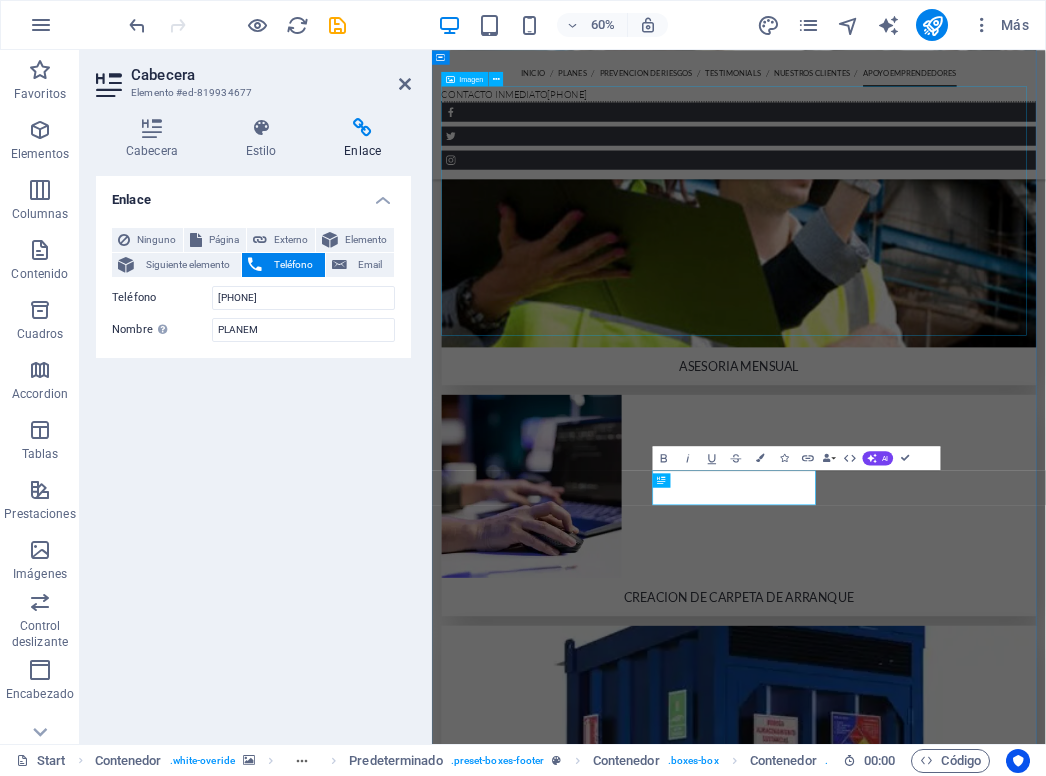 click at bounding box center [943, 11867] 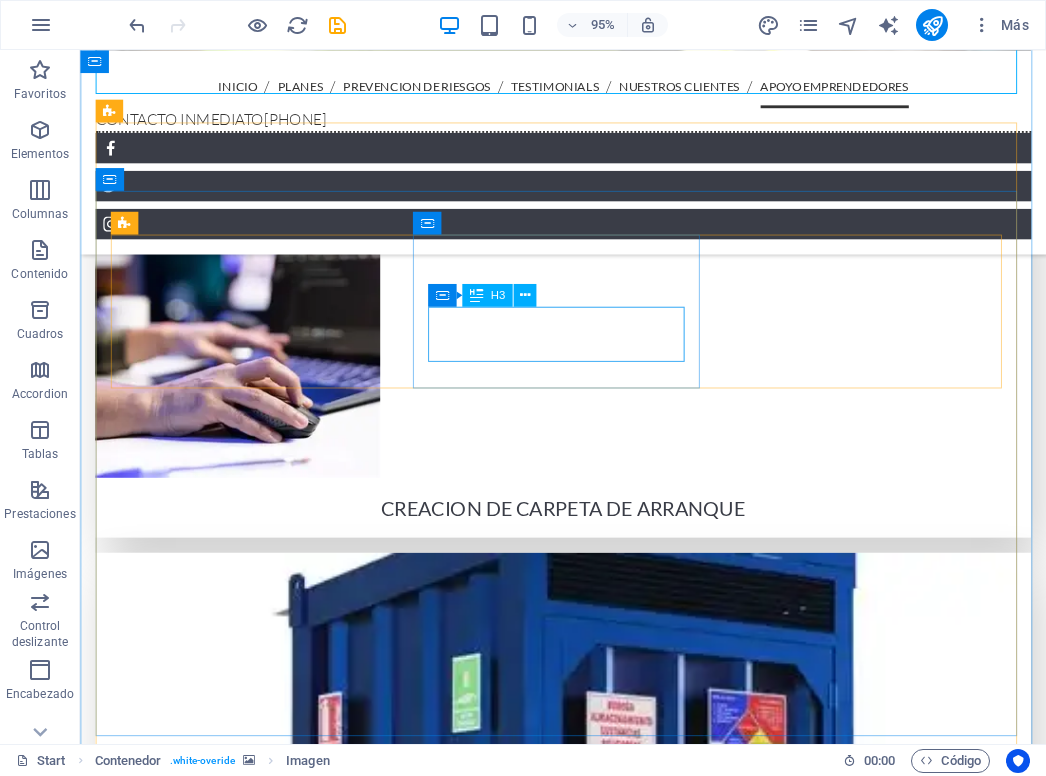 click on "CELULAR" at bounding box center [521, 12039] 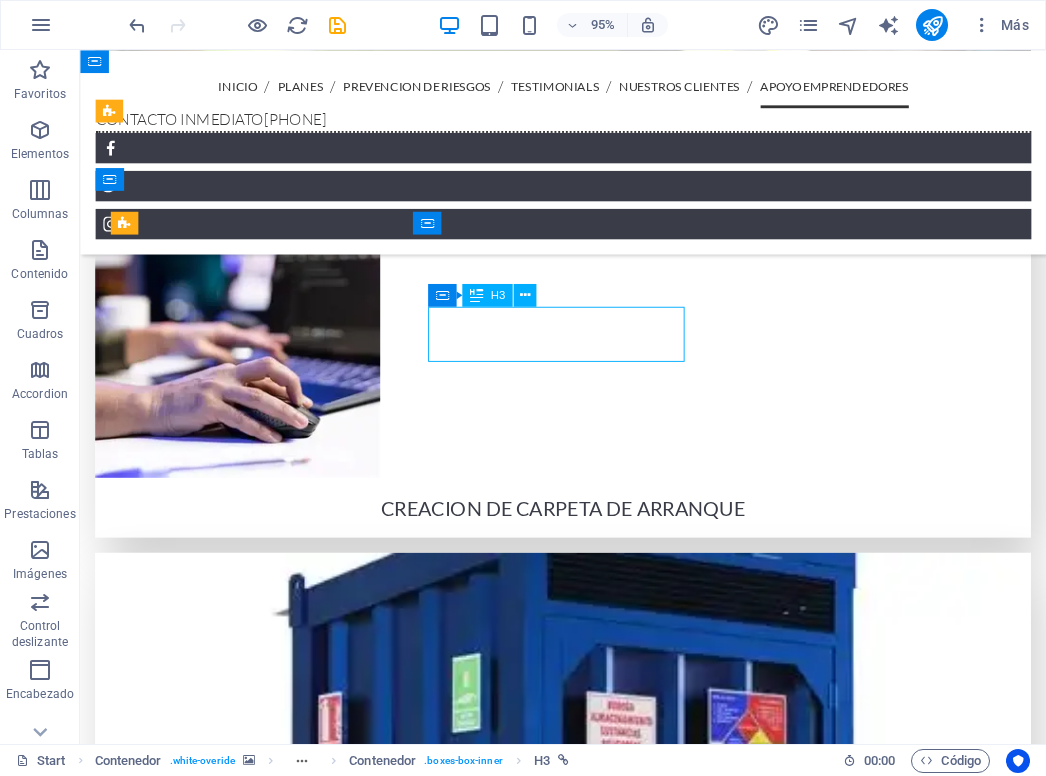 click on "CELULAR" at bounding box center (521, 12039) 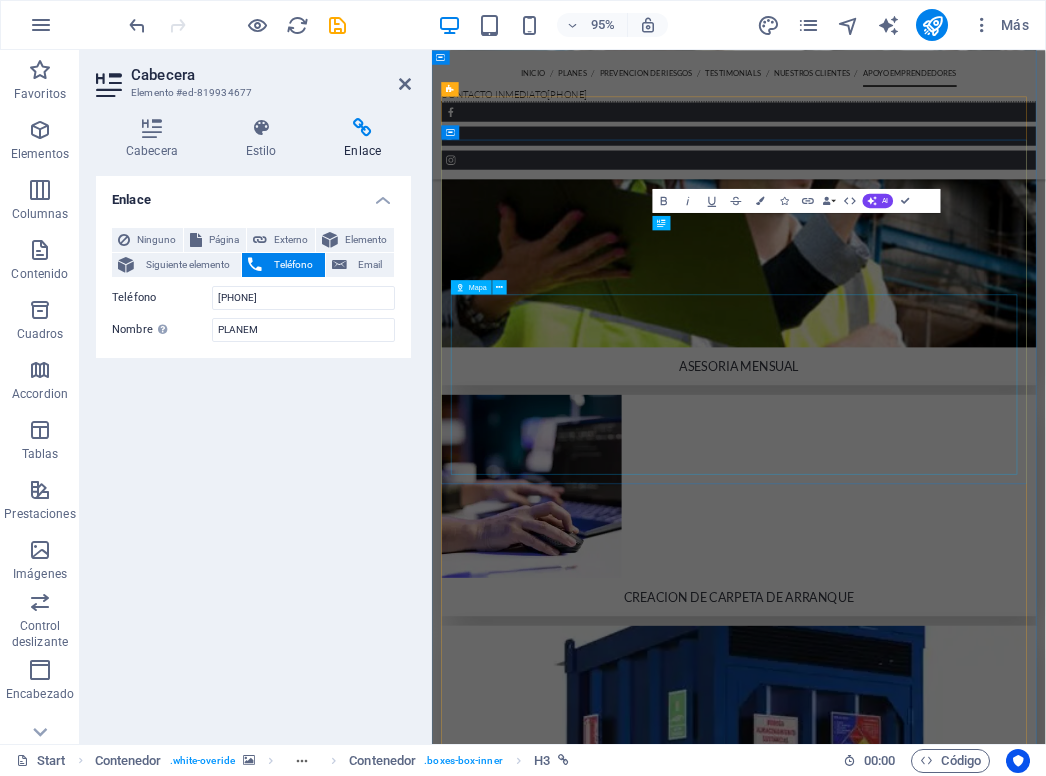 scroll, scrollTop: 6183, scrollLeft: 0, axis: vertical 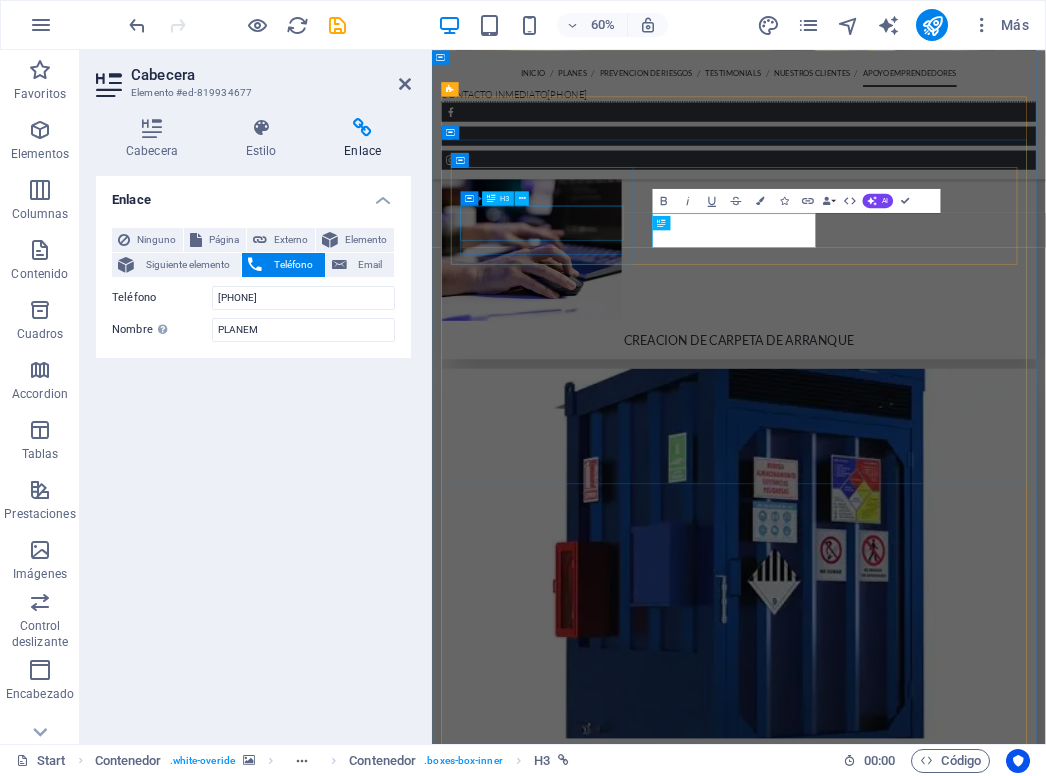 click on "Address" at bounding box center (876, 11799) 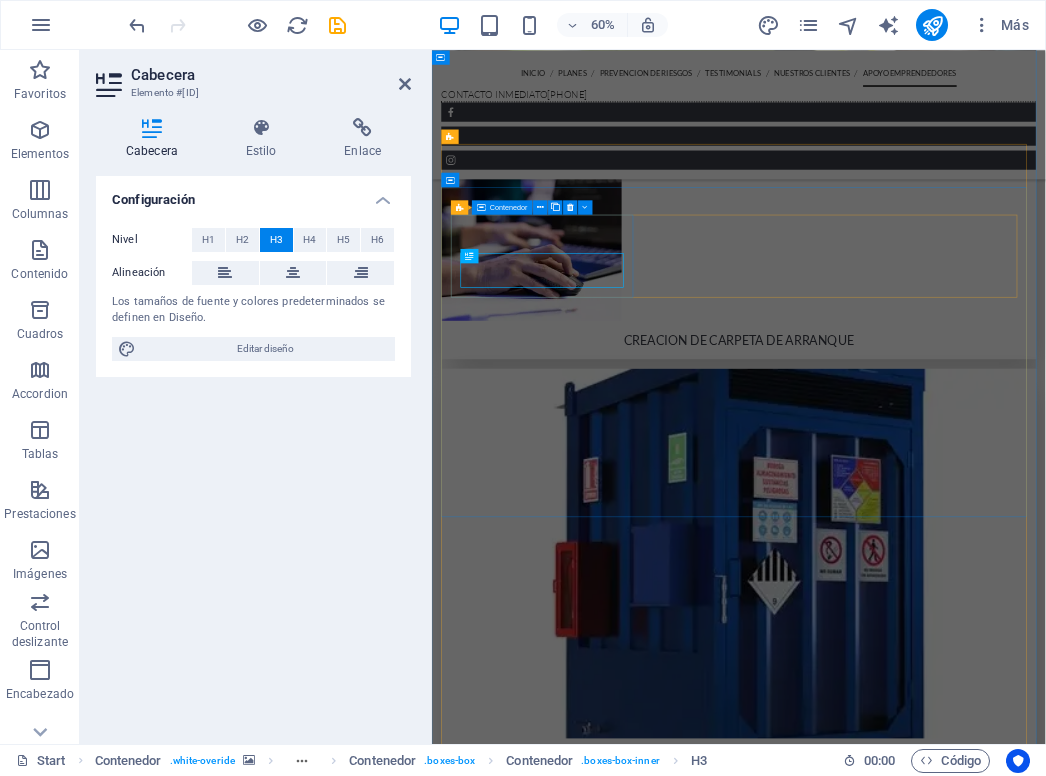 scroll, scrollTop: 6104, scrollLeft: 0, axis: vertical 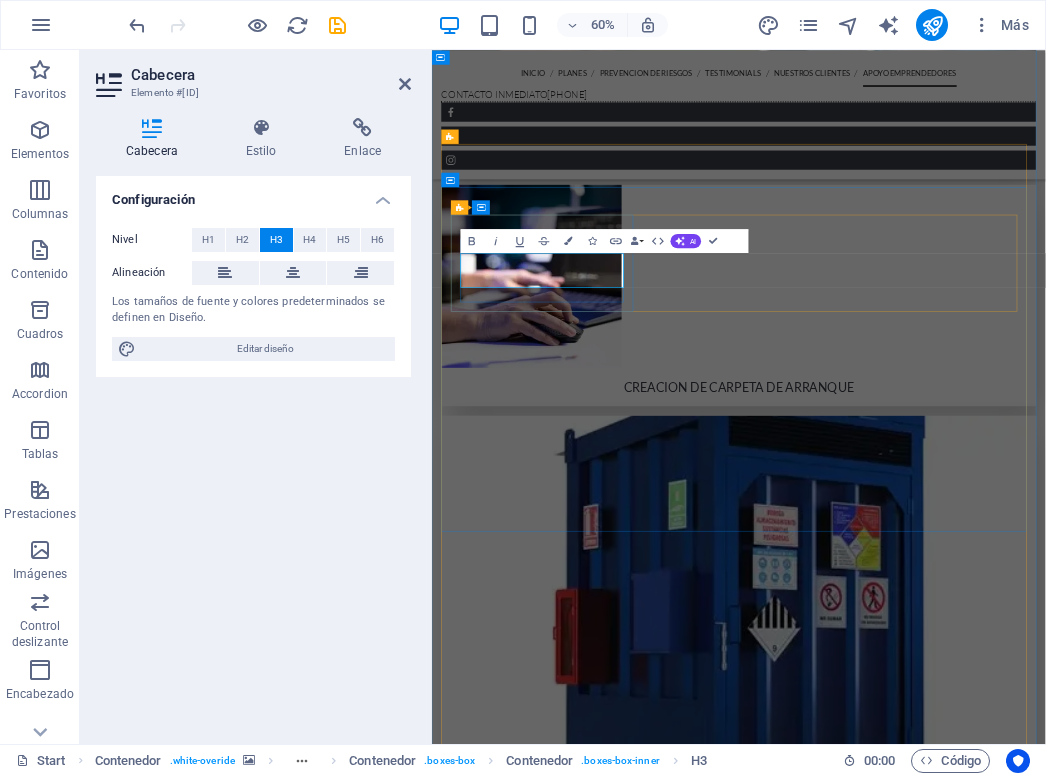 type 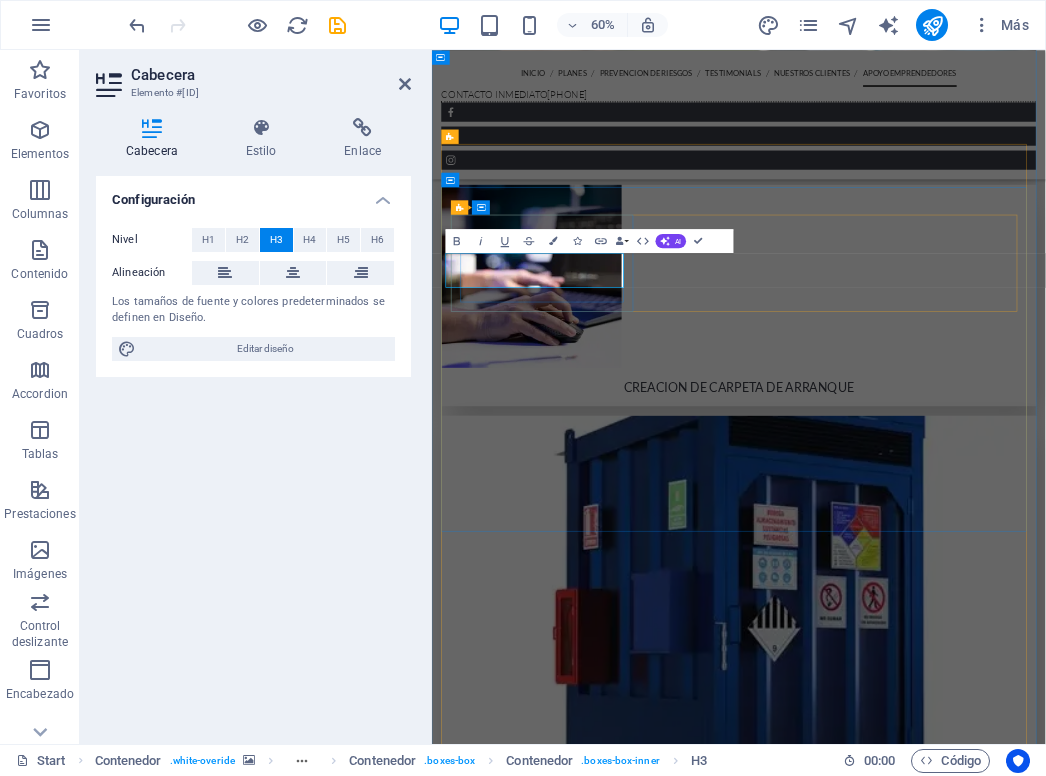 scroll, scrollTop: 0, scrollLeft: 39, axis: horizontal 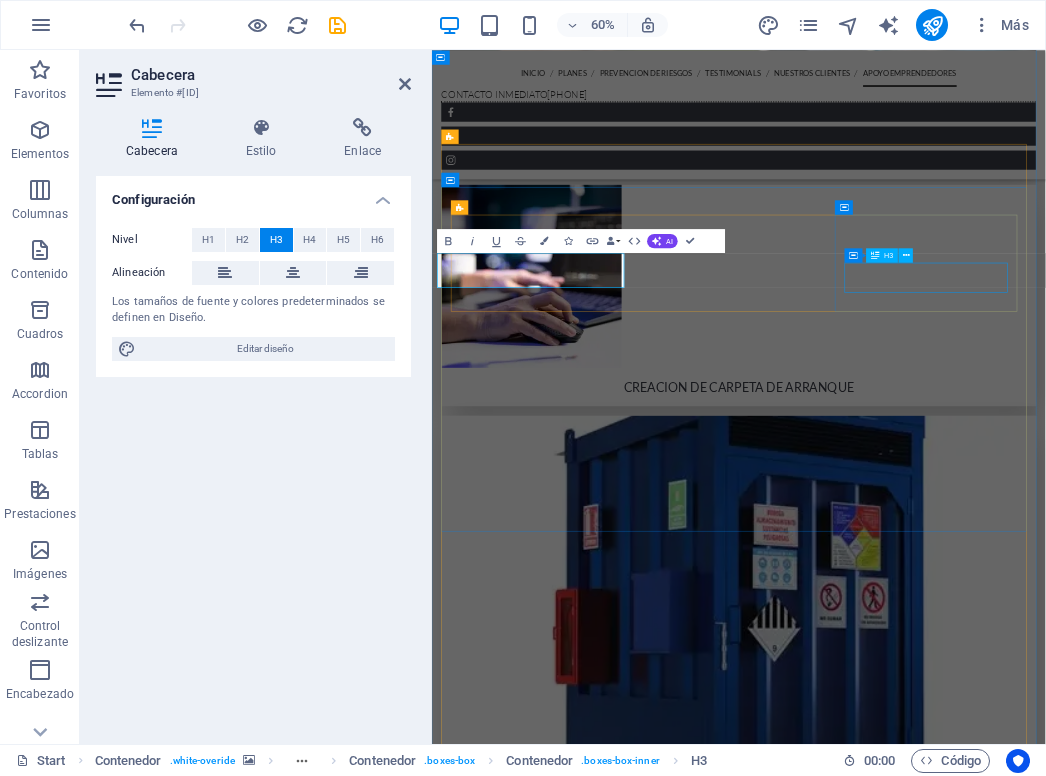 click on "Contenedor   H3" at bounding box center [883, 255] 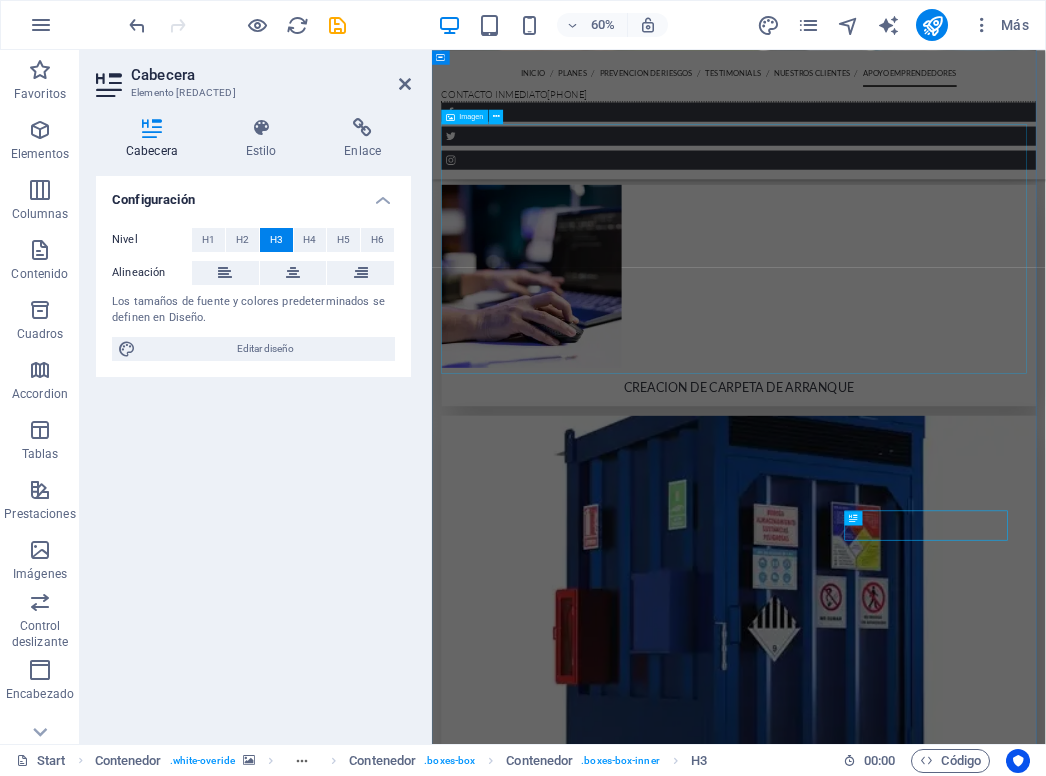 scroll, scrollTop: 5691, scrollLeft: 0, axis: vertical 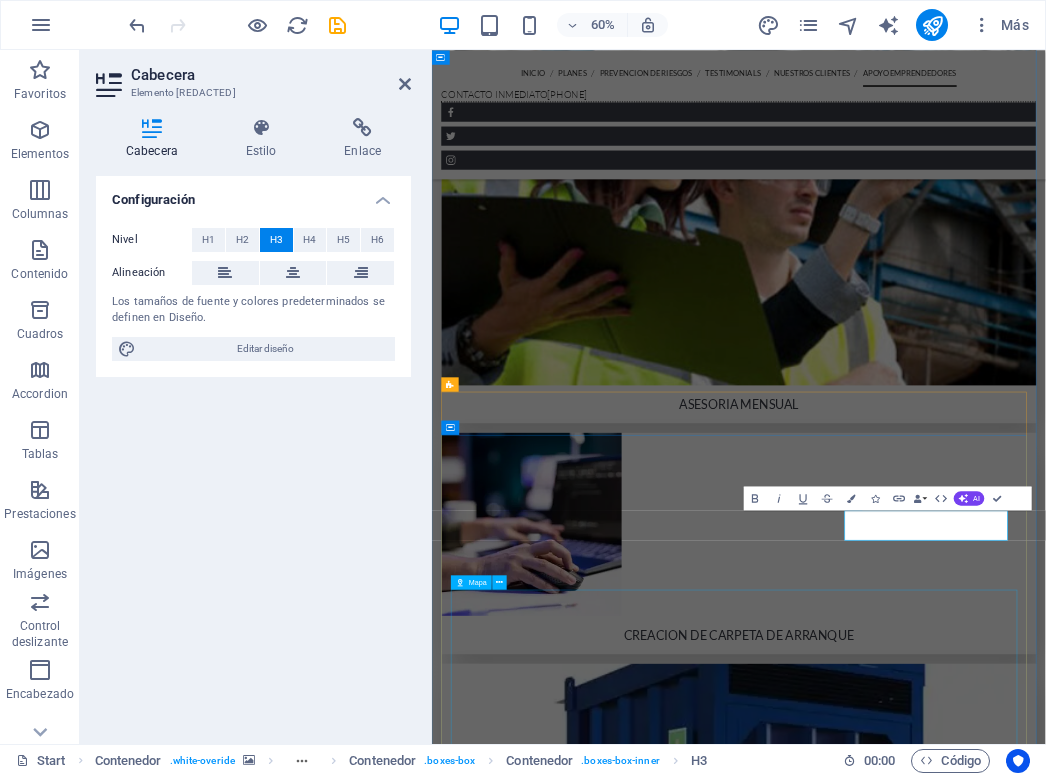 type 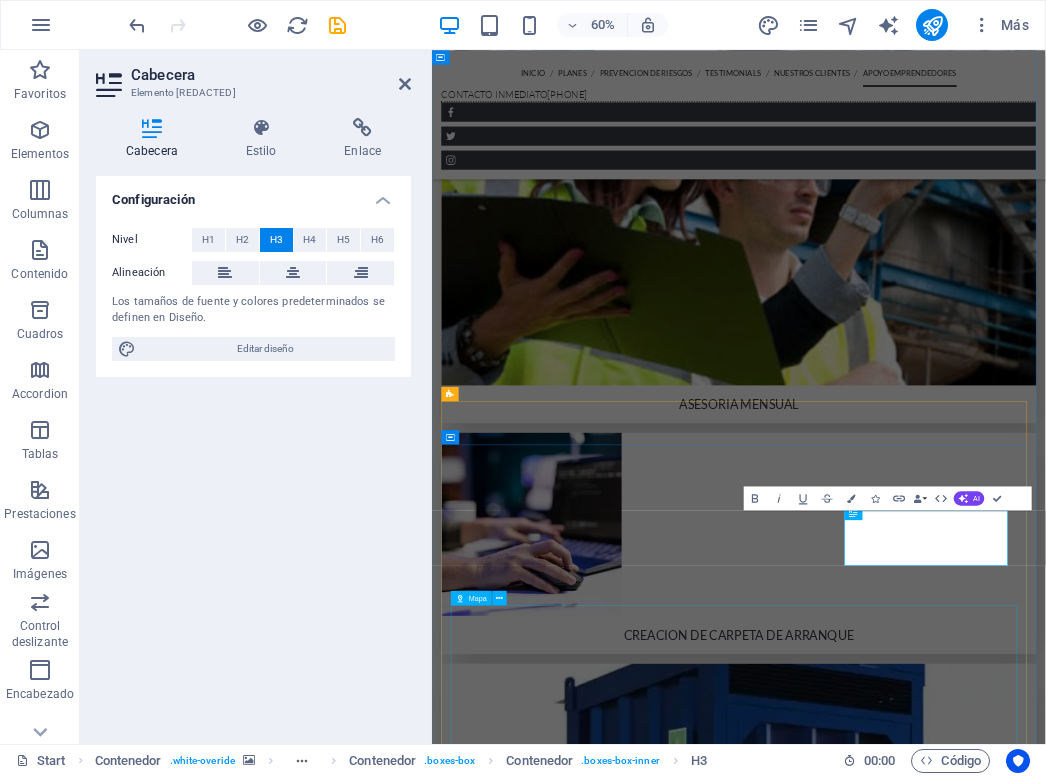 scroll, scrollTop: 5675, scrollLeft: 0, axis: vertical 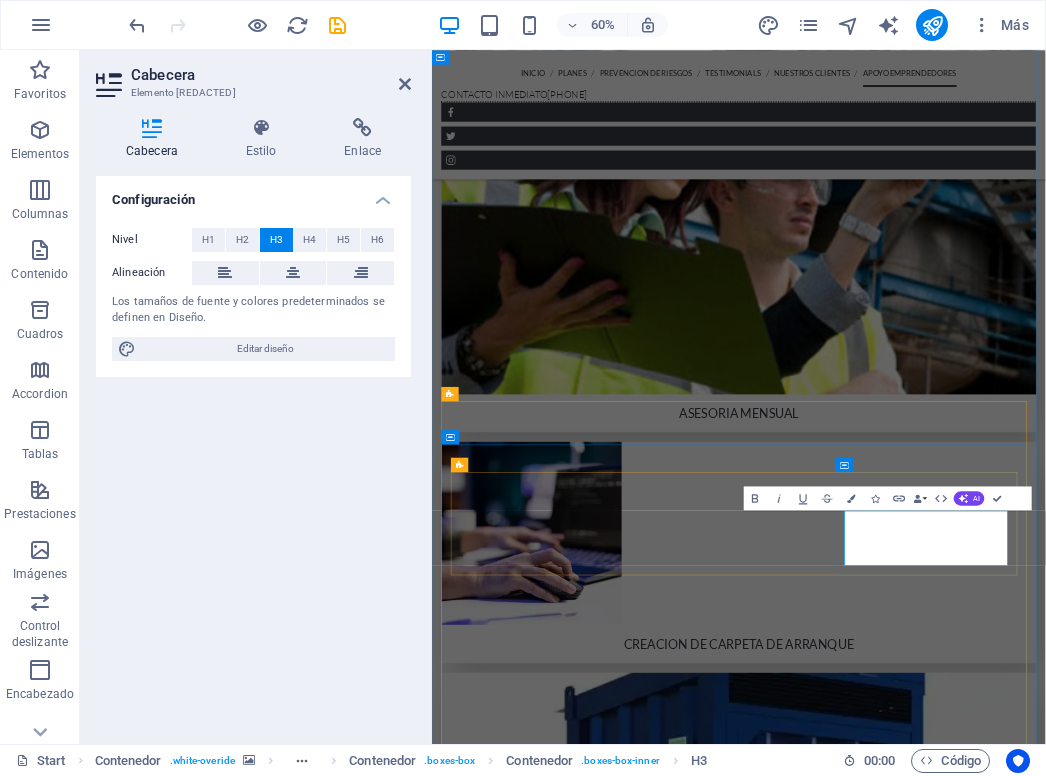 click on "[EMAIL]" at bounding box center (876, 12654) 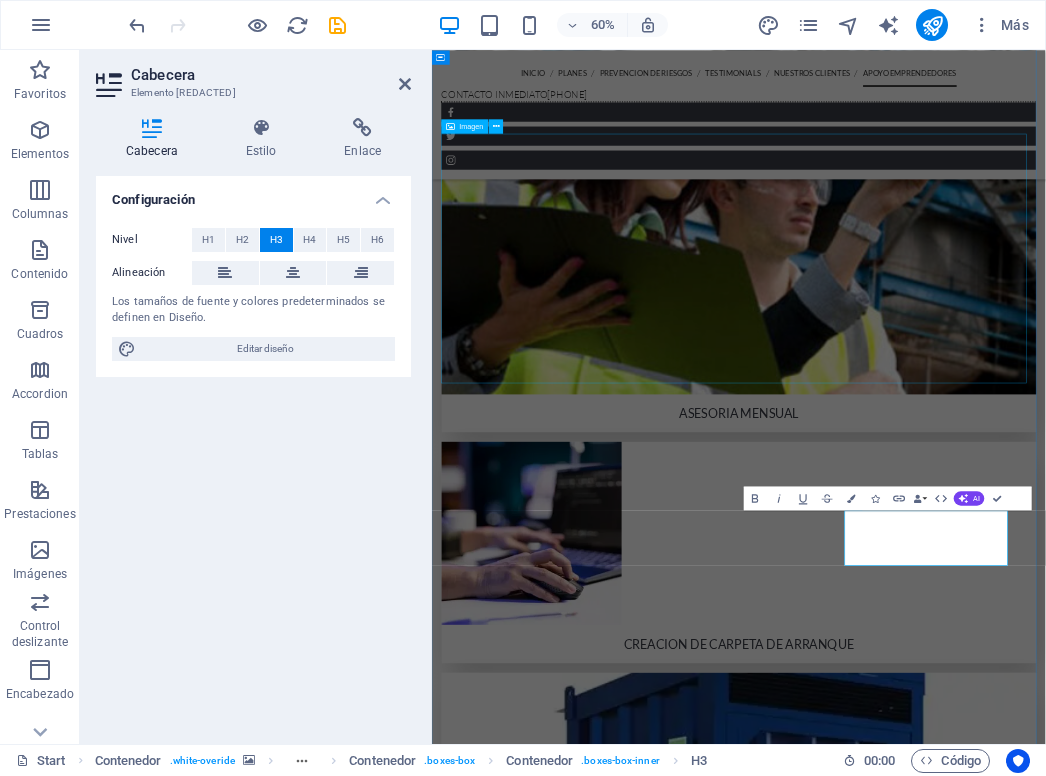 click at bounding box center [943, 11956] 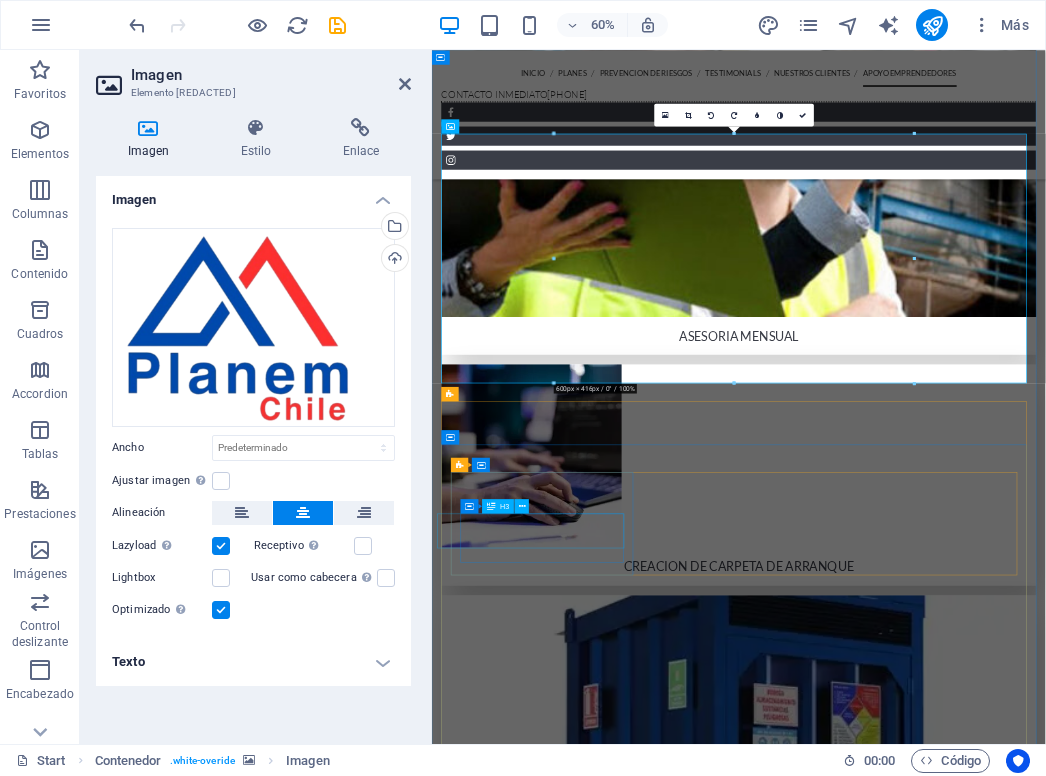 click on "ASESORIA@[DOMAIN].CL" at bounding box center [876, 12060] 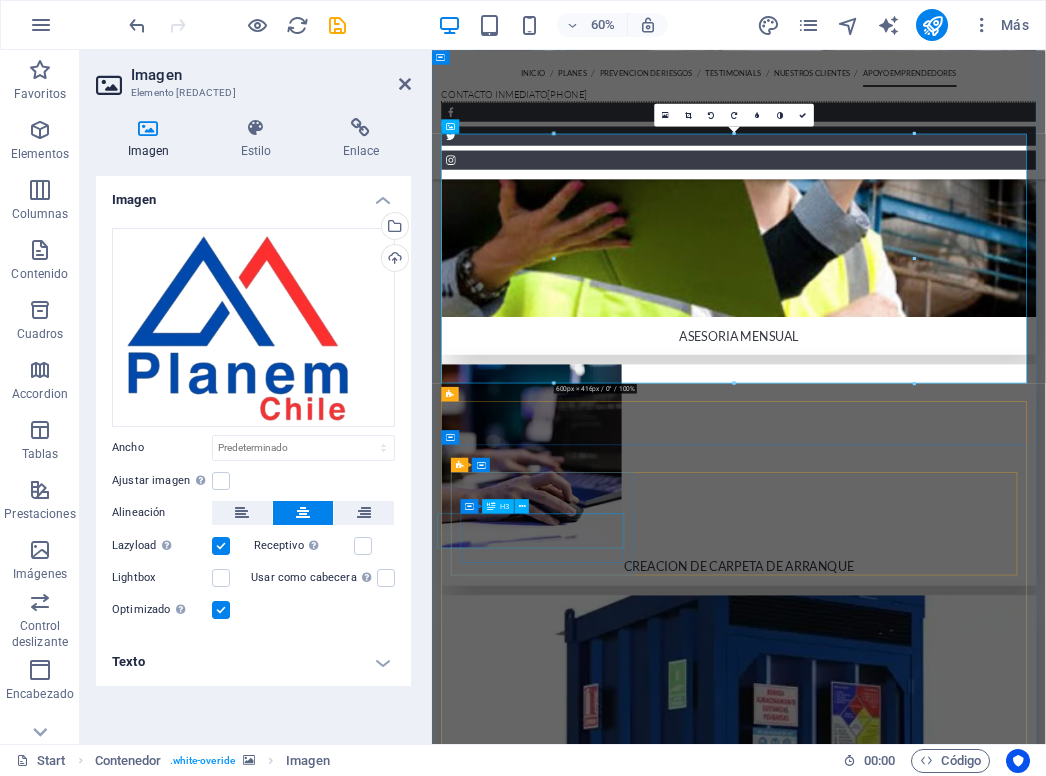 click on "ASESORIA@[DOMAIN].CL" at bounding box center (876, 12060) 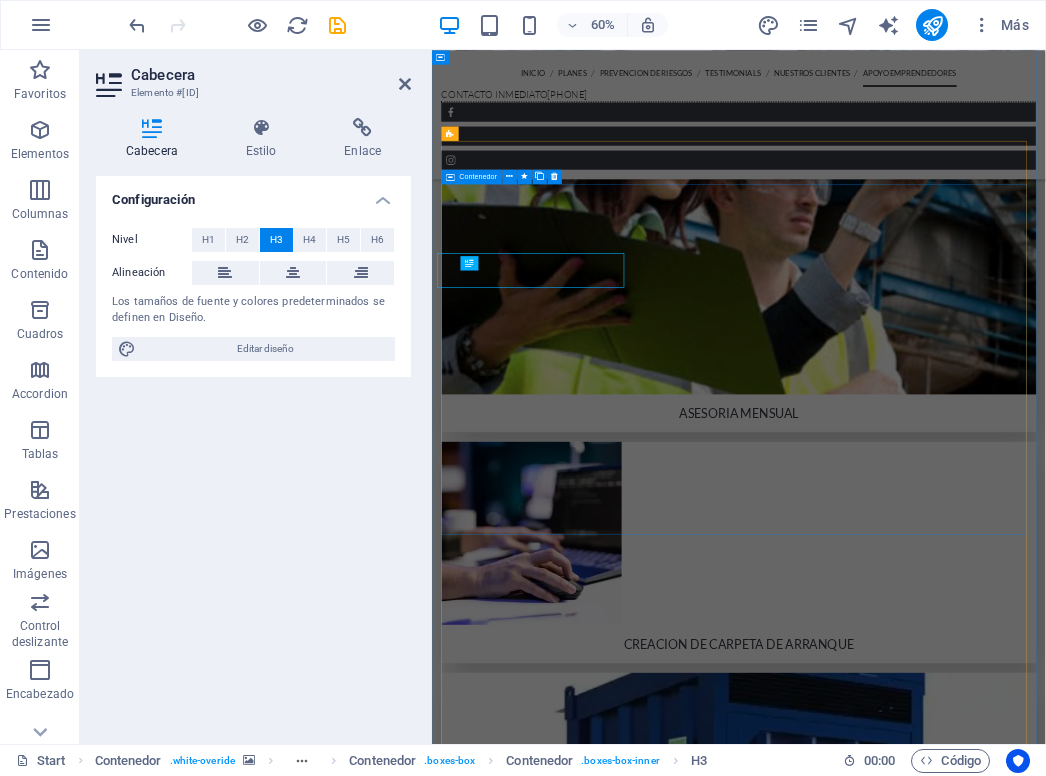 scroll, scrollTop: 6109, scrollLeft: 0, axis: vertical 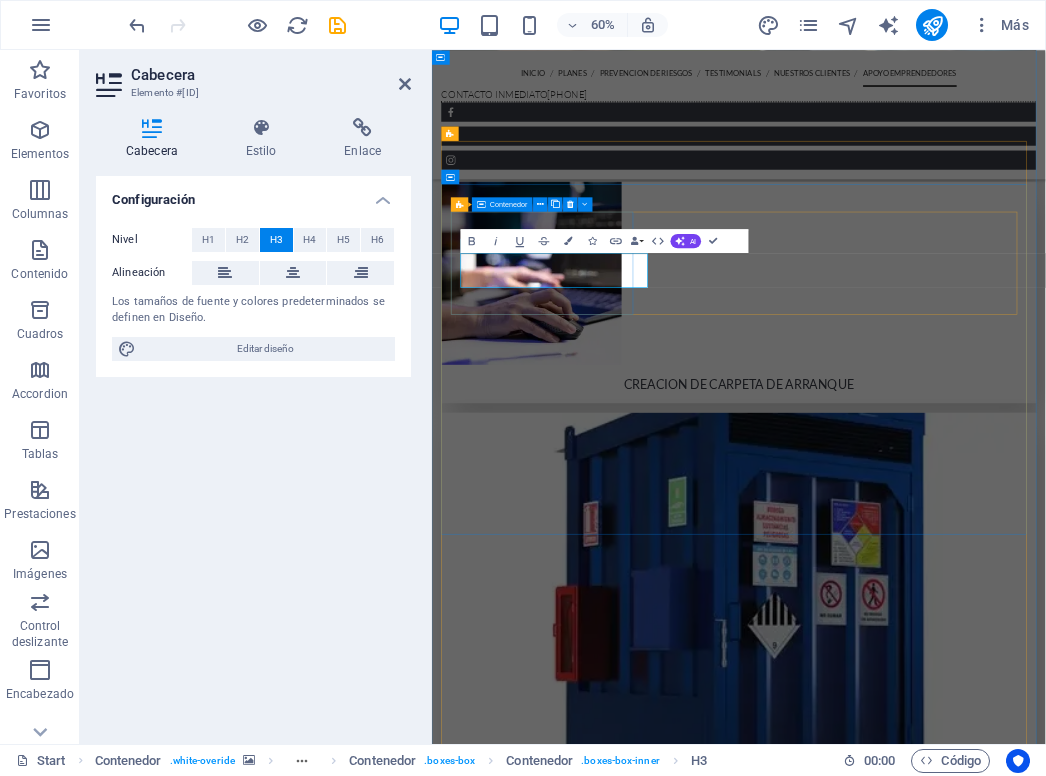 click on "[EMAIL] ," at bounding box center [876, 11871] 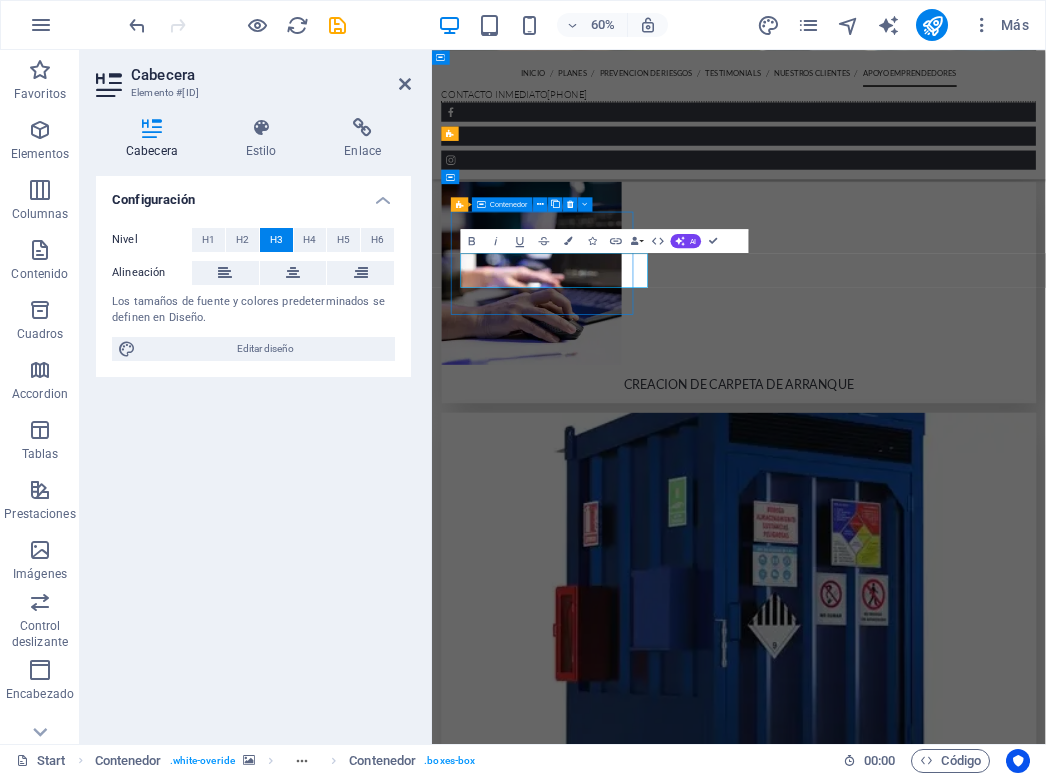click on "[EMAIL] ,    CELULAR [EMAIL] ← Mover a la izquierda → Mover a la derecha ↑ Mover hacia arriba ↓ Mover hacia abajo + Acercar - Alejar Inicio Mover a la izquierda un 75% Fin Mover a la derecha un 75% Página anterior Mover hacia arriba un 75% Página siguiente Mover hacia abajo un 75% Mapa Relieve Satélite Etiquetas Combinaciones de teclas Datos del mapa Datos del mapa ©2025 Google Datos del mapa ©2025 Google 200 m  Hacer clic para alternar entre unidades imperiales y métricas Condiciones Informar un error en el mapa" at bounding box center (876, 12194) 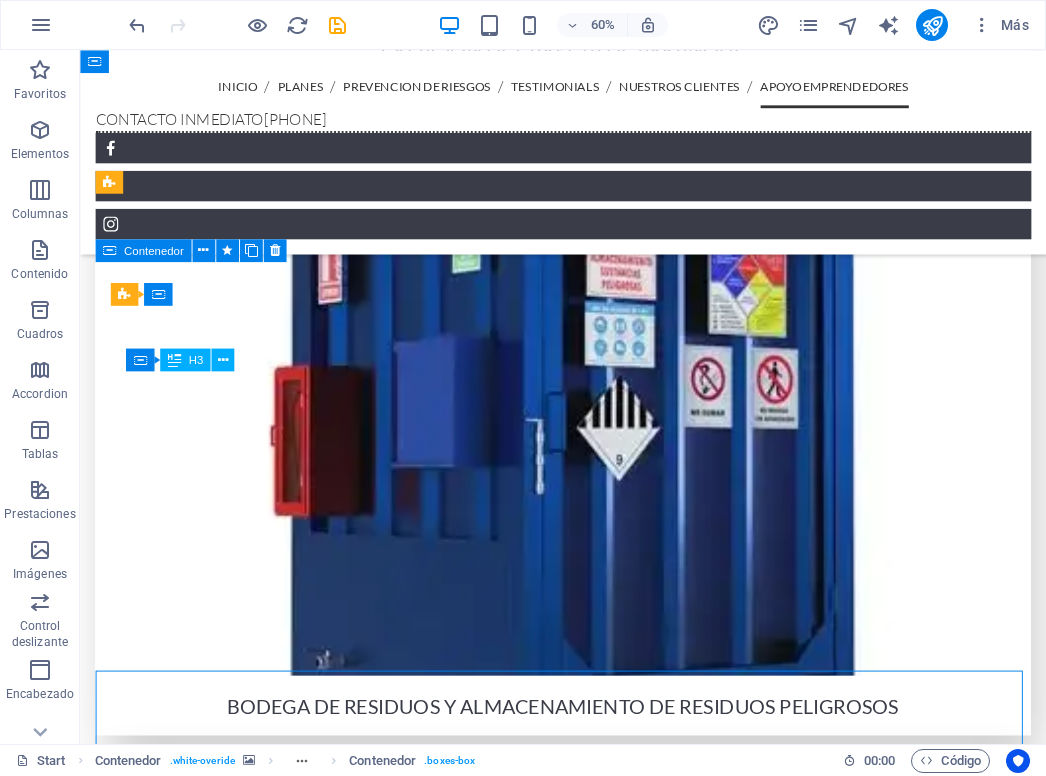 scroll, scrollTop: 5679, scrollLeft: 0, axis: vertical 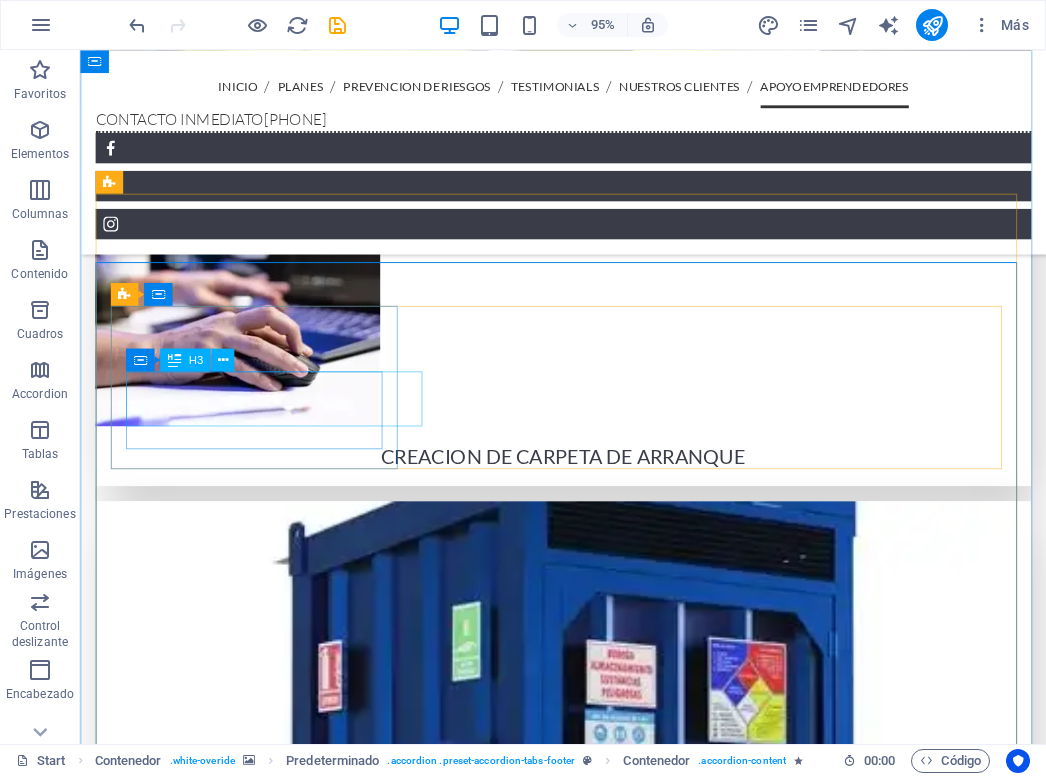 click on "ASESORIA@[DOMAIN].CL" at bounding box center [521, 11697] 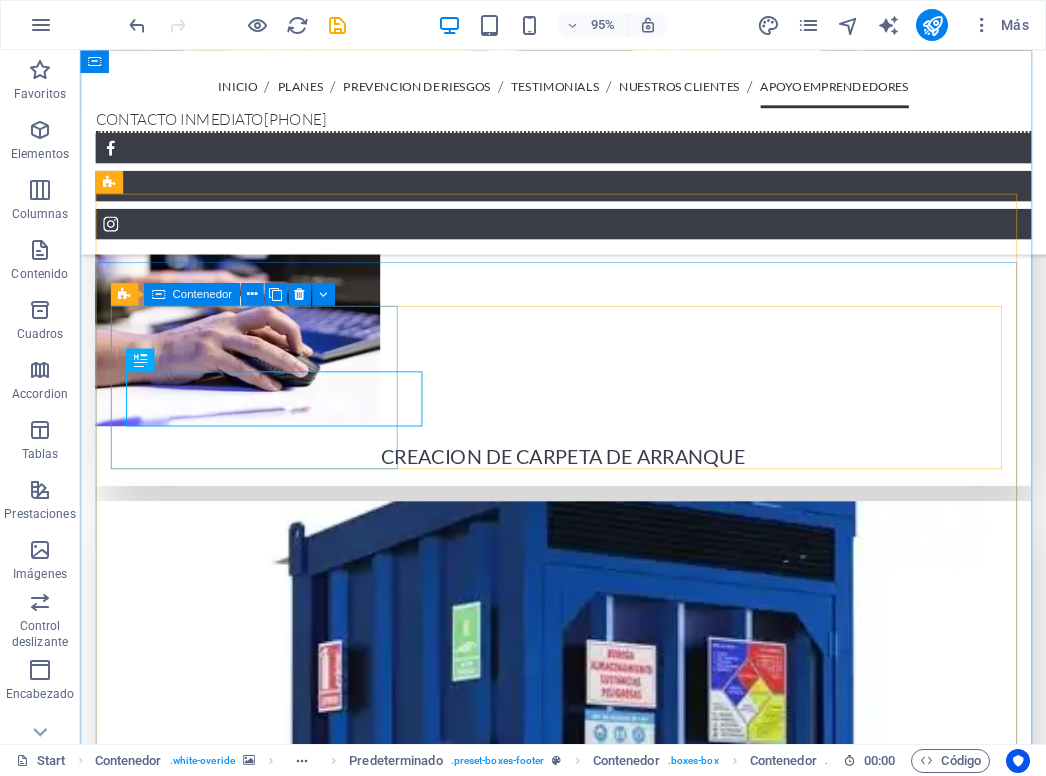 click on "[EMAIL] ," at bounding box center [521, 11685] 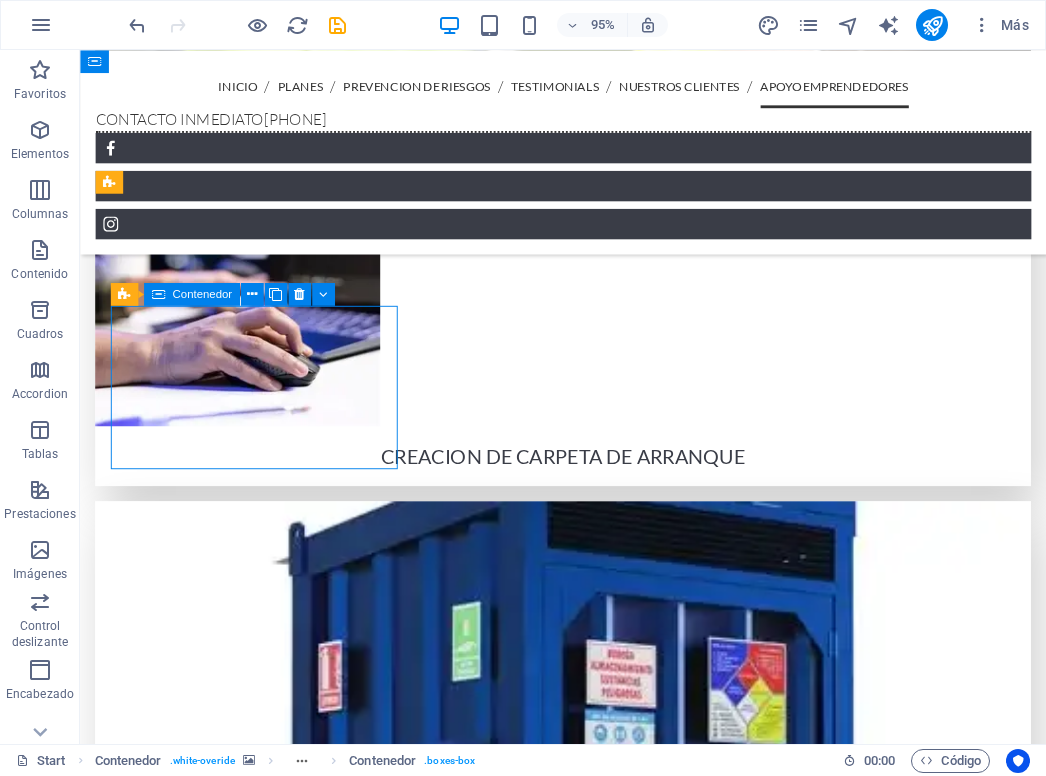 click on "[EMAIL] ," at bounding box center [521, 11685] 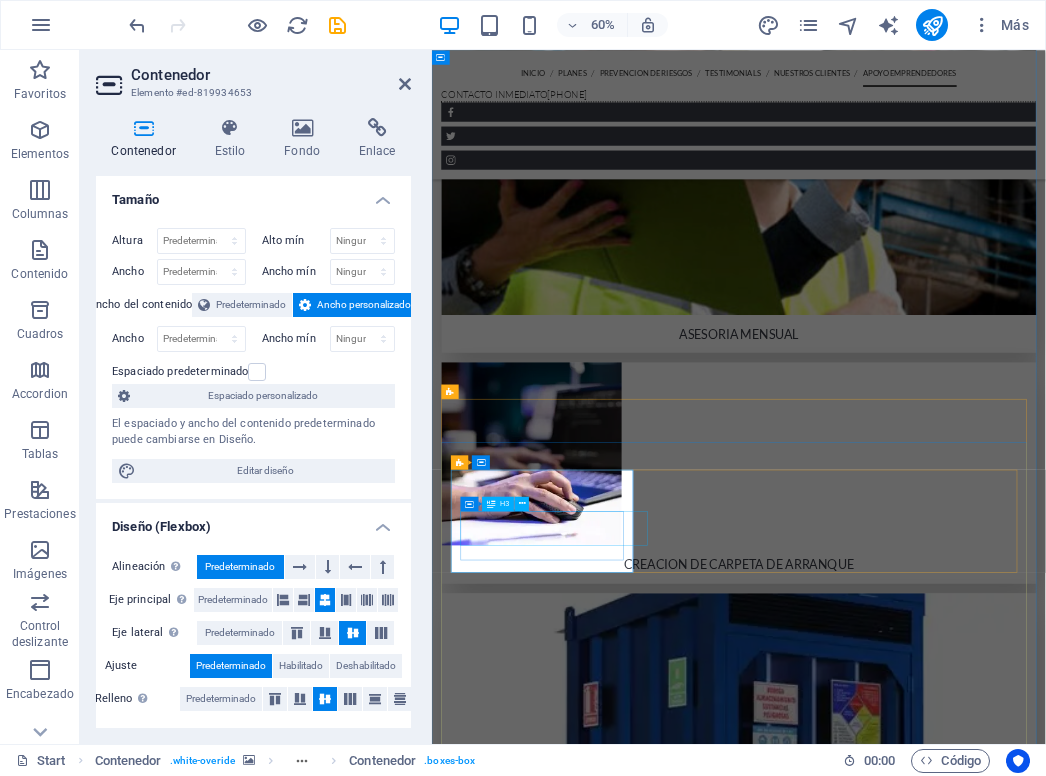 click on "ASESORIA@[DOMAIN].CL" at bounding box center (876, 12056) 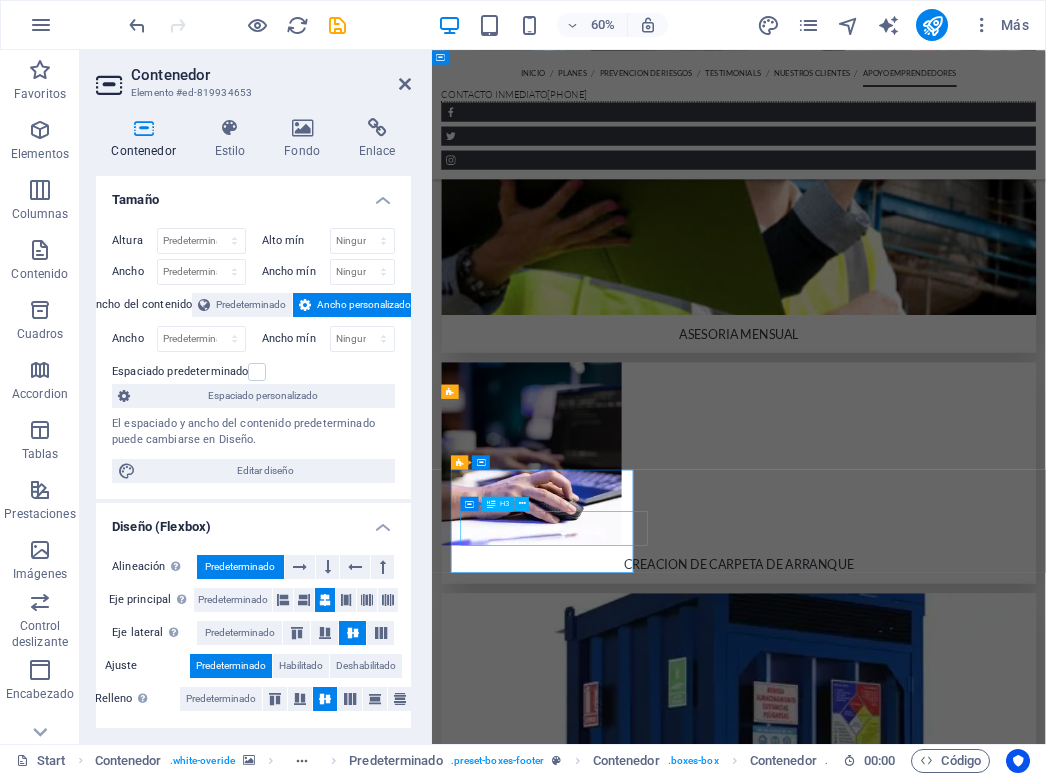 click on "ASESORIA@[DOMAIN].CL" at bounding box center [876, 12056] 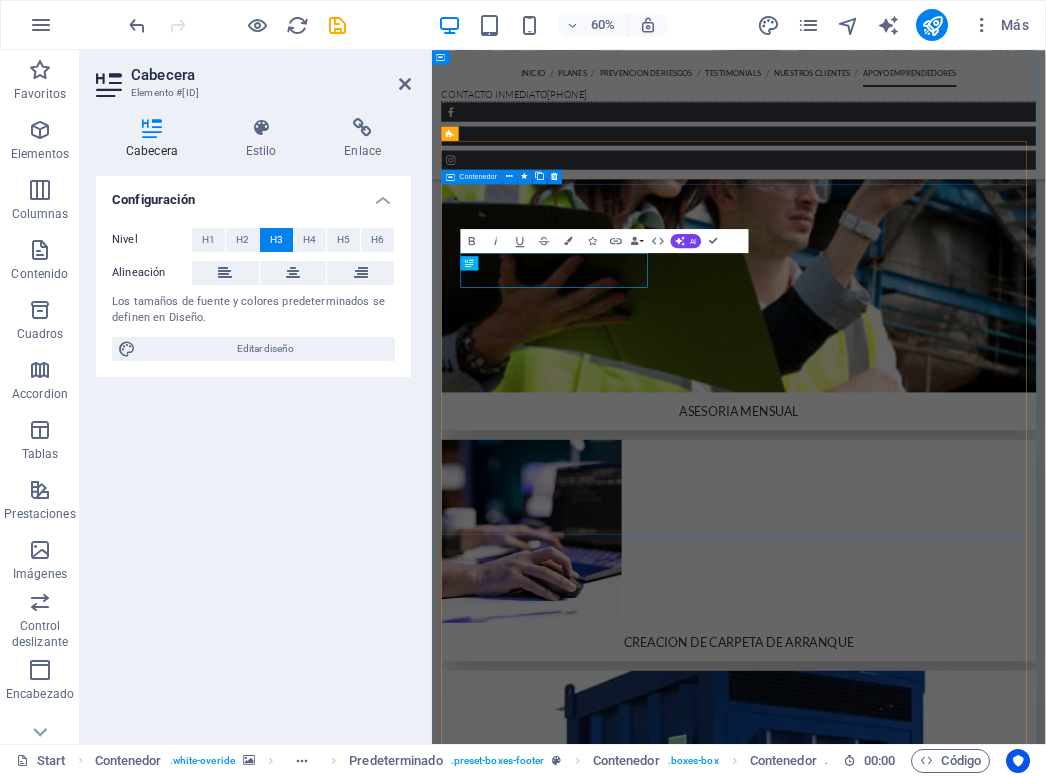 scroll, scrollTop: 6109, scrollLeft: 0, axis: vertical 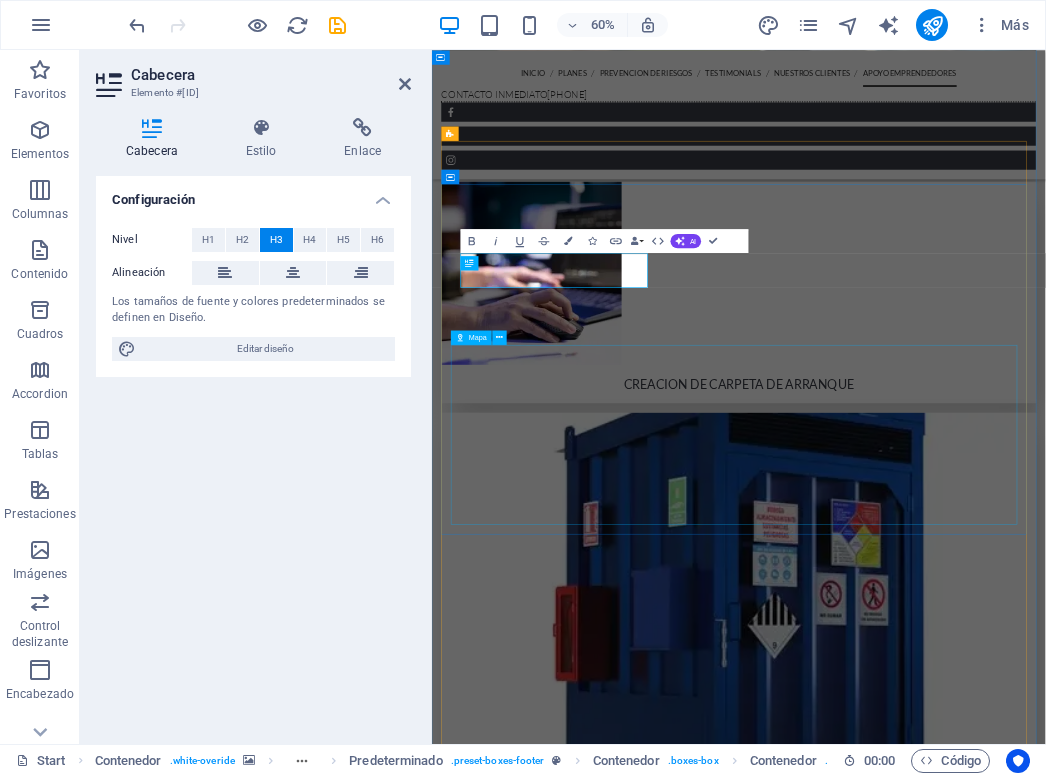 type 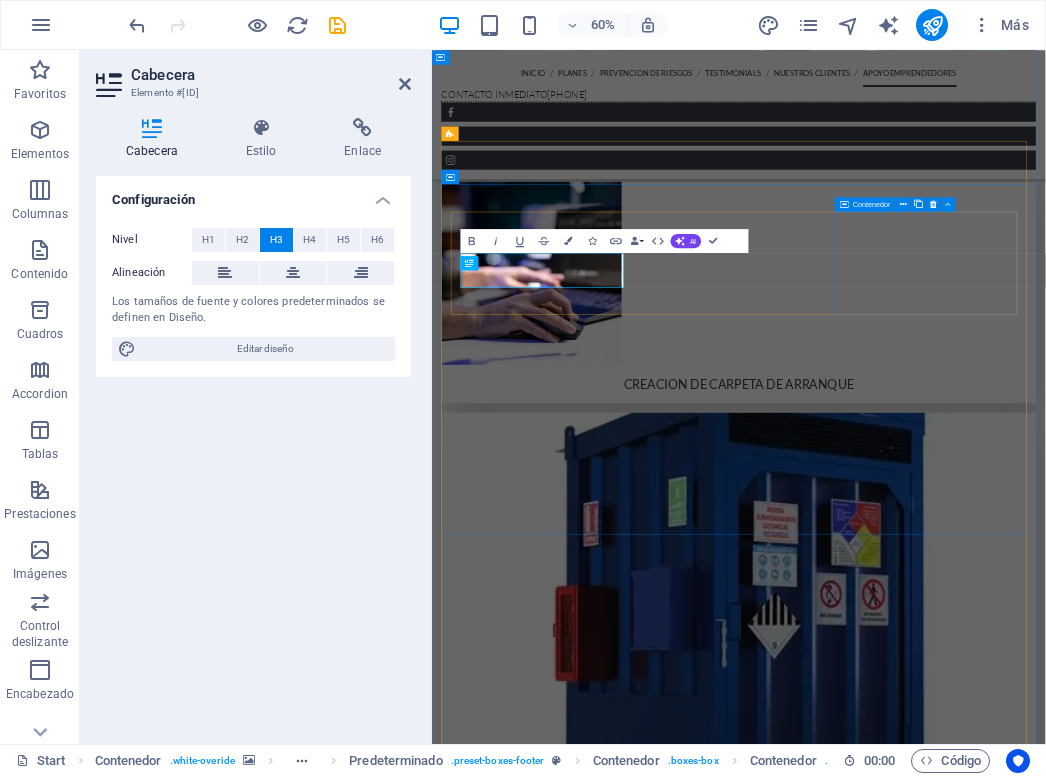 click on "ASESORIA @[DOMAIN].CL" at bounding box center (876, 12192) 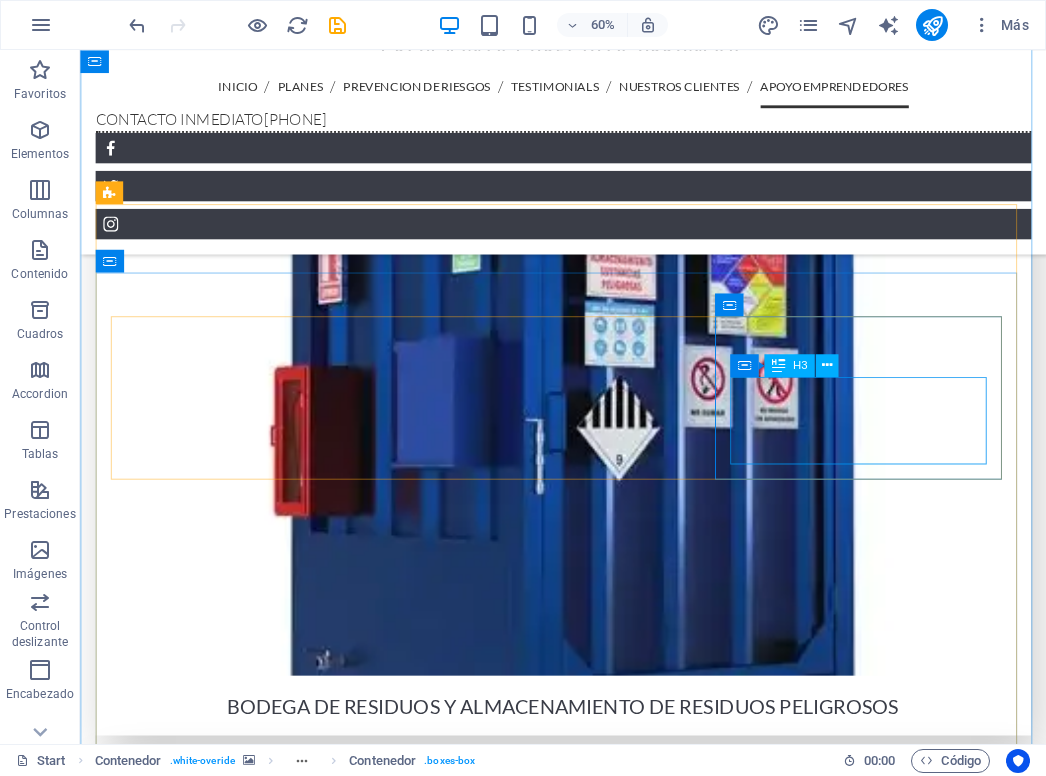scroll, scrollTop: 5668, scrollLeft: 0, axis: vertical 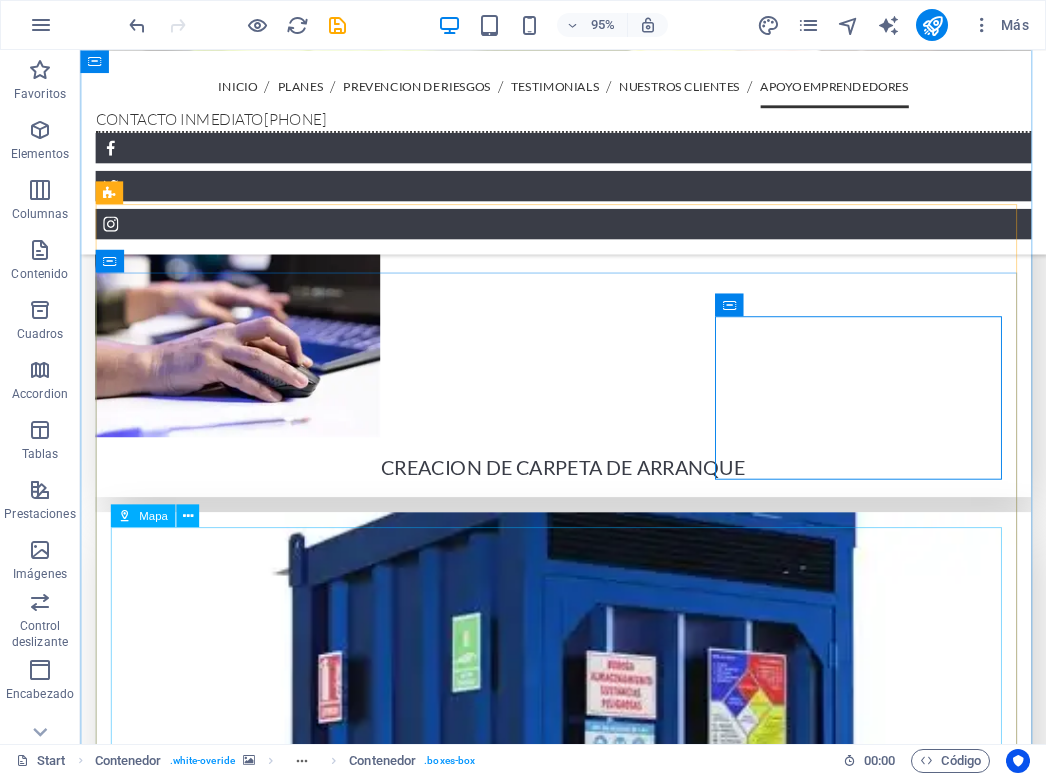 click on "← Mover a la izquierda → Mover a la derecha ↑ Mover hacia arriba ↓ Mover hacia abajo + Acercar - Alejar Inicio Mover a la izquierda un 75% Fin Mover a la derecha un 75% Página anterior Mover hacia arriba un 75% Página siguiente Mover hacia abajo un 75% Mapa Relieve Satélite Etiquetas Combinaciones de teclas Datos del mapa Datos del mapa ©2025 Google Datos del mapa ©2025 Google 200 m  Hacer clic para alternar entre unidades imperiales y métricas Condiciones Informar un error en el mapa" at bounding box center (521, 12303) 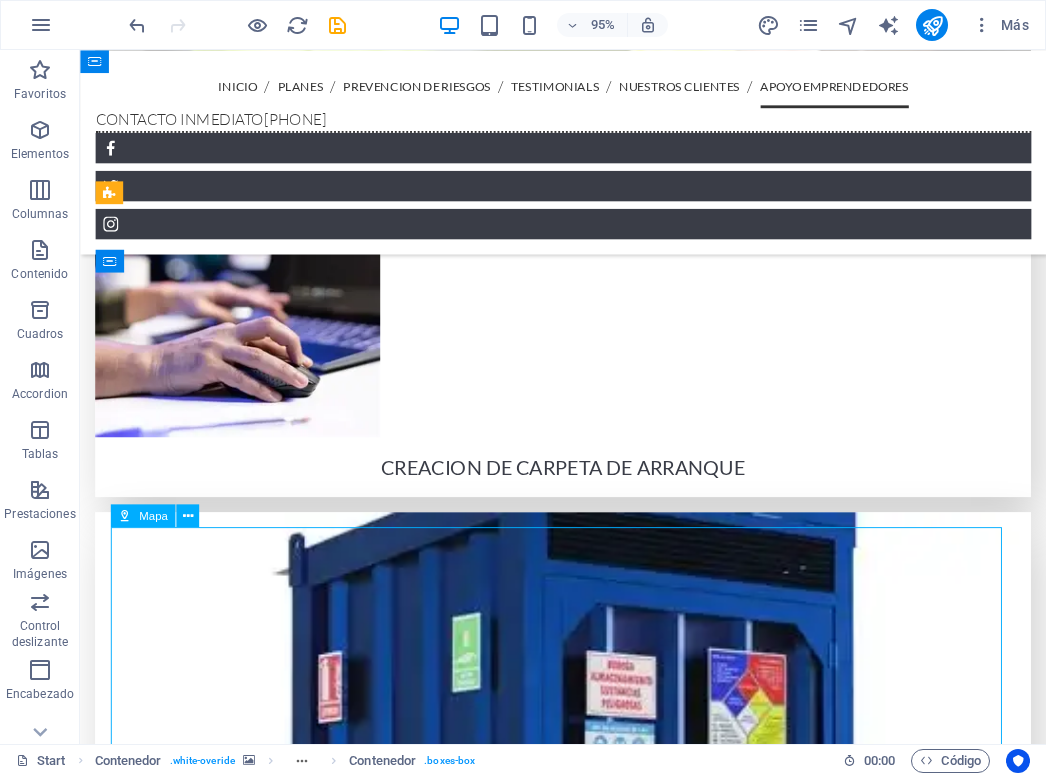 click on "← Mover a la izquierda → Mover a la derecha ↑ Mover hacia arriba ↓ Mover hacia abajo + Acercar - Alejar Inicio Mover a la izquierda un 75% Fin Mover a la derecha un 75% Página anterior Mover hacia arriba un 75% Página siguiente Mover hacia abajo un 75% Mapa Relieve Satélite Etiquetas Combinaciones de teclas Datos del mapa Datos del mapa ©2025 Google Datos del mapa ©2025 Google 200 m  Hacer clic para alternar entre unidades imperiales y métricas Condiciones Informar un error en el mapa" at bounding box center (521, 12303) 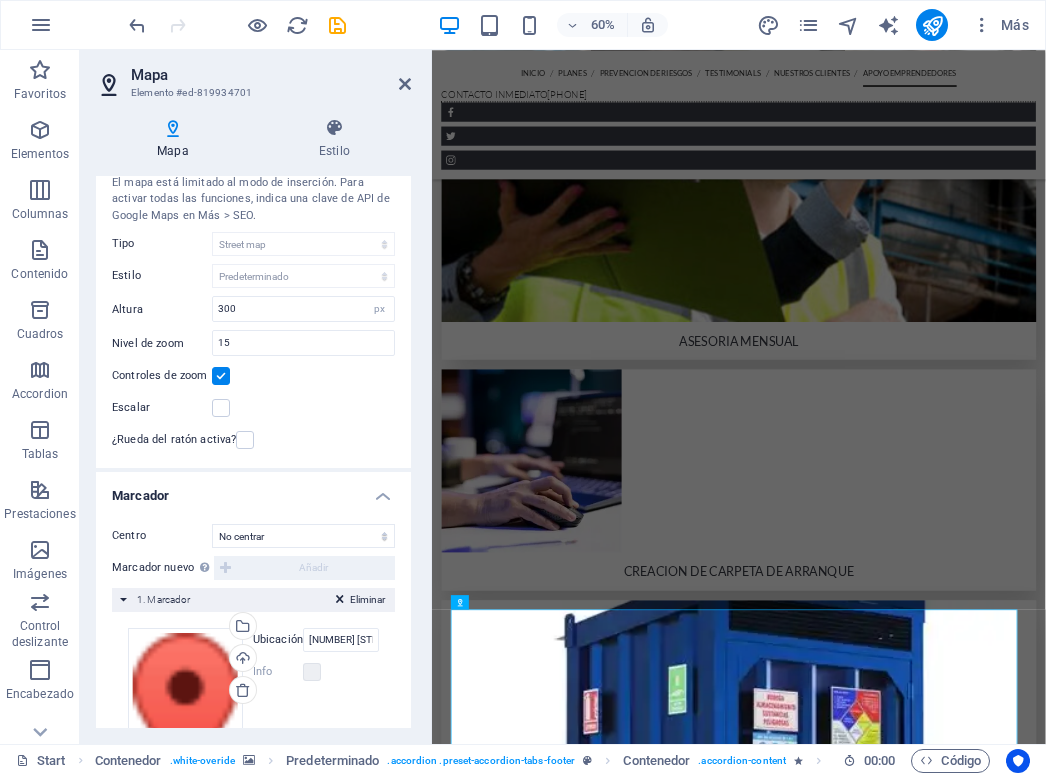 scroll, scrollTop: 117, scrollLeft: 0, axis: vertical 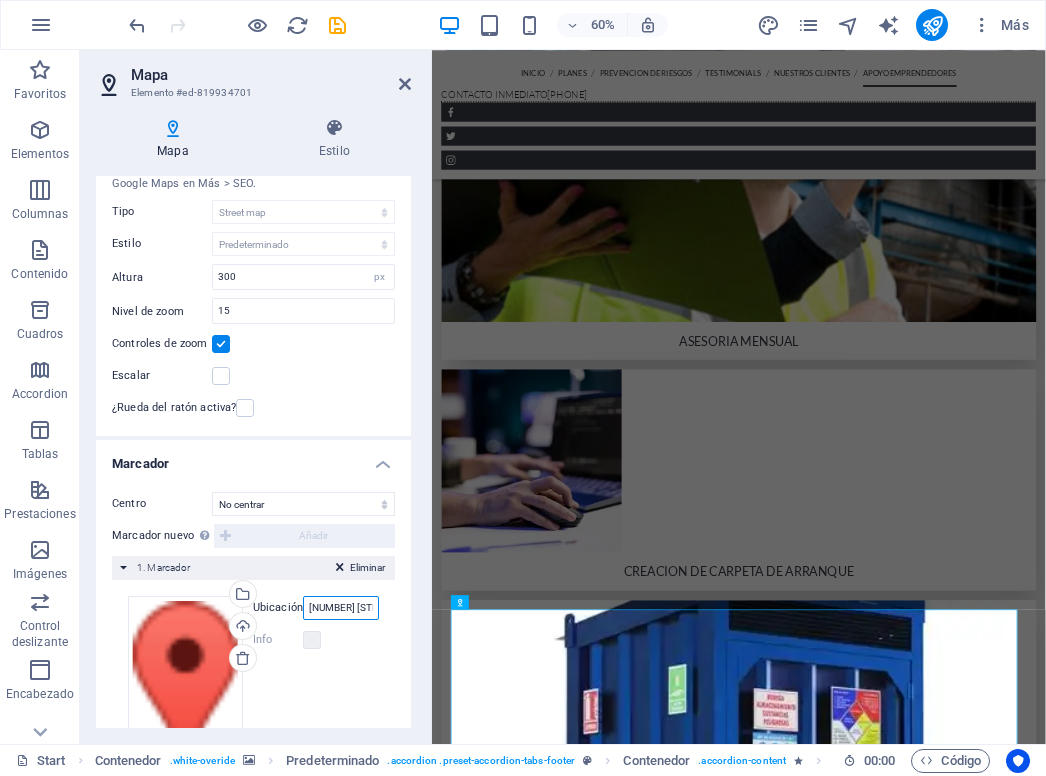 click on "[NUMBER] [STREET], [CITY], [STATE] [POSTAL_CODE]" at bounding box center [341, 608] 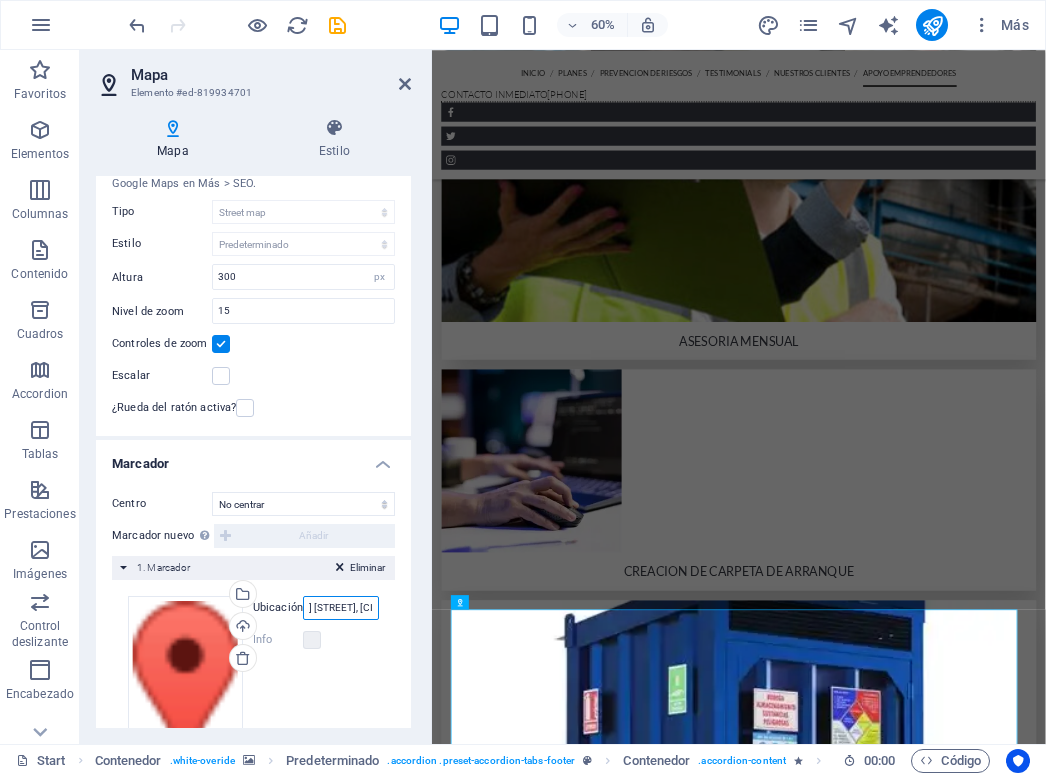 scroll, scrollTop: 0, scrollLeft: 103, axis: horizontal 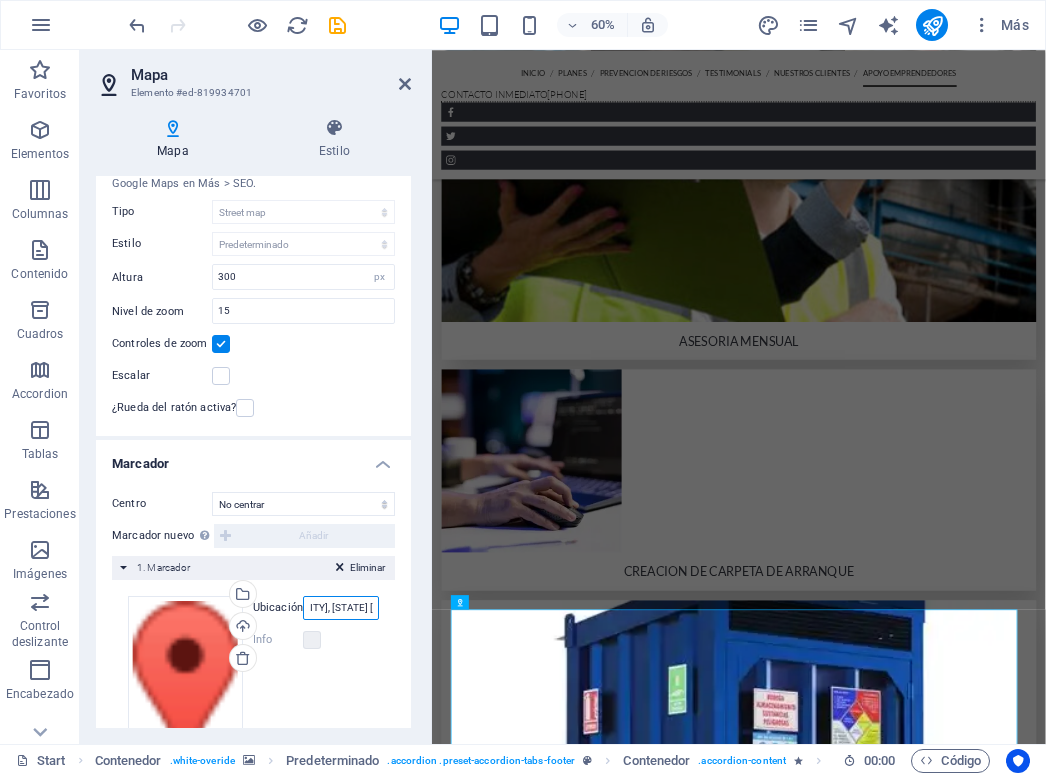 drag, startPoint x: 308, startPoint y: 604, endPoint x: 393, endPoint y: 629, distance: 88.60023 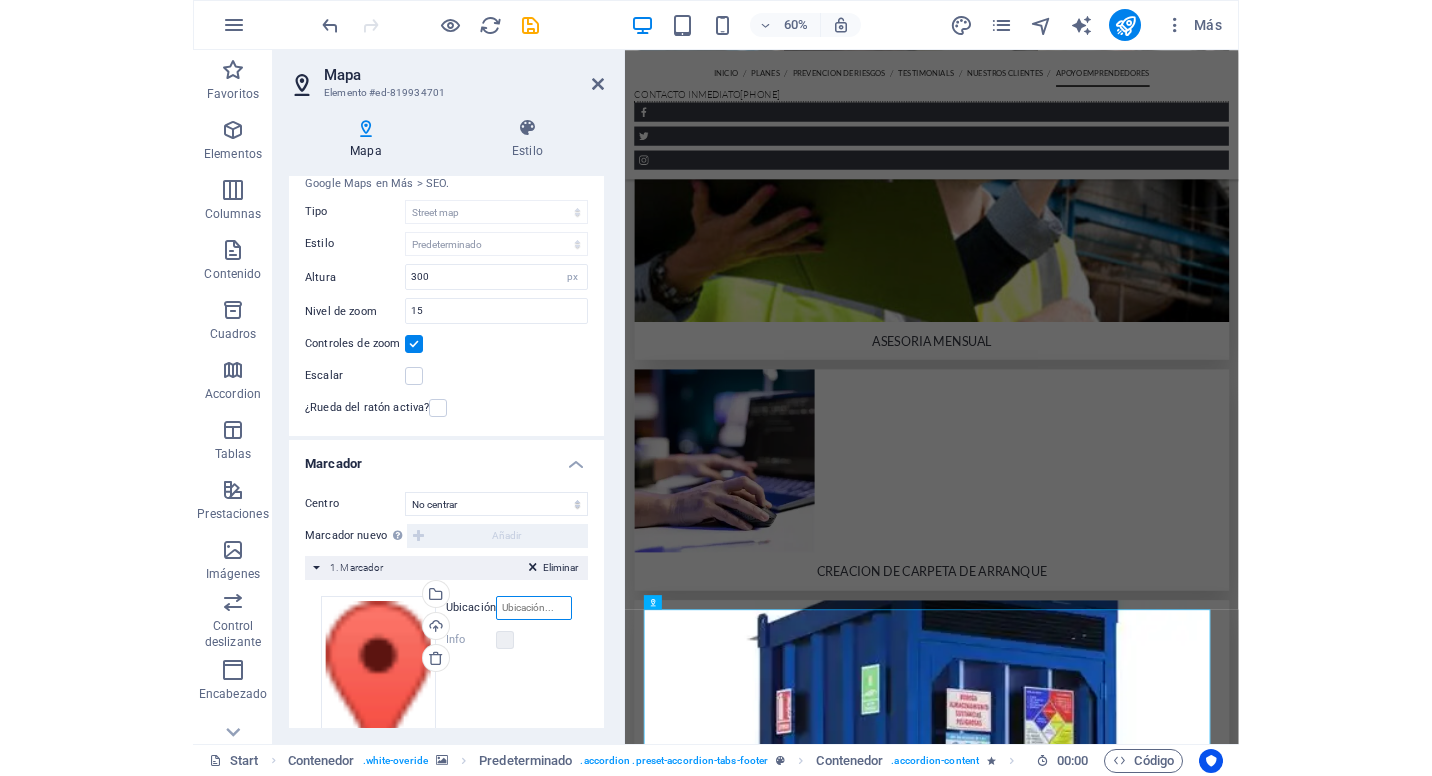scroll, scrollTop: 0, scrollLeft: 0, axis: both 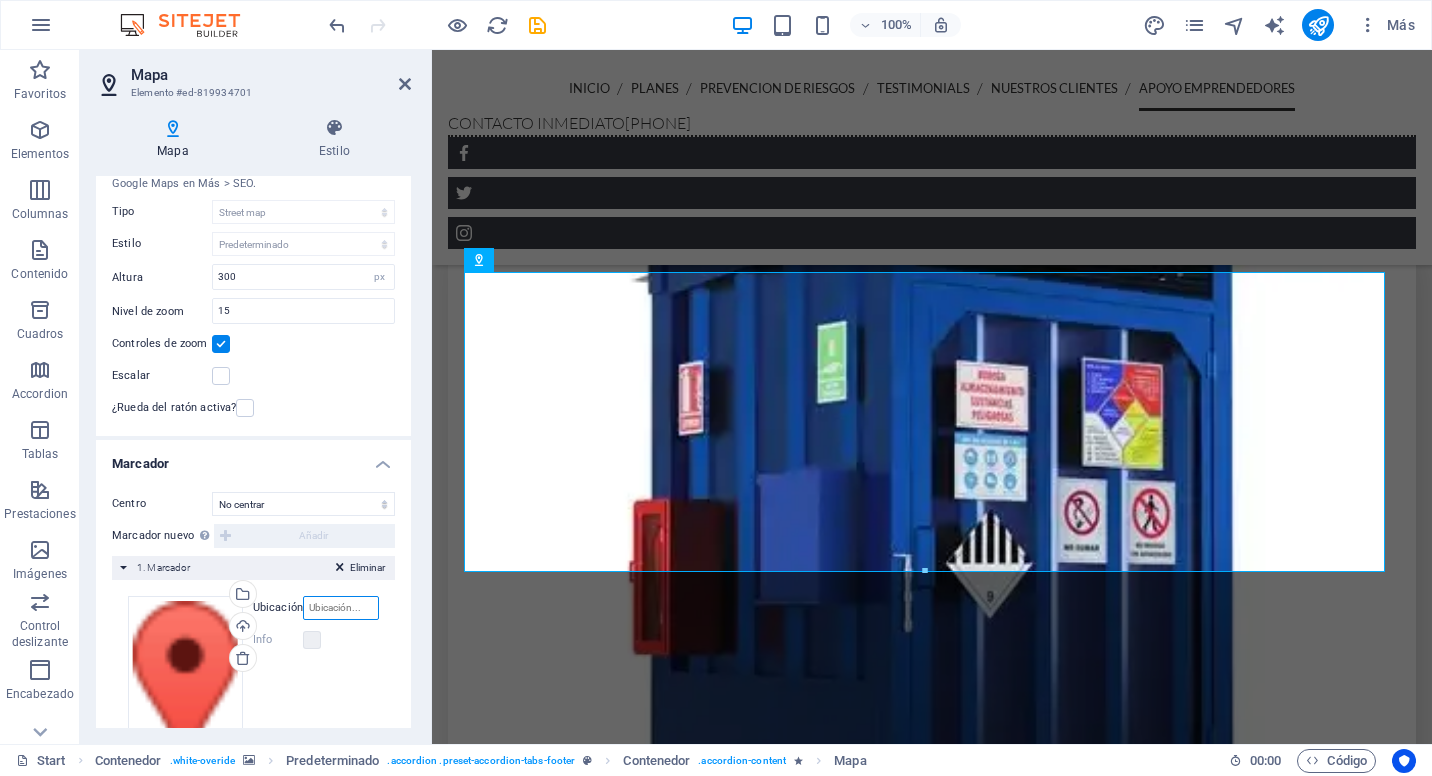 paste on "https://maps.app.goo.gl/TyyQt9cJcM8y5YWK6" 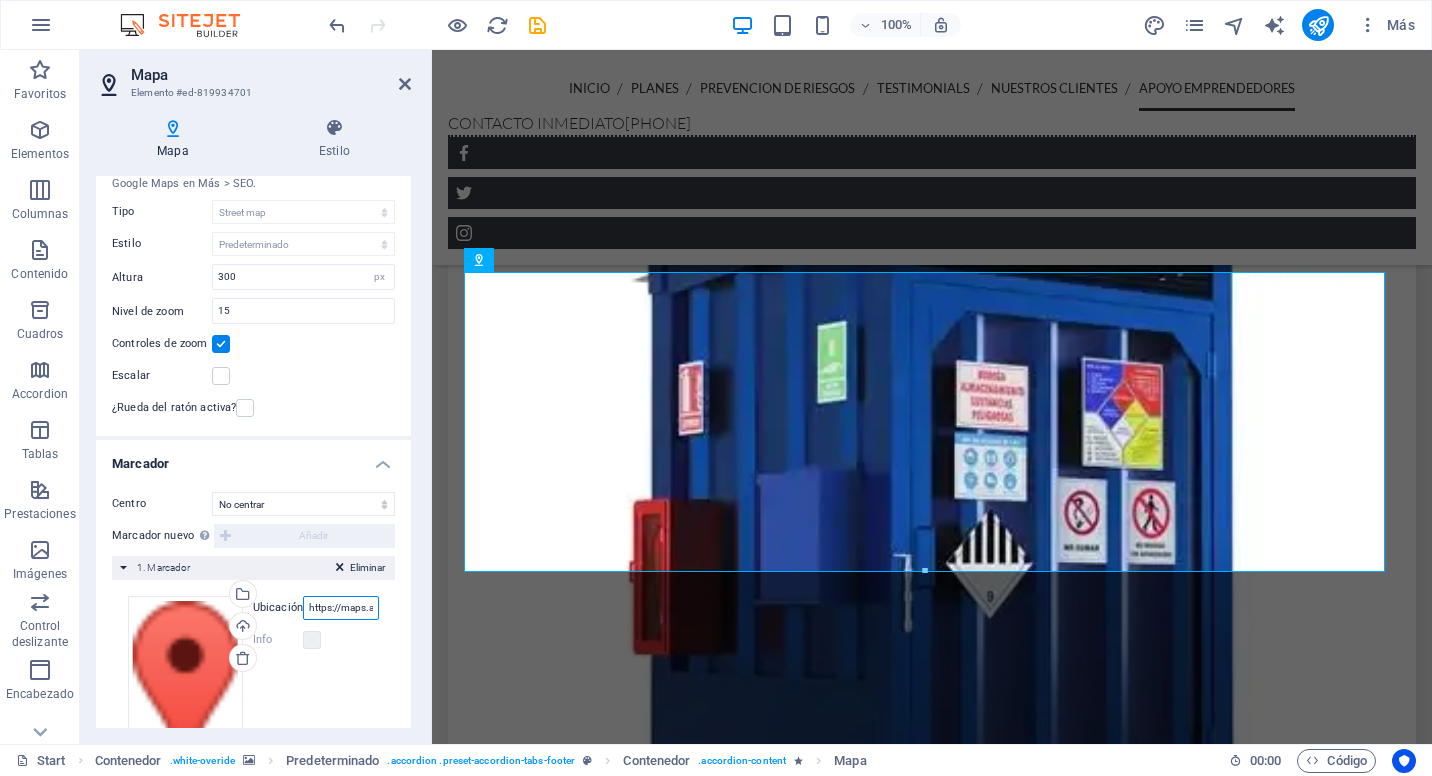 scroll, scrollTop: 0, scrollLeft: 149, axis: horizontal 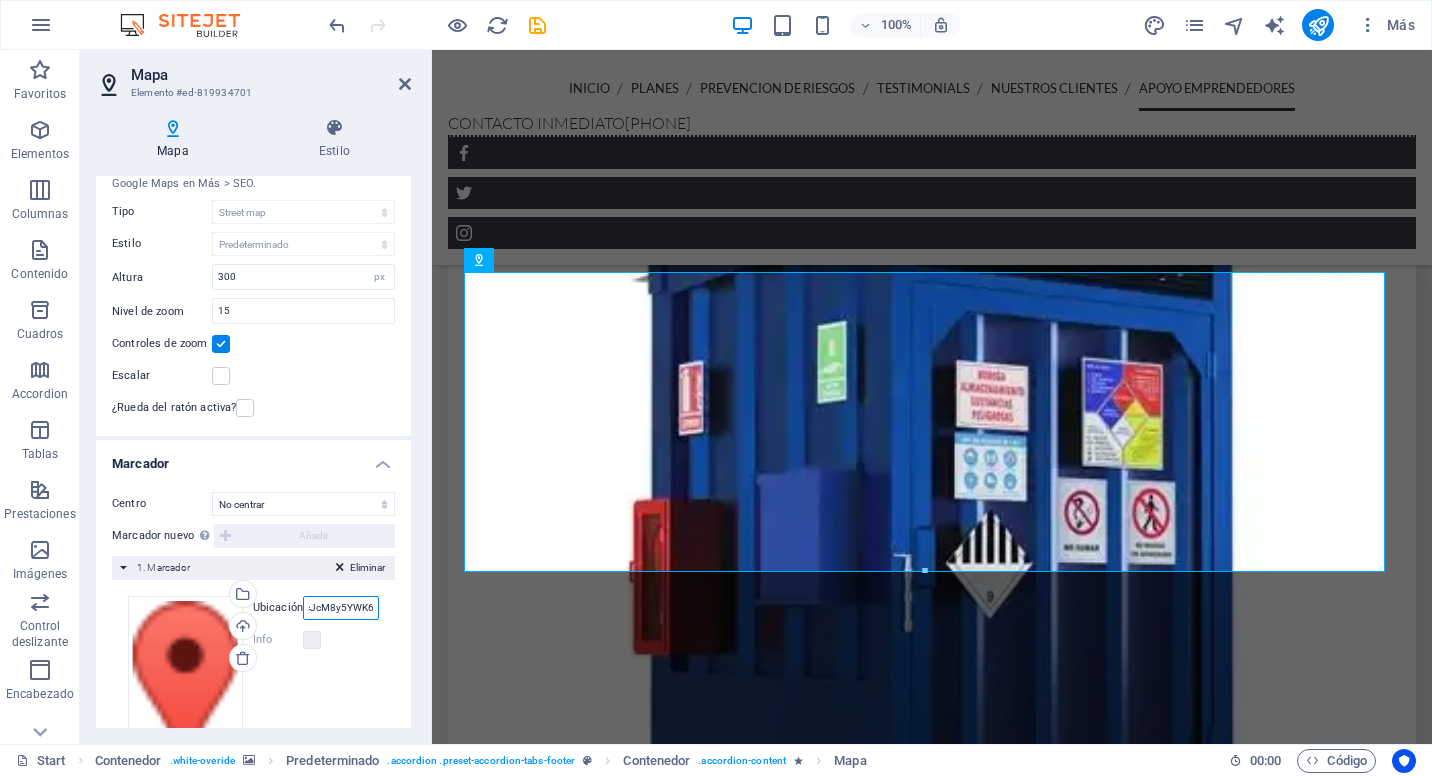 type on "https://maps.app.goo.gl/TyyQt9cJcM8y5YWK6" 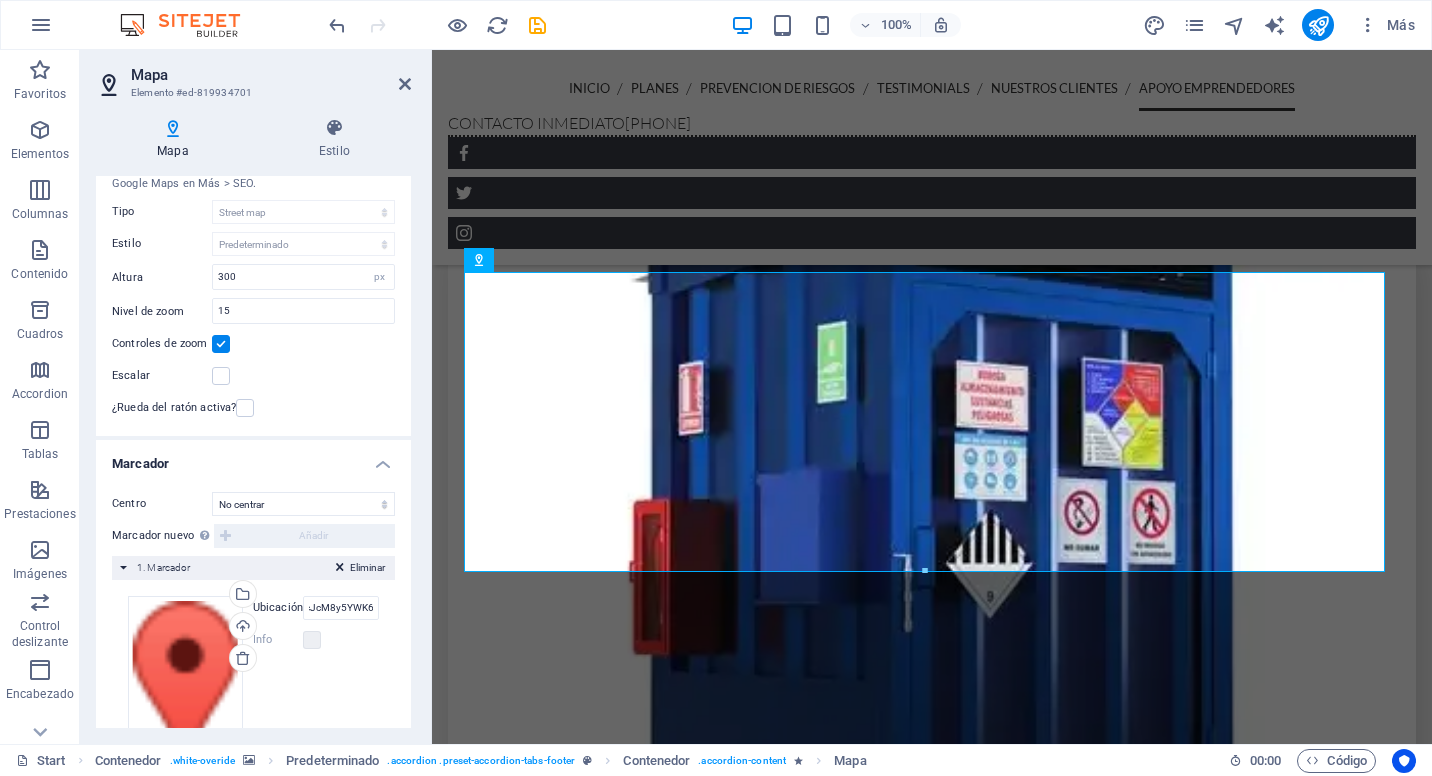 click on "Centro No centrar Centrar marcadores Centrar y ampliar marcadores Marcador nuevo Para activar esta prestación, indique una clave API de Google Maps en la configuración del sitio web. Añadir Eliminar 1. Marcador Arrastra archivos aquí, haz clic para escoger archivos o  selecciona archivos de Archivos o de nuestra galería gratuita de fotos y vídeos Selecciona archivos del administrador de archivos, de la galería de fotos o carga archivo(s) Cargar Ubicación https://maps.app.goo.gl/TyyQt9cJcM8y5YWK6 Ancho automático px Info ¿Abierto? Cabecera Protector Descripción SEO Paragraph Format Normal Heading 1 Heading 2 Heading 3 Heading 4 Heading 5 Heading 6 Code Font Family Arial Georgia Impact Tahoma Times New Roman Verdana Lato Font Size 8 9 10 11 12 14 18 24 30 36 48 60 72 96 Bold Italic Underline Strikethrough Colors Icons Align Left Align Center Align Right Align Justify Unordered List Ordered List Insert Link Clear Formatting HTML" at bounding box center (253, 652) 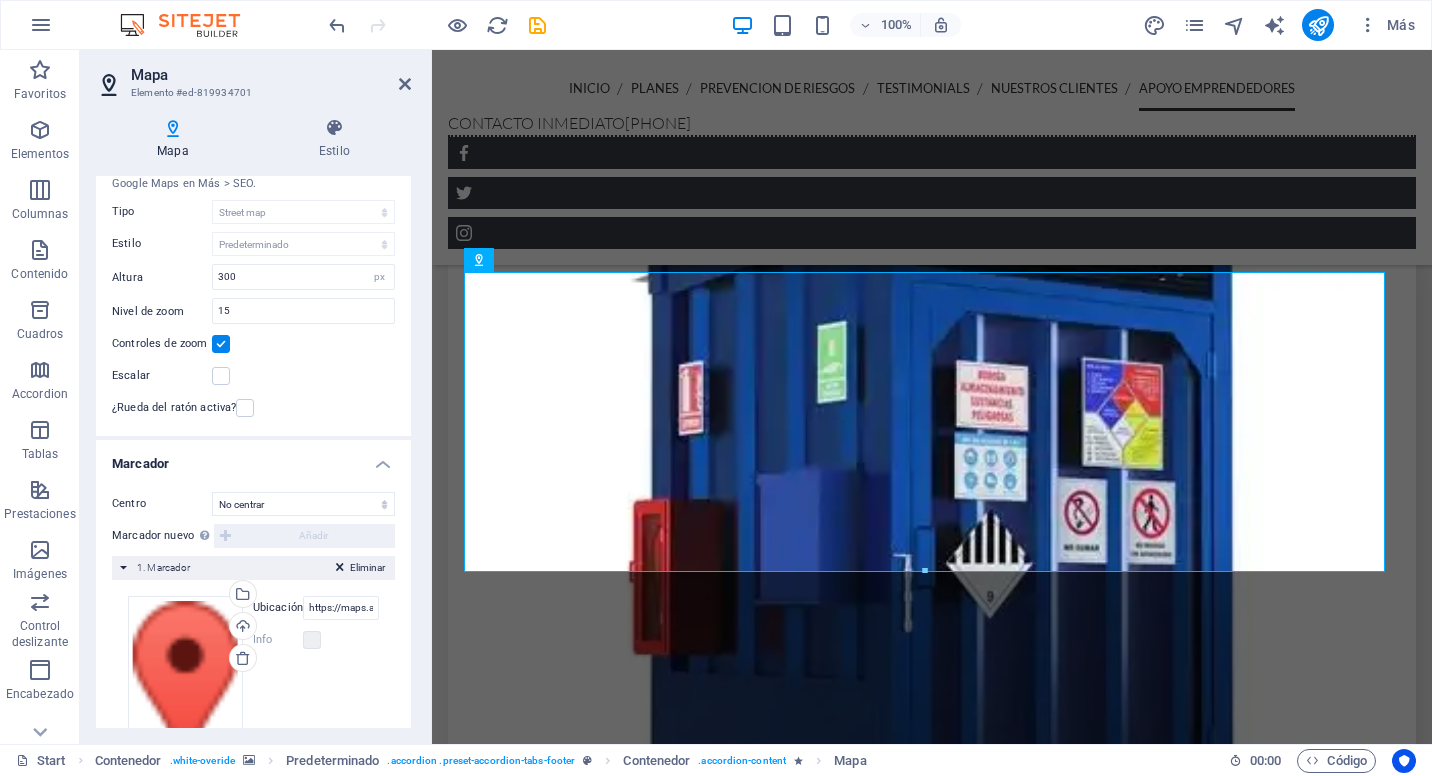 scroll, scrollTop: 217, scrollLeft: 0, axis: vertical 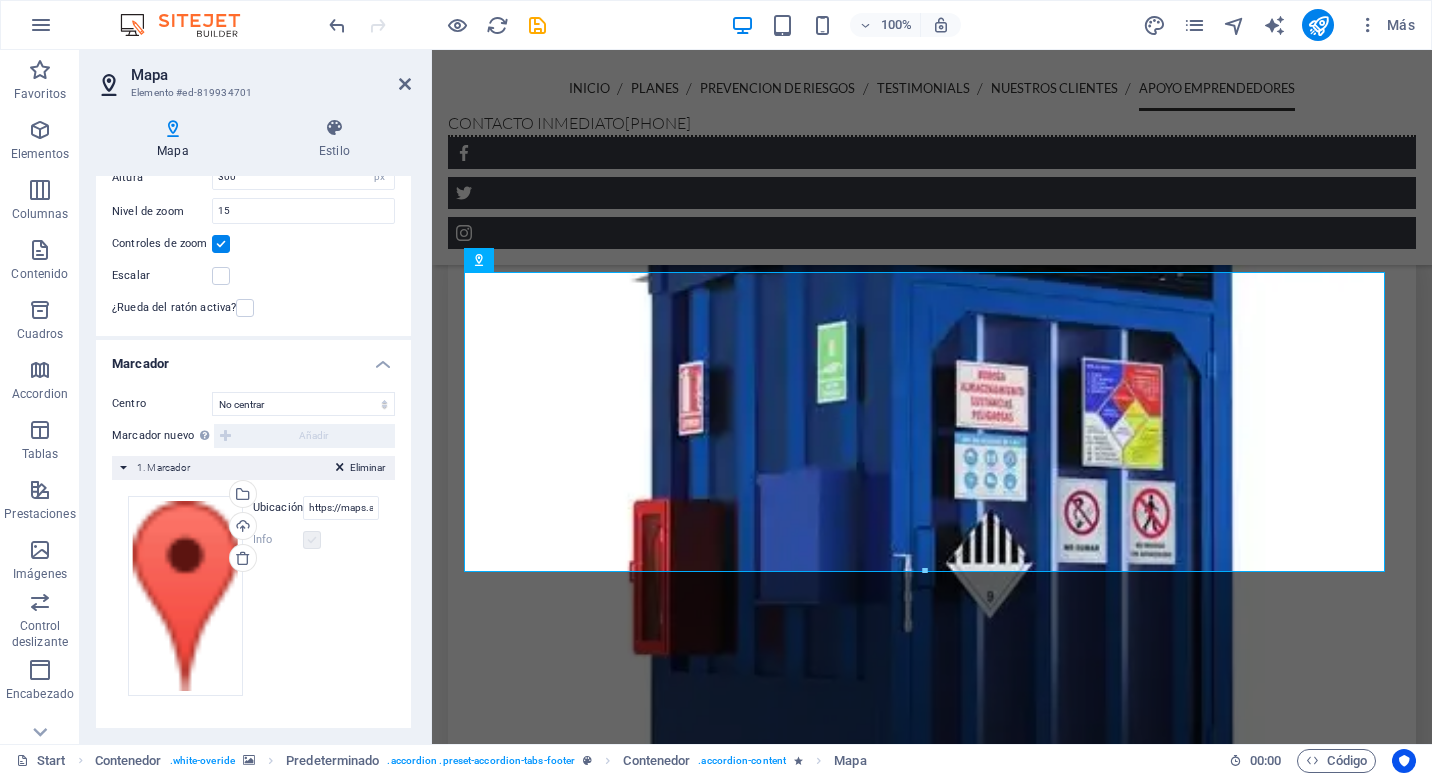 click at bounding box center (312, 540) 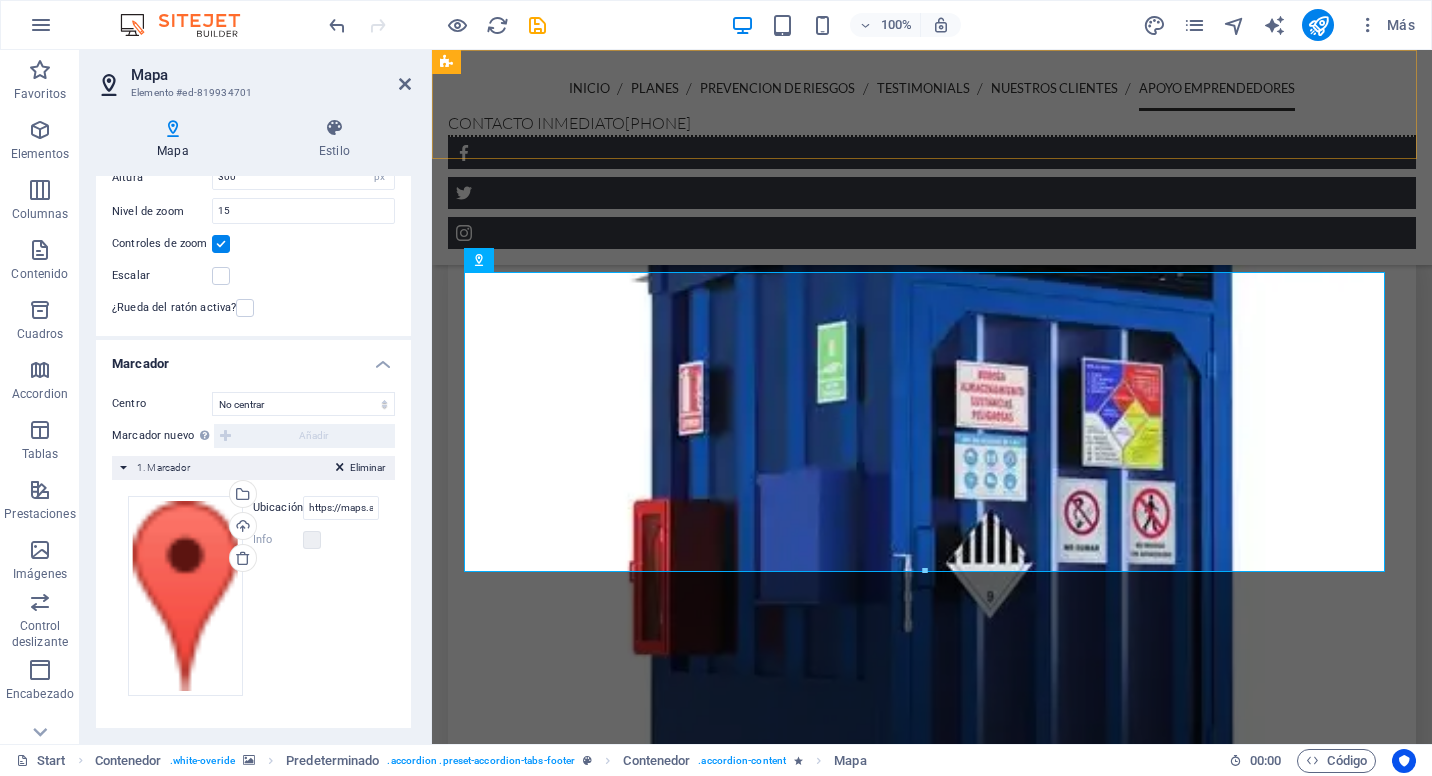 click on "inicio planes prevencion de riesgos  Testimonials nuestros clientes apoyo emprendedores CONTACTO INMEDIATO   [PHONE] Menu" at bounding box center [932, 157] 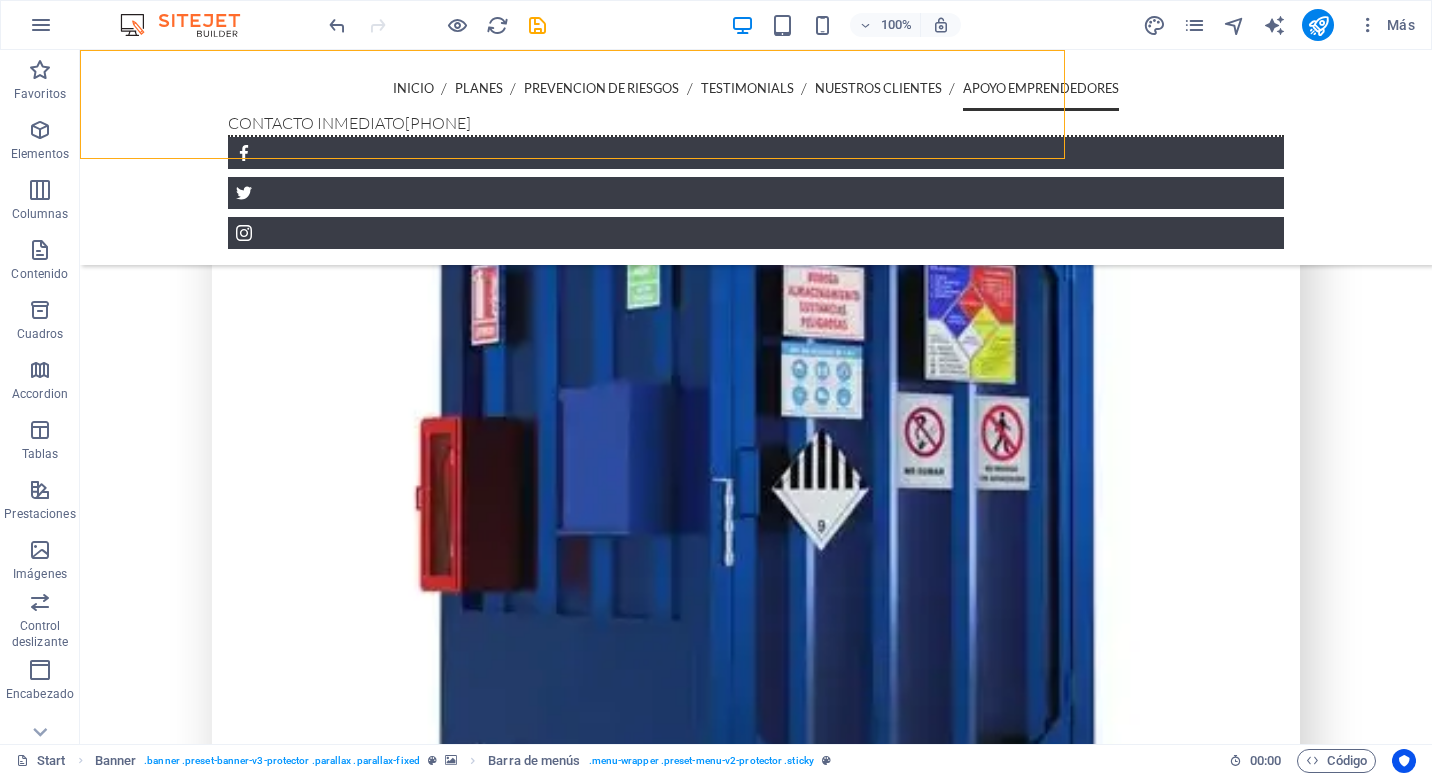 click on "inicio planes prevencion de riesgos  Testimonials nuestros clientes apoyo emprendedores" at bounding box center [756, 88] 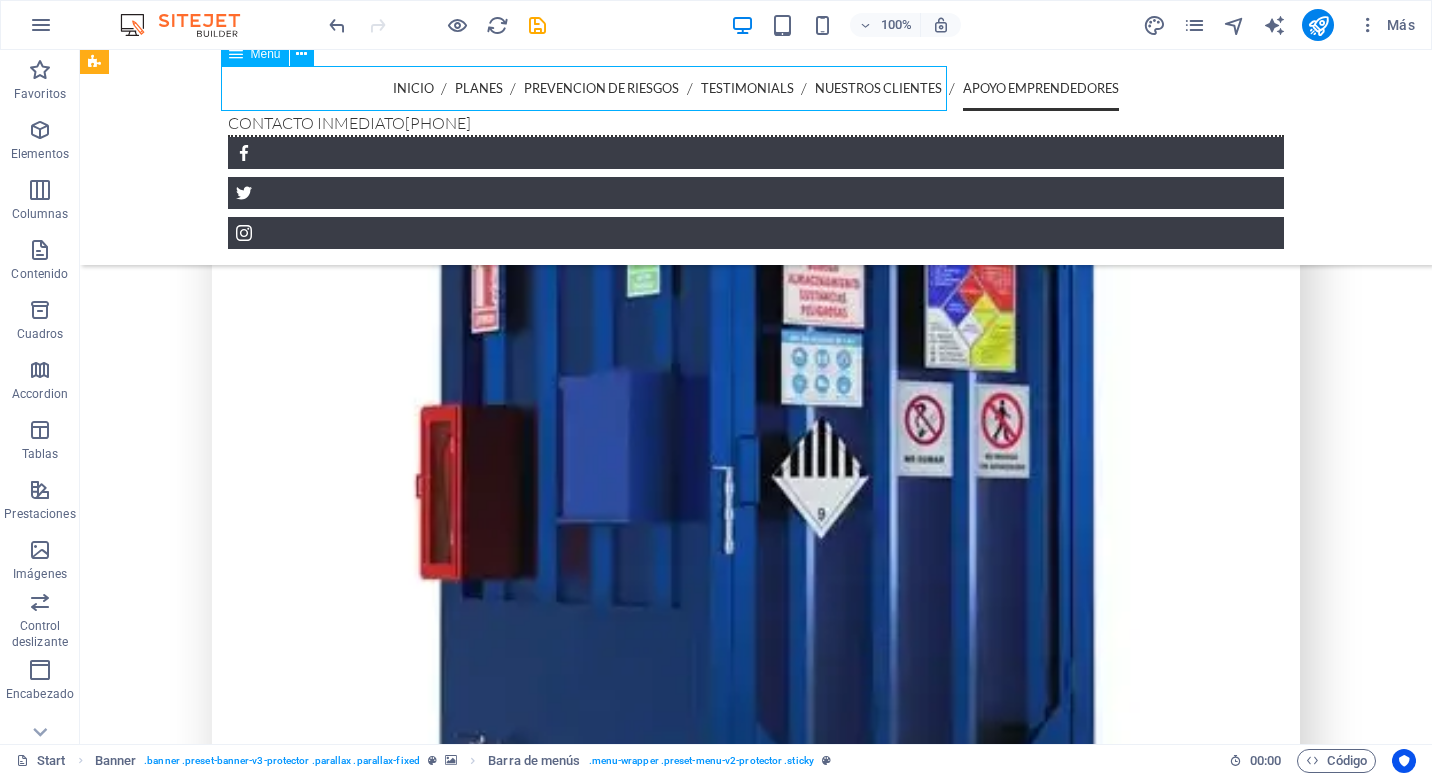 scroll, scrollTop: 5873, scrollLeft: 0, axis: vertical 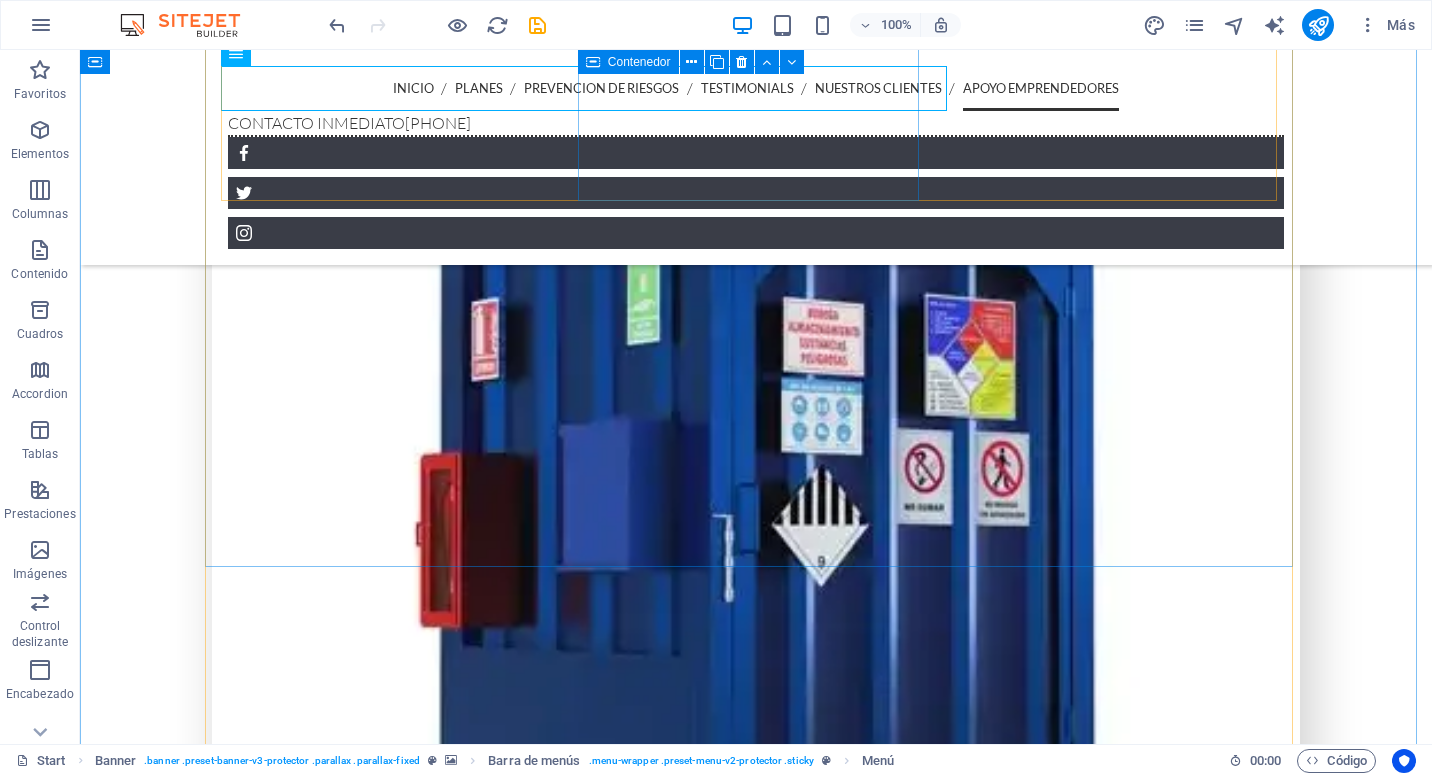 click on "CELULAR" at bounding box center (689, 11305) 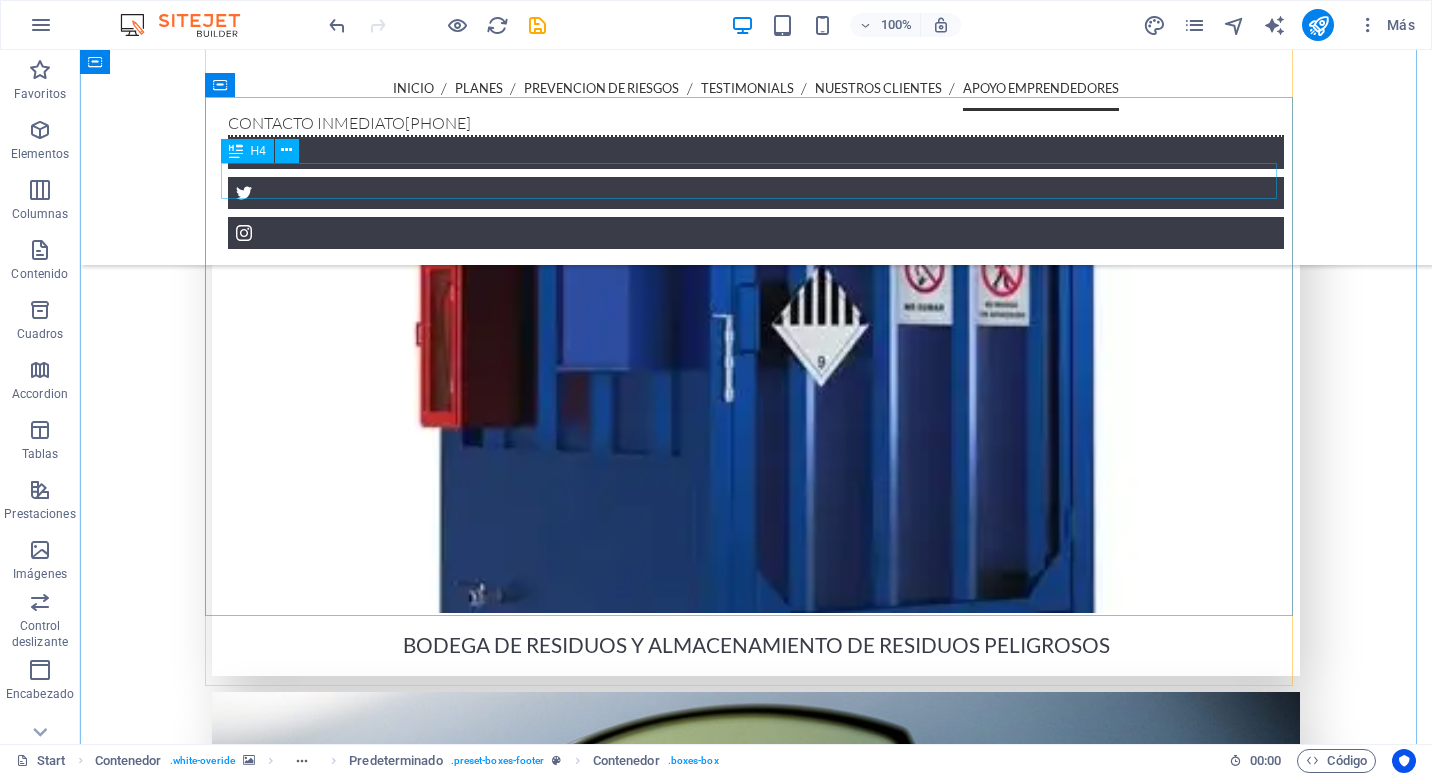 scroll, scrollTop: 6381, scrollLeft: 0, axis: vertical 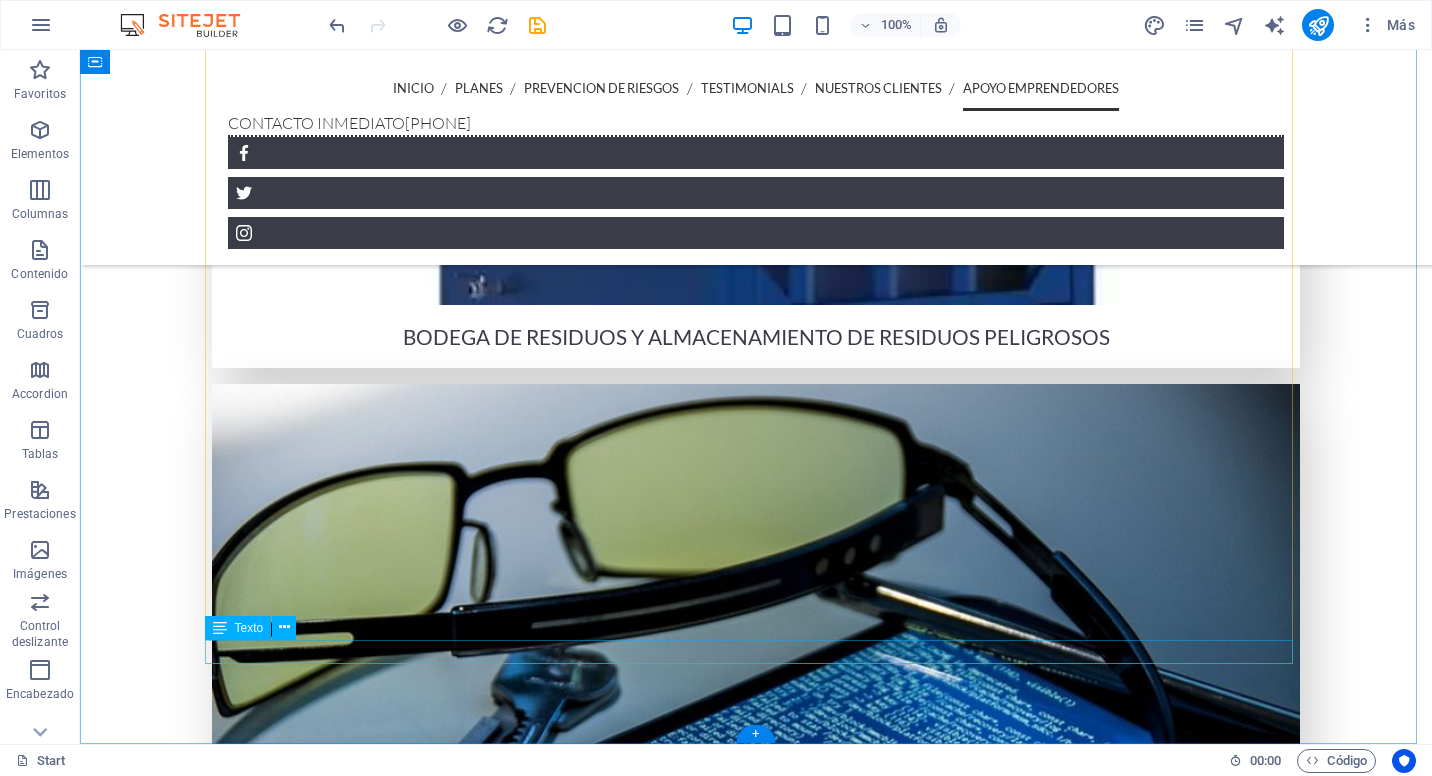 click on "Legal Notice  |  Privacy" at bounding box center [1315, 10962] 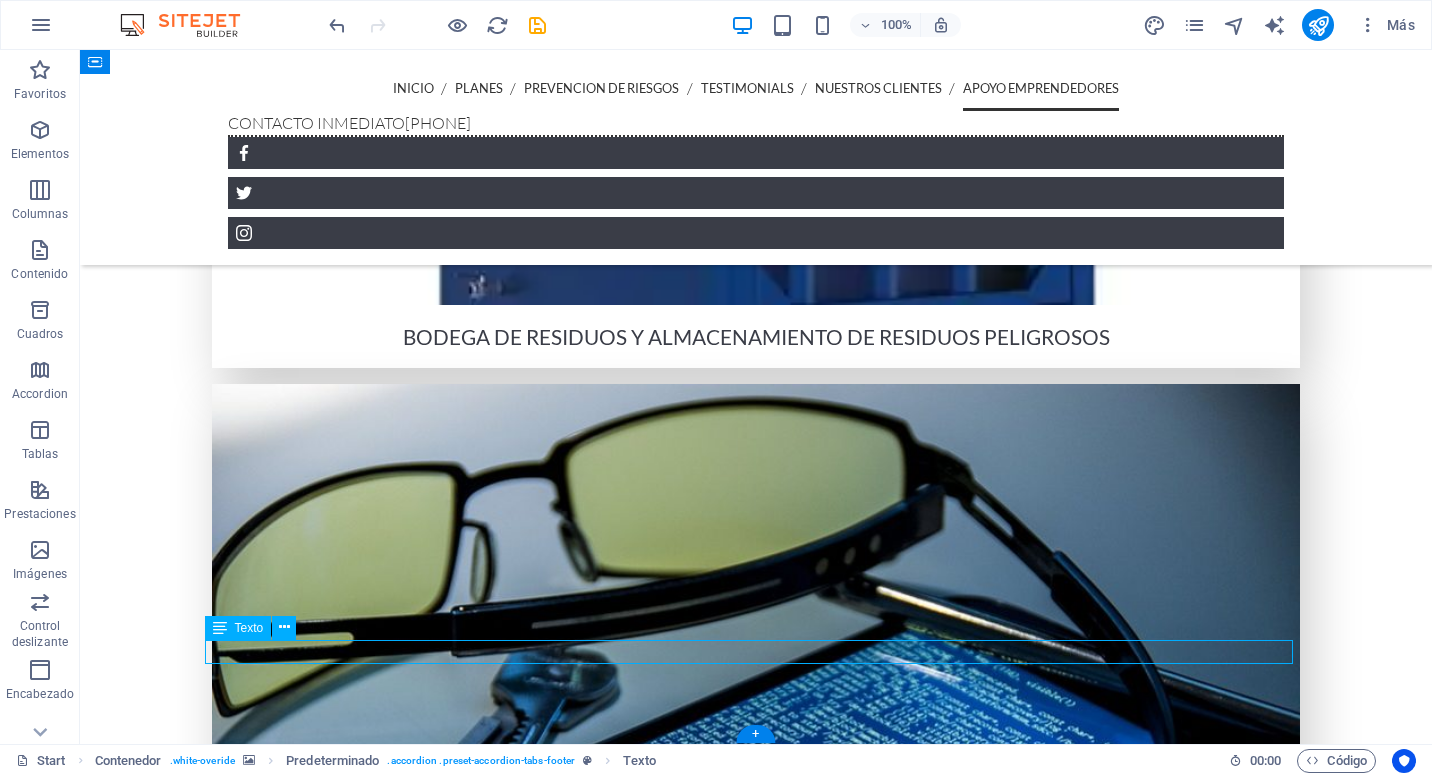 click on "Legal Notice  |  Privacy" at bounding box center [1315, 10962] 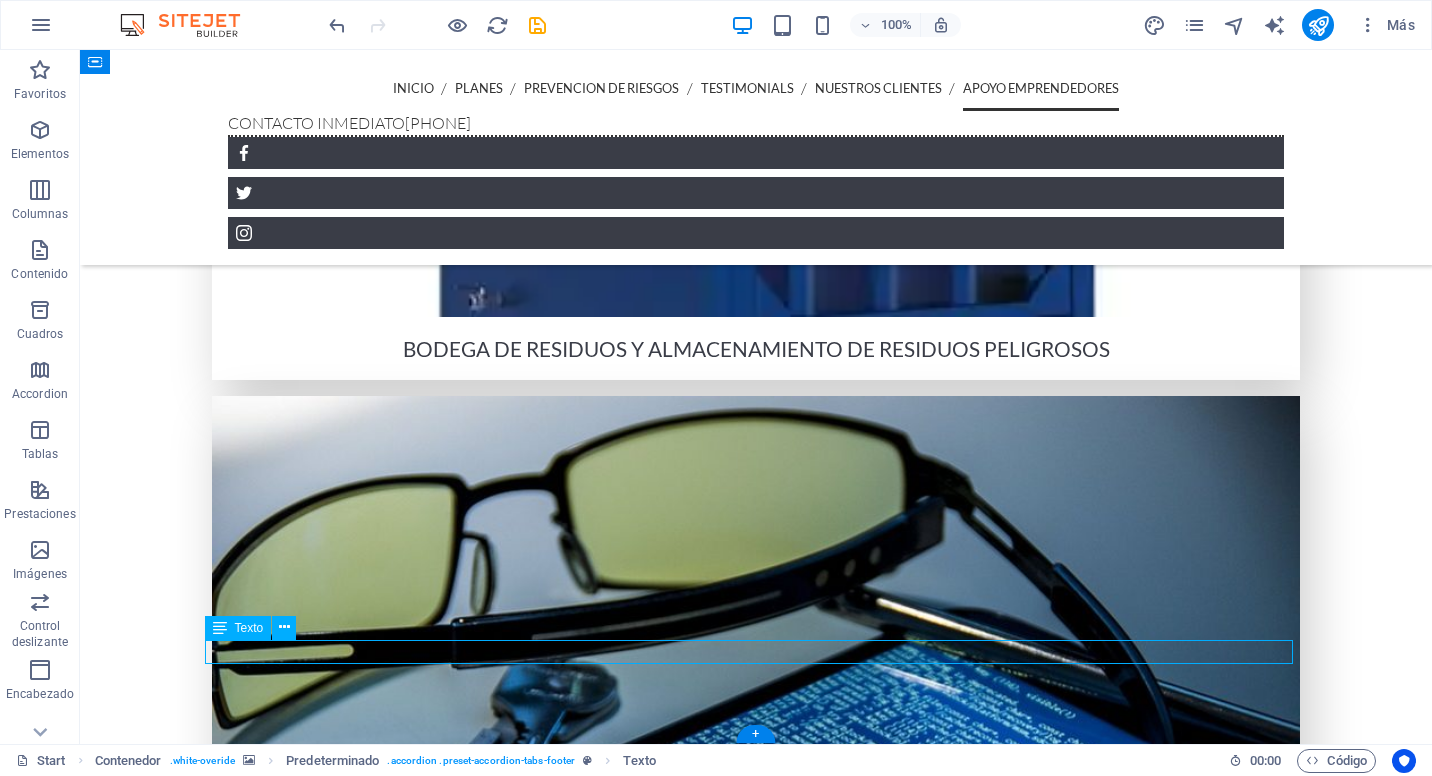 scroll, scrollTop: 6405, scrollLeft: 0, axis: vertical 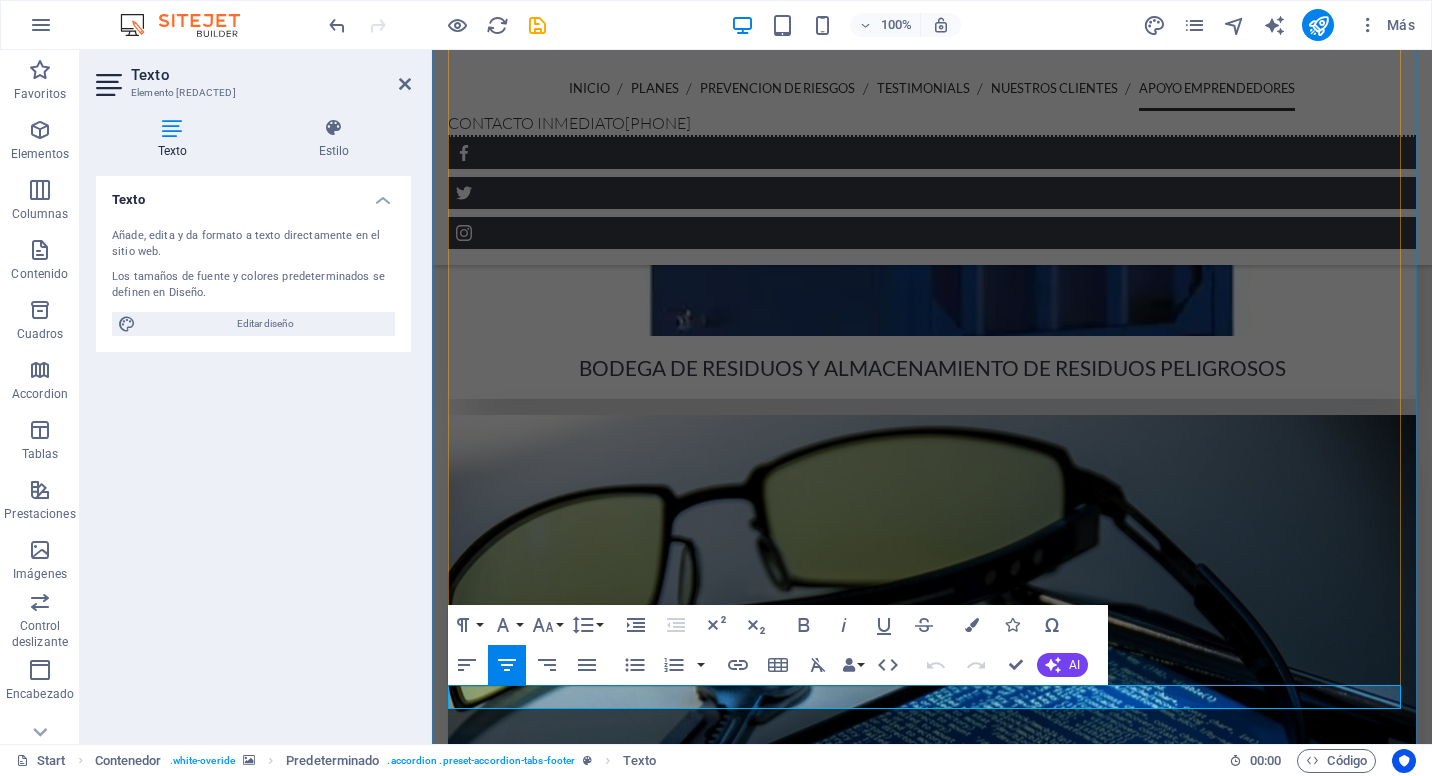 drag, startPoint x: 853, startPoint y: 698, endPoint x: 1000, endPoint y: 702, distance: 147.05441 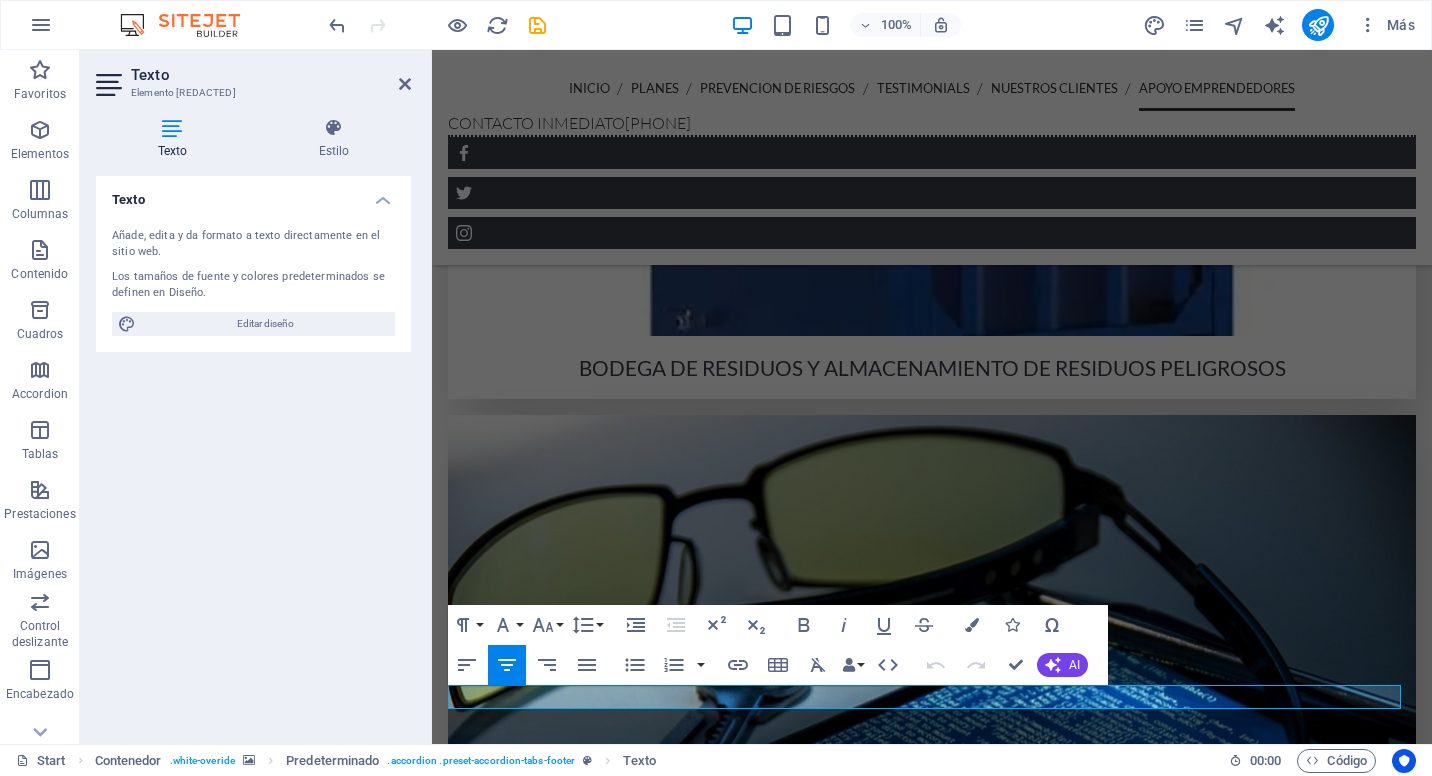 type 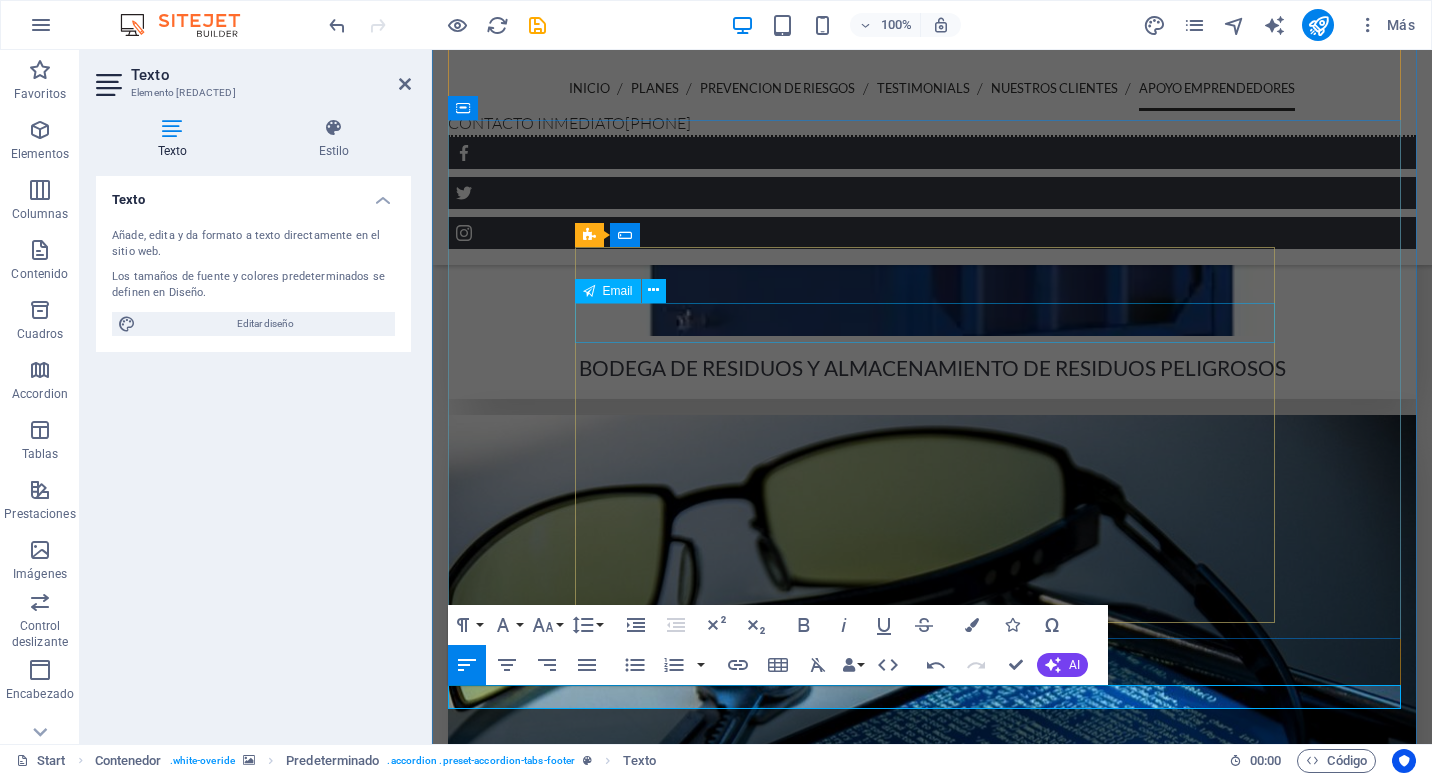 click on "NOMBRE CELULAR   ACEPTA NUESTRAS POLITICAS DE PRIVACIDAD. ¿Ilegible? Cargar nuevo ENVIAR MENSAJE" 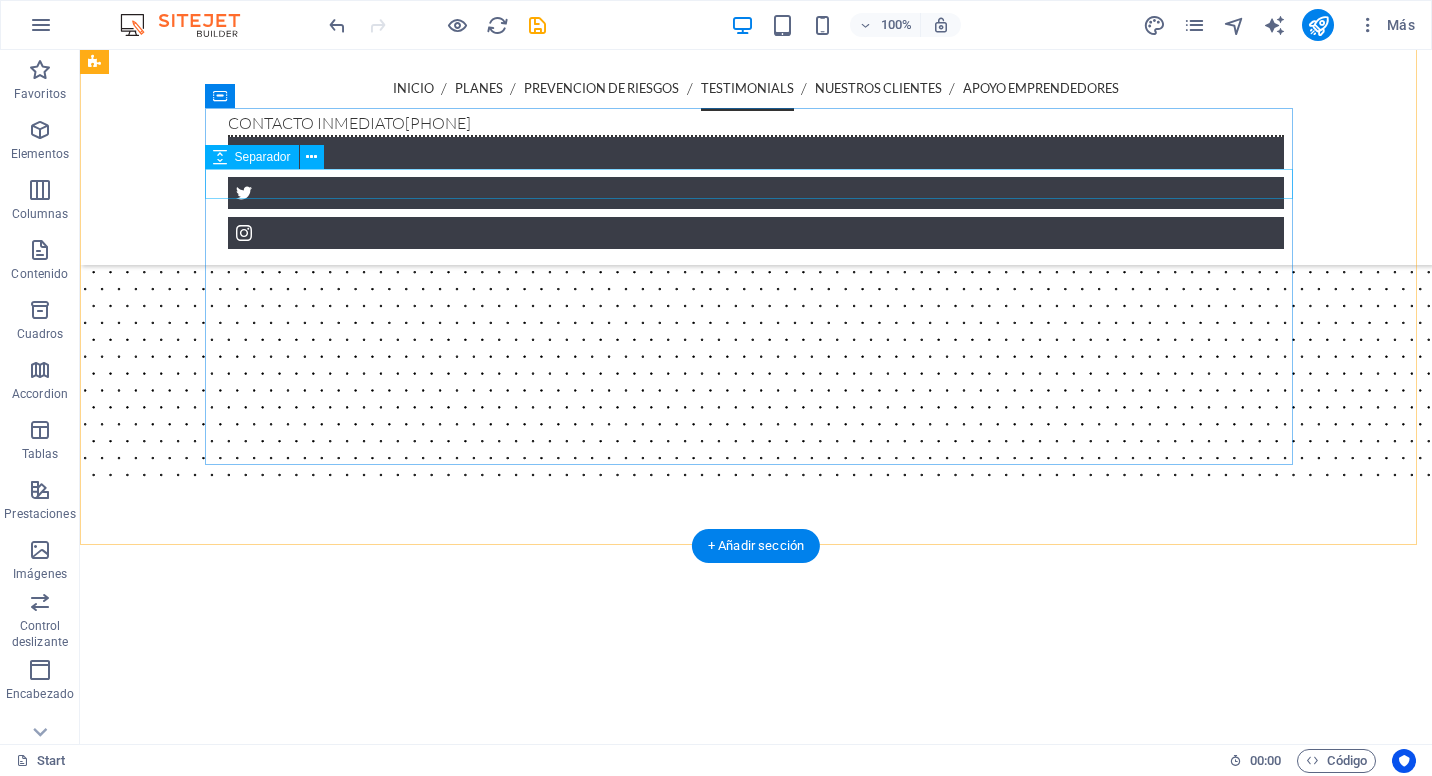 scroll, scrollTop: 3881, scrollLeft: 0, axis: vertical 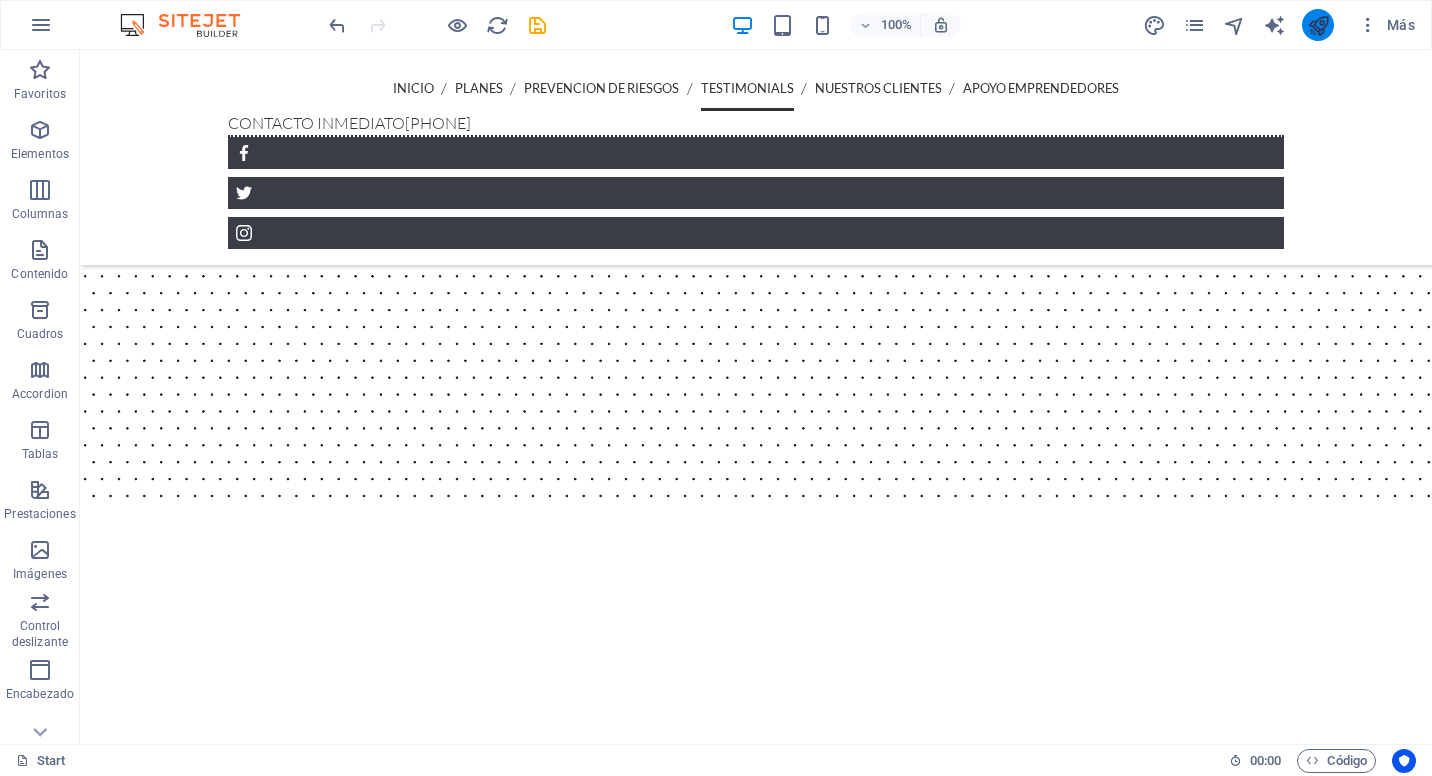 click at bounding box center (1318, 25) 